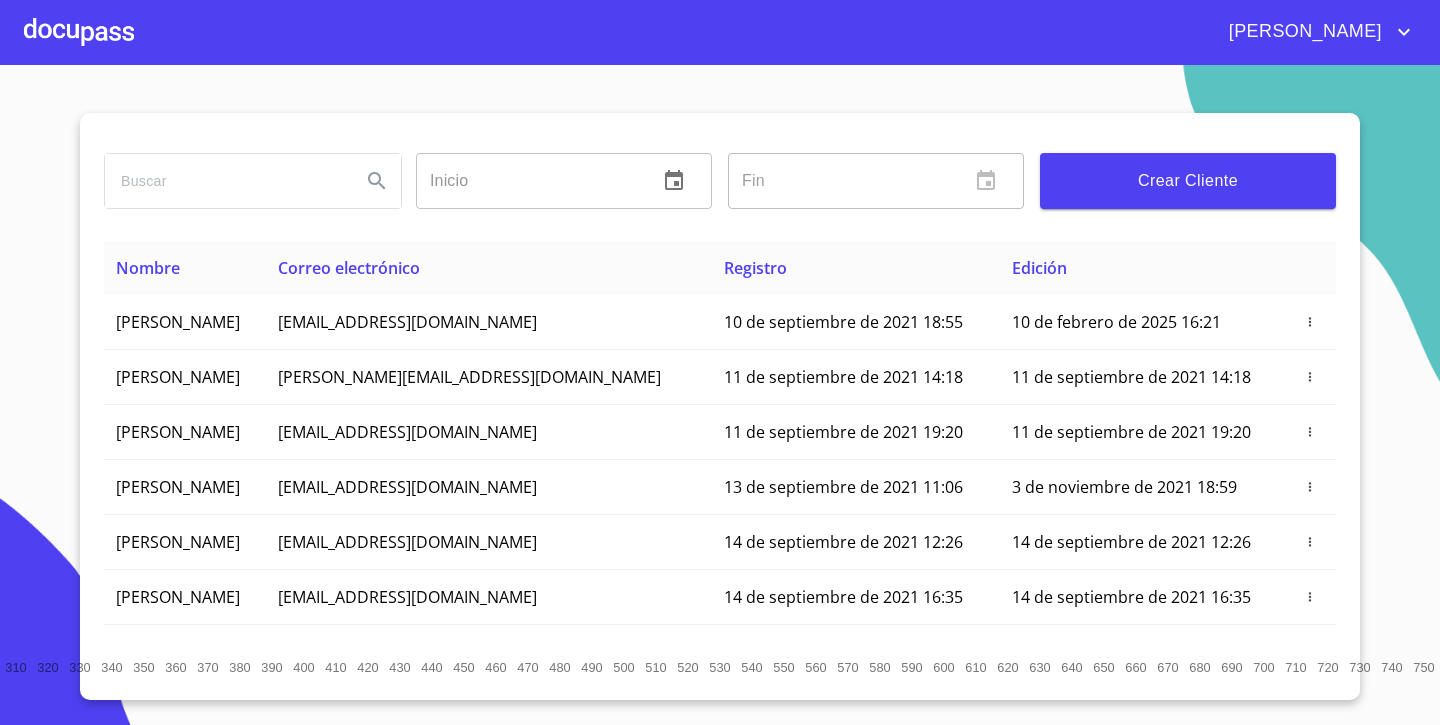 scroll, scrollTop: 0, scrollLeft: 0, axis: both 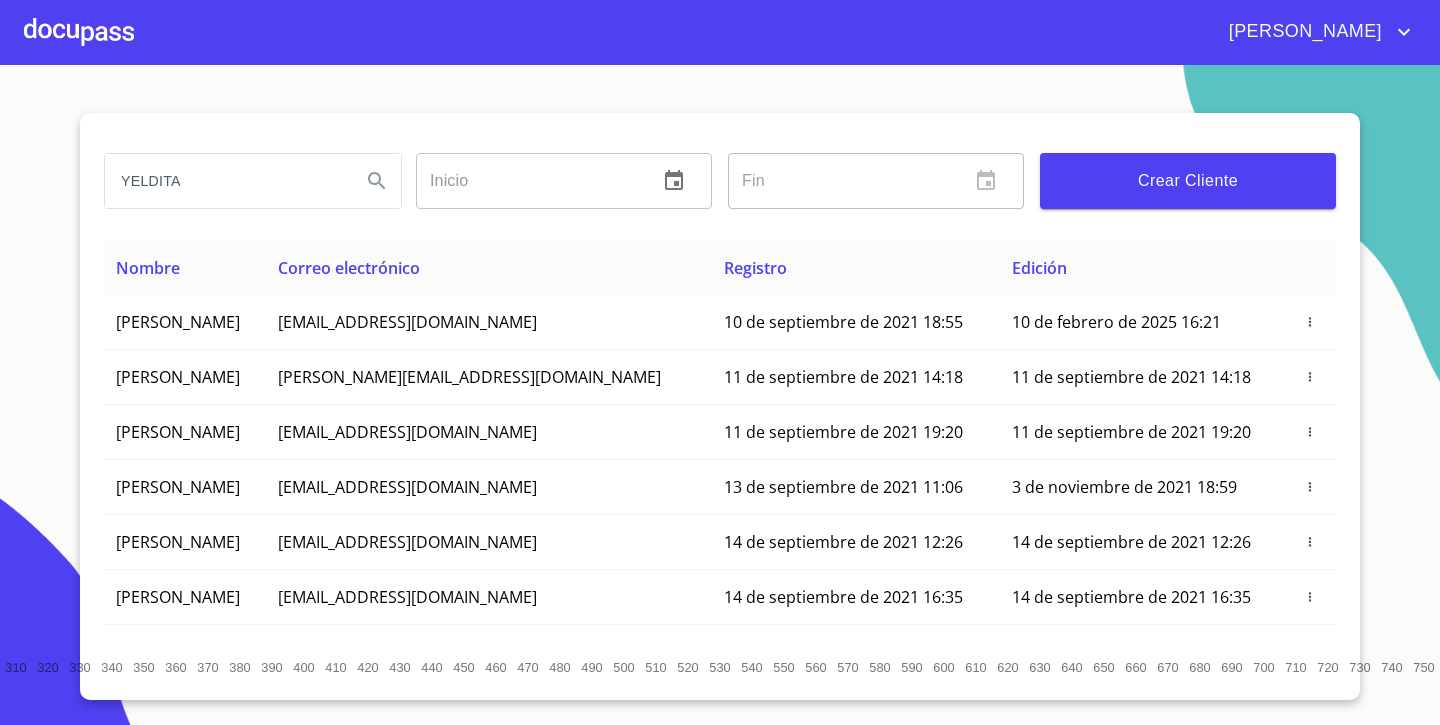 type on "YELDITA" 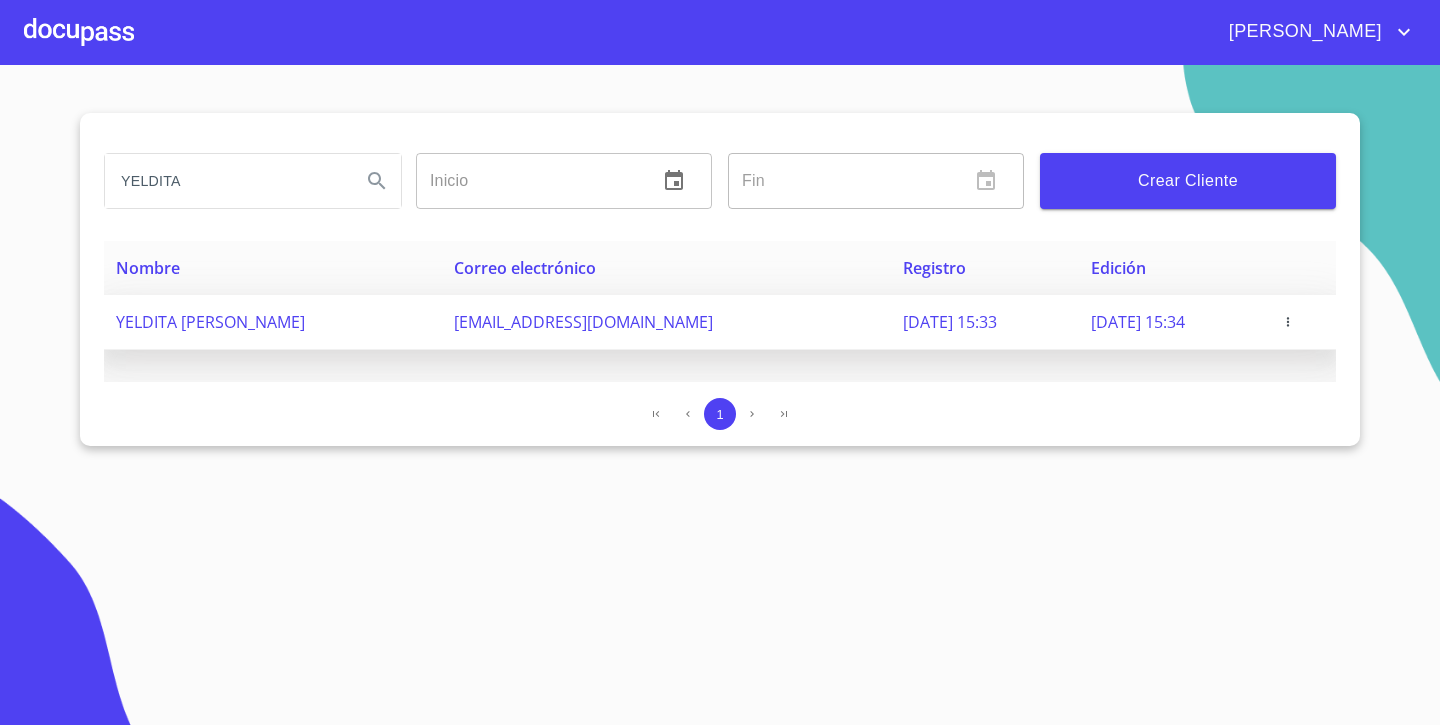 click on "[DATE] 15:33" at bounding box center [984, 322] 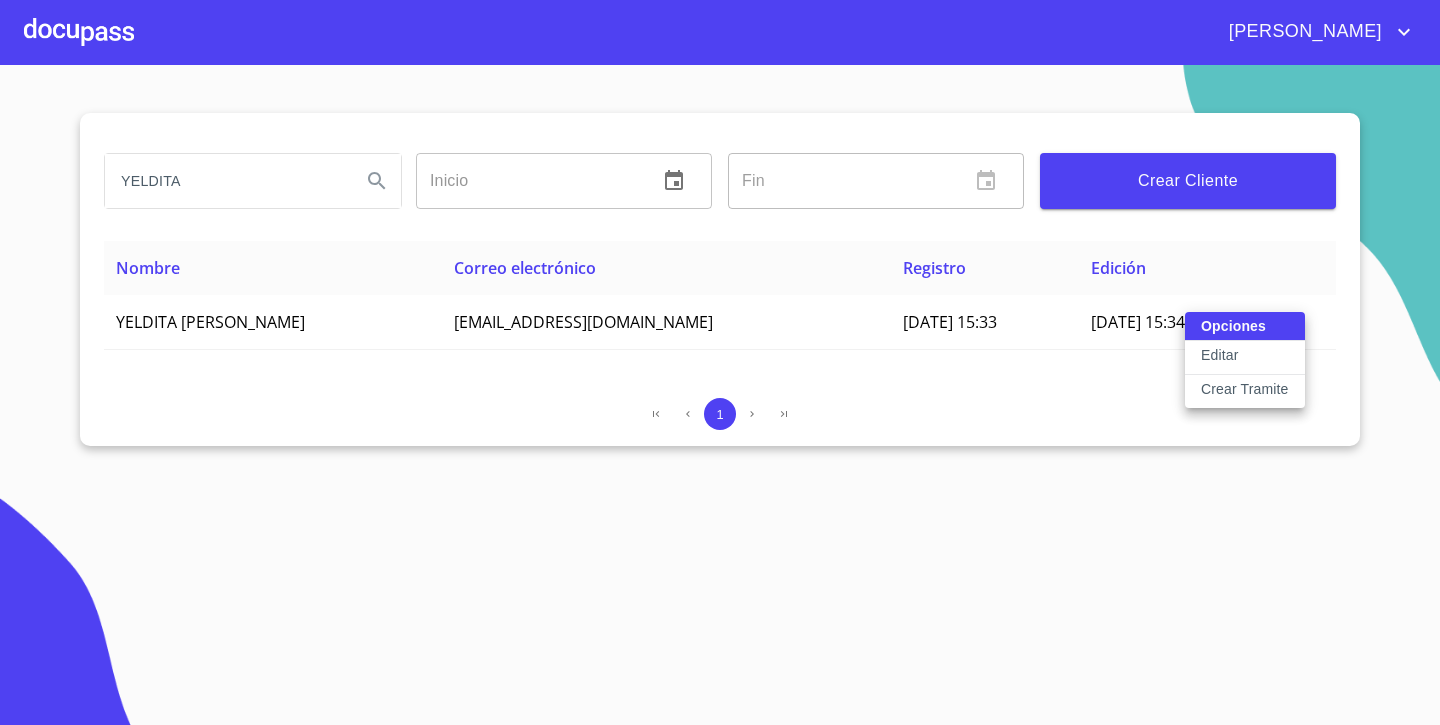 click at bounding box center [720, 362] 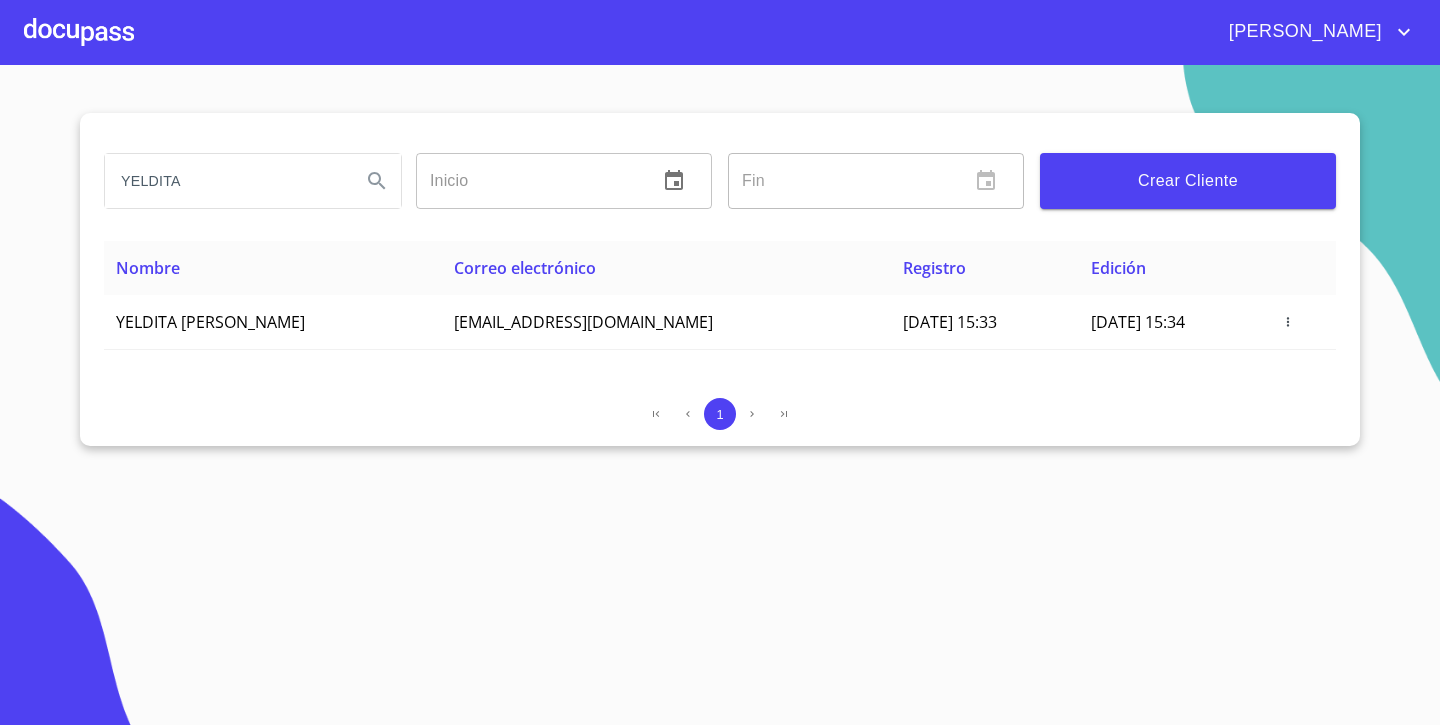 click at bounding box center (79, 32) 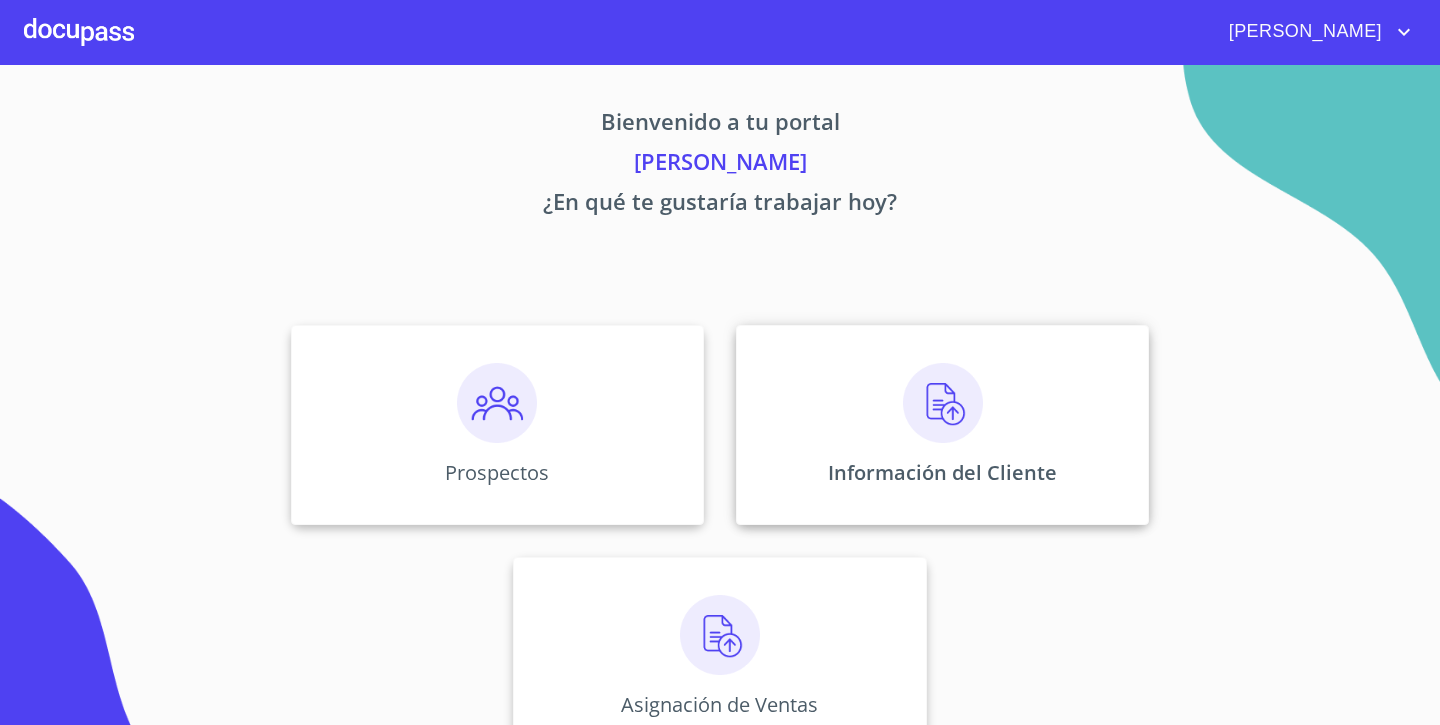 click on "Información del Cliente" at bounding box center [942, 472] 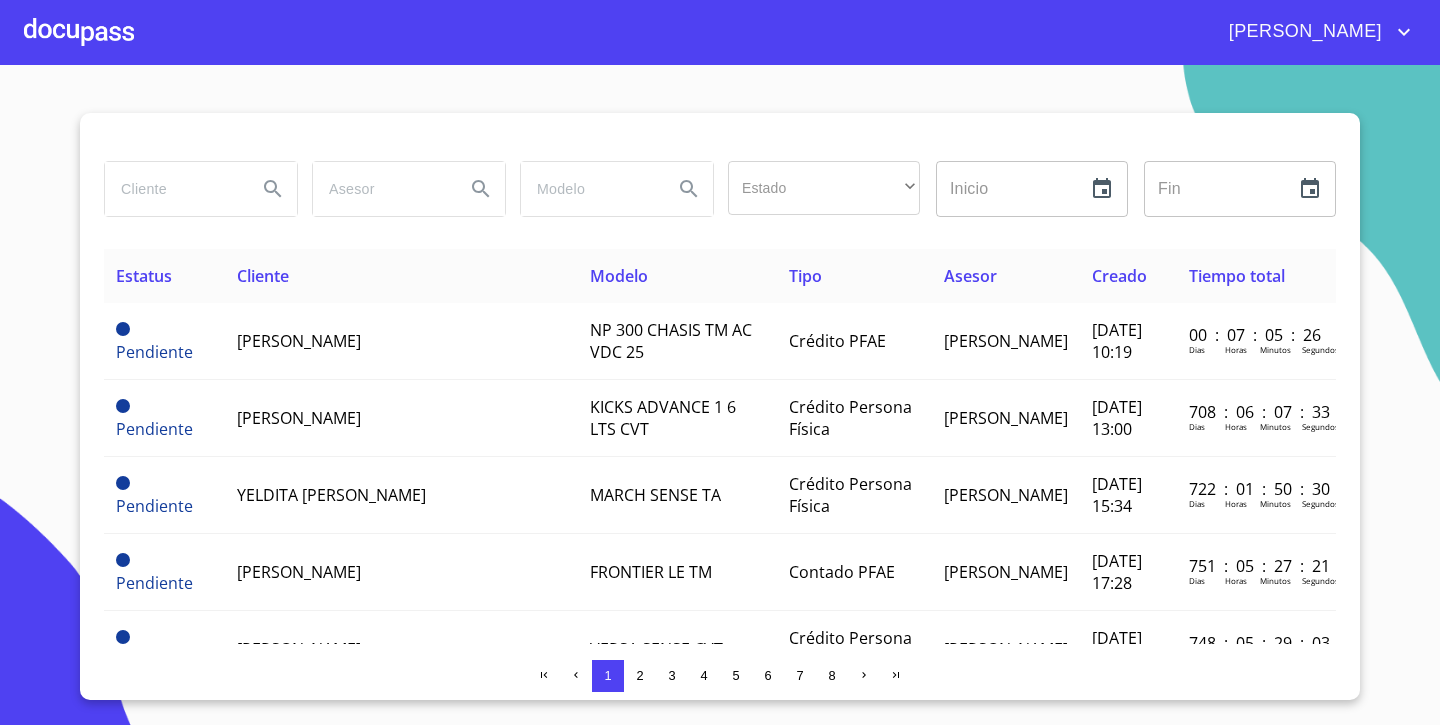 click at bounding box center (173, 189) 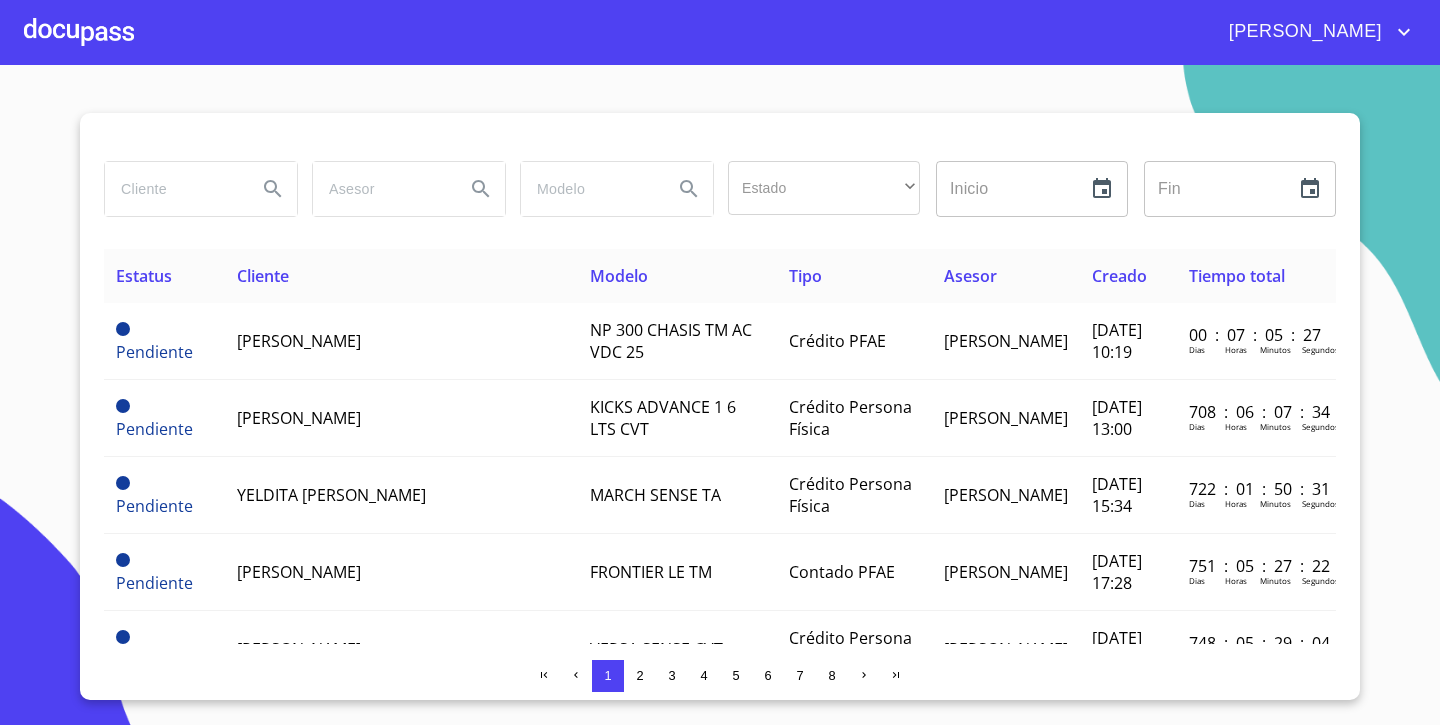 click at bounding box center (173, 189) 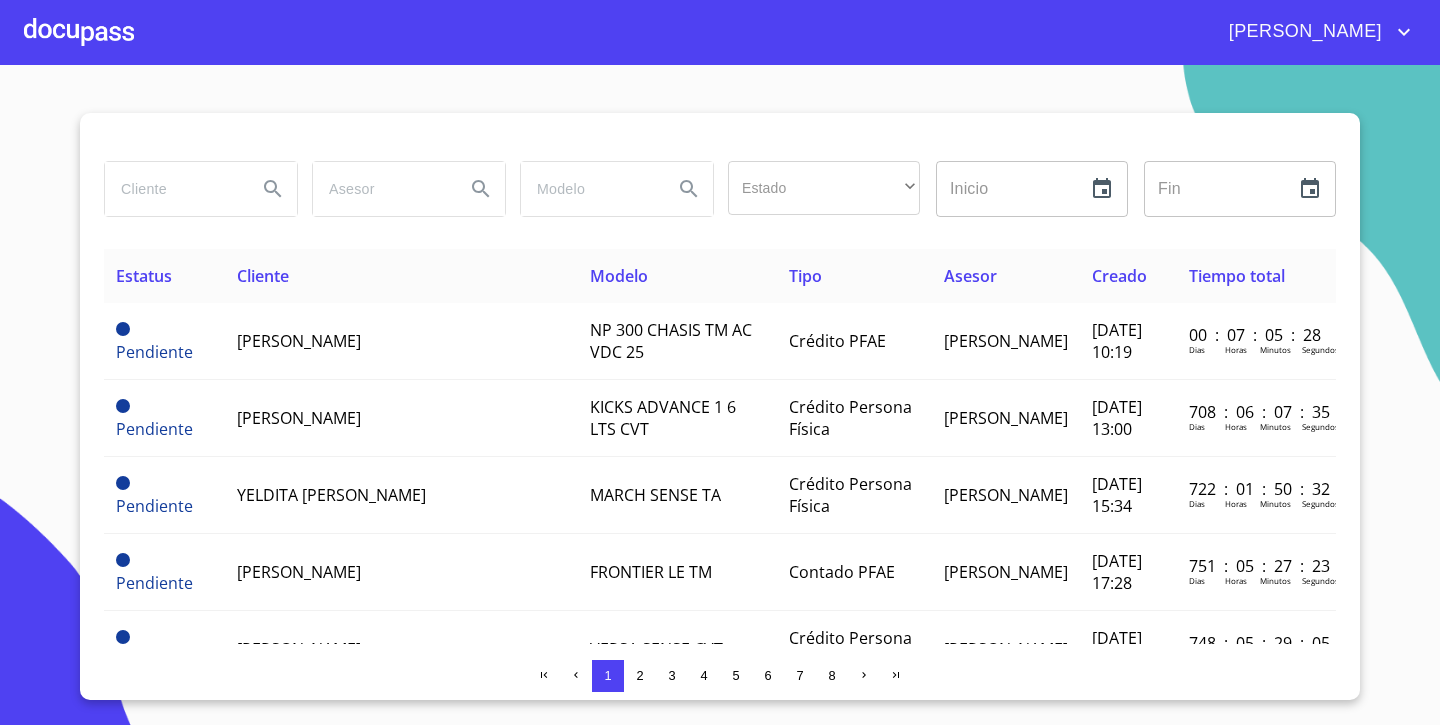 click at bounding box center [173, 189] 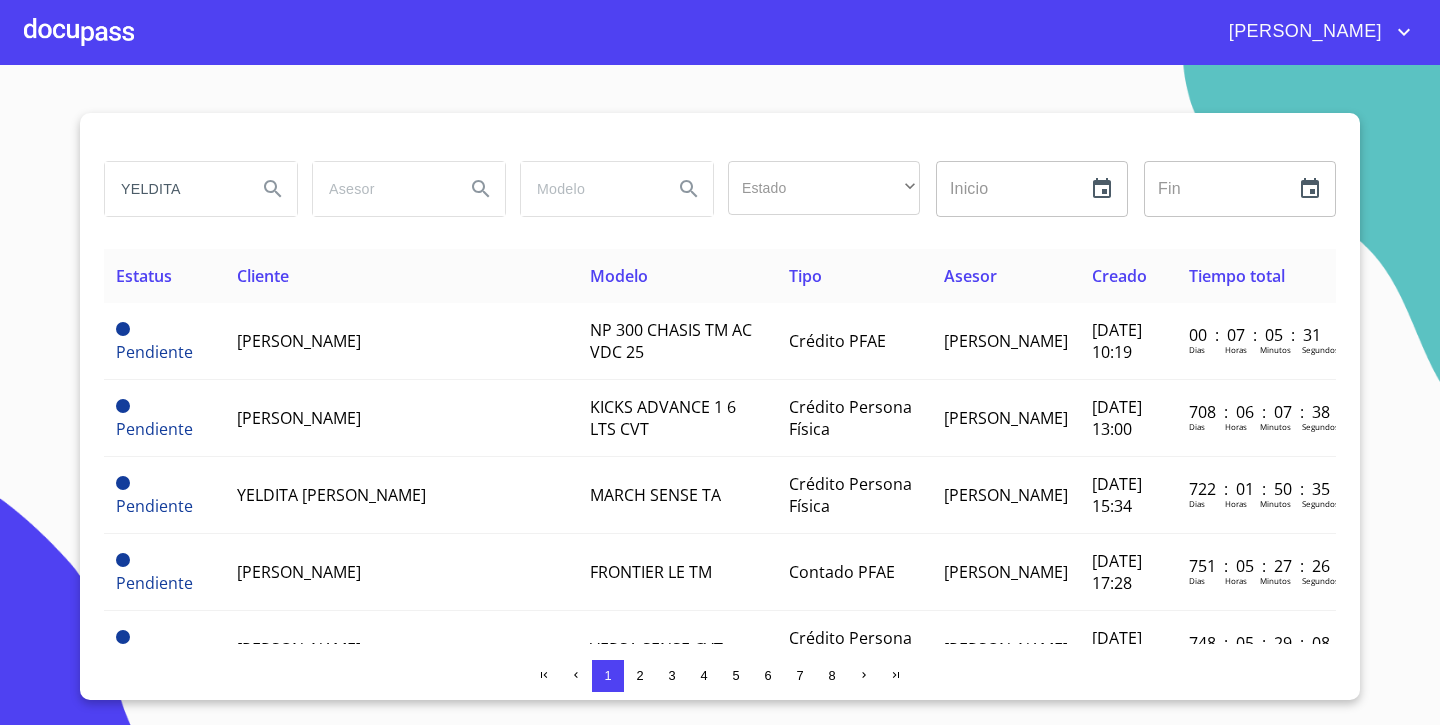 type on "YELDITA" 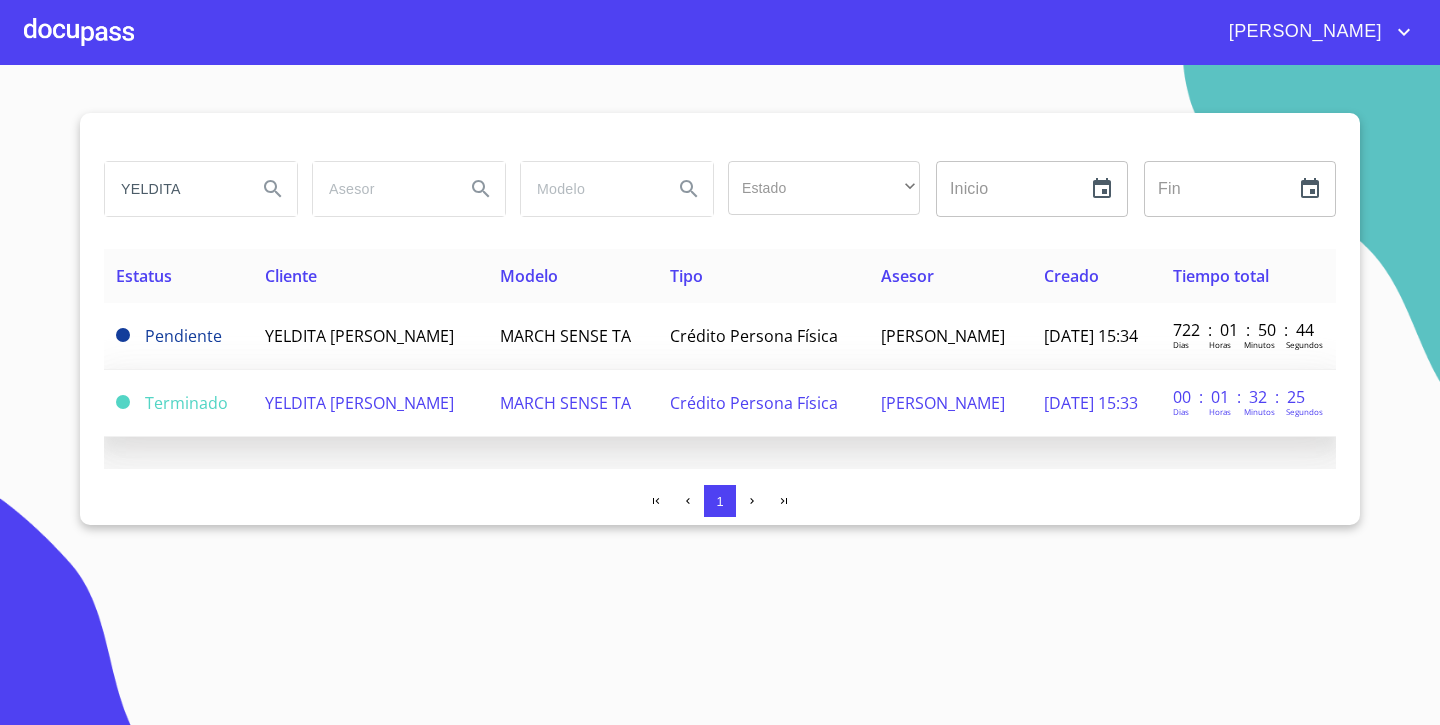 click on "YELDITA [PERSON_NAME]" at bounding box center (370, 403) 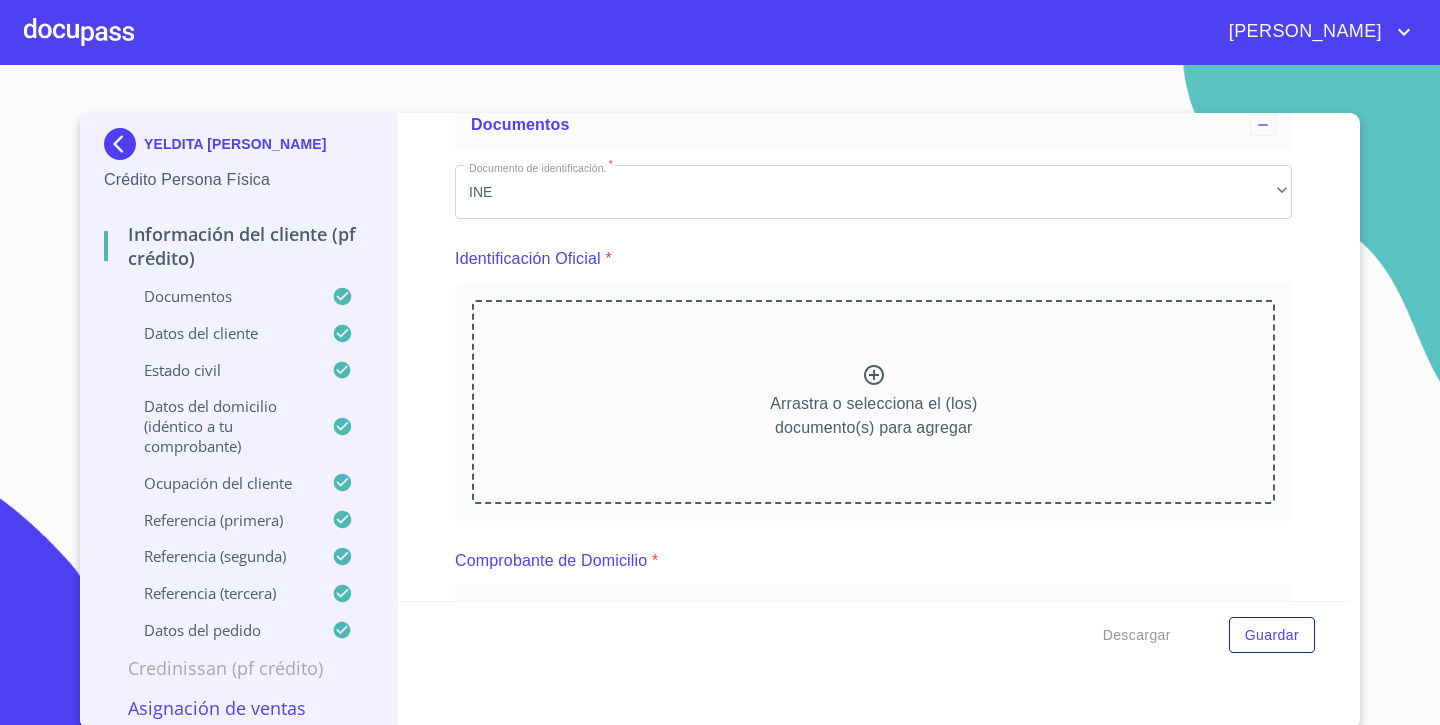scroll, scrollTop: 134, scrollLeft: 0, axis: vertical 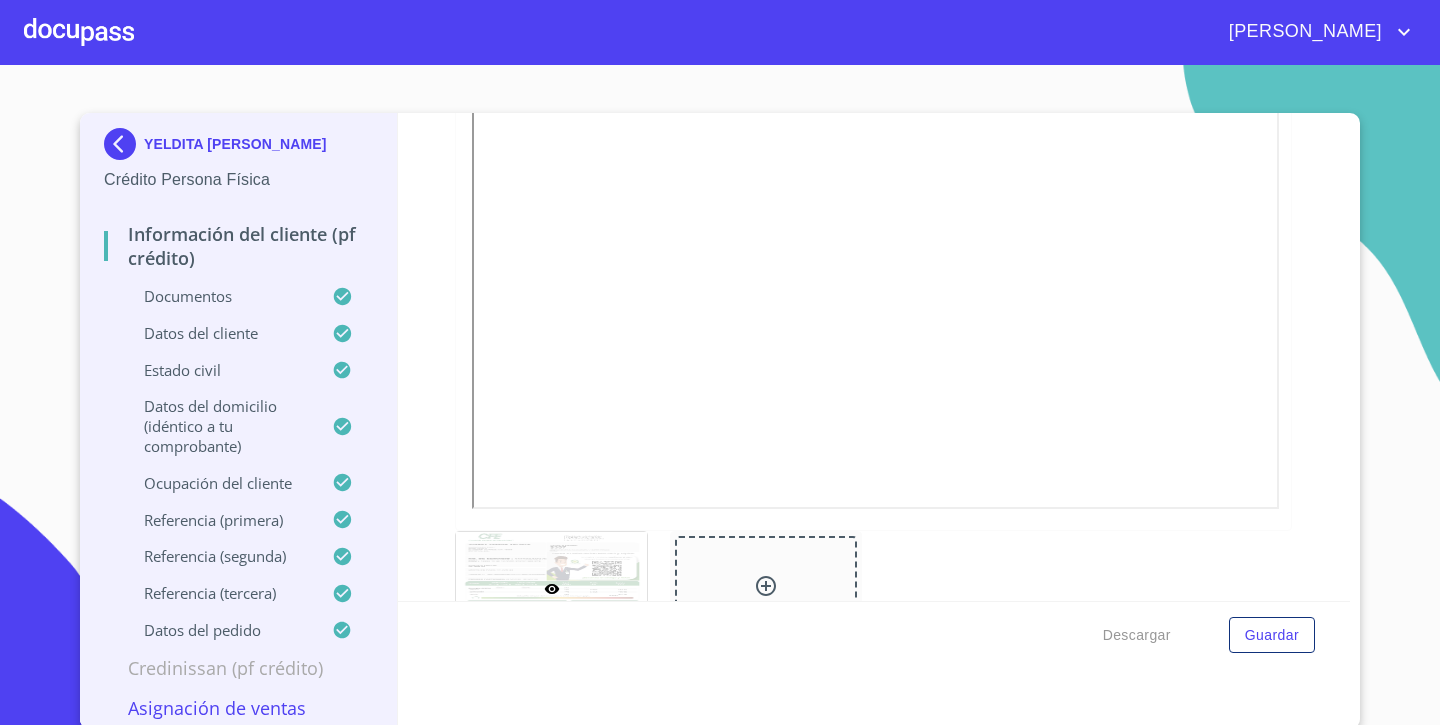 click at bounding box center (766, -255) 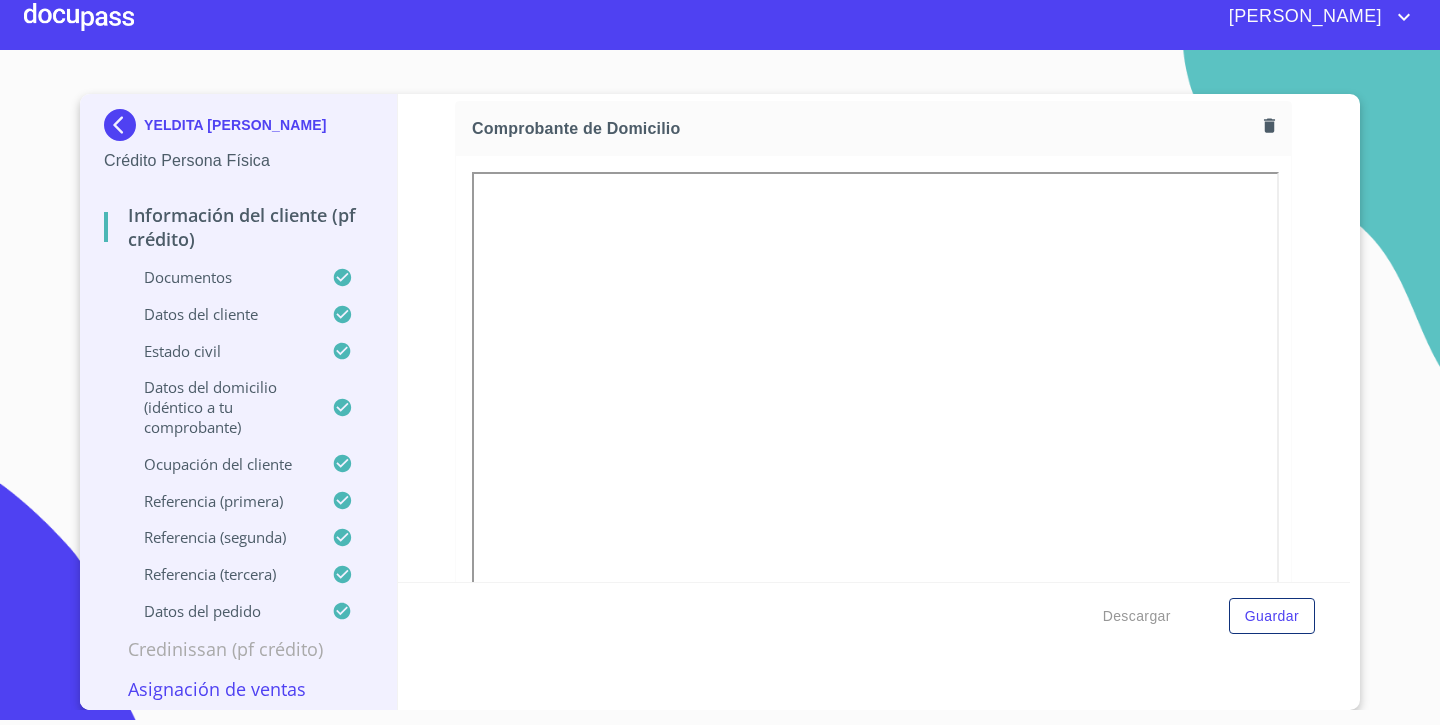 scroll, scrollTop: 630, scrollLeft: 0, axis: vertical 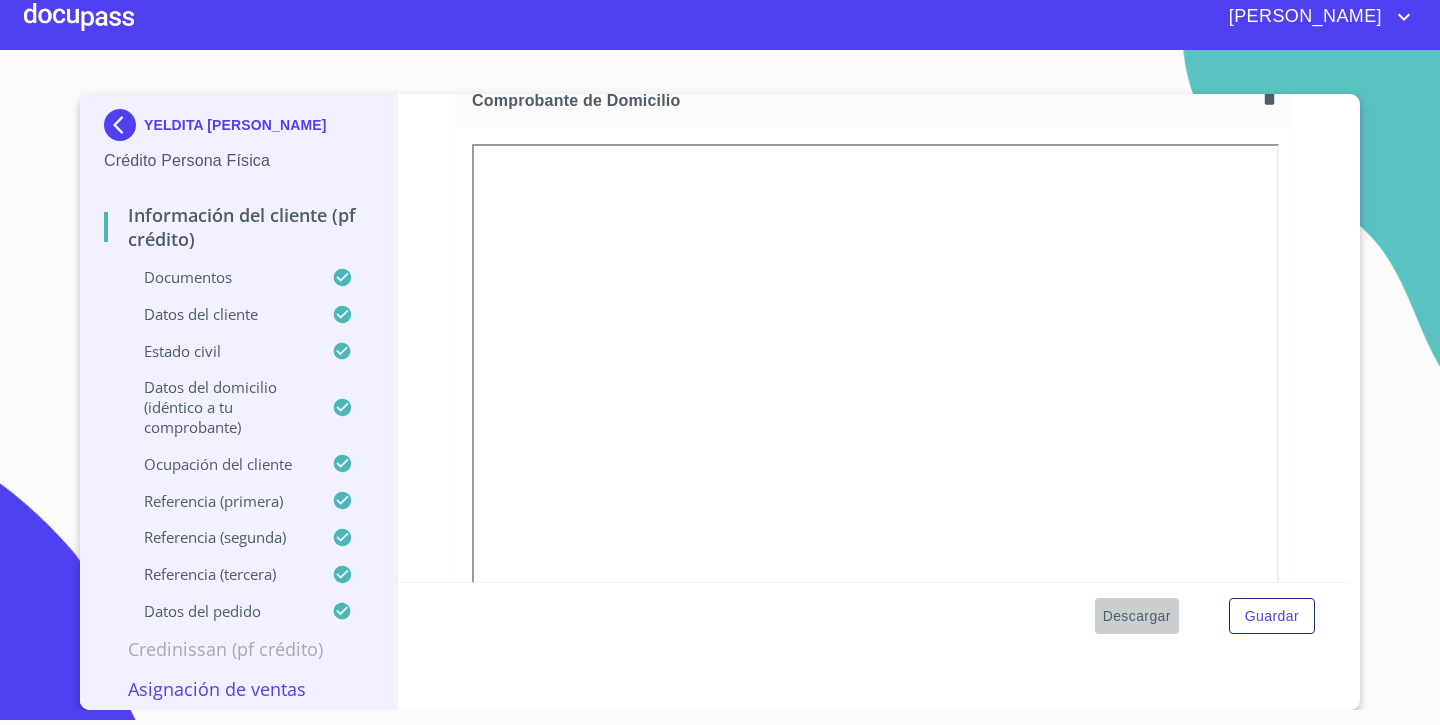 click on "Descargar" at bounding box center (1137, 616) 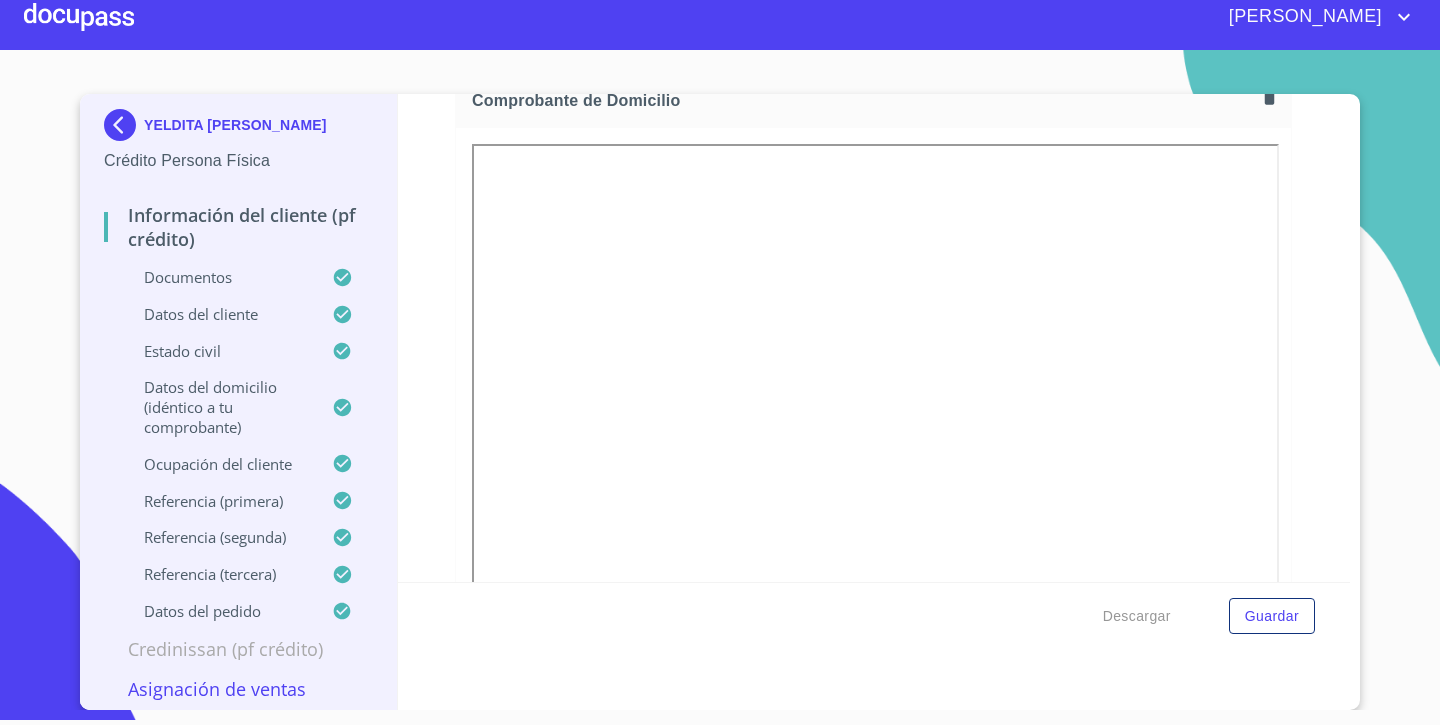 click at bounding box center (124, 125) 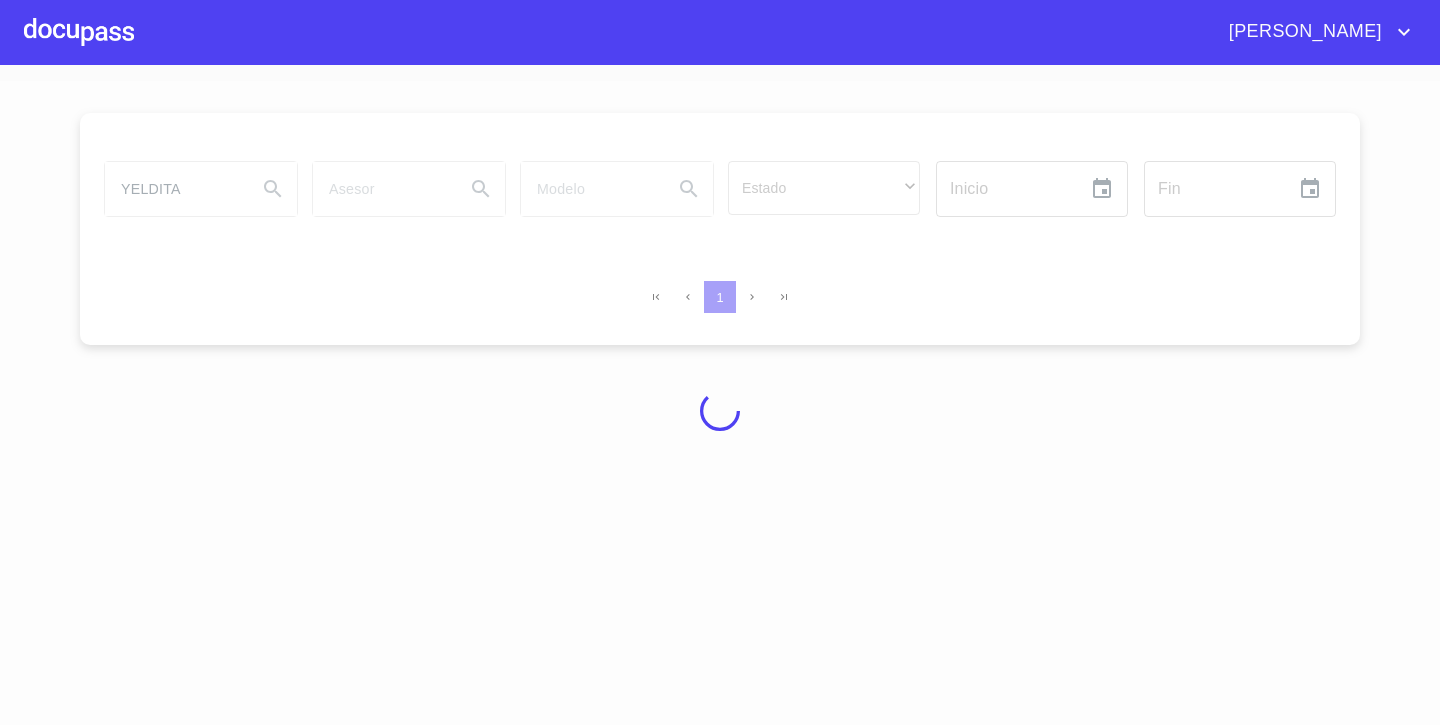 scroll, scrollTop: 0, scrollLeft: 0, axis: both 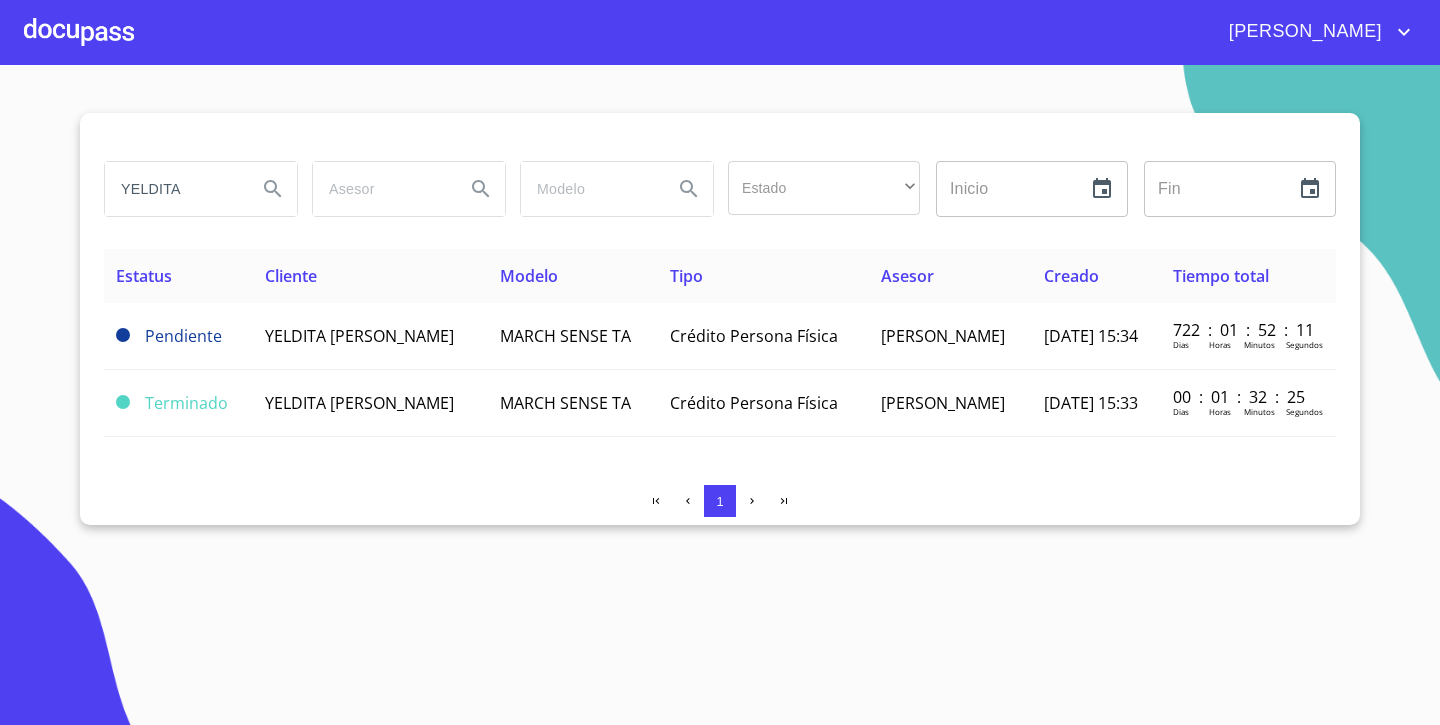 click at bounding box center [79, 32] 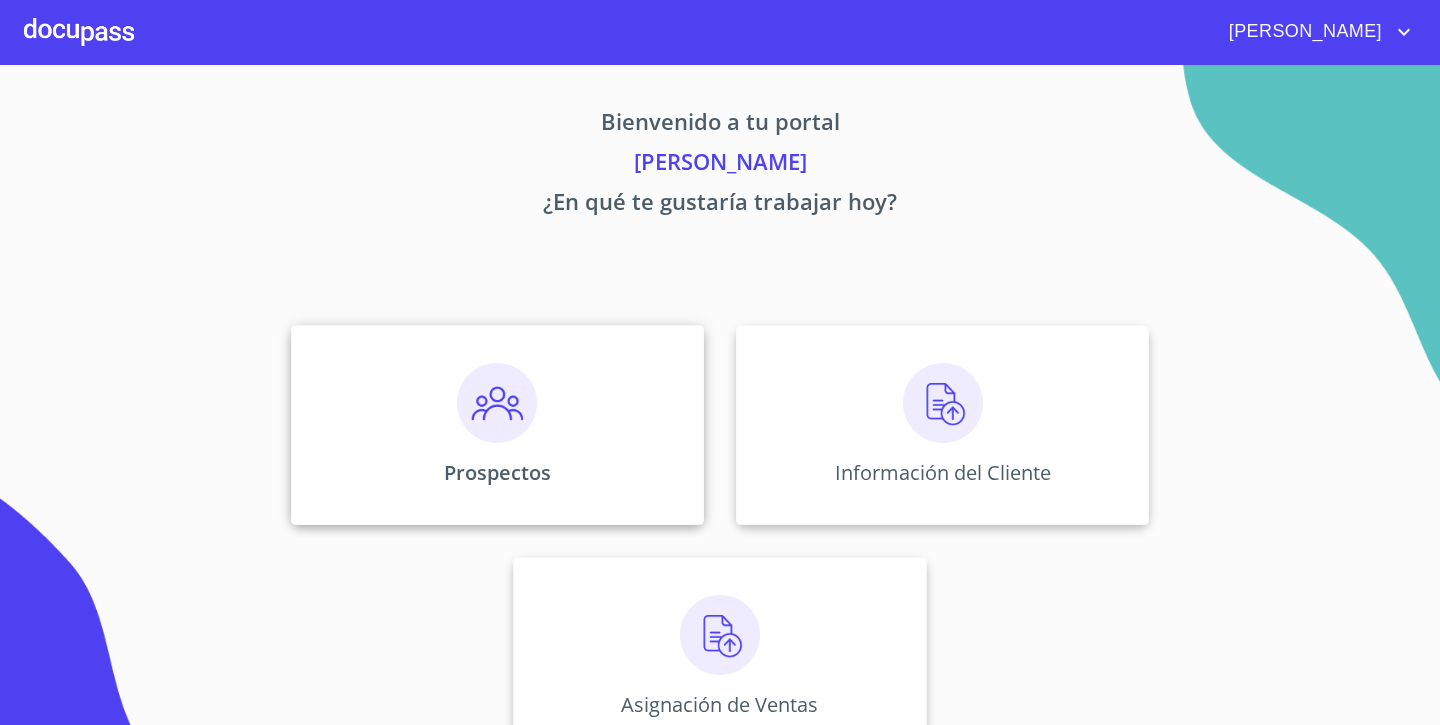 click on "Prospectos" at bounding box center [497, 425] 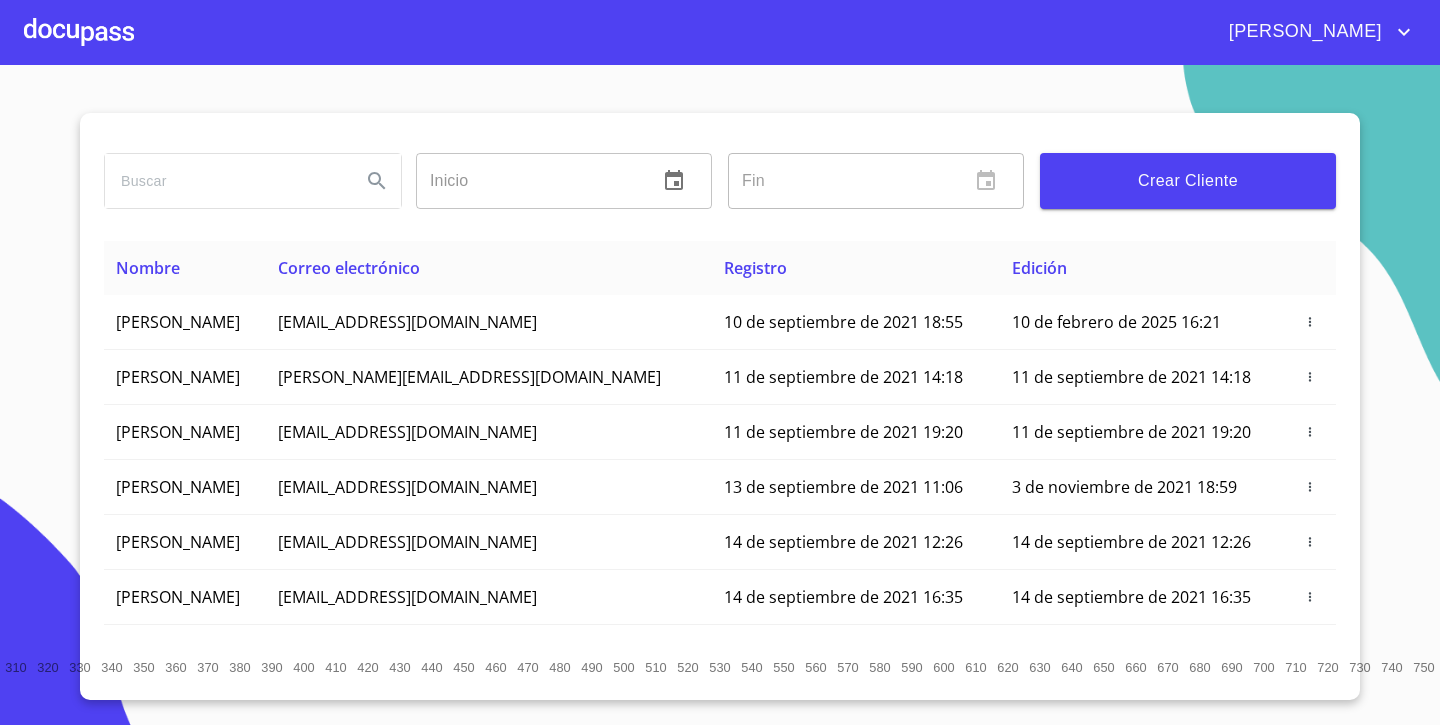 click on "Crear Cliente" at bounding box center (1188, 181) 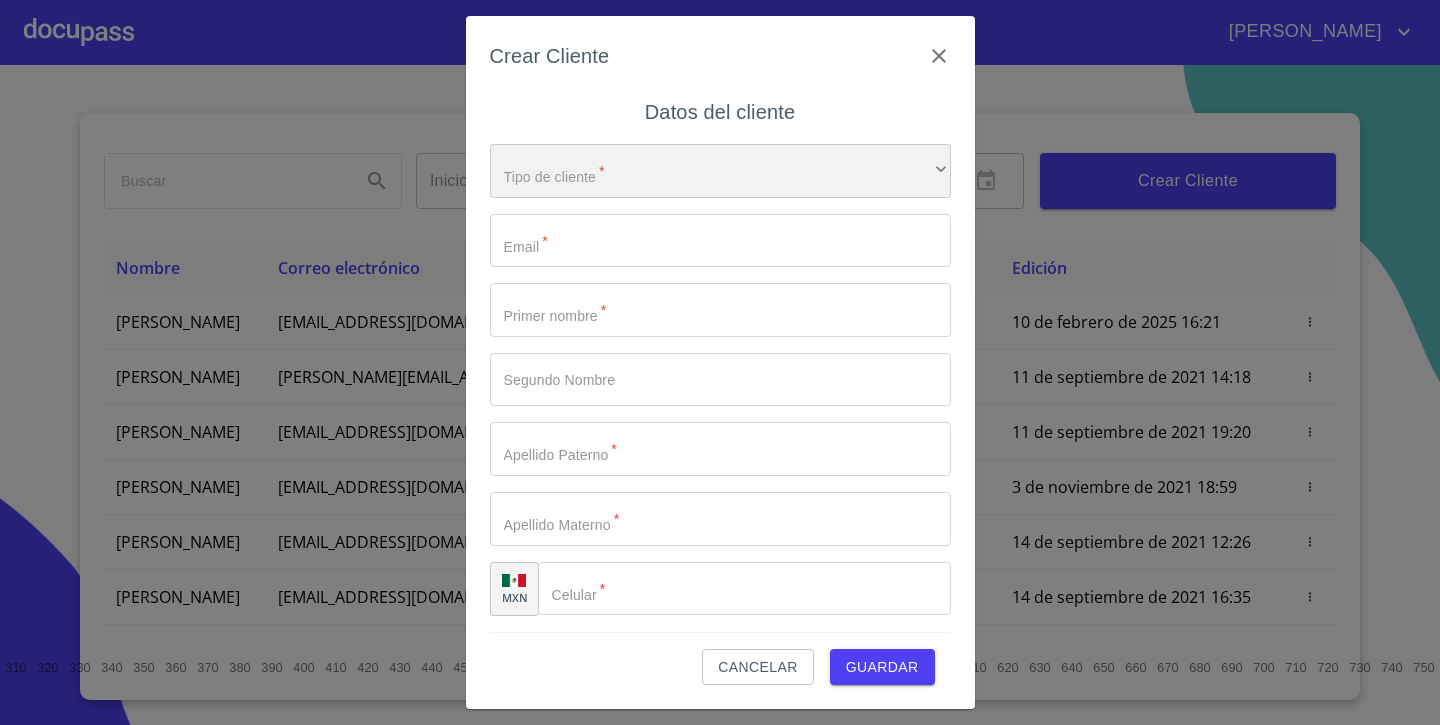 click on "​" at bounding box center [720, 171] 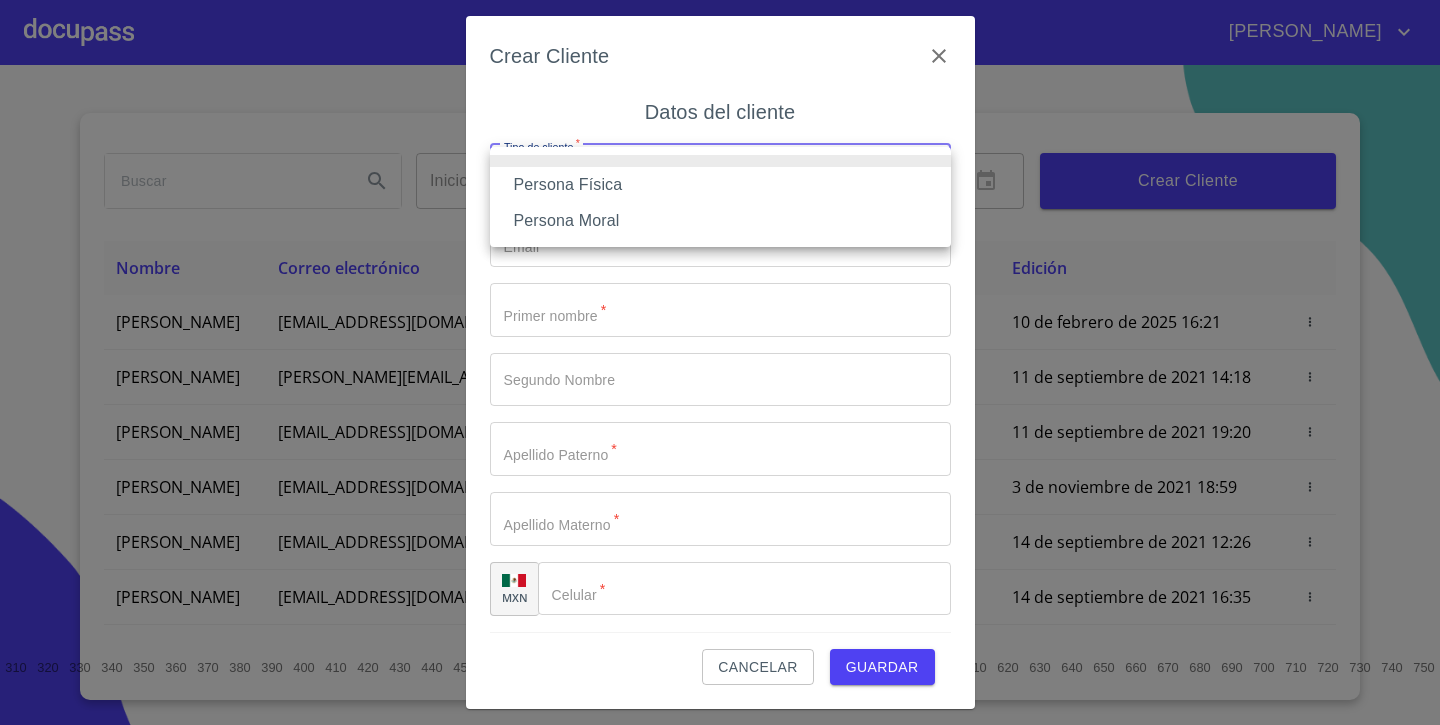 click on "Persona Física" at bounding box center [720, 185] 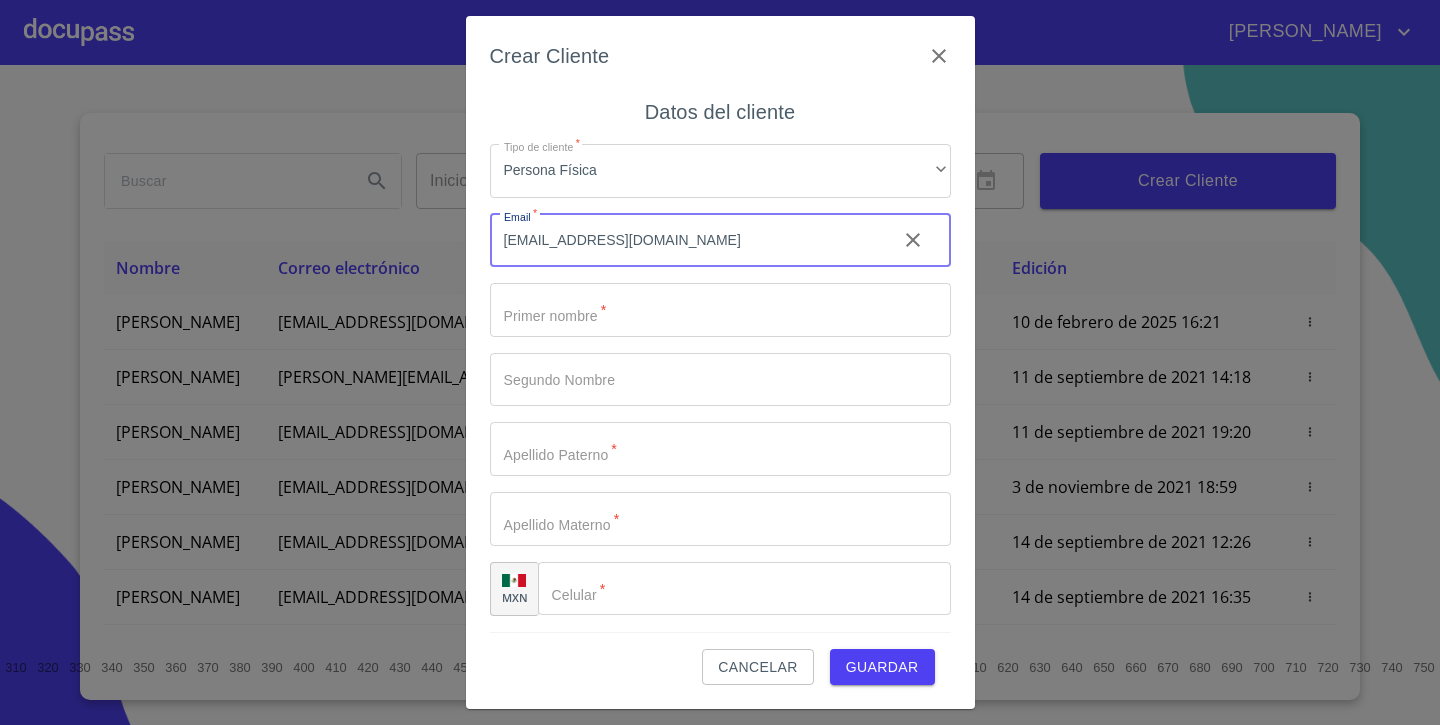 type on "[EMAIL_ADDRESS][DOMAIN_NAME]" 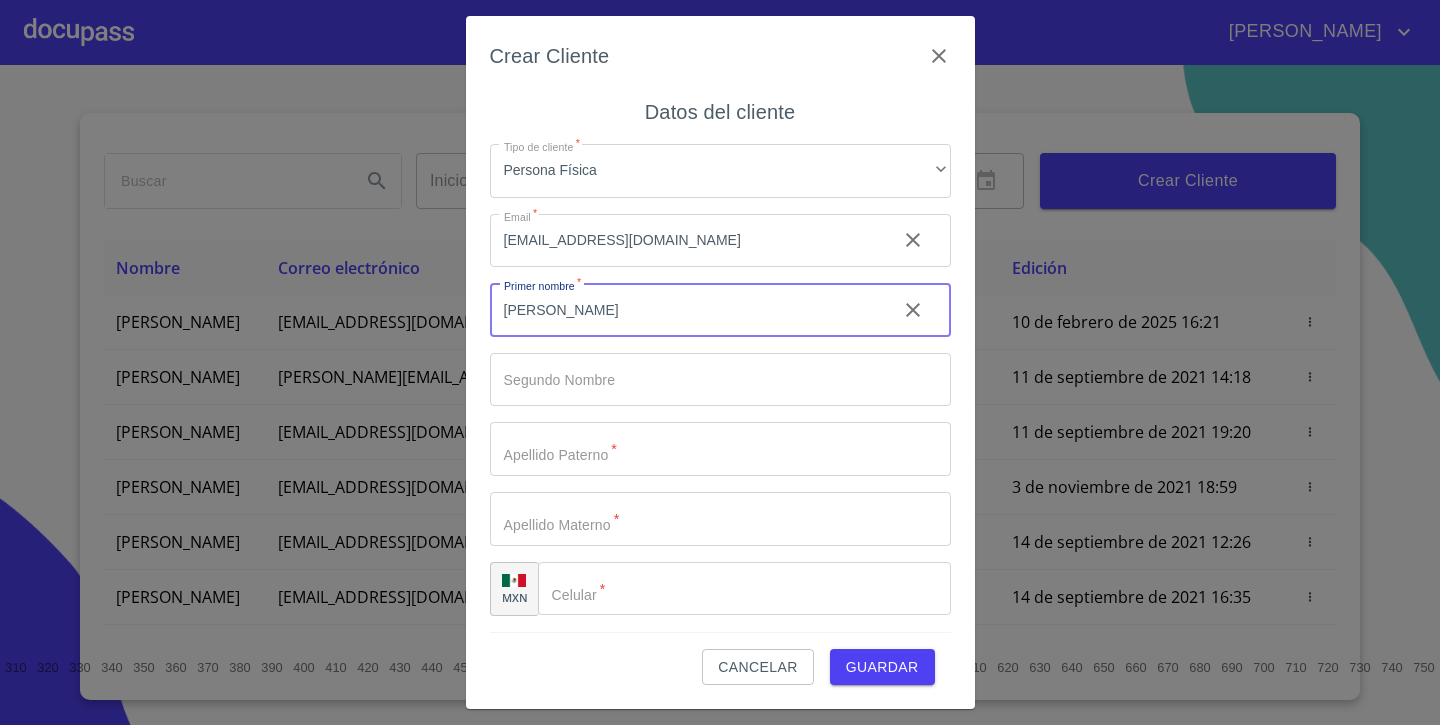 type on "[PERSON_NAME]" 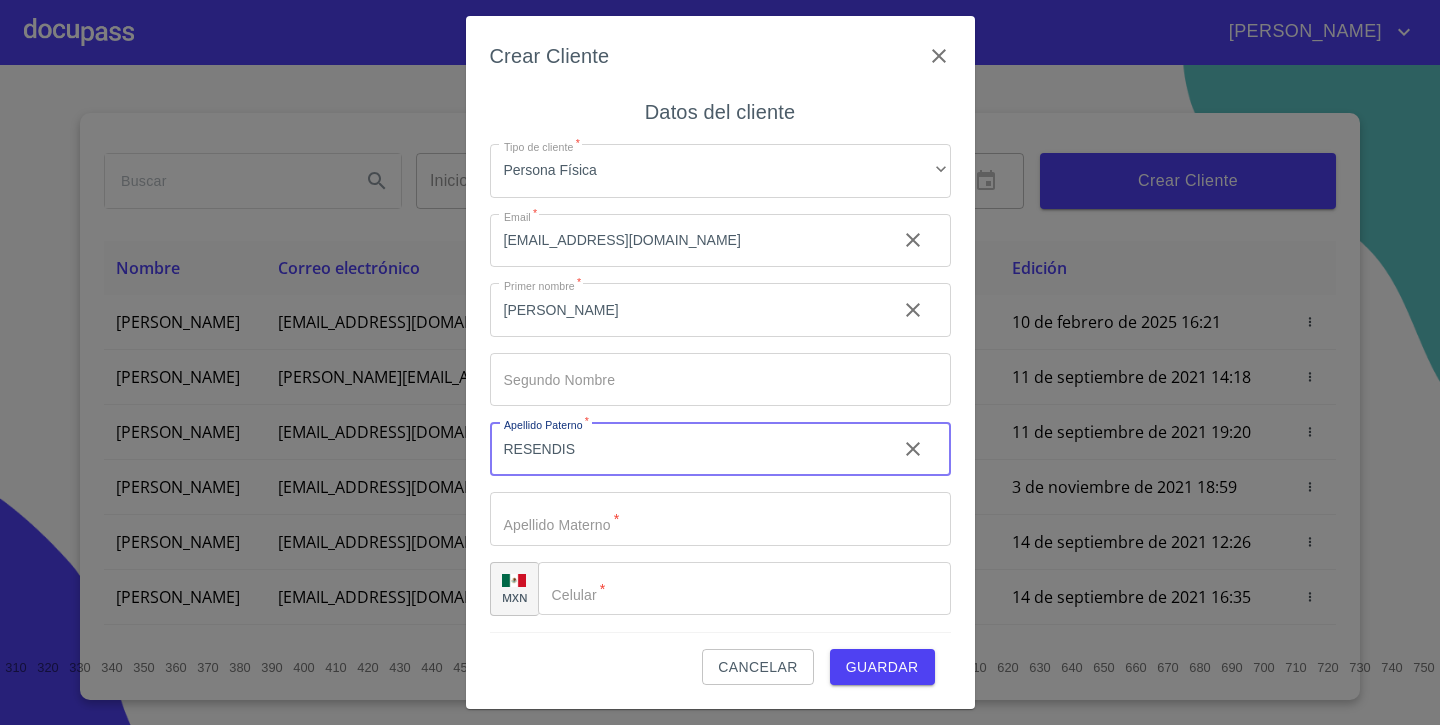 type on "RESENDIS" 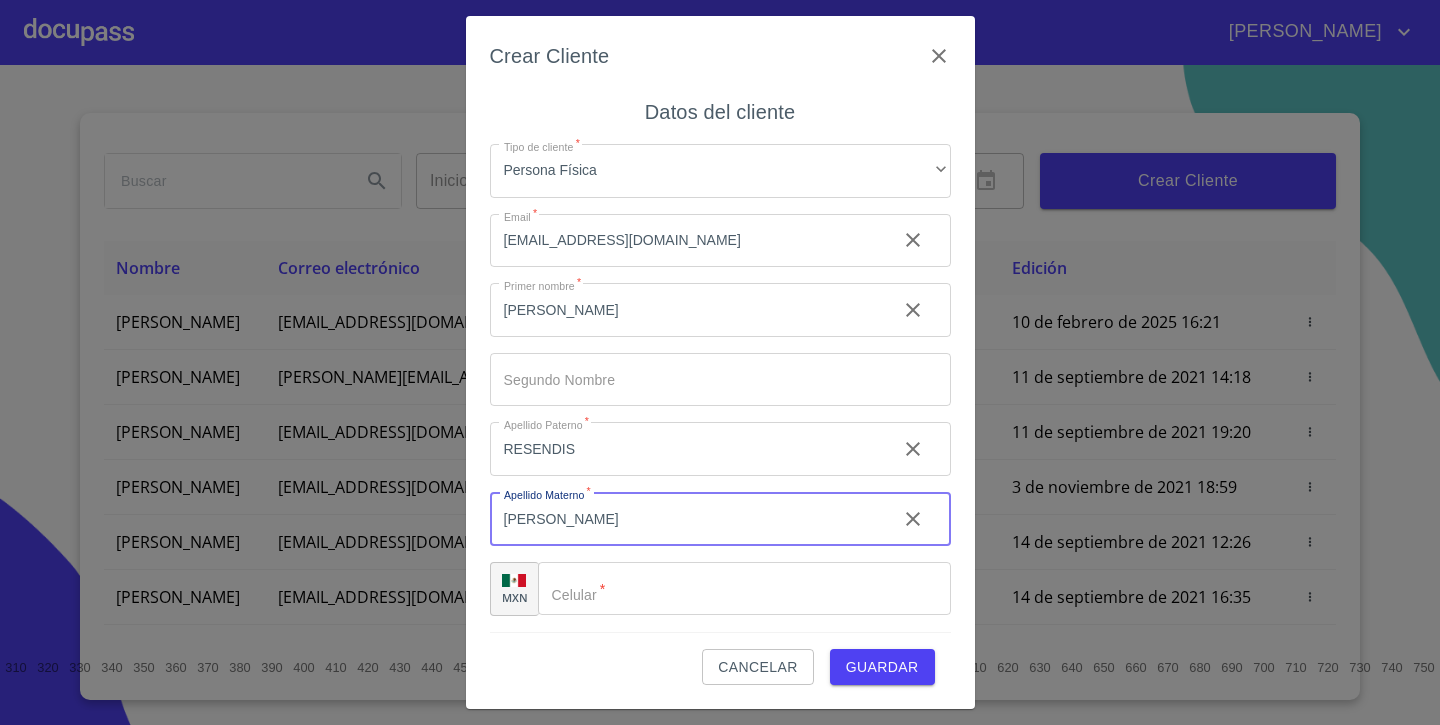type on "[PERSON_NAME]" 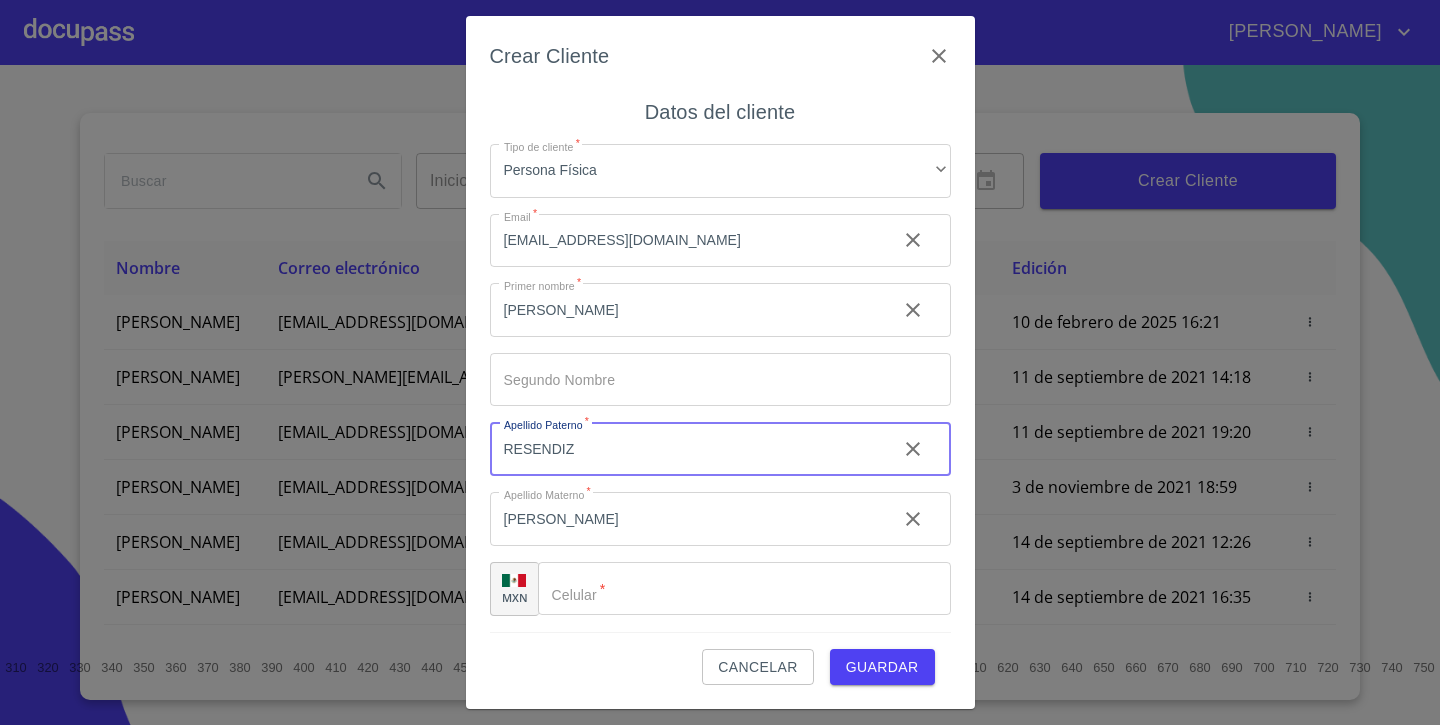 type on "RESENDIZ" 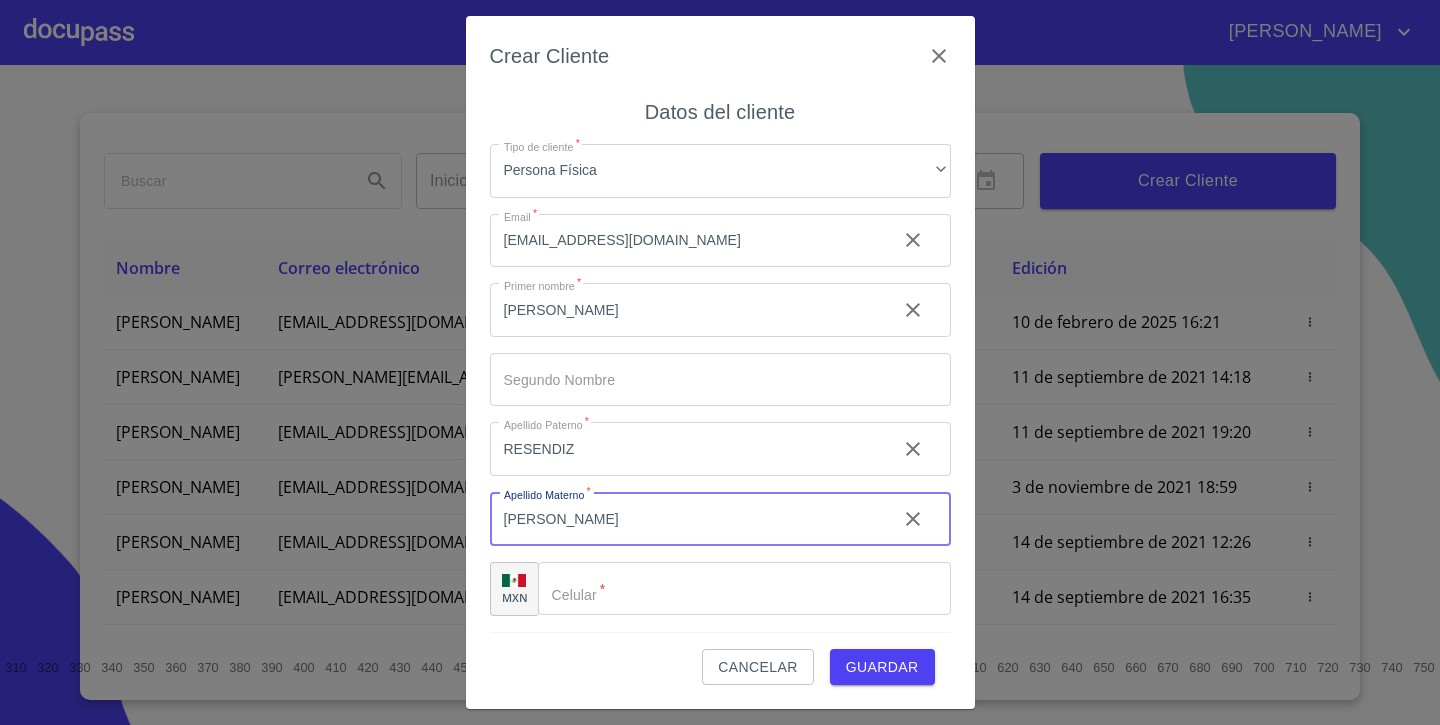 click on "[PERSON_NAME]" at bounding box center [685, 519] 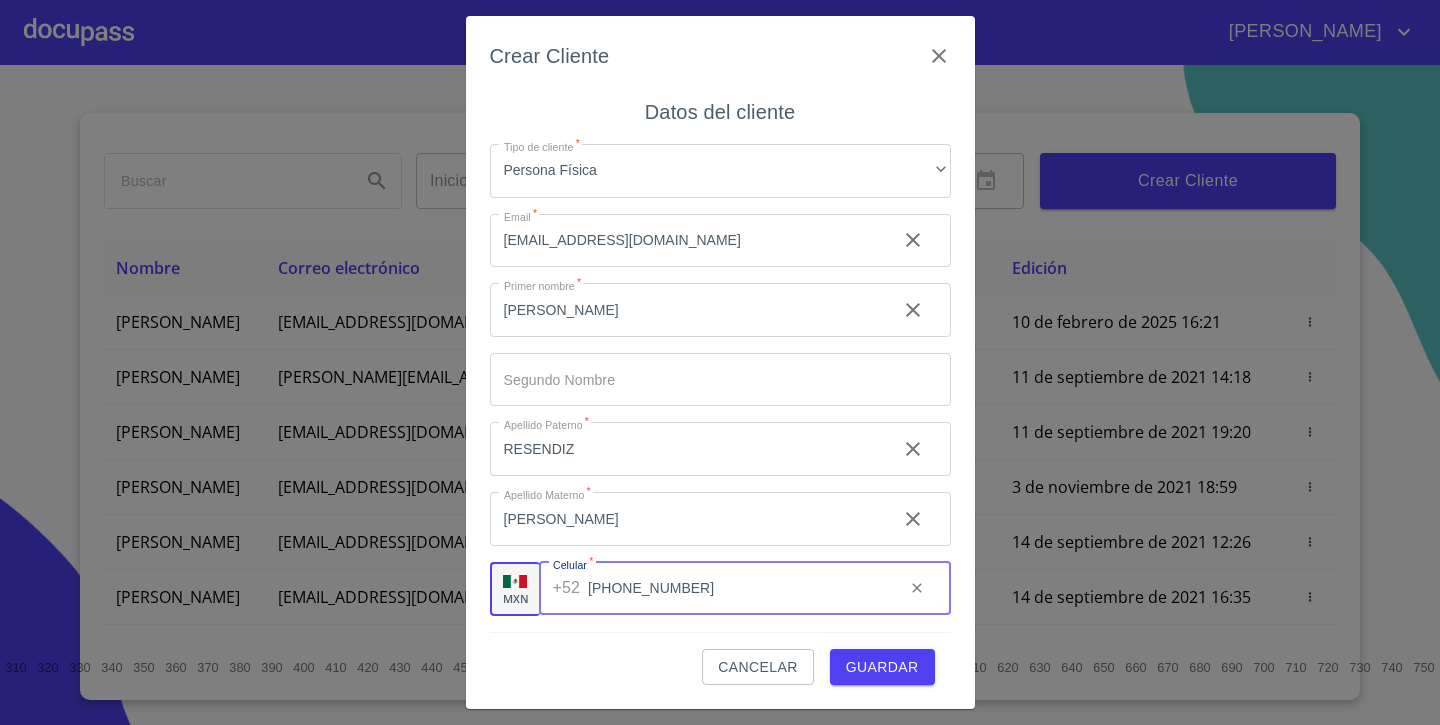 type on "[PHONE_NUMBER]" 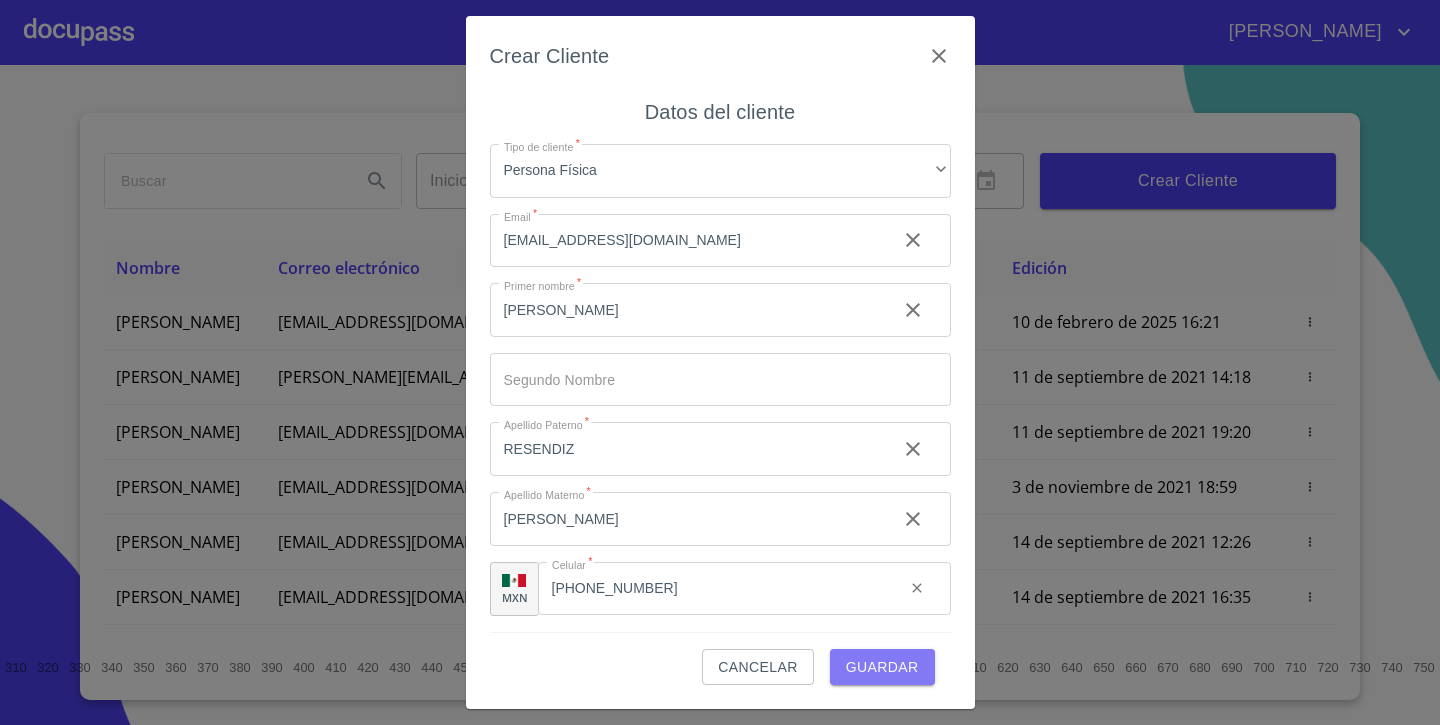 click on "Guardar" at bounding box center (882, 667) 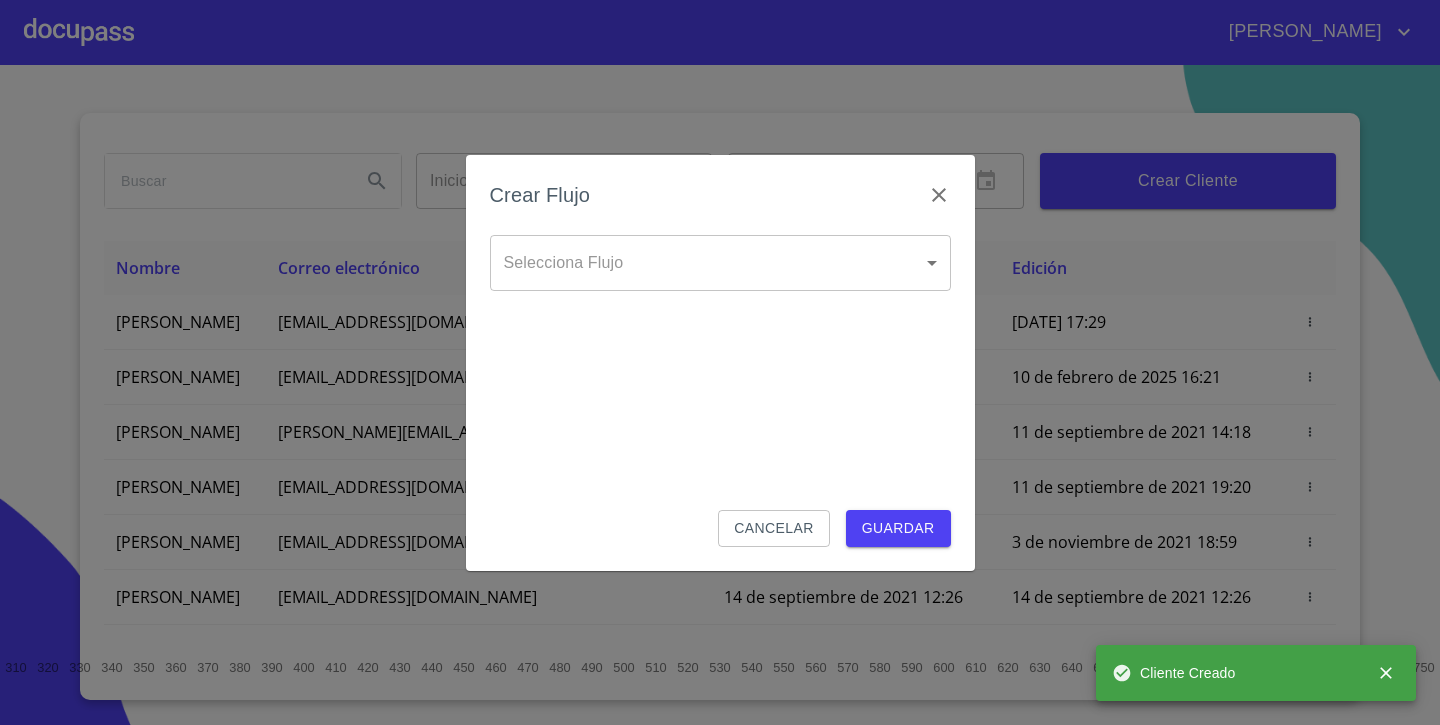 click on "[PERSON_NAME] ​ Fin ​ Crear Cliente Nombre   Correo electrónico   Registro   Edición     [PERSON_NAME] [PERSON_NAME][EMAIL_ADDRESS][DOMAIN_NAME] [DATE] 17:29 [DATE] 17:29 [PERSON_NAME] [PERSON_NAME][EMAIL_ADDRESS][DOMAIN_NAME] [DATE] 18:55 [DATE] 16:21 [PERSON_NAME]  [PERSON_NAME][EMAIL_ADDRESS][DOMAIN_NAME] [DATE] 14:18 [DATE] 14:18 [PERSON_NAME] [PERSON_NAME][EMAIL_ADDRESS][DOMAIN_NAME] [DATE] 19:20 [DATE] 19:20 [PERSON_NAME] [EMAIL_ADDRESS][DOMAIN_NAME] [DATE] 11:06 [DATE] 18:59 [PERSON_NAME] [EMAIL_ADDRESS][DOMAIN_NAME] [DATE] 12:26 [DATE] 12:26 [PERSON_NAME] [EMAIL_ADDRESS][DOMAIN_NAME] [DATE] 16:35 [DATE] 16:35 [PERSON_NAME] [EMAIL_ADDRESS][DOMAIN_NAME] [DATE] 18:24 [DATE] 18:24 [PERSON_NAME]  [EMAIL_ADDRESS][DOMAIN_NAME] [DATE] 13:18 [PERSON_NAME] 1 2" at bounding box center [720, 362] 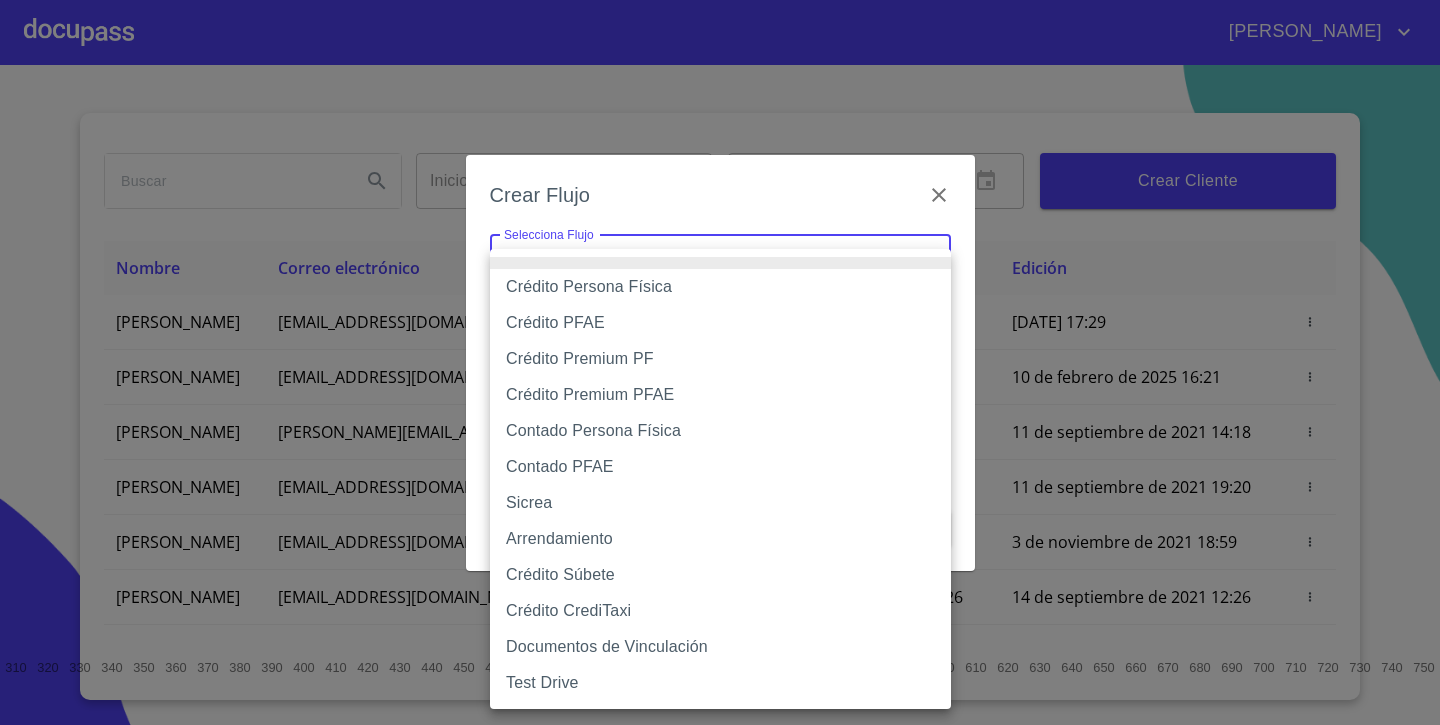 click on "Crédito Persona Física" at bounding box center [720, 287] 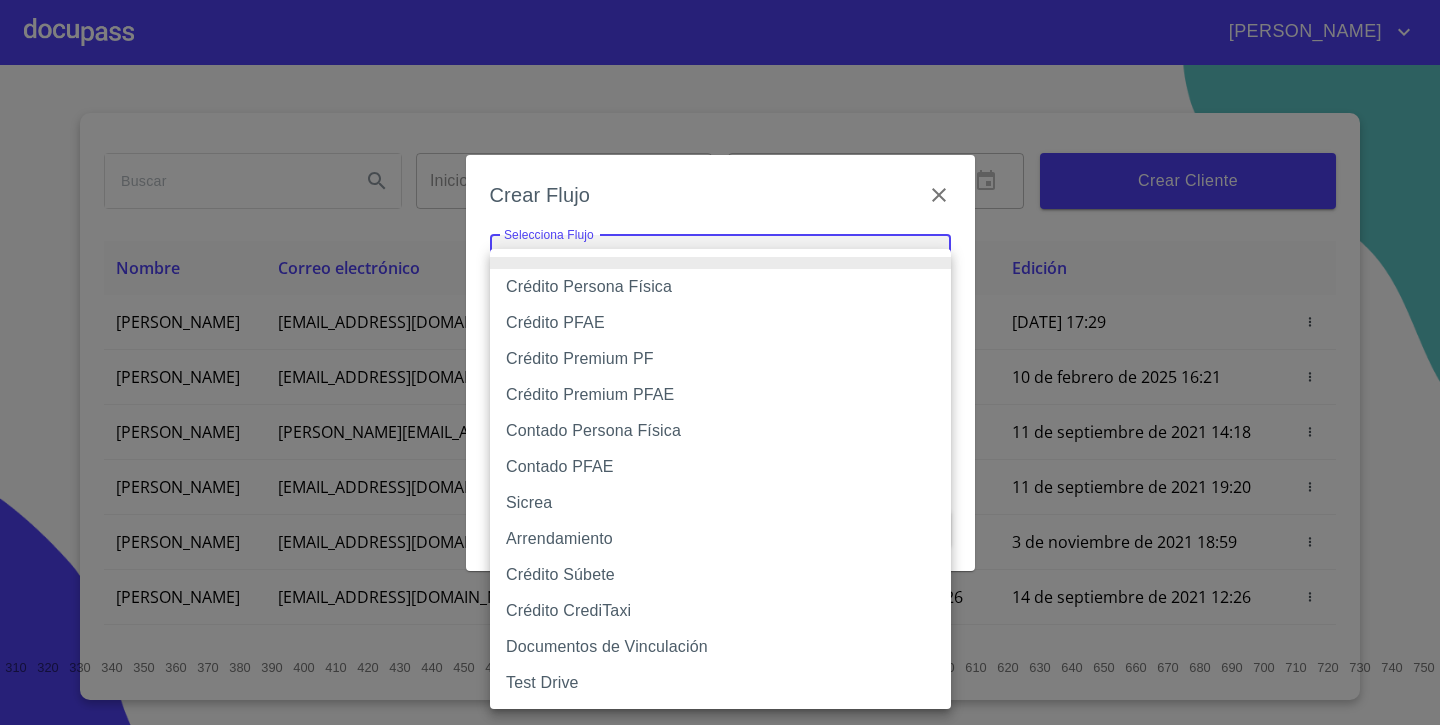 type on "6009fb3c7d1714eb8809aa97" 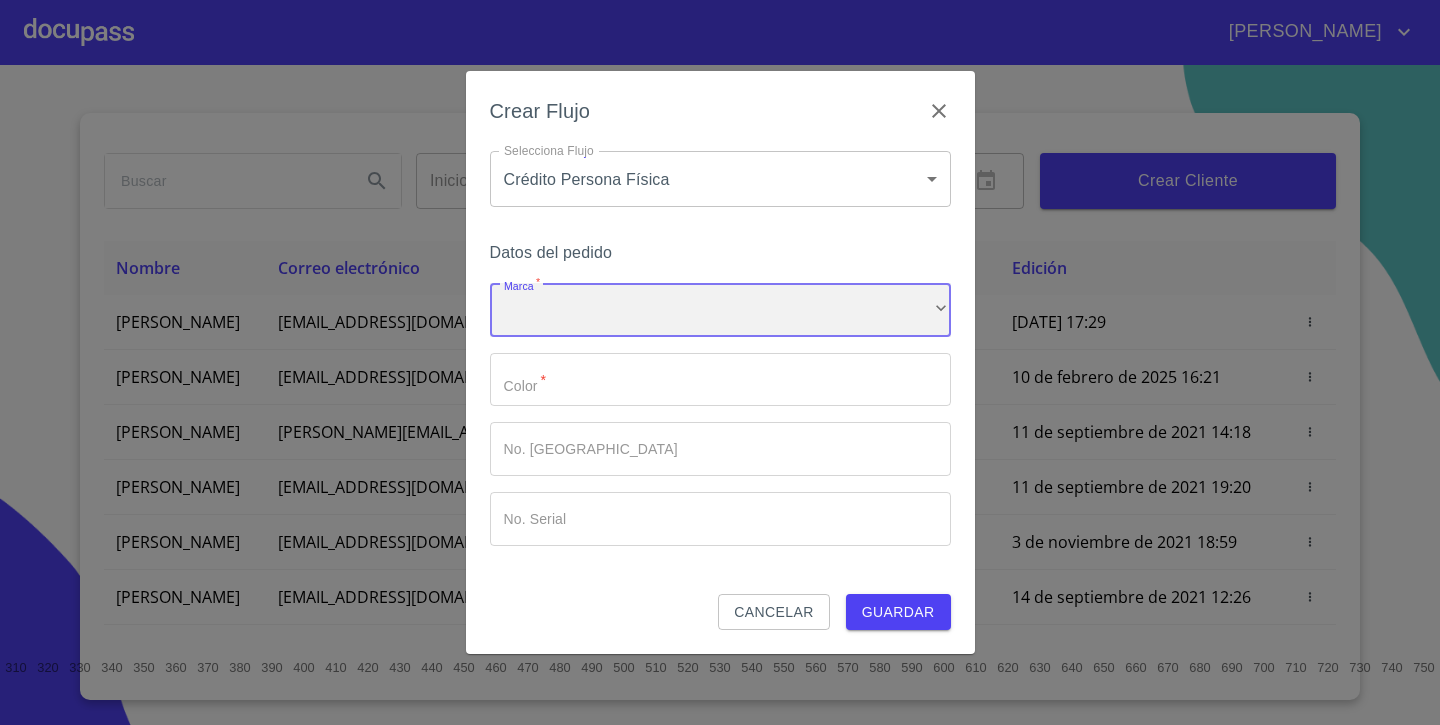 click on "​" at bounding box center [720, 310] 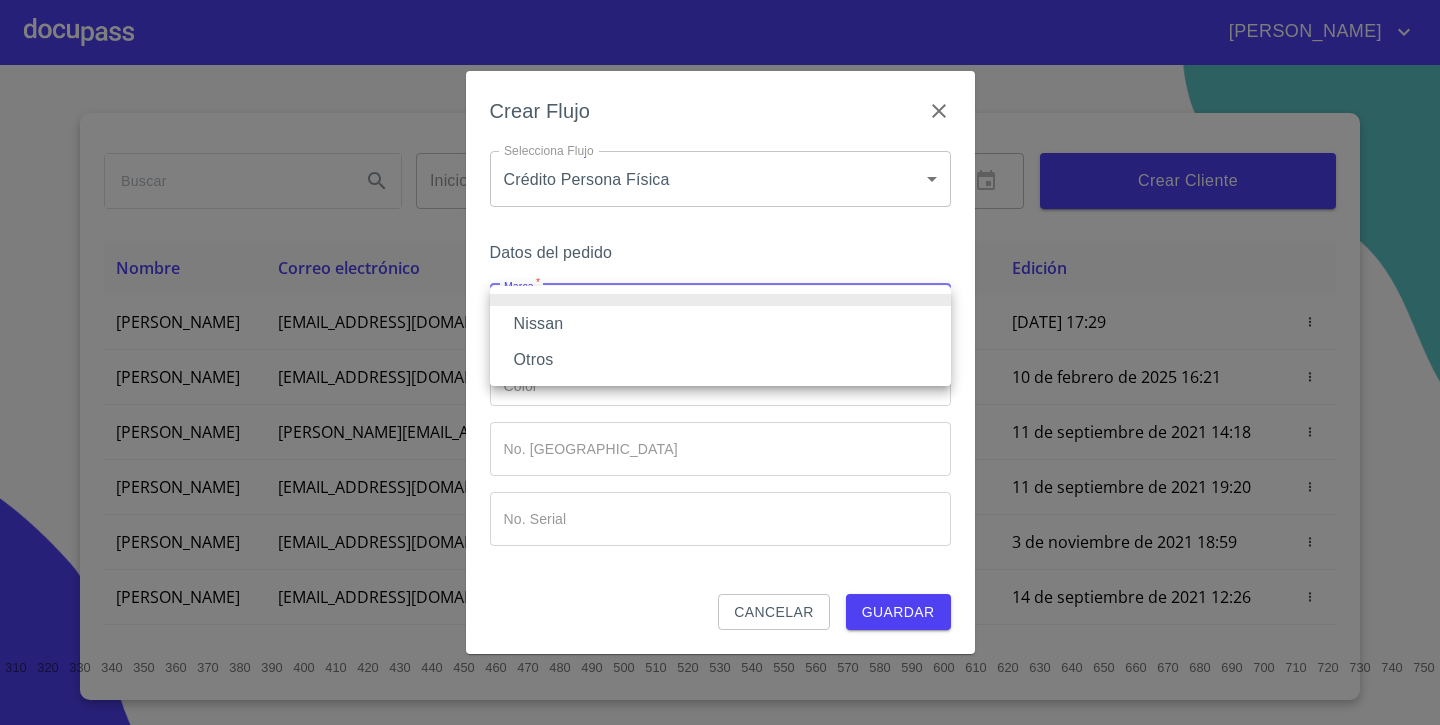 click on "Nissan" at bounding box center (720, 324) 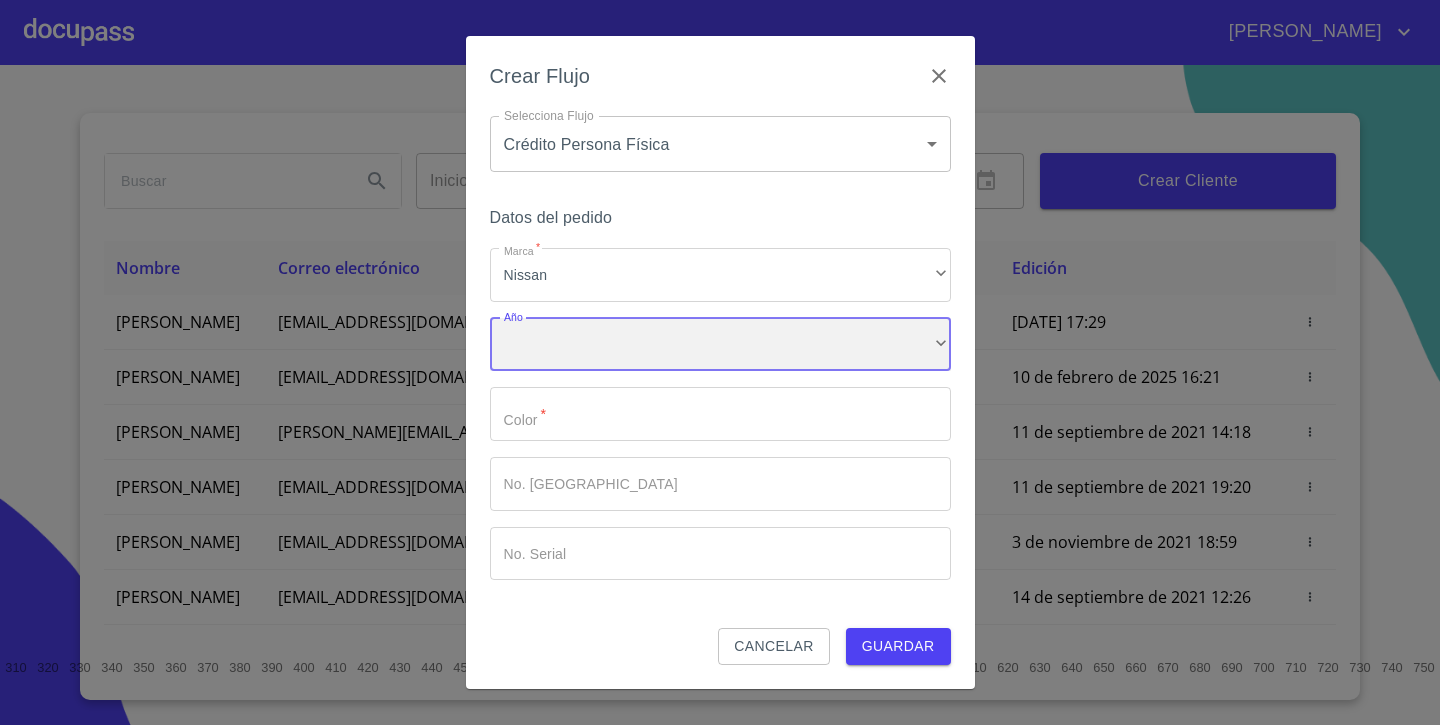 click on "​" at bounding box center [720, 345] 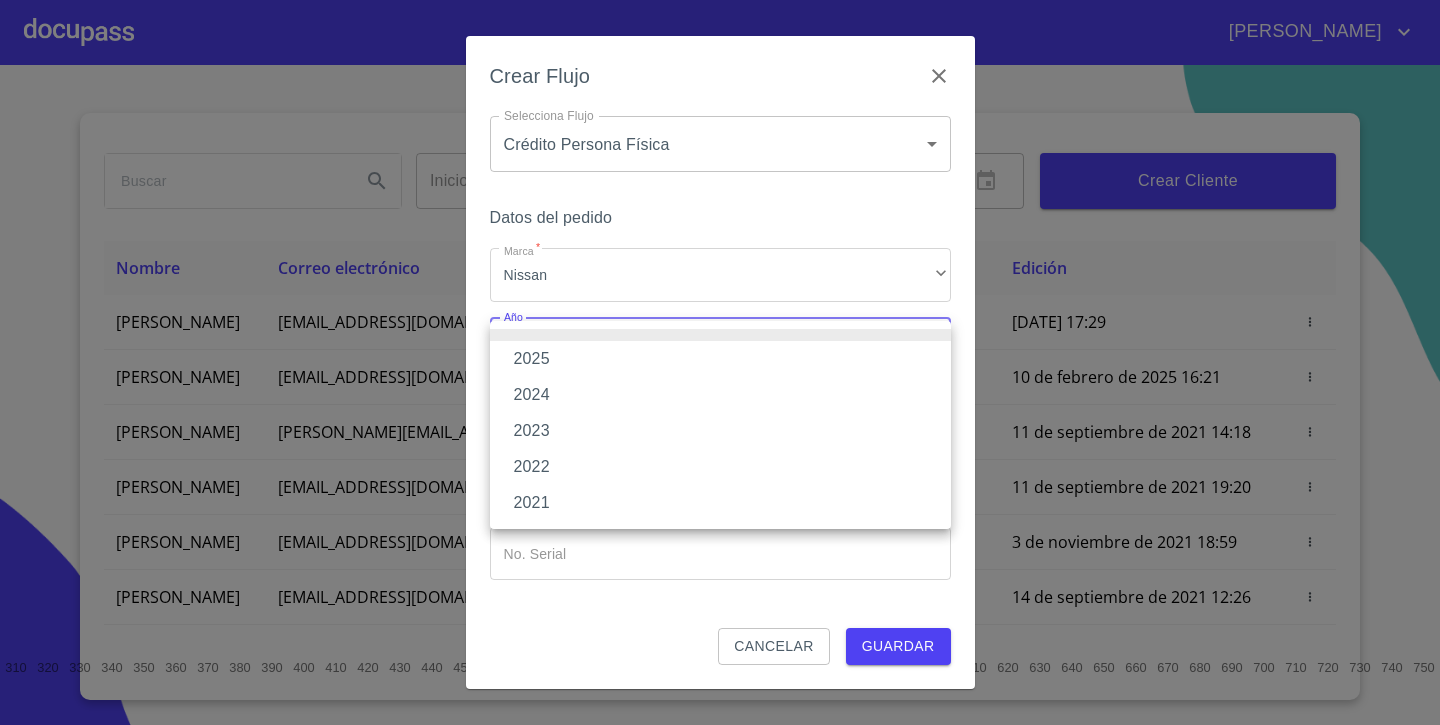 click on "2025" at bounding box center (720, 359) 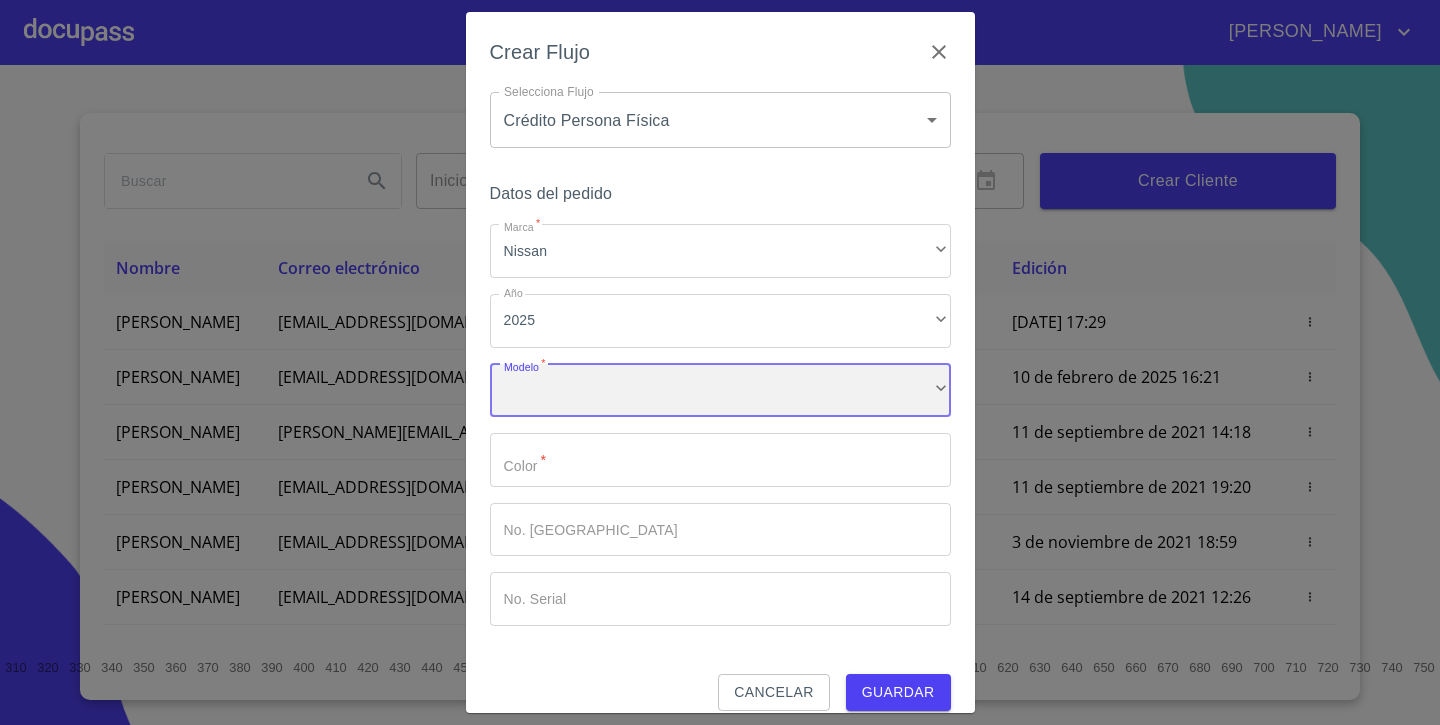click on "​" at bounding box center (720, 391) 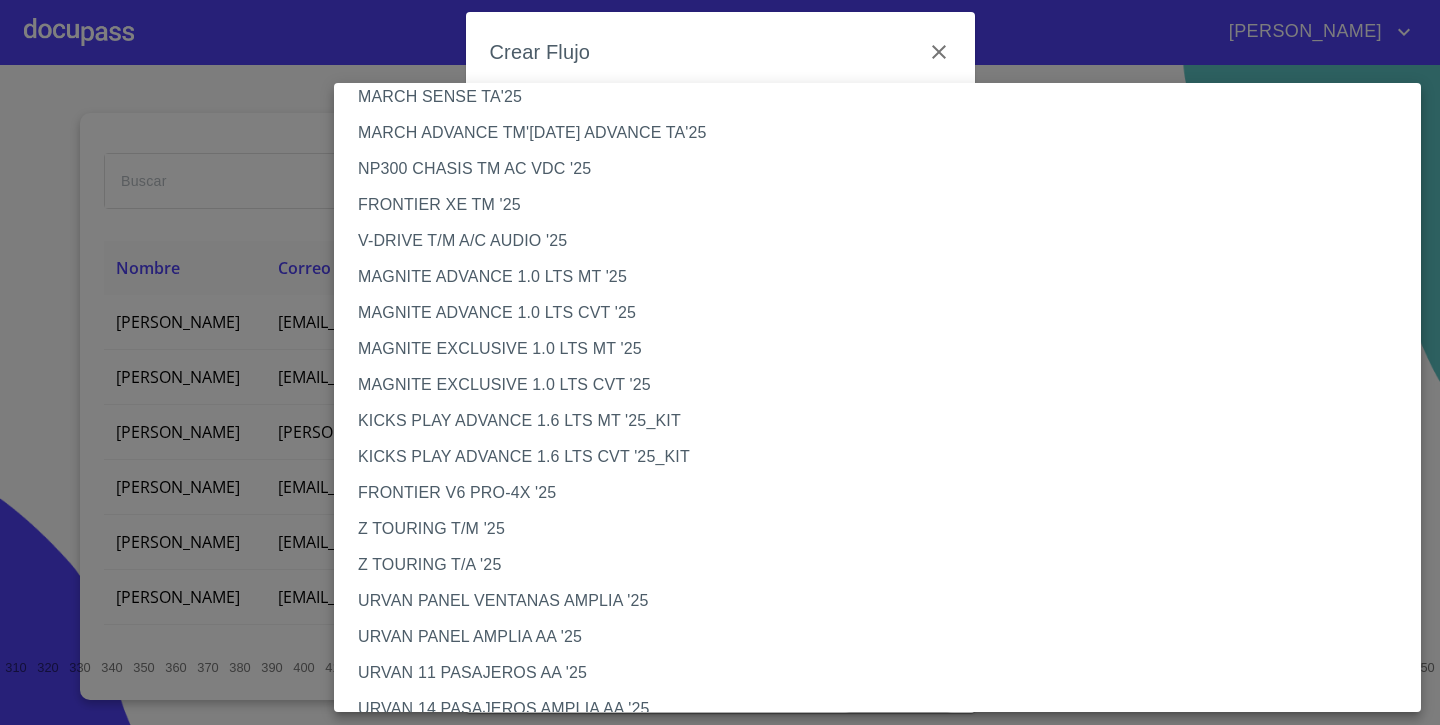 scroll, scrollTop: 131, scrollLeft: 0, axis: vertical 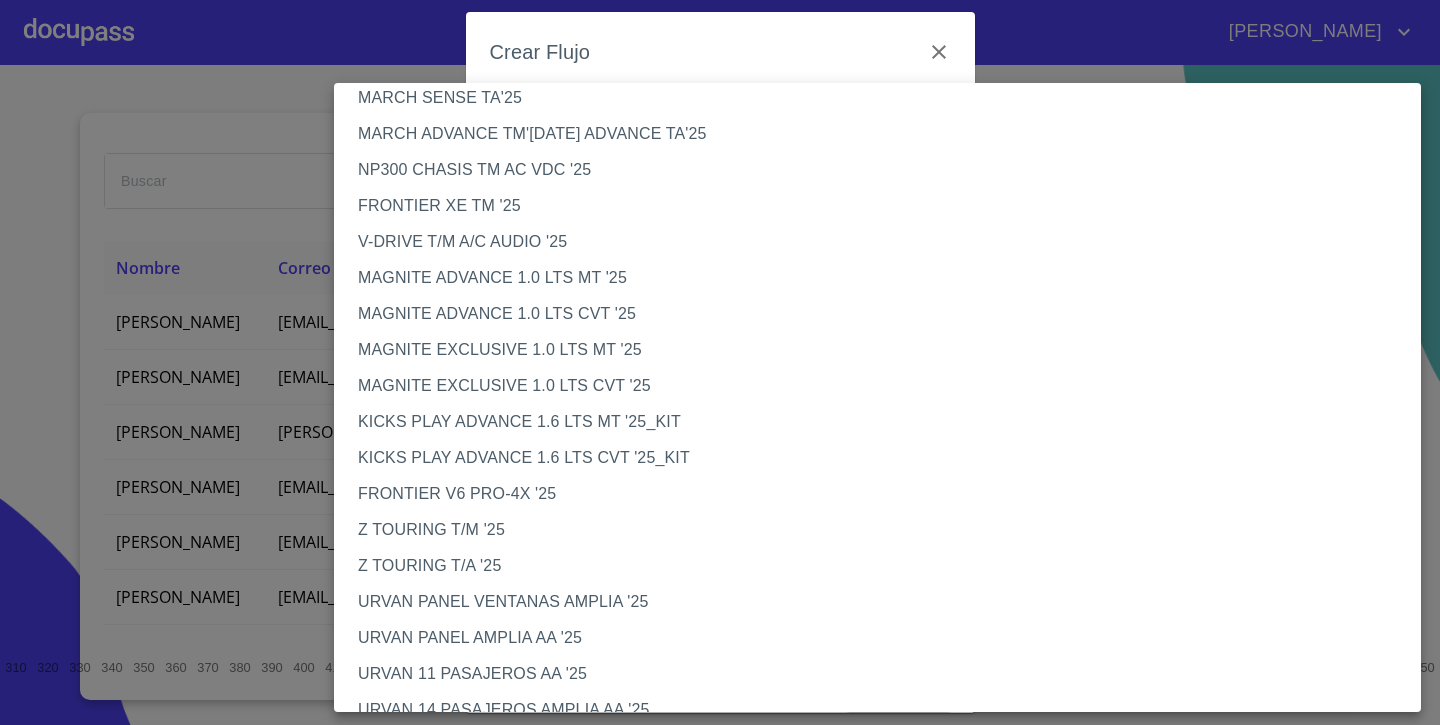 click on "MAGNITE ADVANCE 1.0 LTS CVT '25" at bounding box center (877, 314) 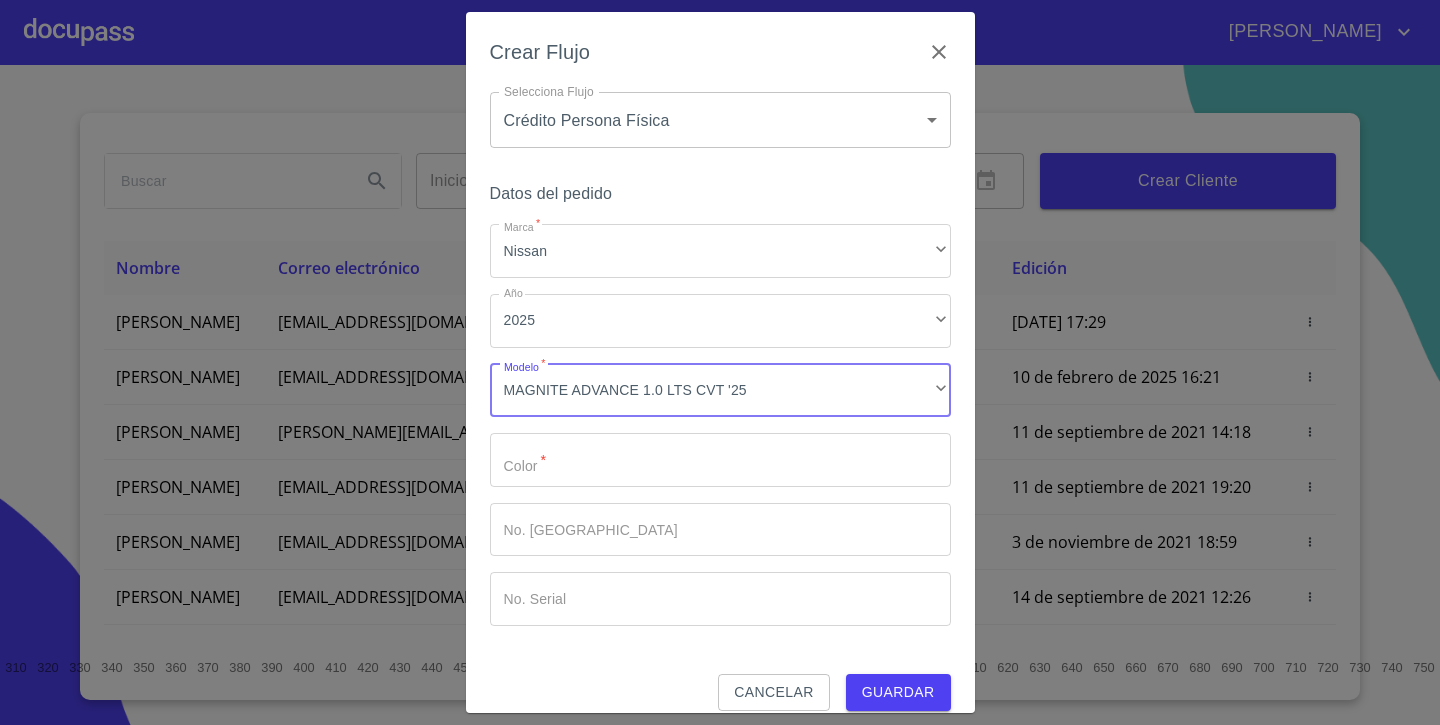 click on "Marca   *" at bounding box center [720, 460] 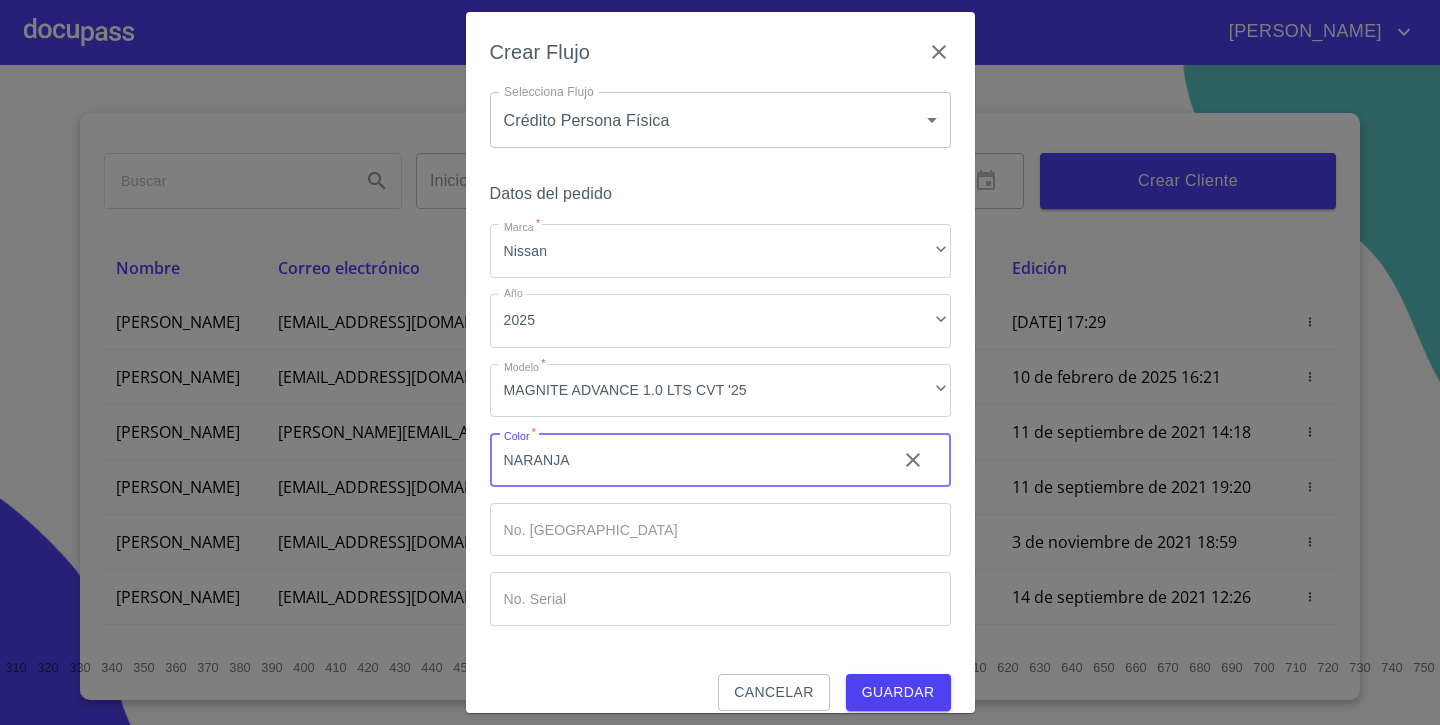 type on "NARANJA" 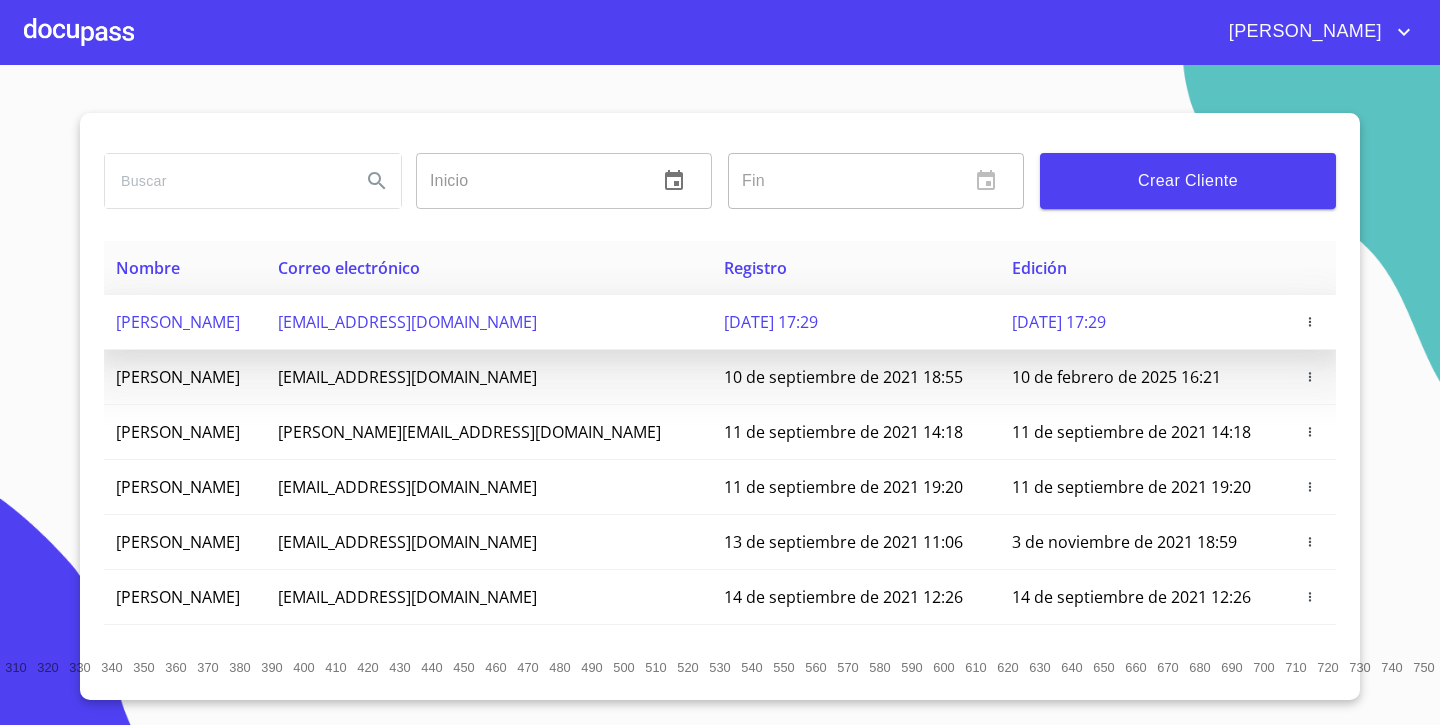 click on "[EMAIL_ADDRESS][DOMAIN_NAME]" at bounding box center [489, 322] 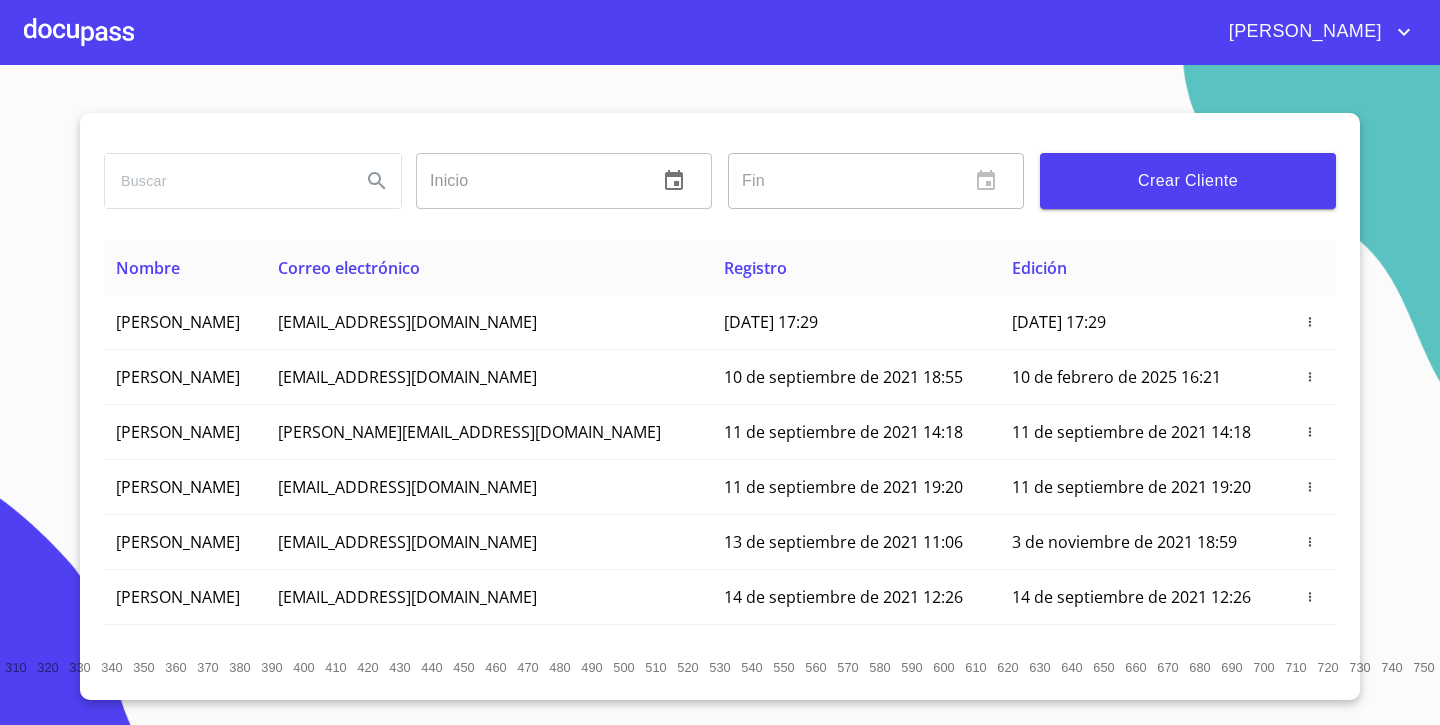 click at bounding box center (79, 32) 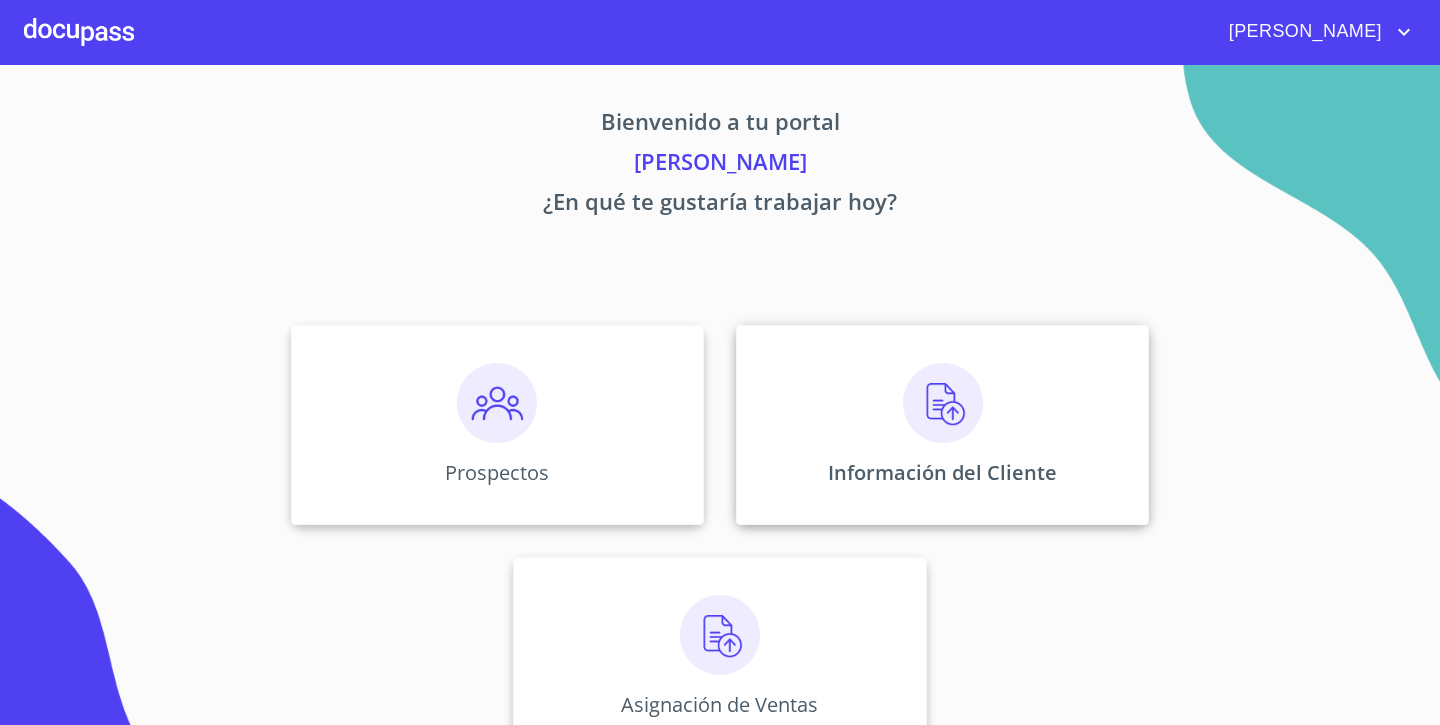 click on "Información del Cliente" at bounding box center (942, 425) 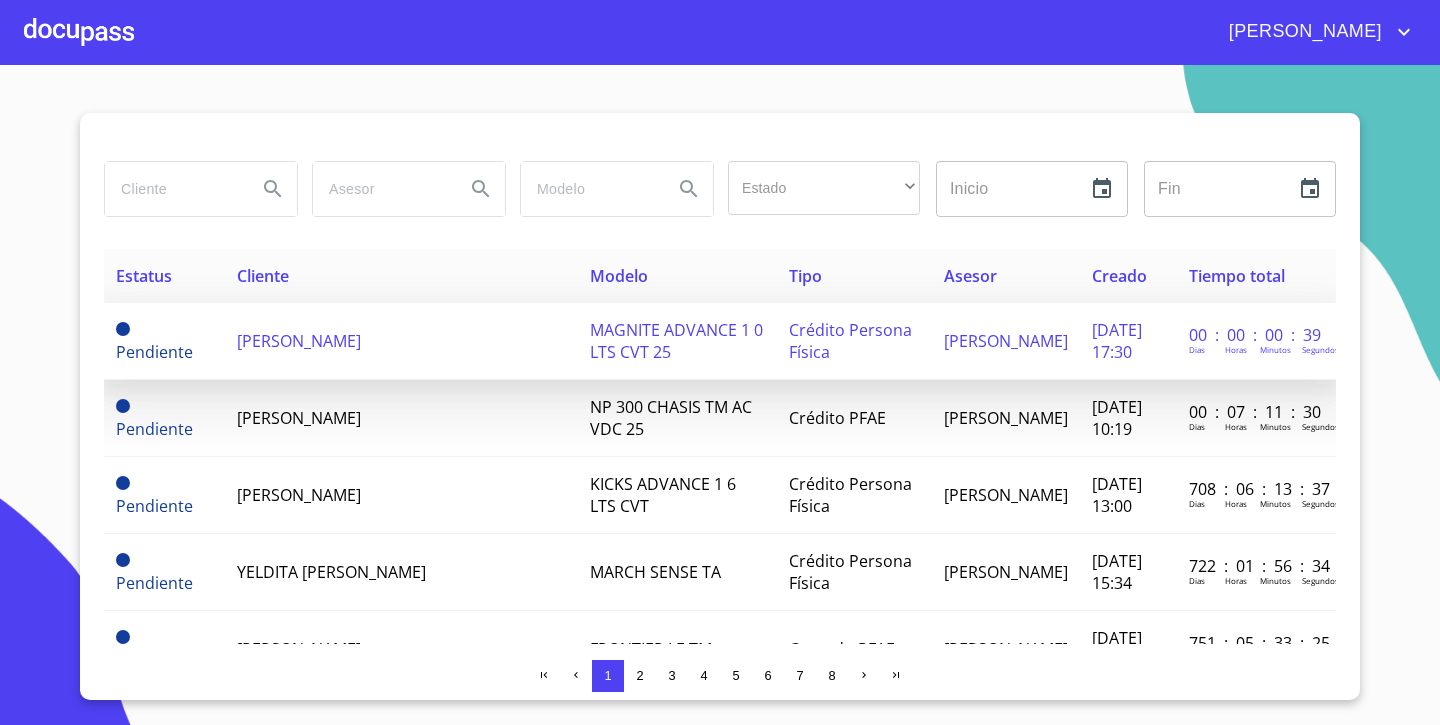 click on "[PERSON_NAME]" at bounding box center (401, 341) 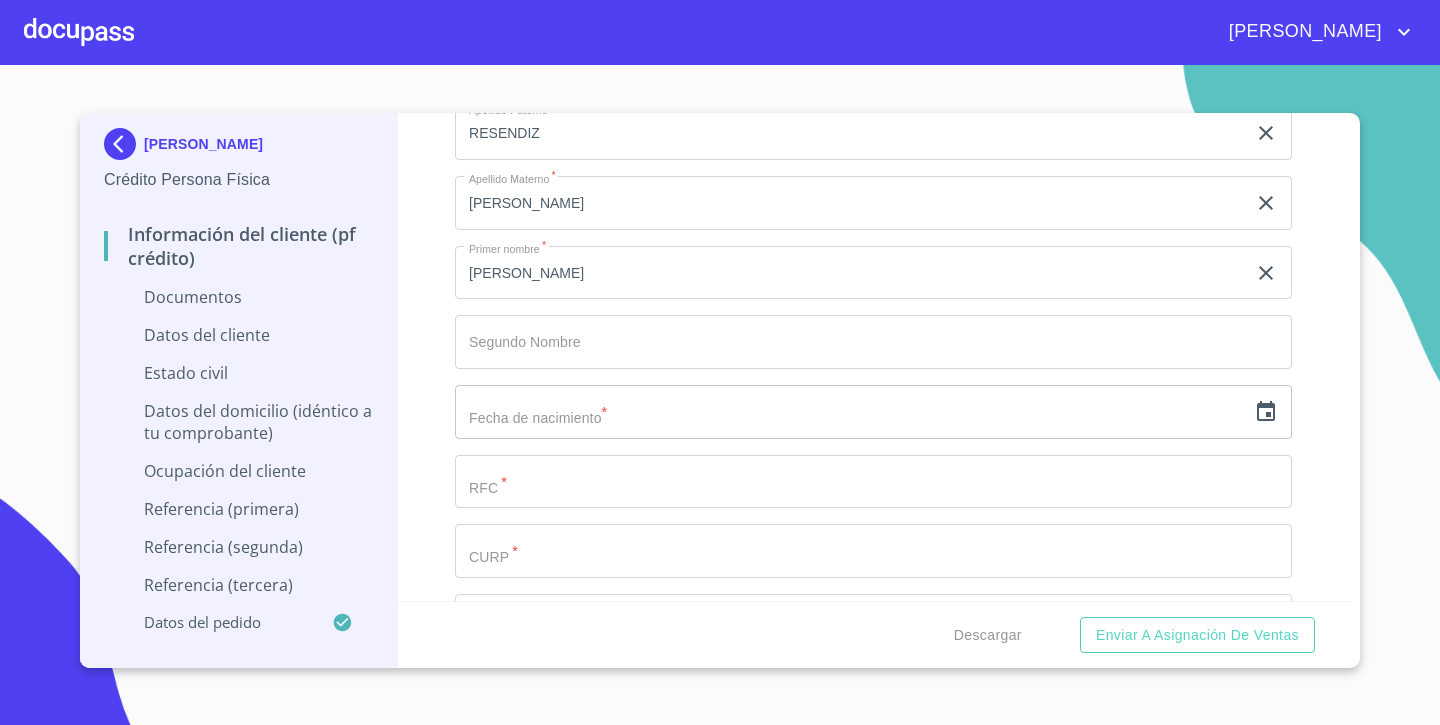 scroll, scrollTop: 2529, scrollLeft: 0, axis: vertical 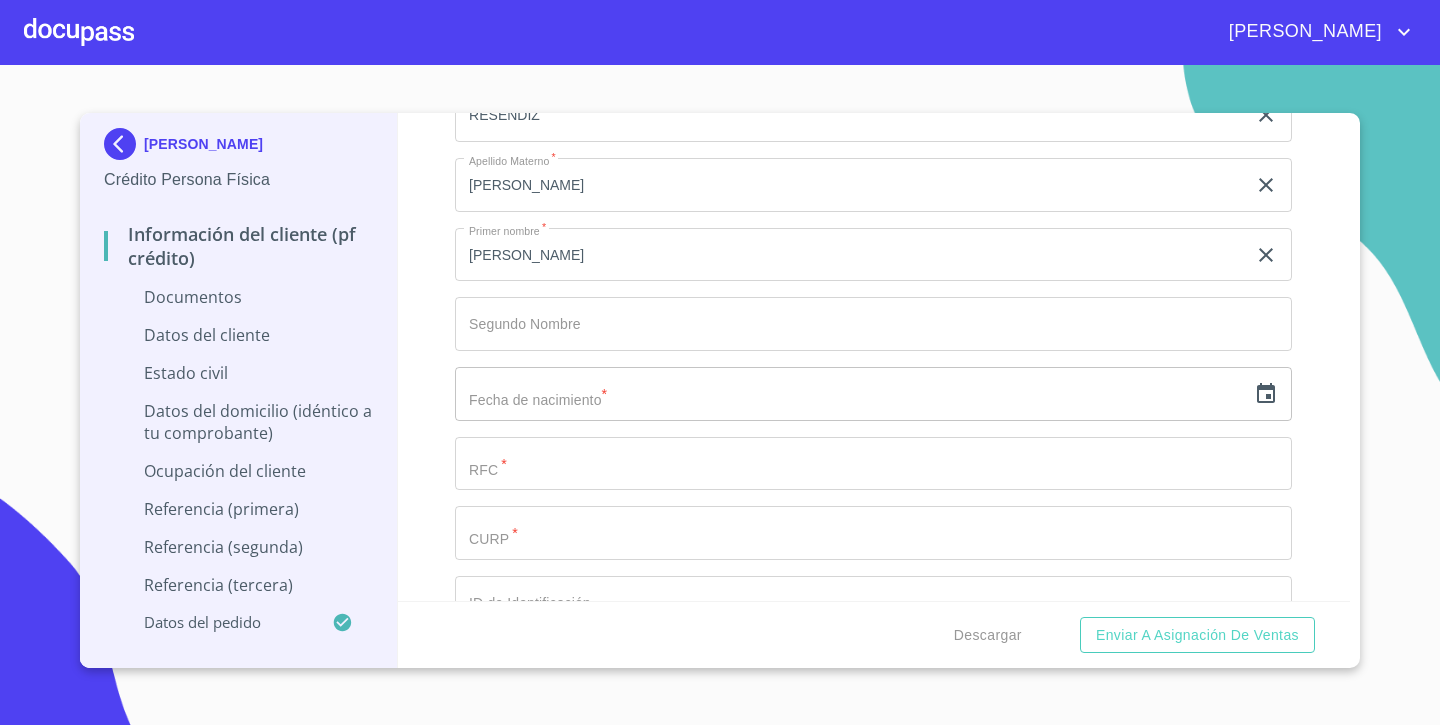 click 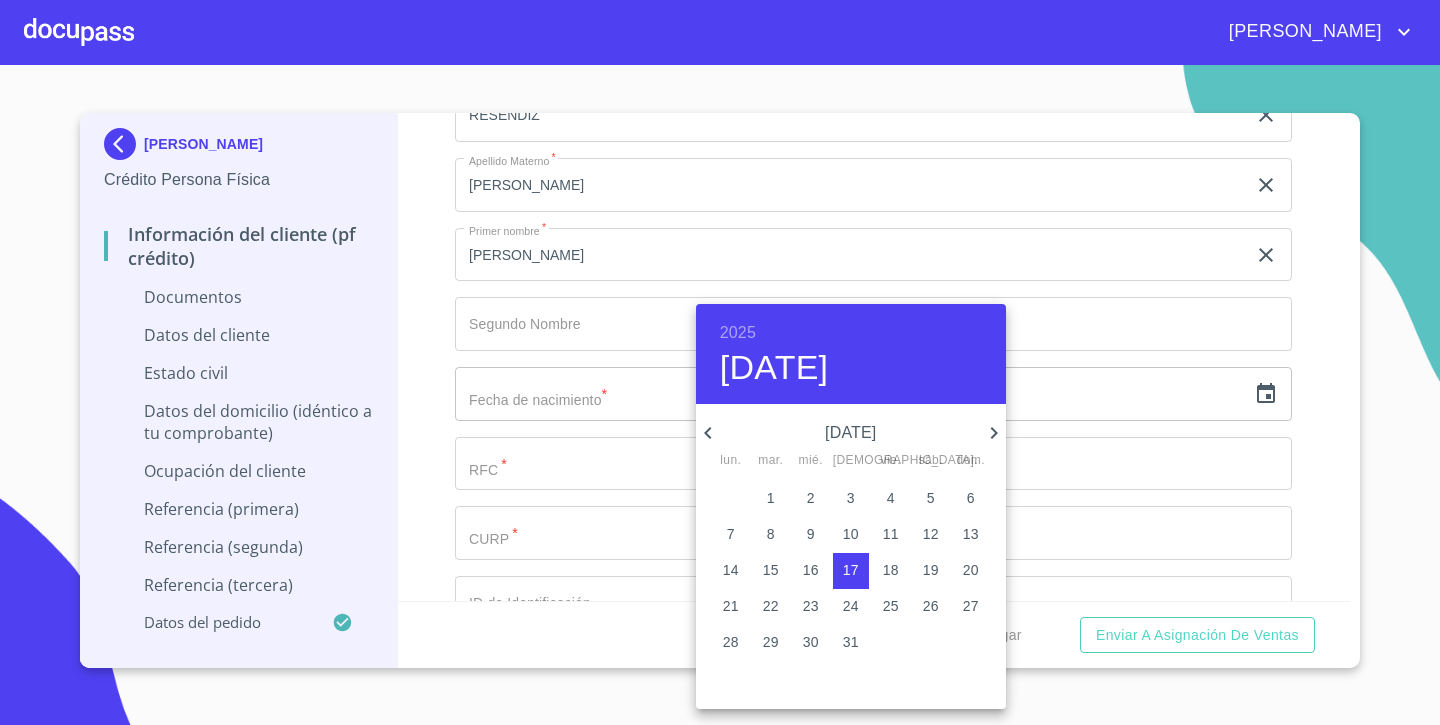 click on "2025" at bounding box center (738, 333) 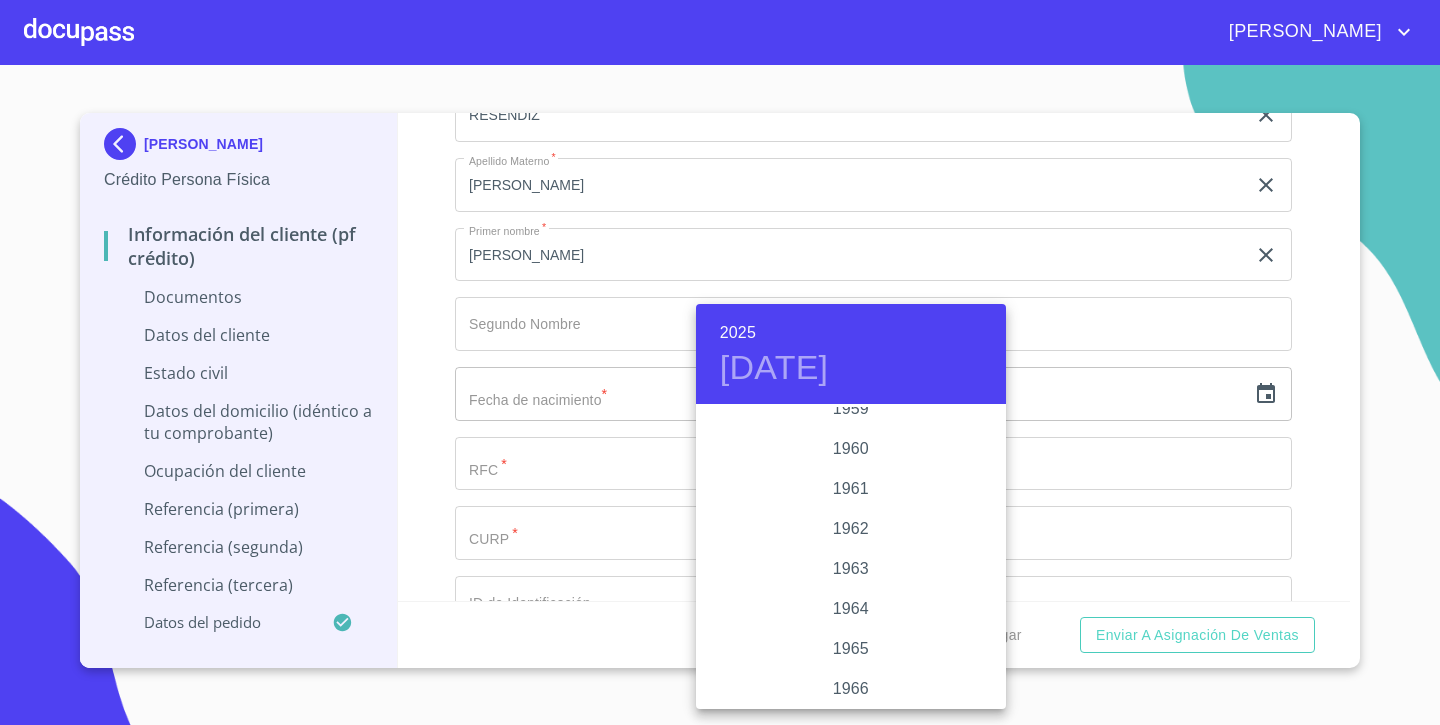 scroll, scrollTop: 1377, scrollLeft: 0, axis: vertical 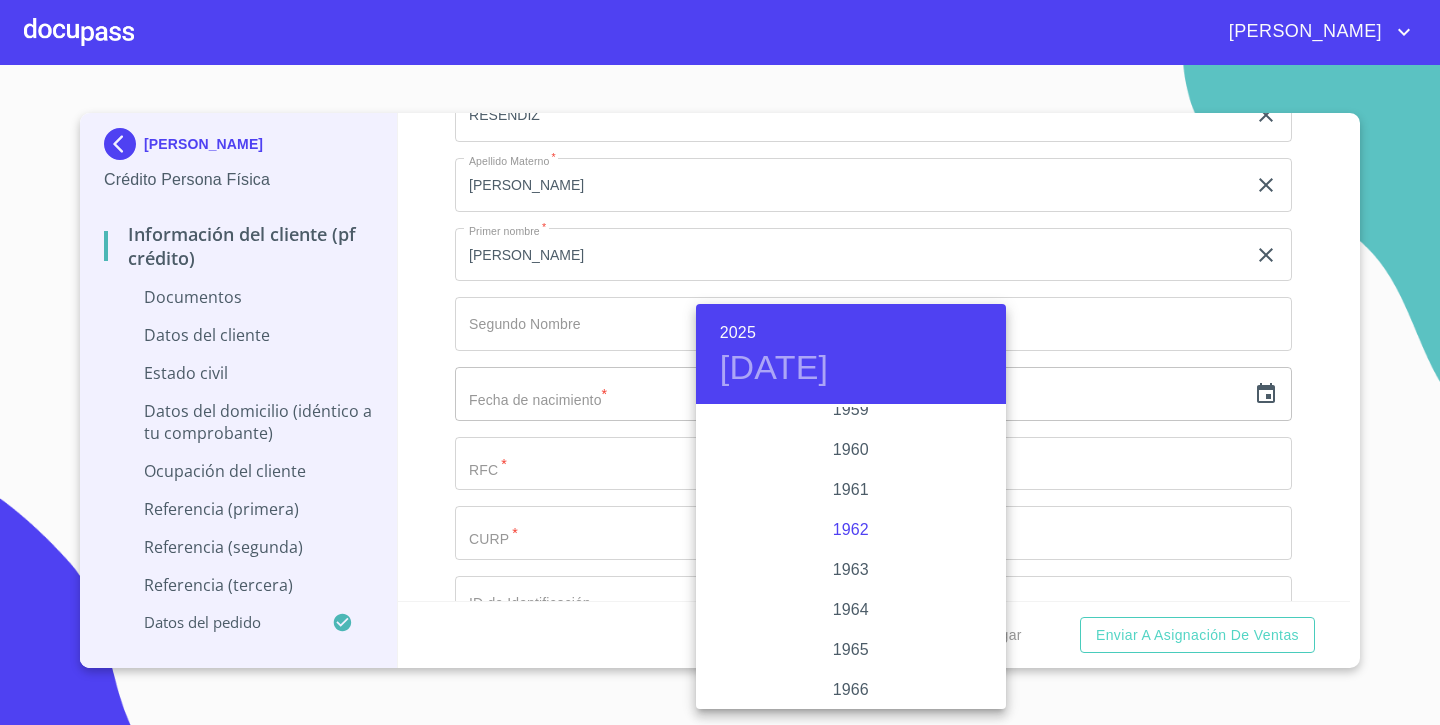 click on "1962" at bounding box center [851, 530] 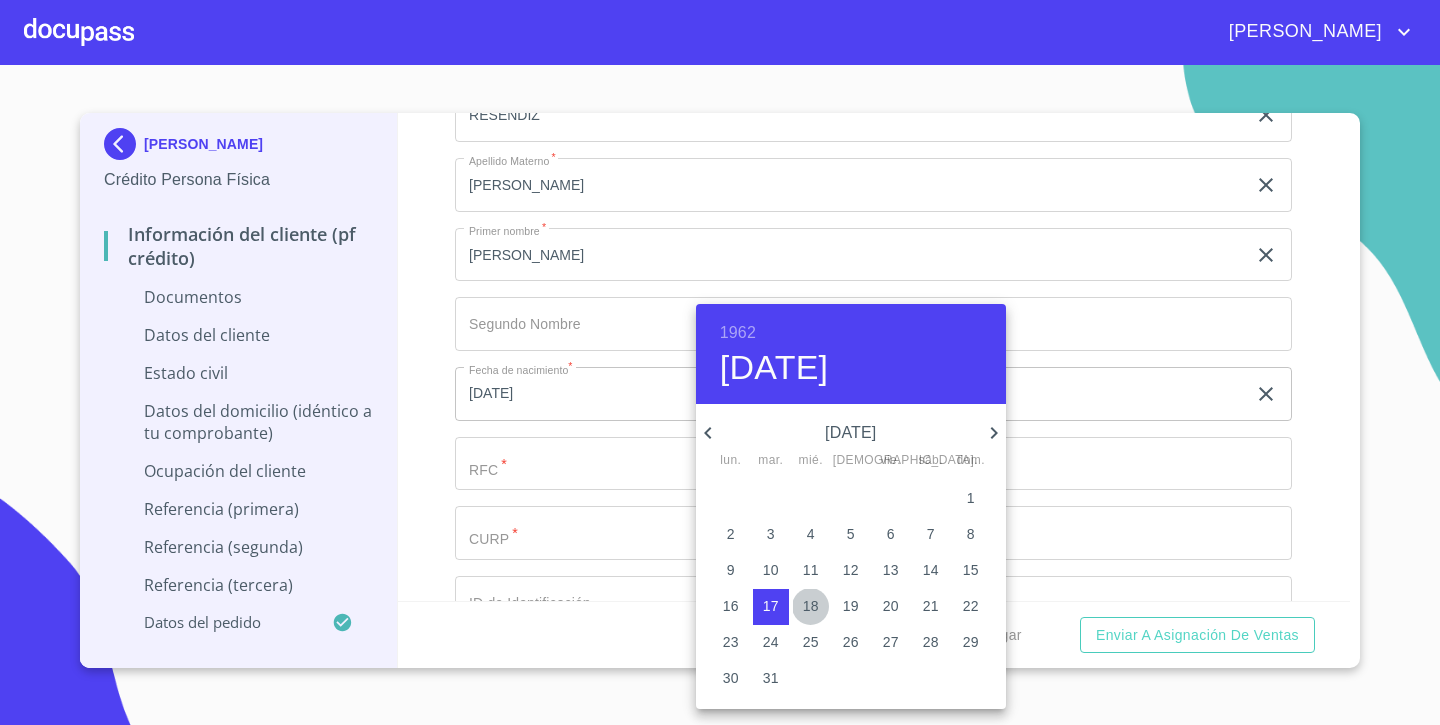 click on "18" at bounding box center (811, 606) 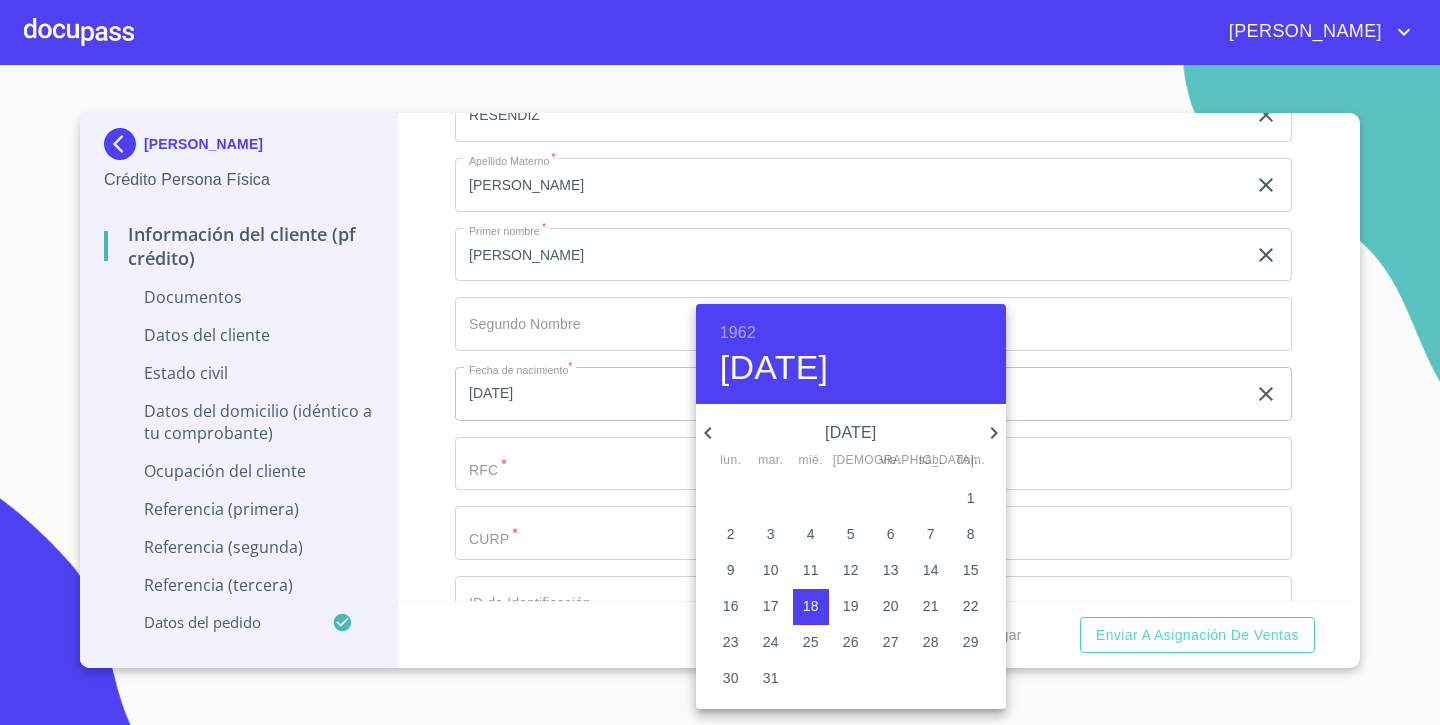click at bounding box center (720, 362) 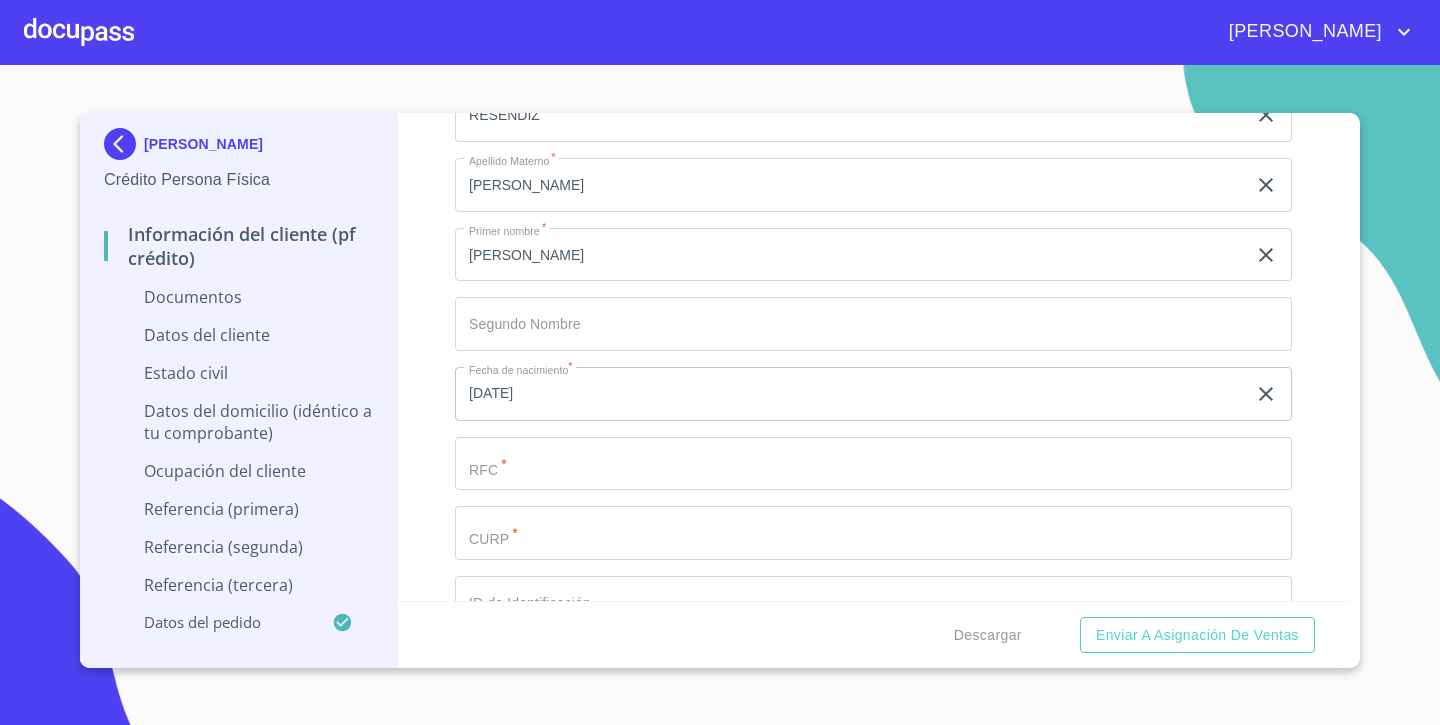 click on "[PERSON_NAME]   * RESENDIZ ​ Apellido Materno   * [PERSON_NAME] ​ Primer nombre   * [PERSON_NAME] Nombre ​ Fecha de nacimiento * [DEMOGRAPHIC_DATA] ​ RFC   * ​ CURP   * ​ ID de Identificación ​ Nacionalidad   * ​ ​ País de nacimiento   * ​ Sexo   * ​ ​ MXN Celular   * [PHONE_NUMBER] ​" at bounding box center [873, 499] 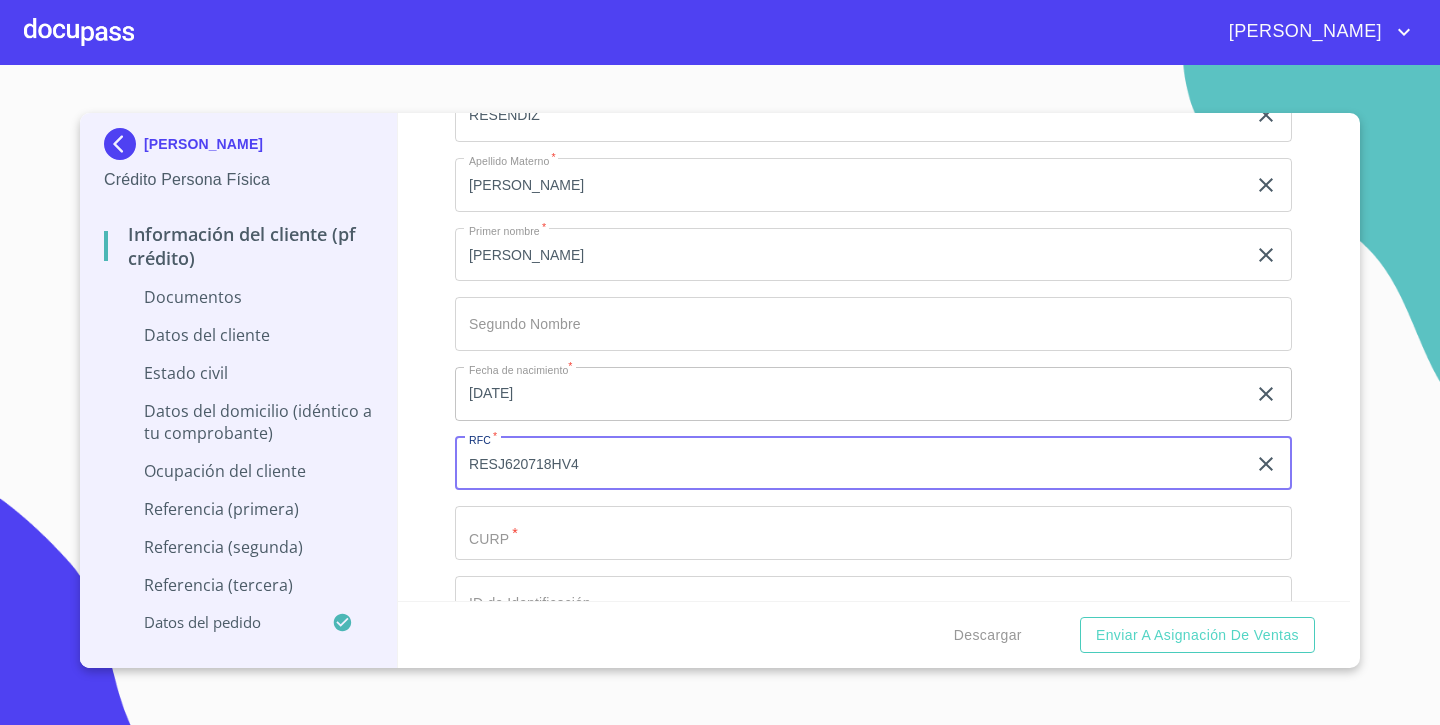 type on "RESJ620718HV4" 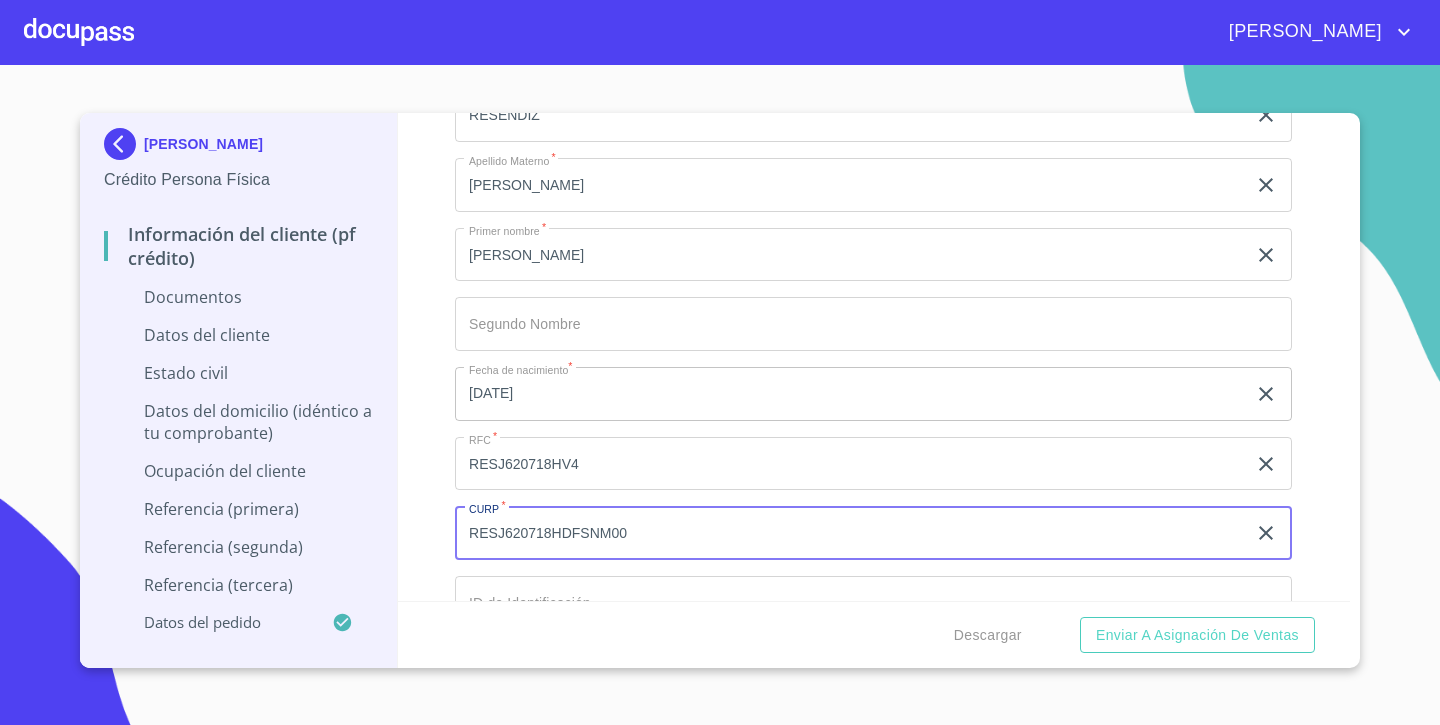 type on "RESJ620718HDFSNM00" 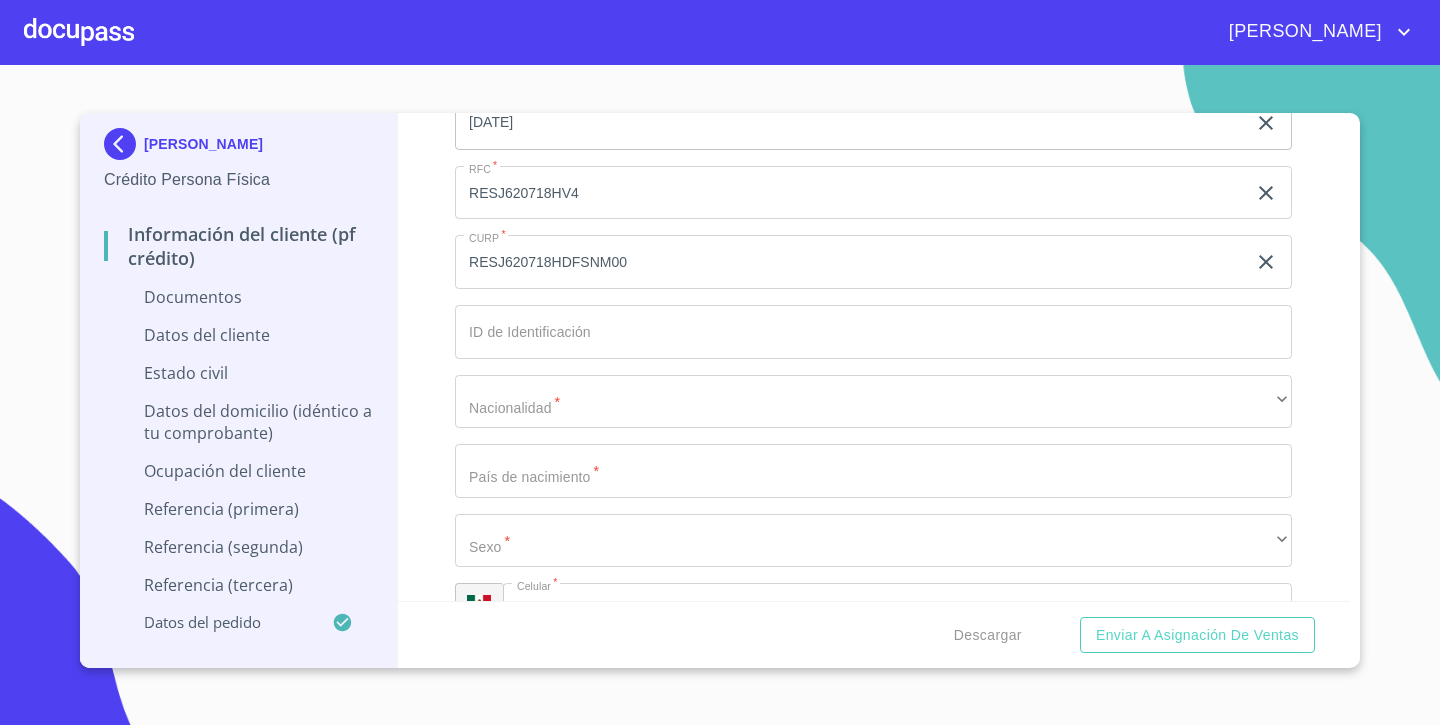 scroll, scrollTop: 2805, scrollLeft: 0, axis: vertical 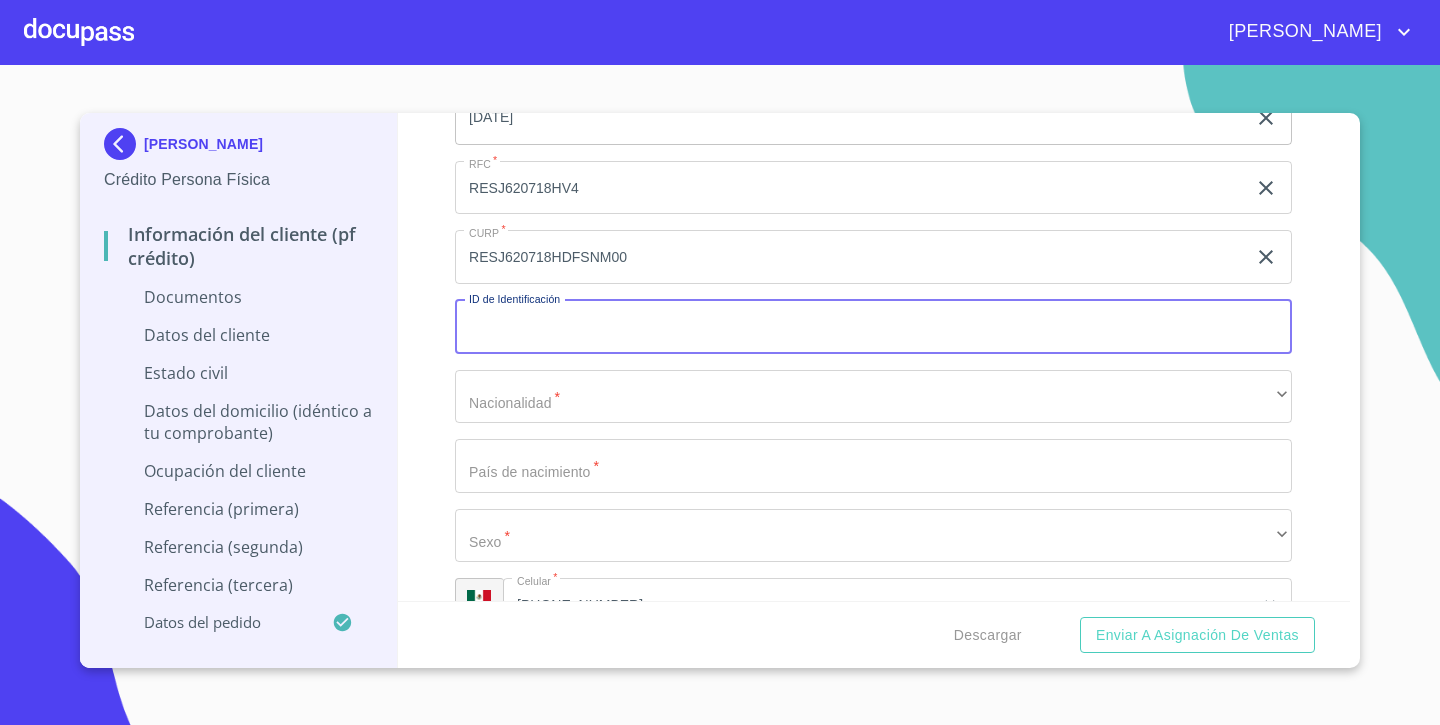 click on "Documento de identificación.   *" at bounding box center [873, 327] 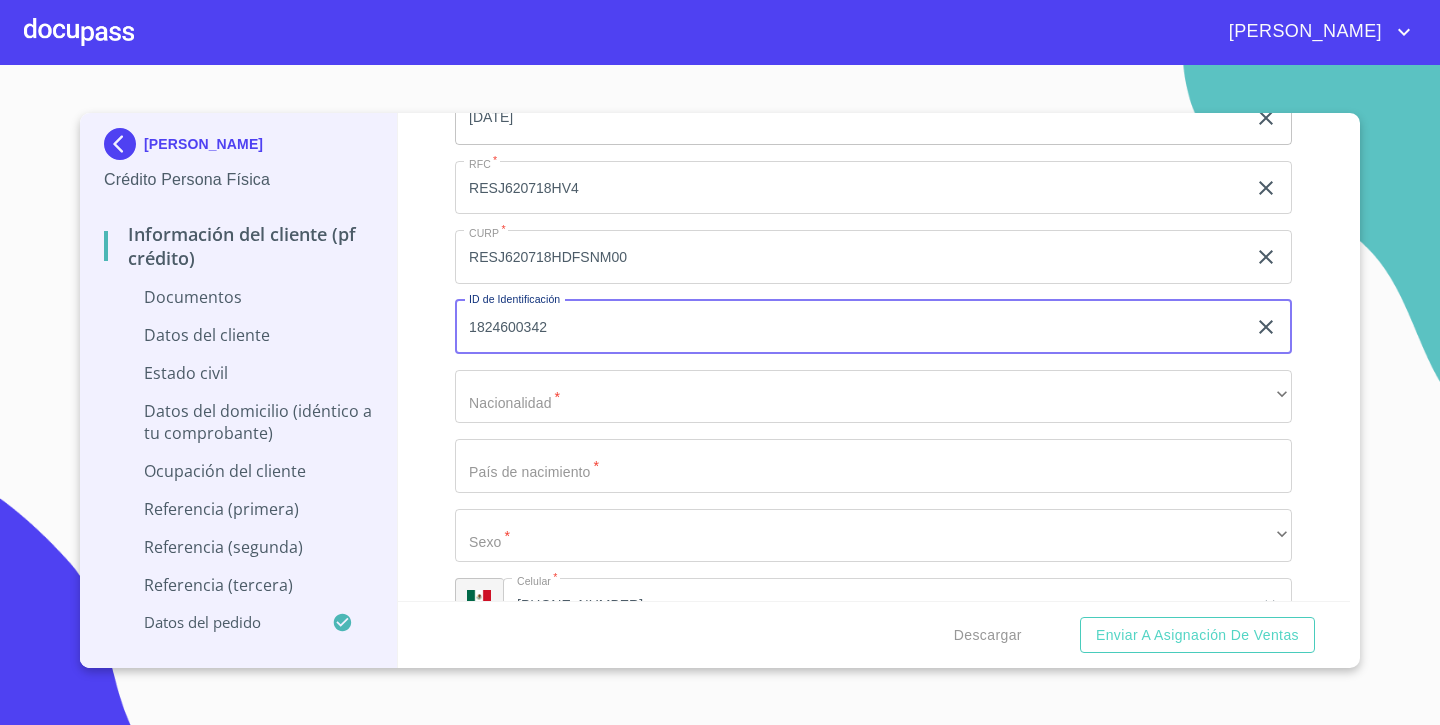 type on "1824600342" 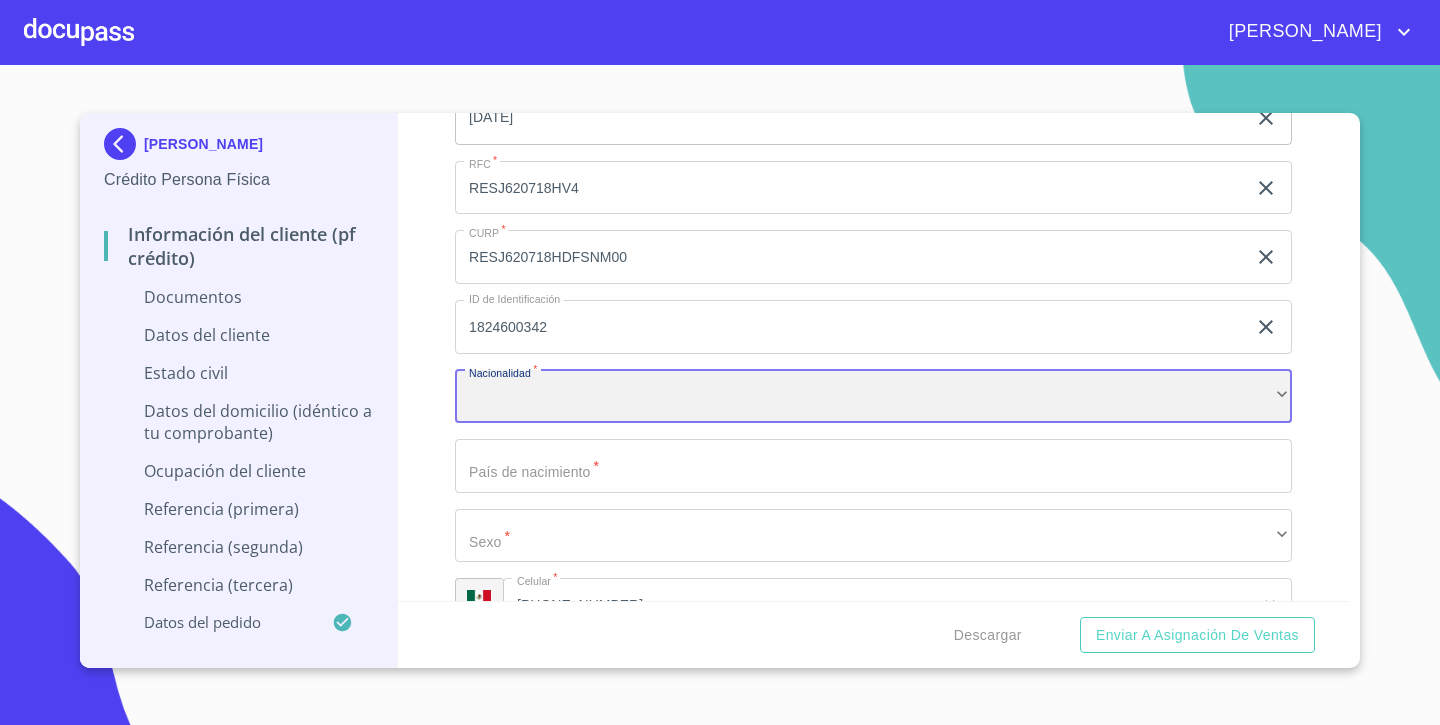 click on "​" at bounding box center [873, 397] 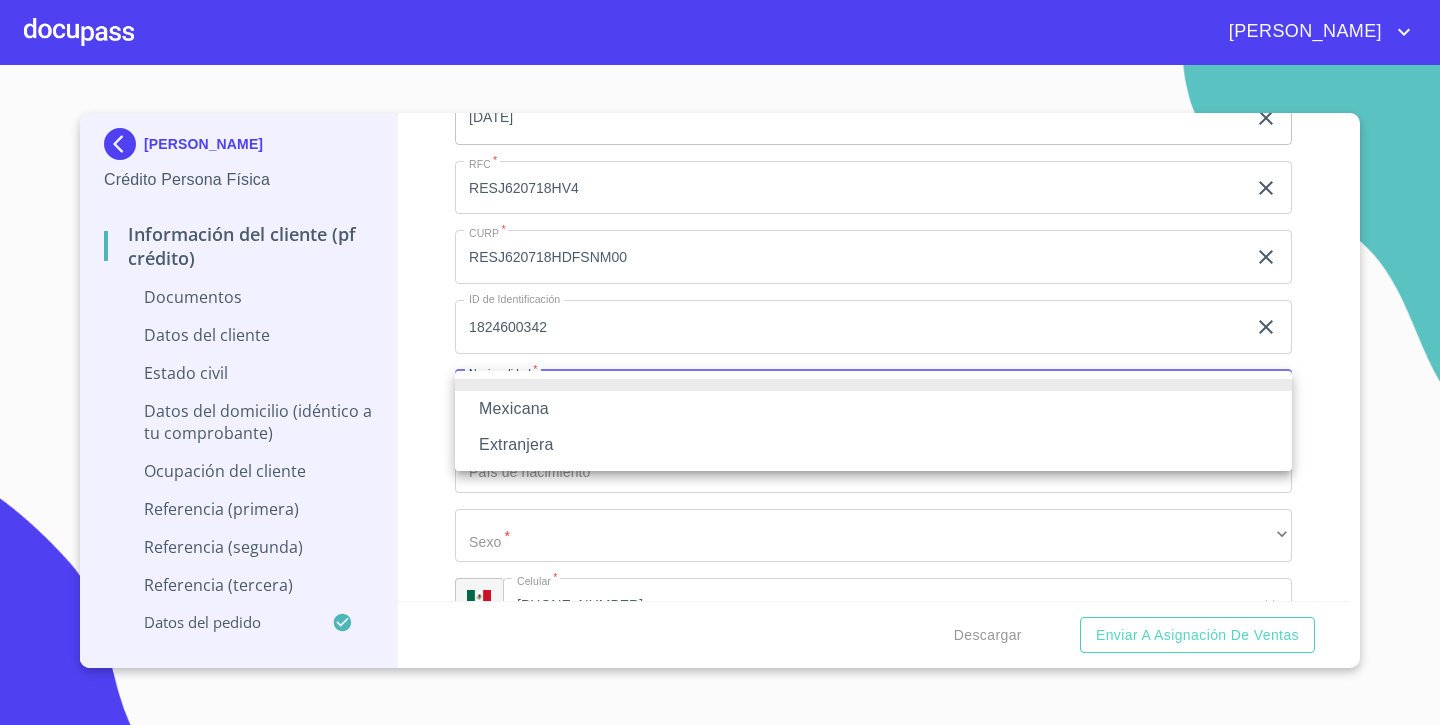 click on "Mexicana" at bounding box center [873, 409] 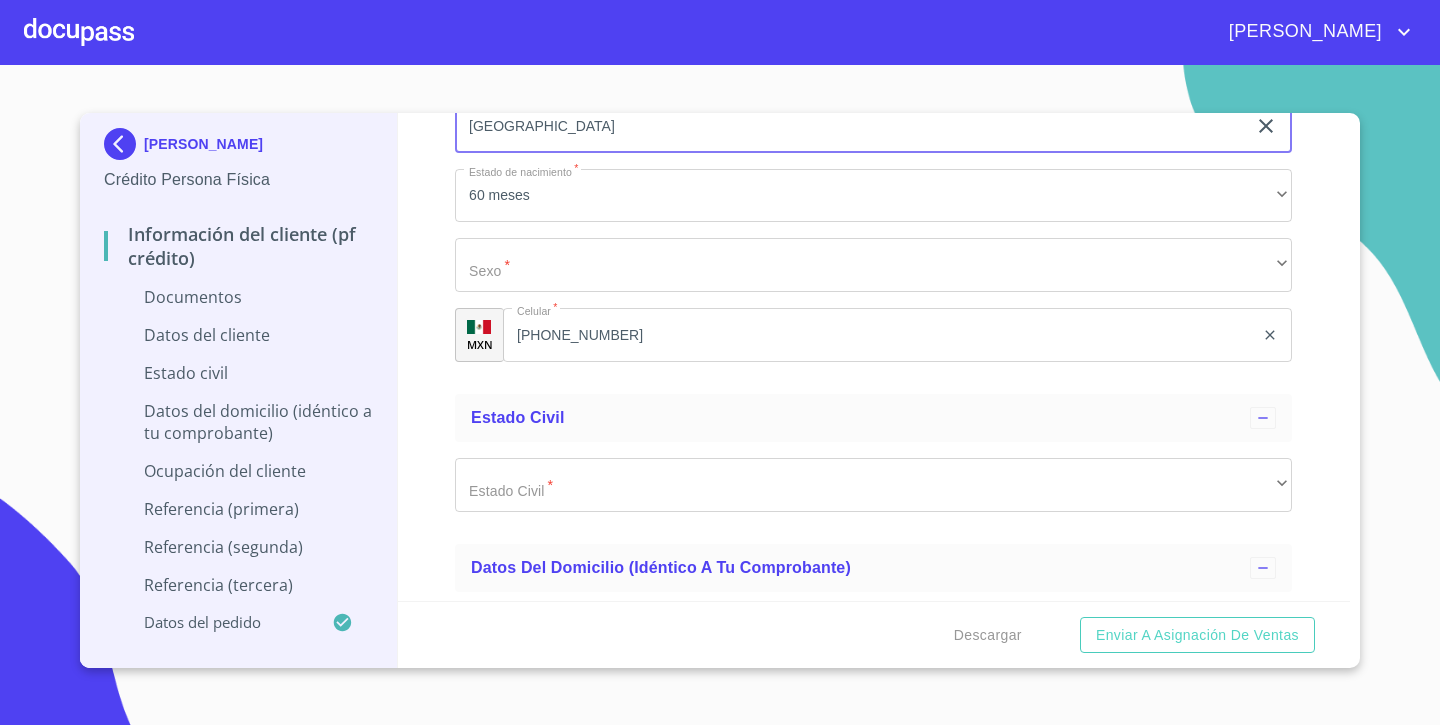 scroll, scrollTop: 3176, scrollLeft: 0, axis: vertical 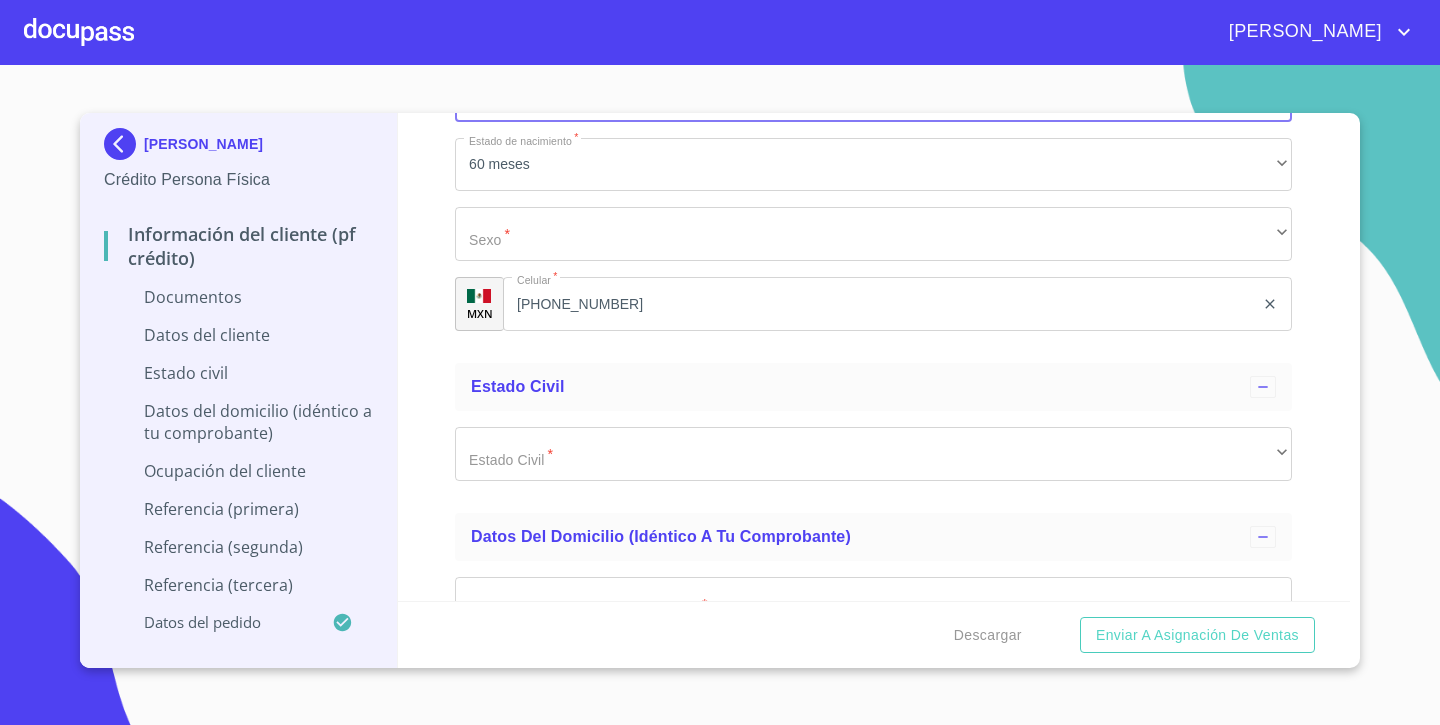 type on "[GEOGRAPHIC_DATA]" 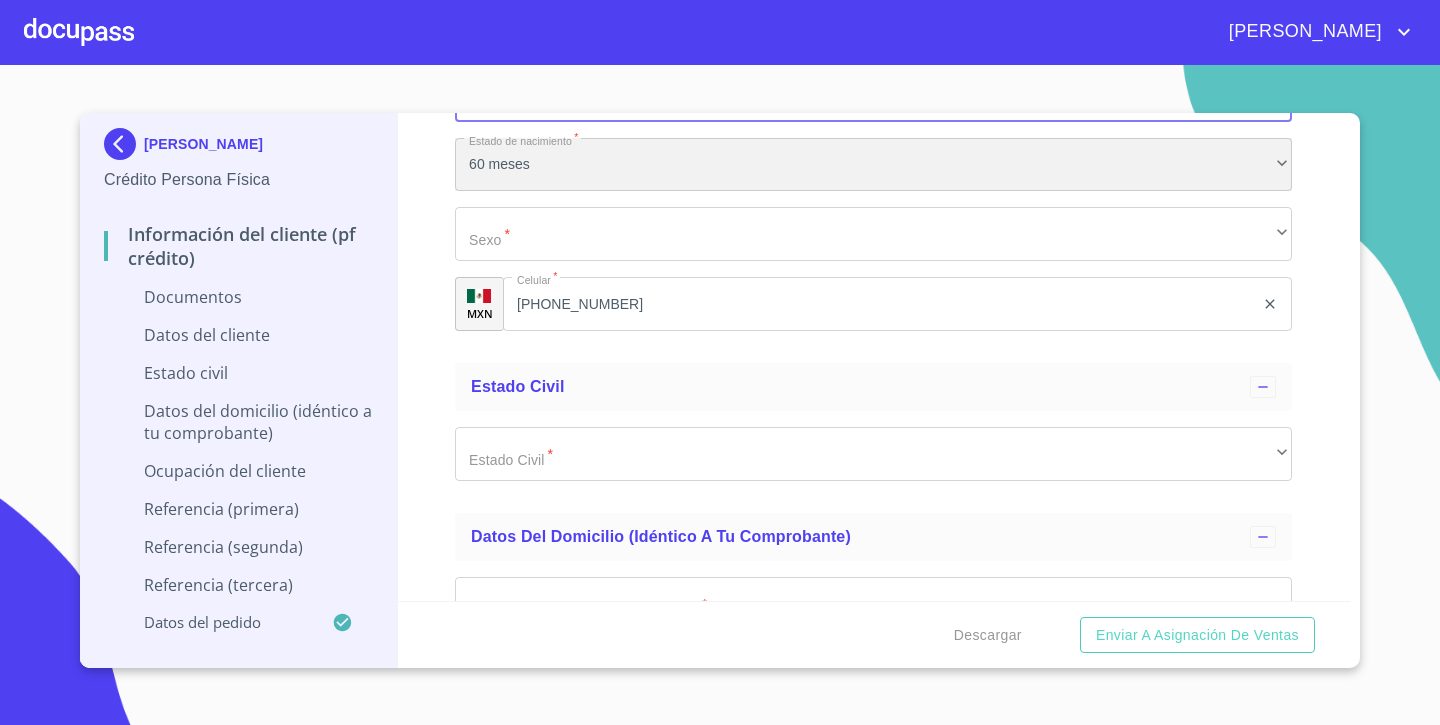 click on "60 meses" at bounding box center [873, 165] 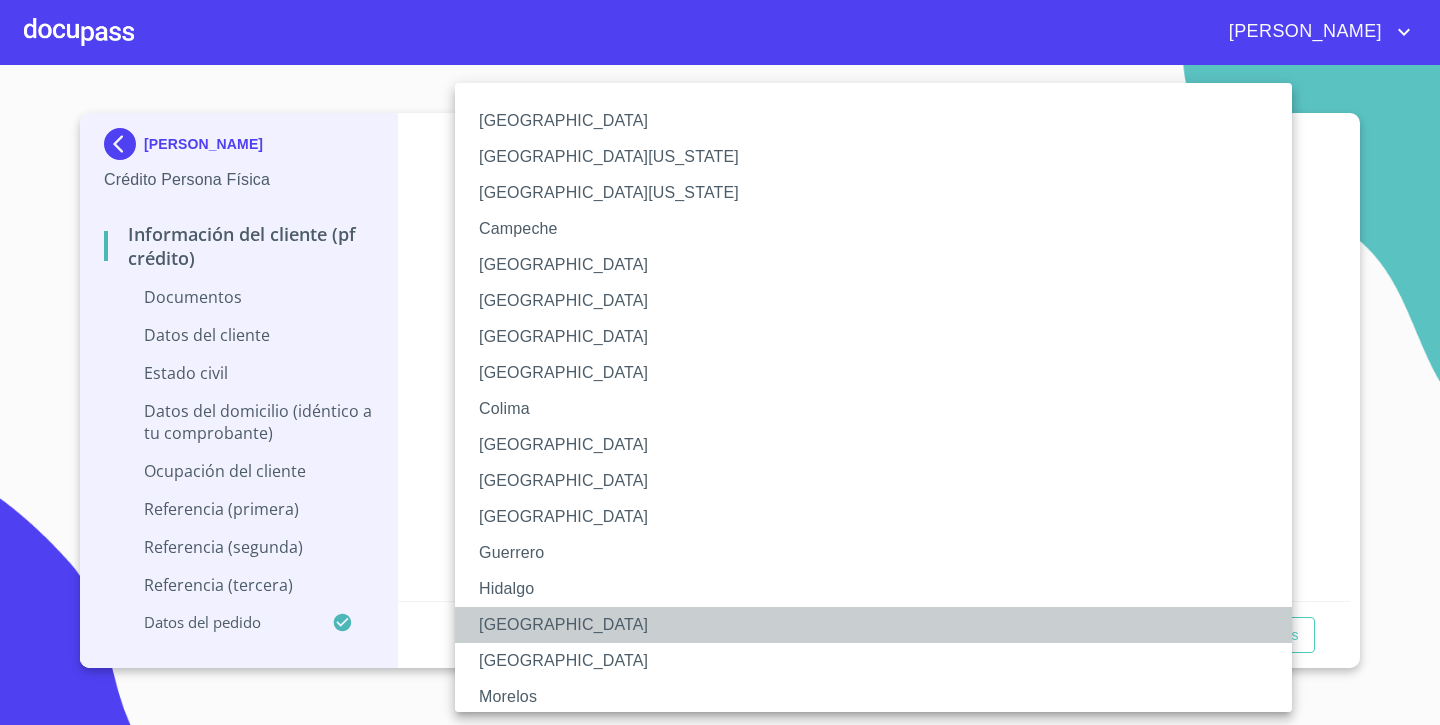 click on "[GEOGRAPHIC_DATA]" at bounding box center [873, 625] 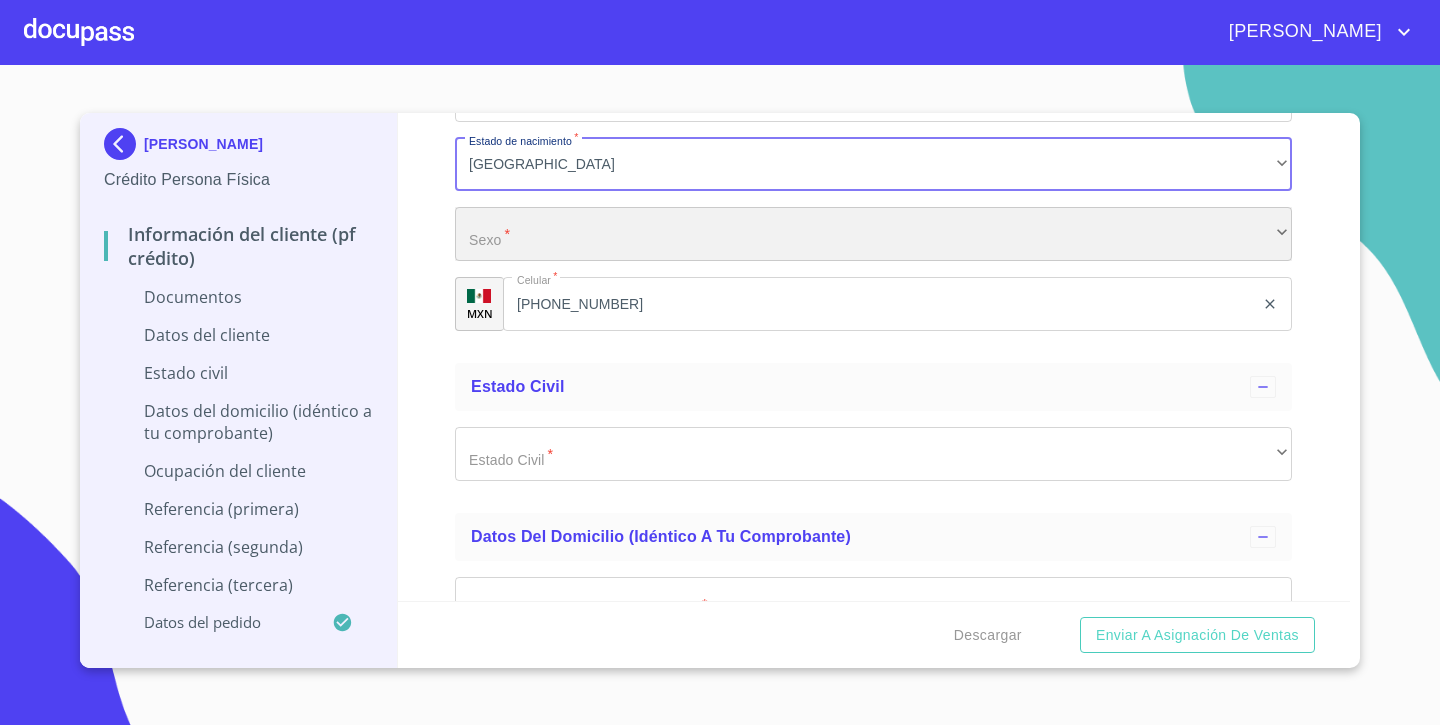 click on "​" at bounding box center (873, 234) 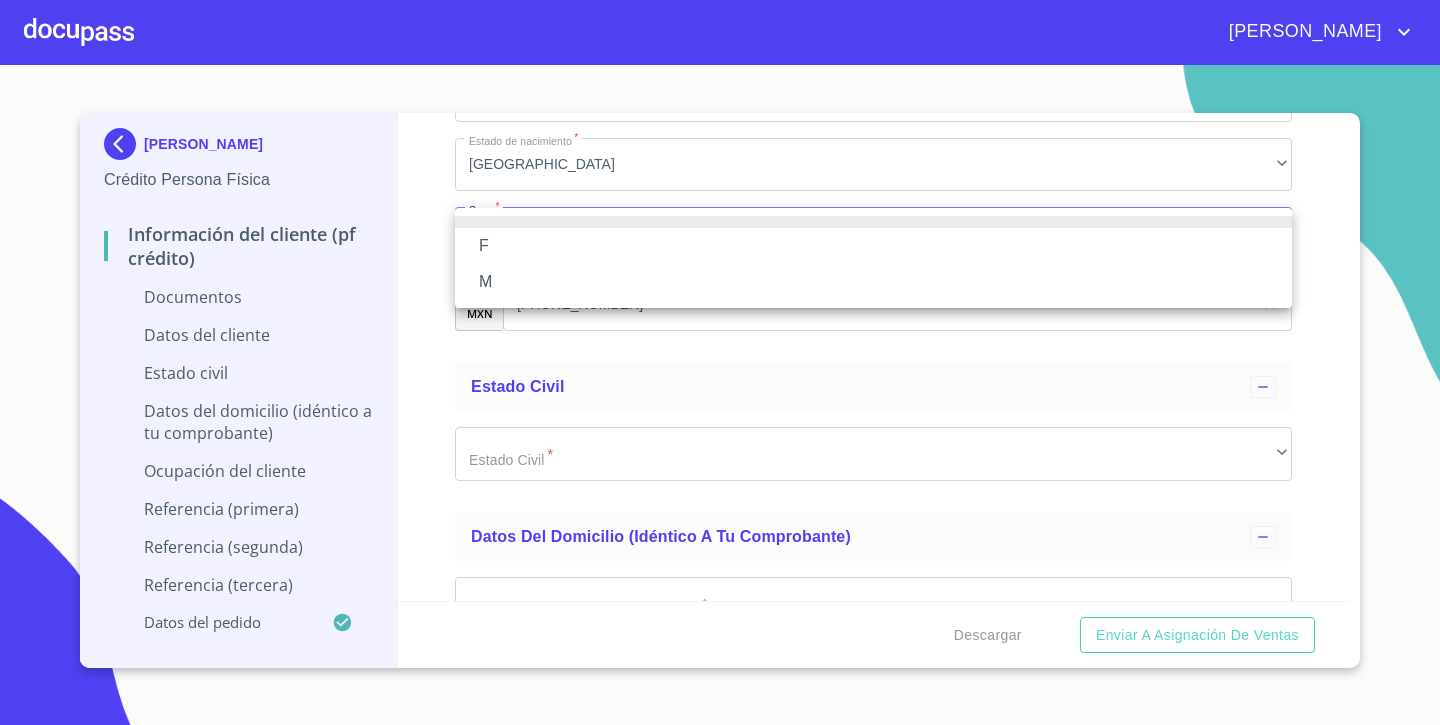 click on "M" at bounding box center [873, 282] 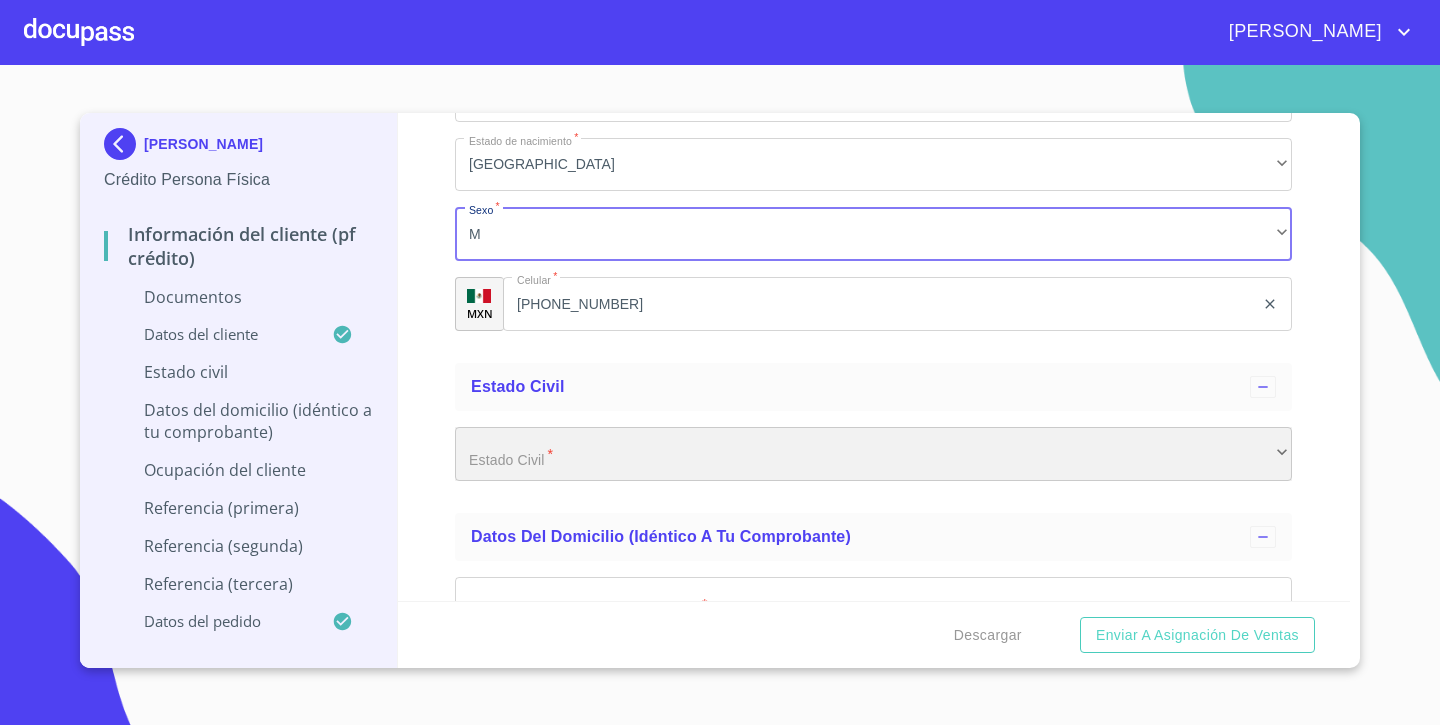 click on "​" at bounding box center (873, 454) 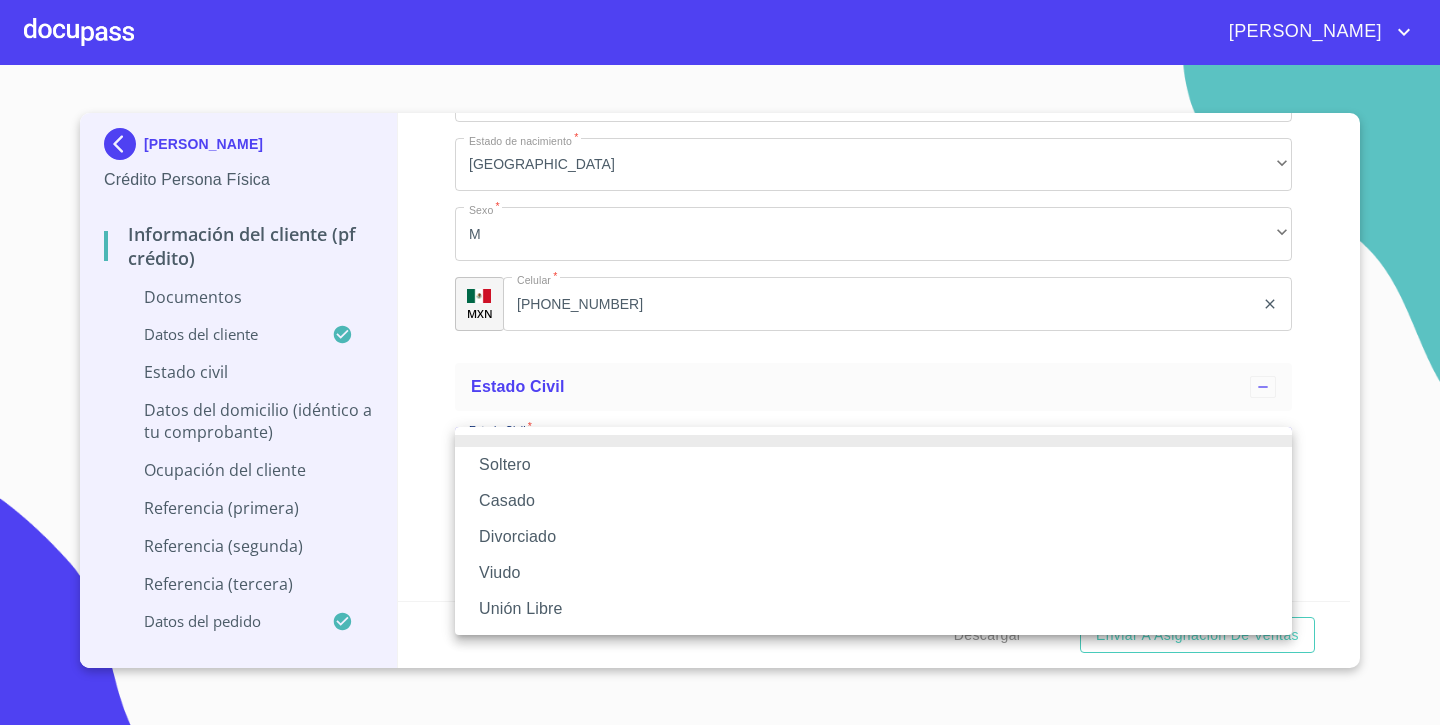 click on "Casado" at bounding box center (873, 501) 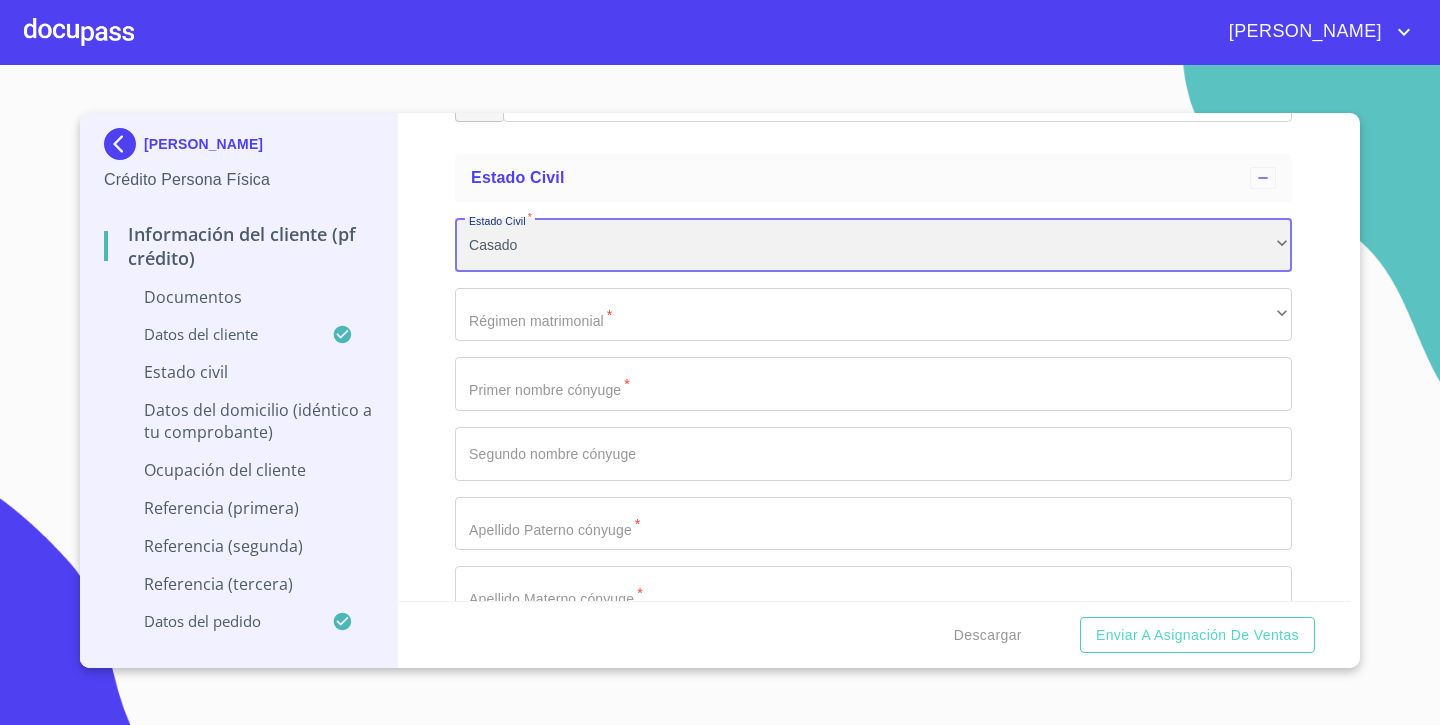 scroll, scrollTop: 3414, scrollLeft: 0, axis: vertical 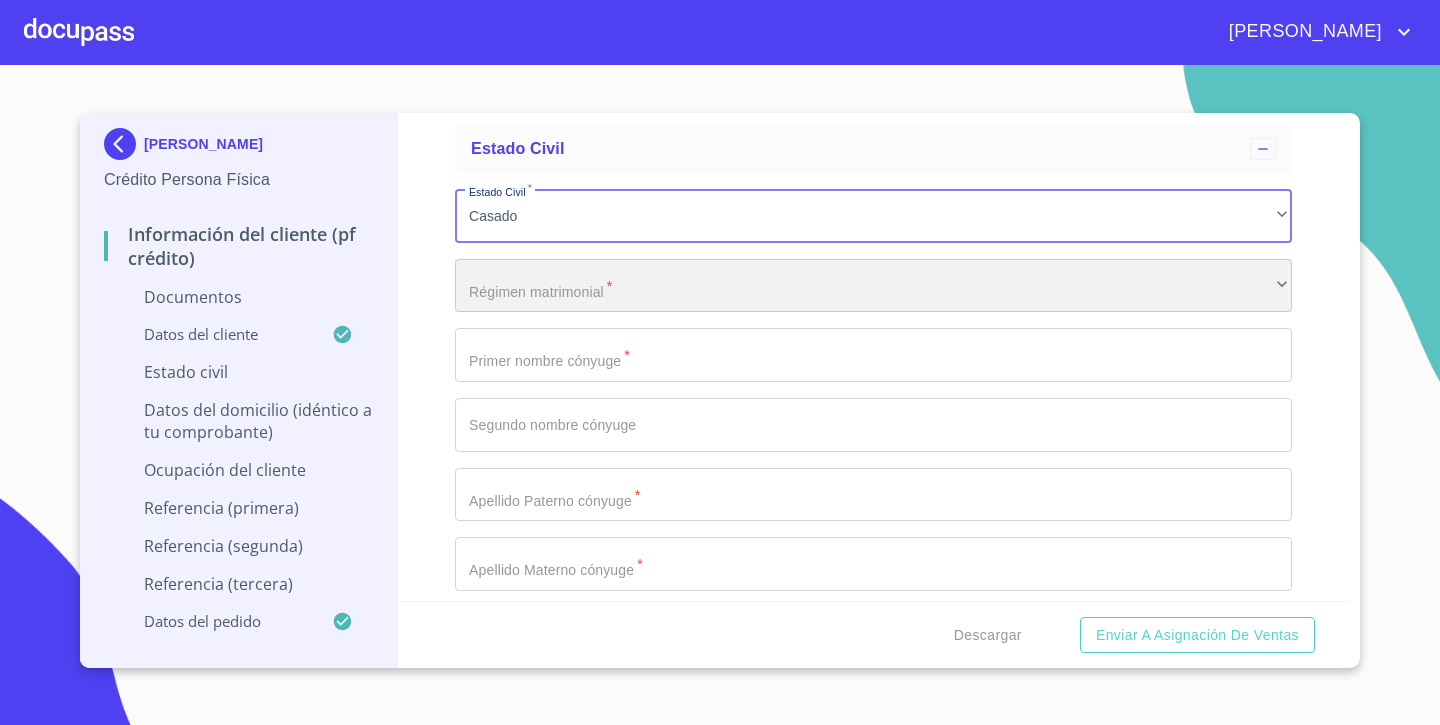 click on "​" at bounding box center (873, 286) 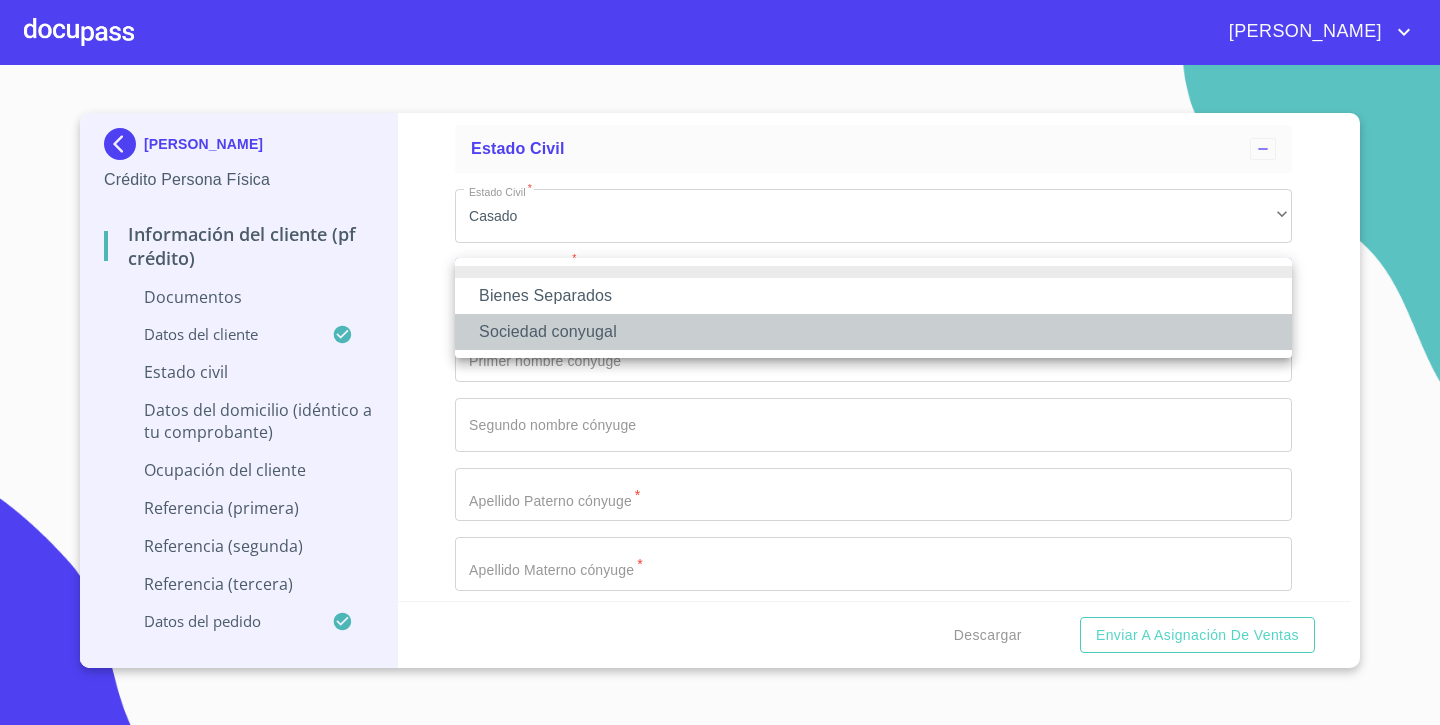click on "Sociedad conyugal" at bounding box center (873, 332) 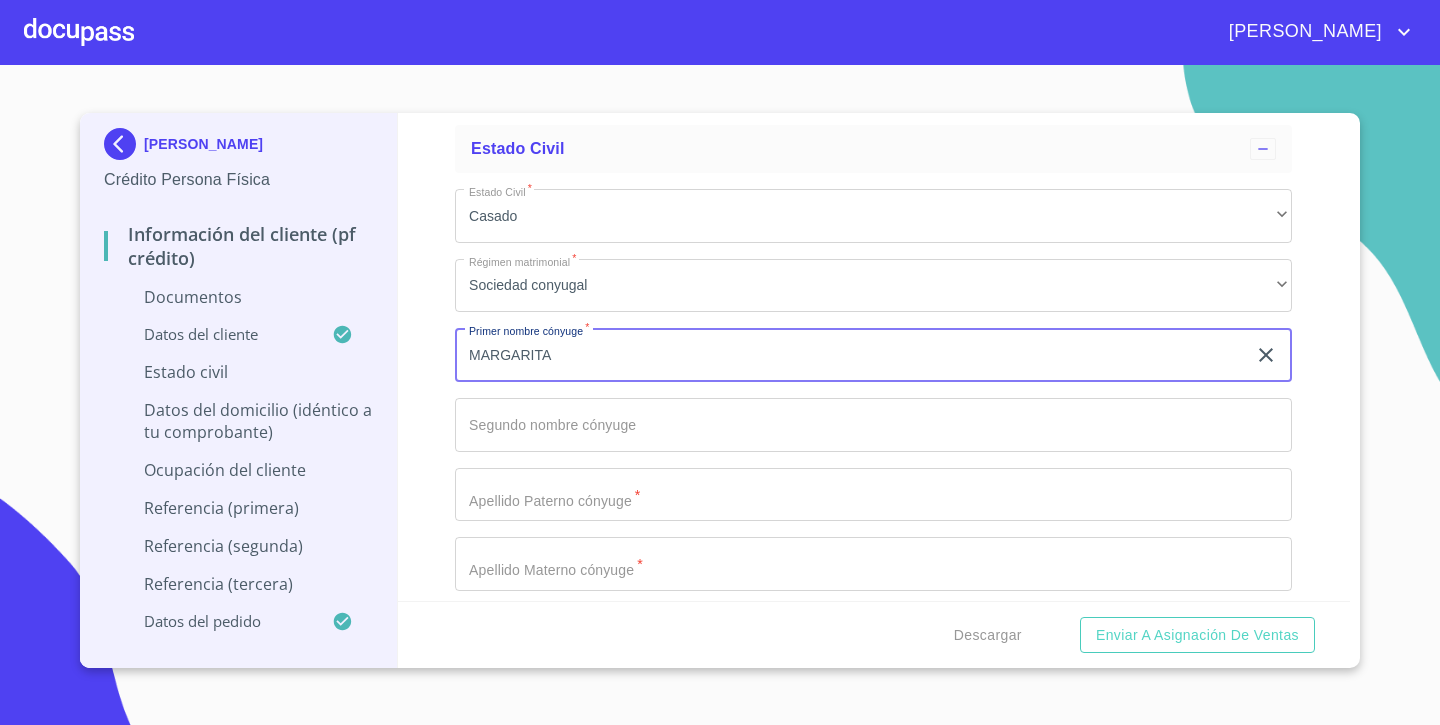 type on "MARGARITA" 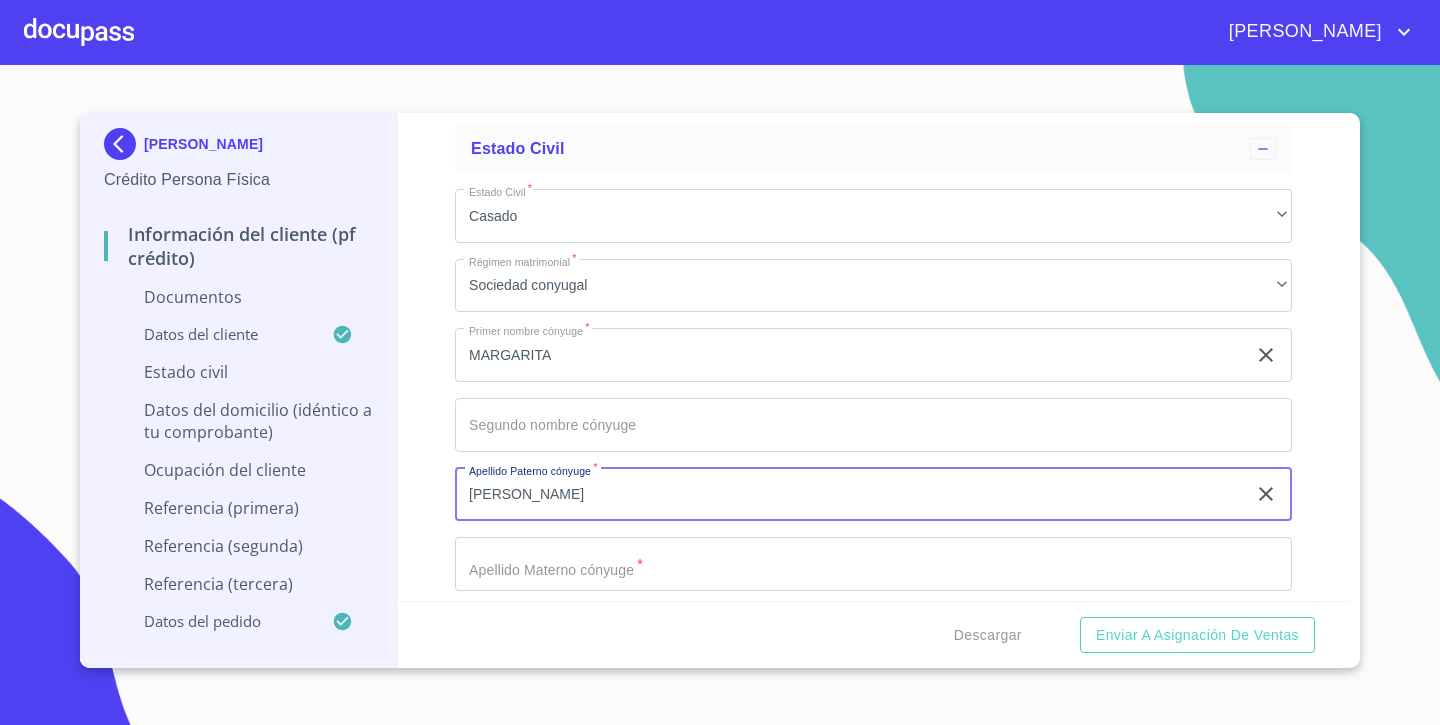 type on "[PERSON_NAME]" 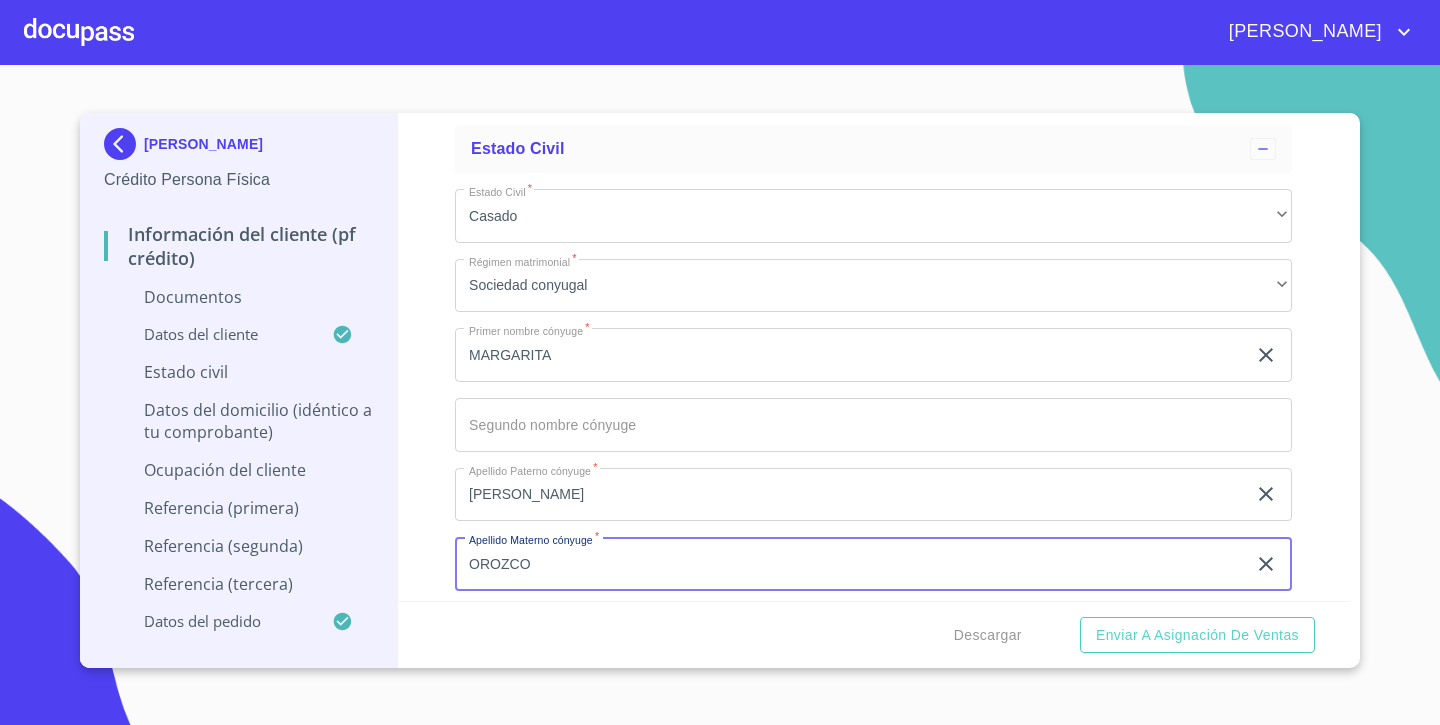 type on "OROZCO" 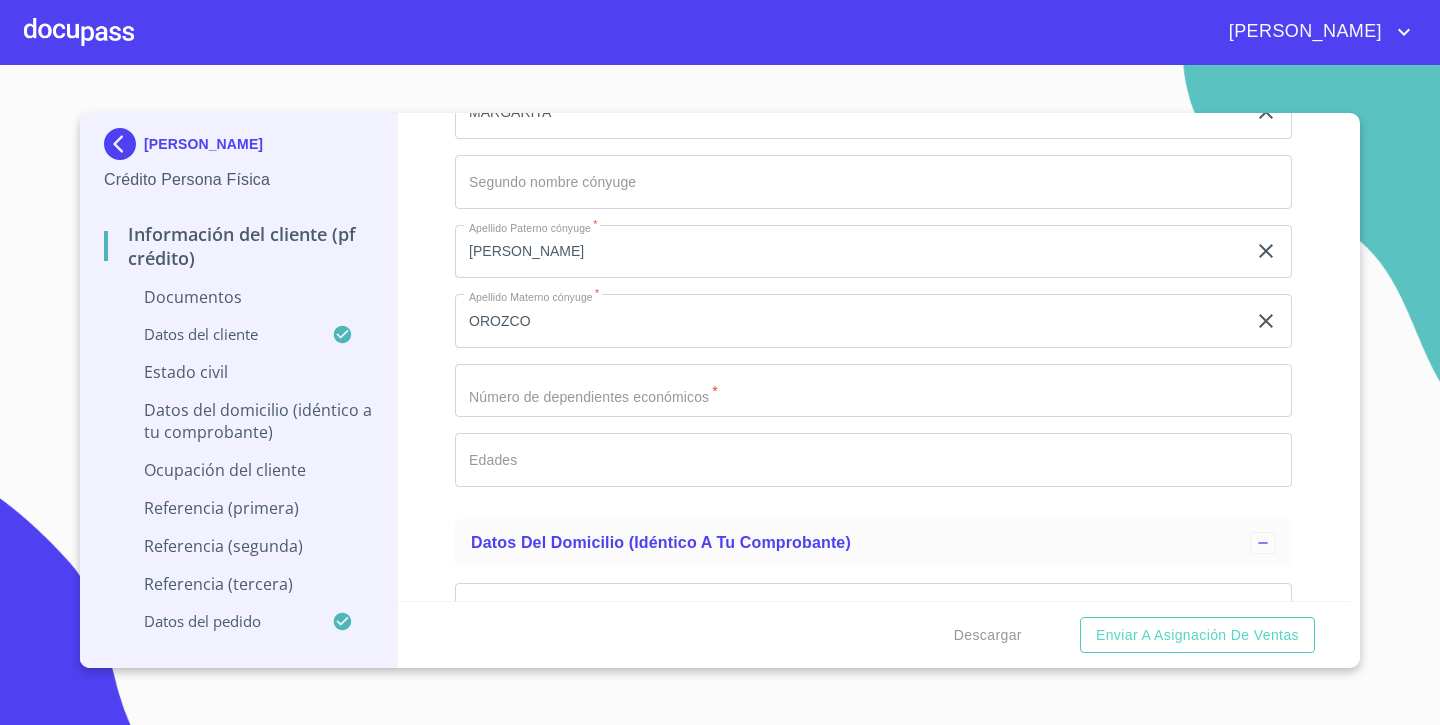 scroll, scrollTop: 3719, scrollLeft: 0, axis: vertical 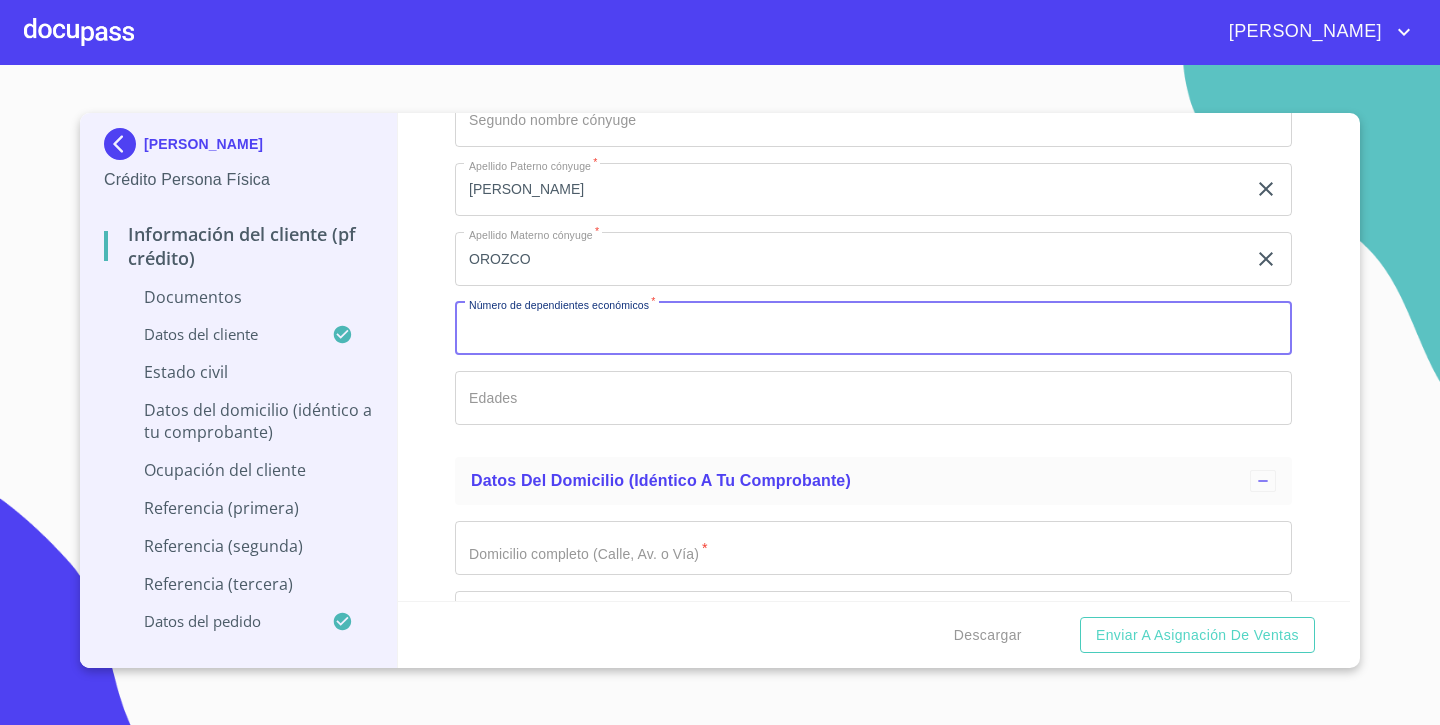 click on "Documento de identificación.   *" at bounding box center [873, 329] 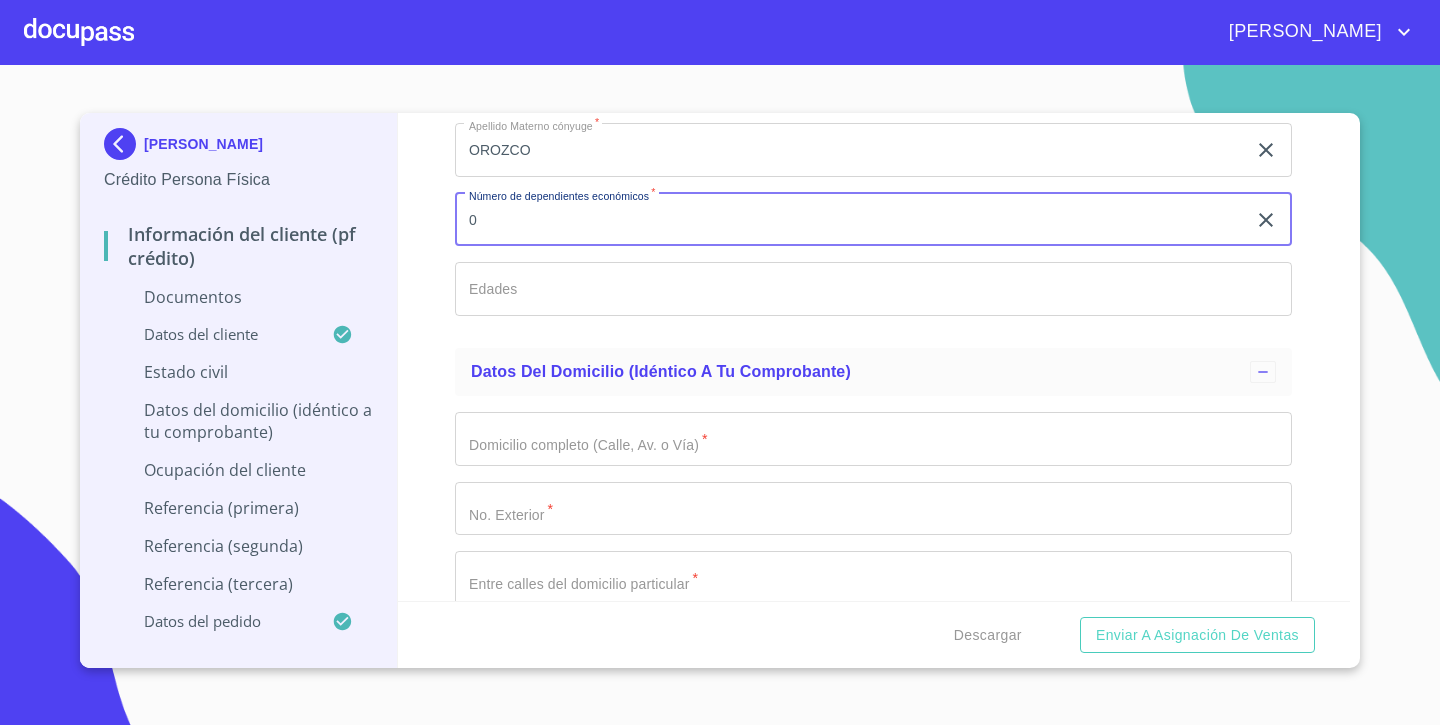 scroll, scrollTop: 3867, scrollLeft: 0, axis: vertical 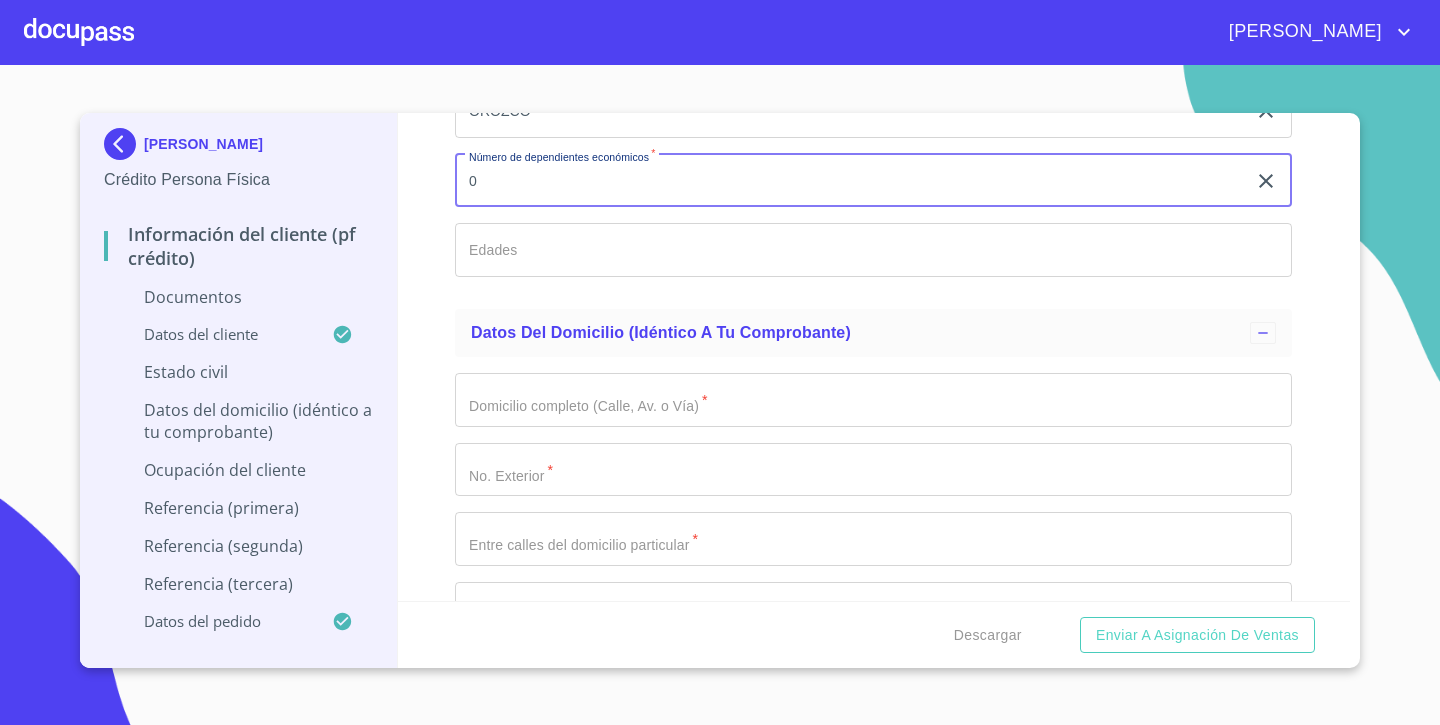 type on "0" 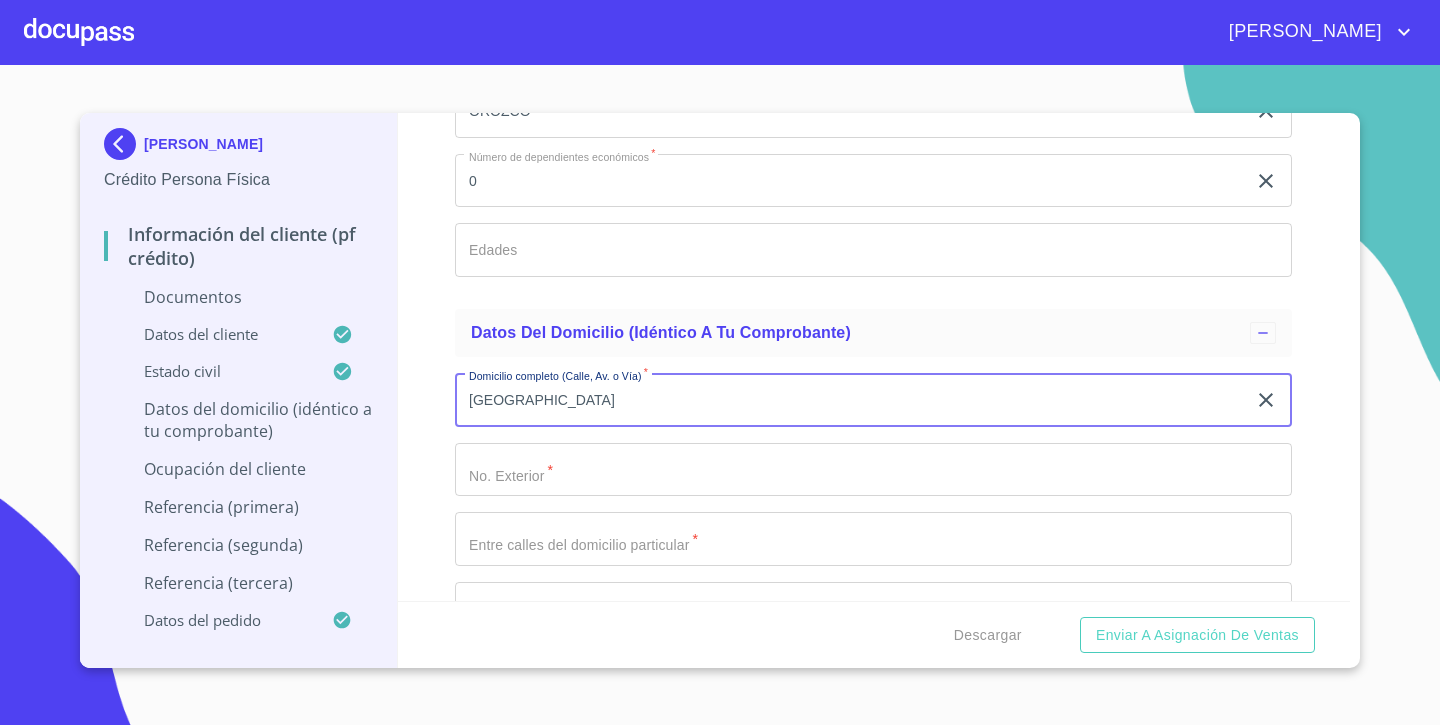 type on "[GEOGRAPHIC_DATA]" 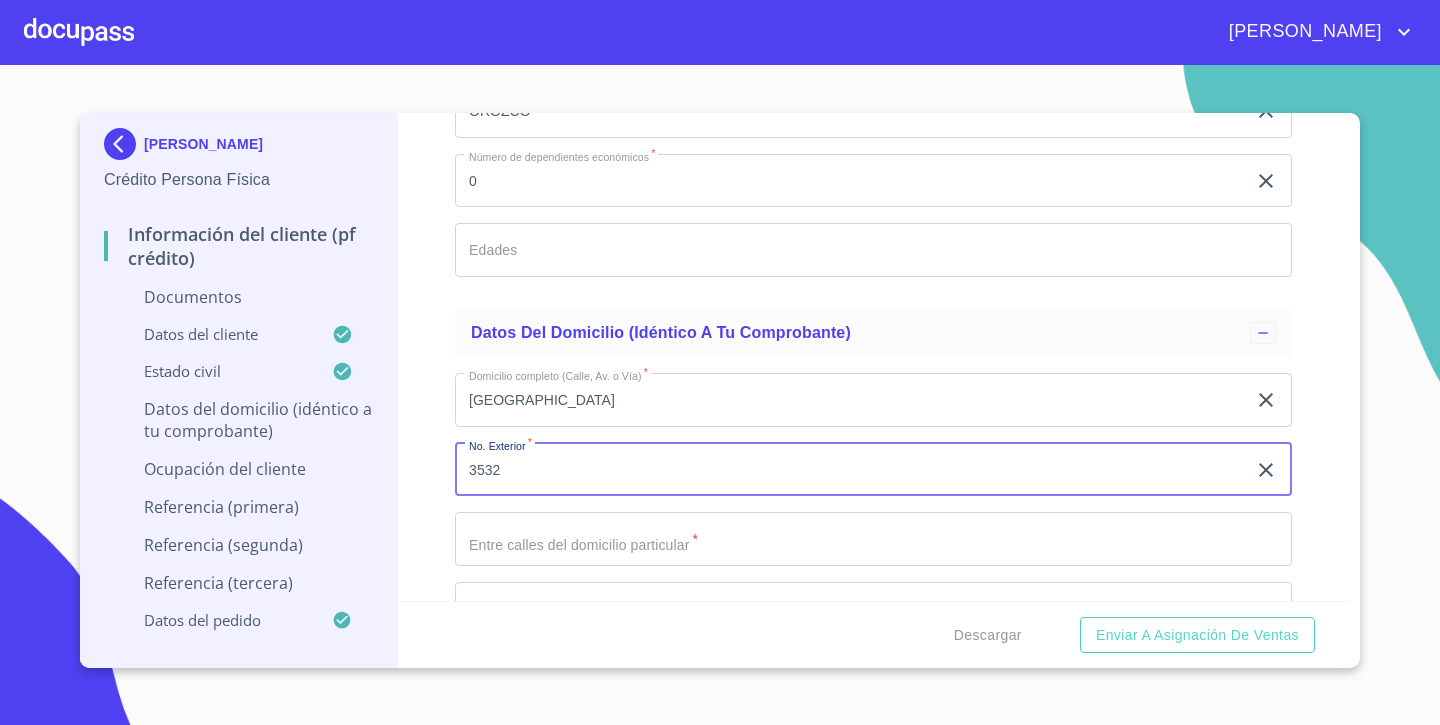 type on "3532" 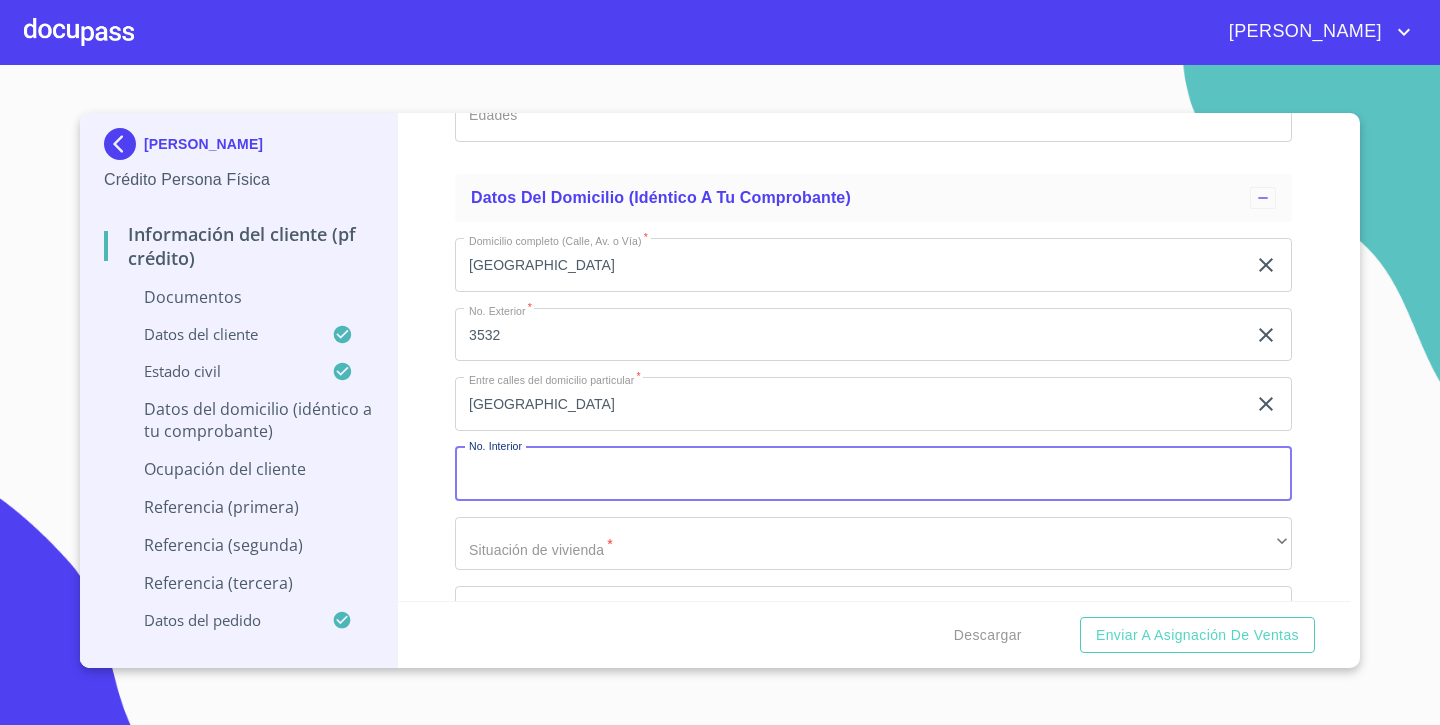 scroll, scrollTop: 4015, scrollLeft: 0, axis: vertical 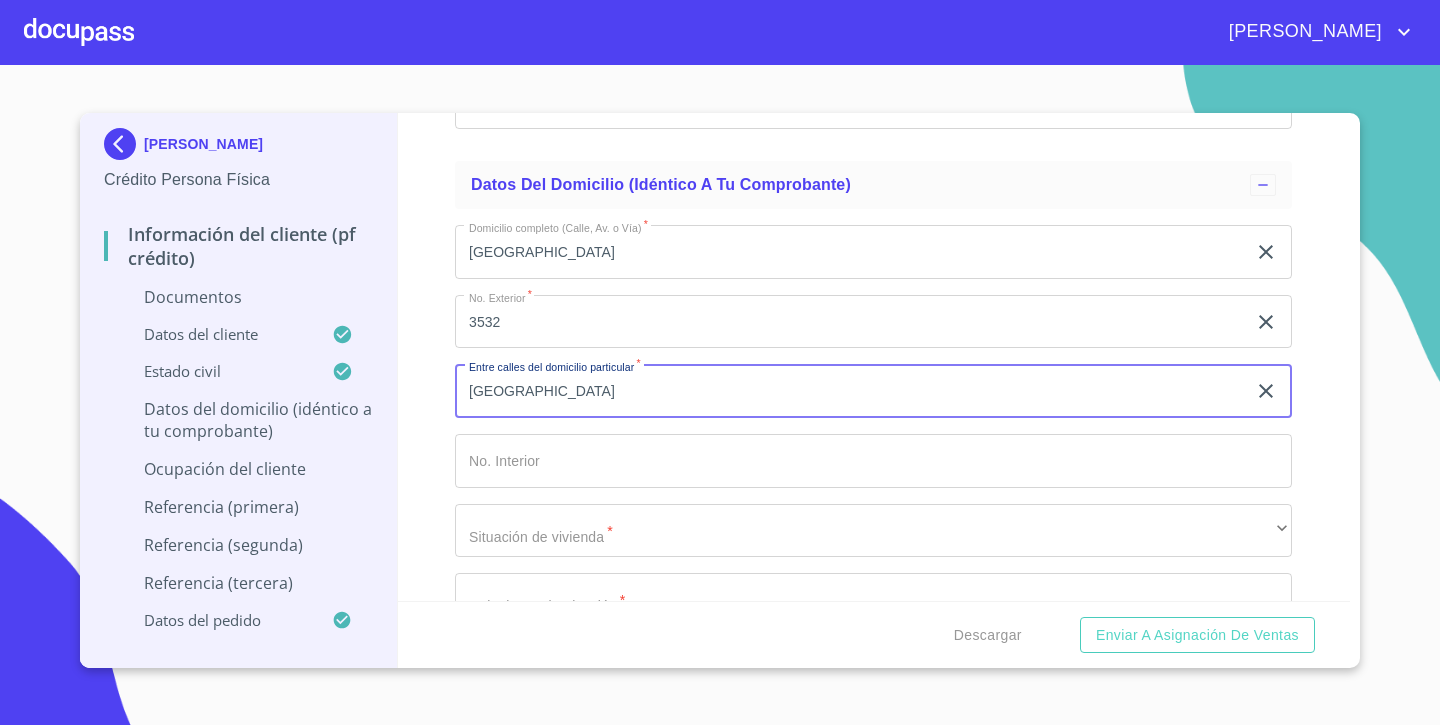 click on "[GEOGRAPHIC_DATA]" at bounding box center (850, 391) 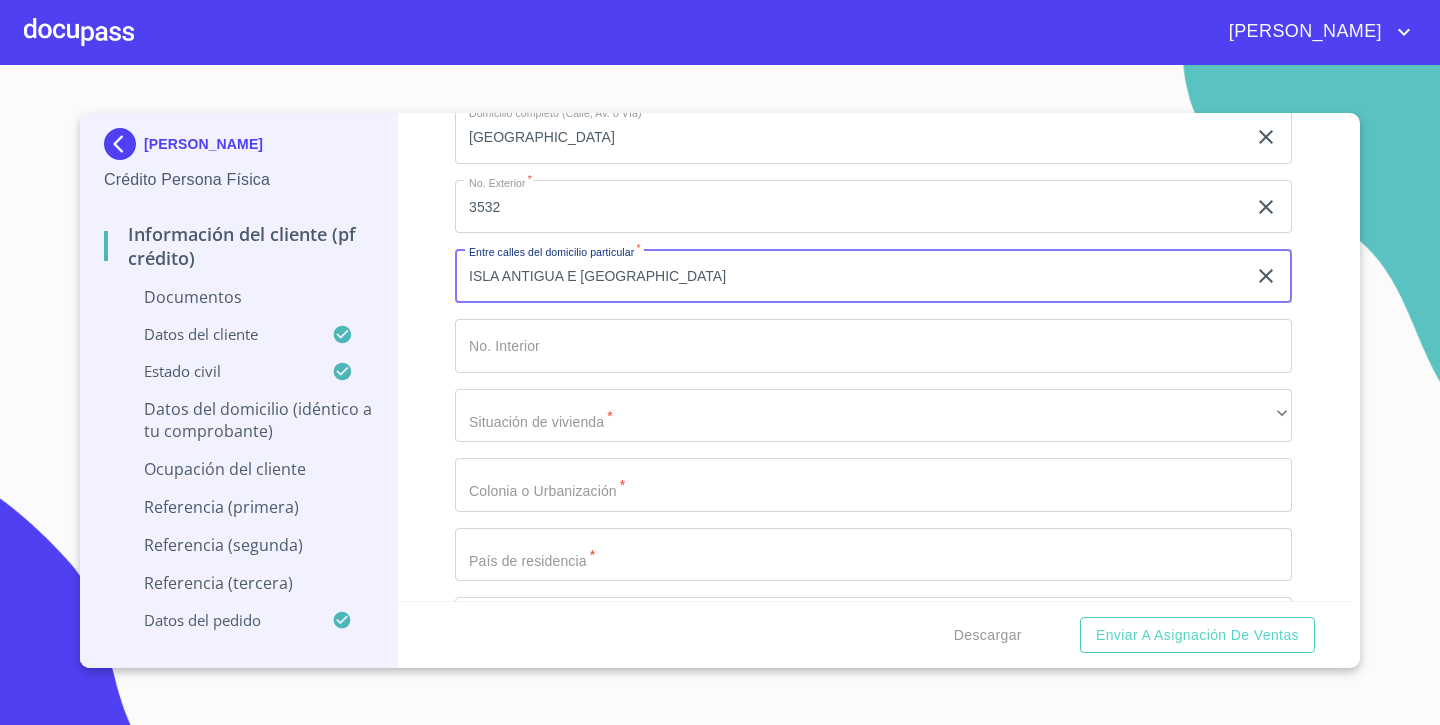 scroll, scrollTop: 4132, scrollLeft: 0, axis: vertical 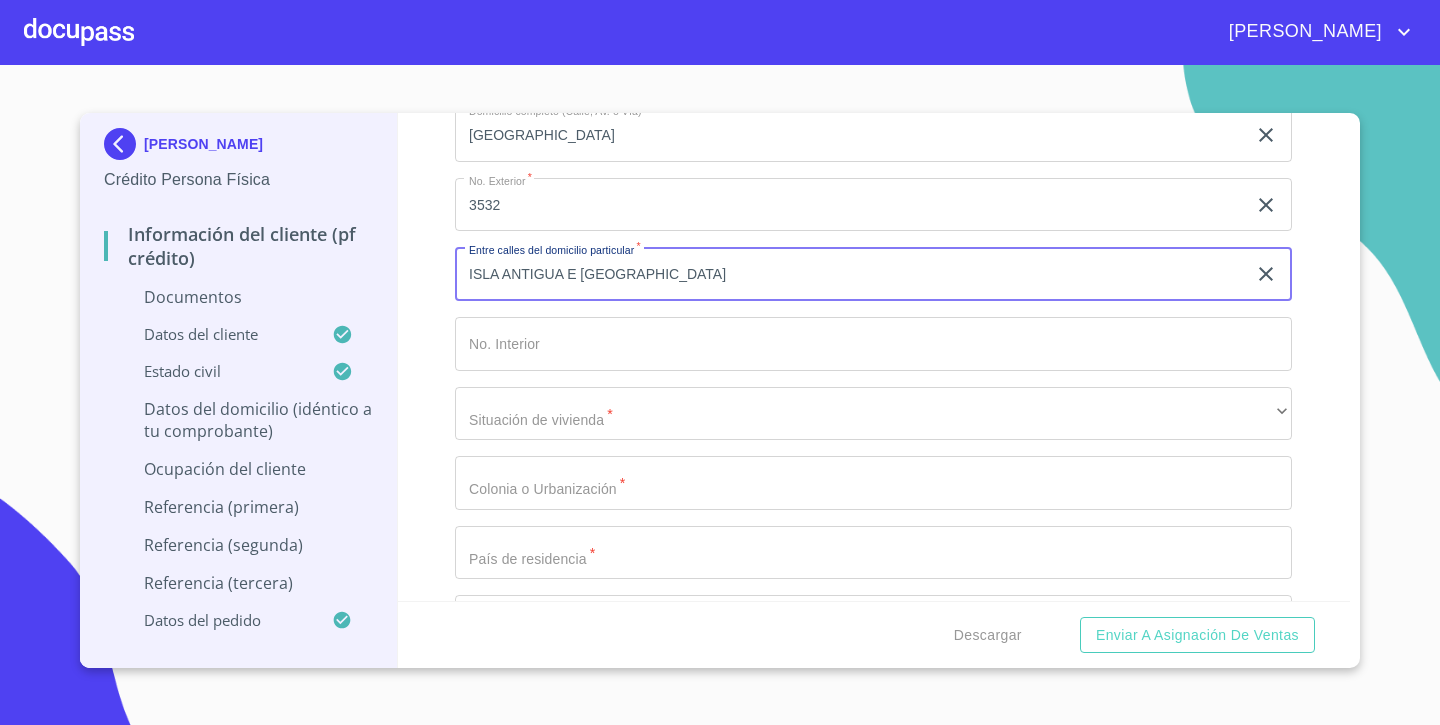 type on "ISLA ANTIGUA E [GEOGRAPHIC_DATA]" 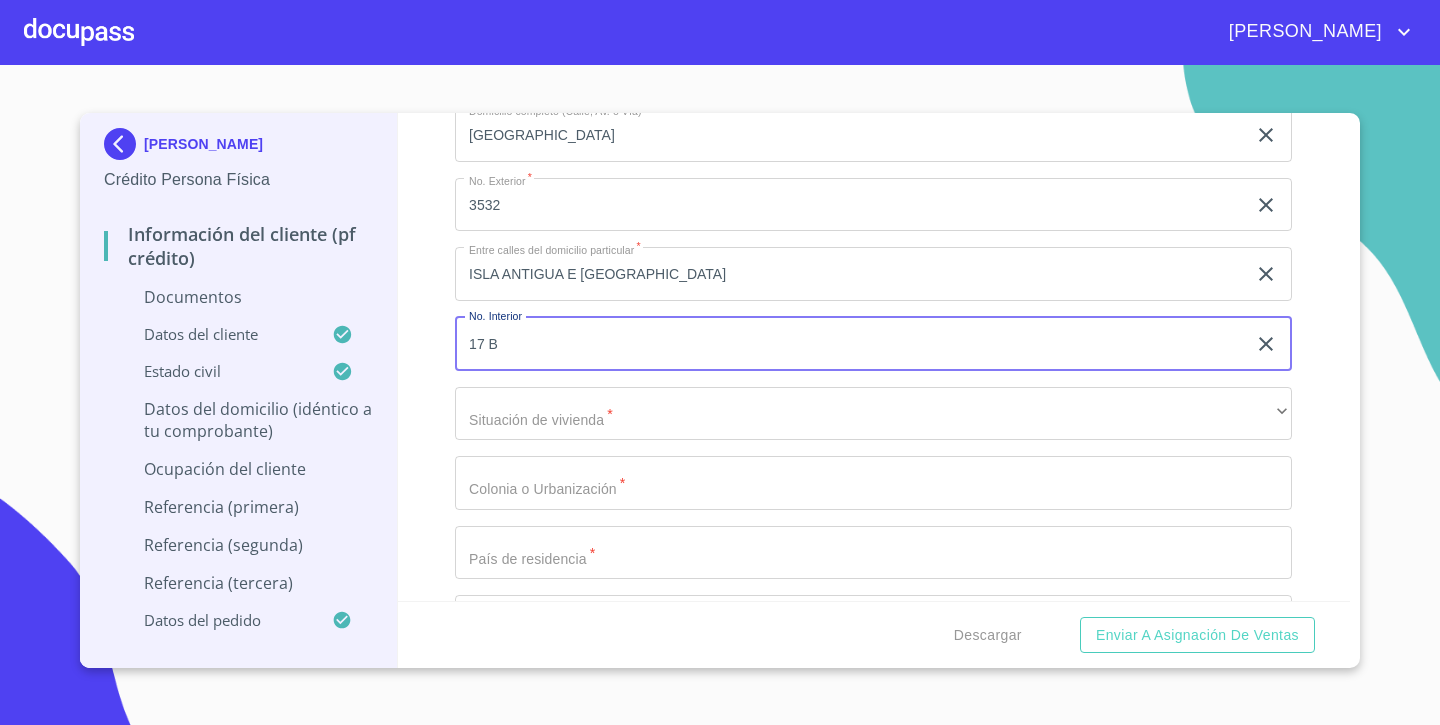 type on "17 B" 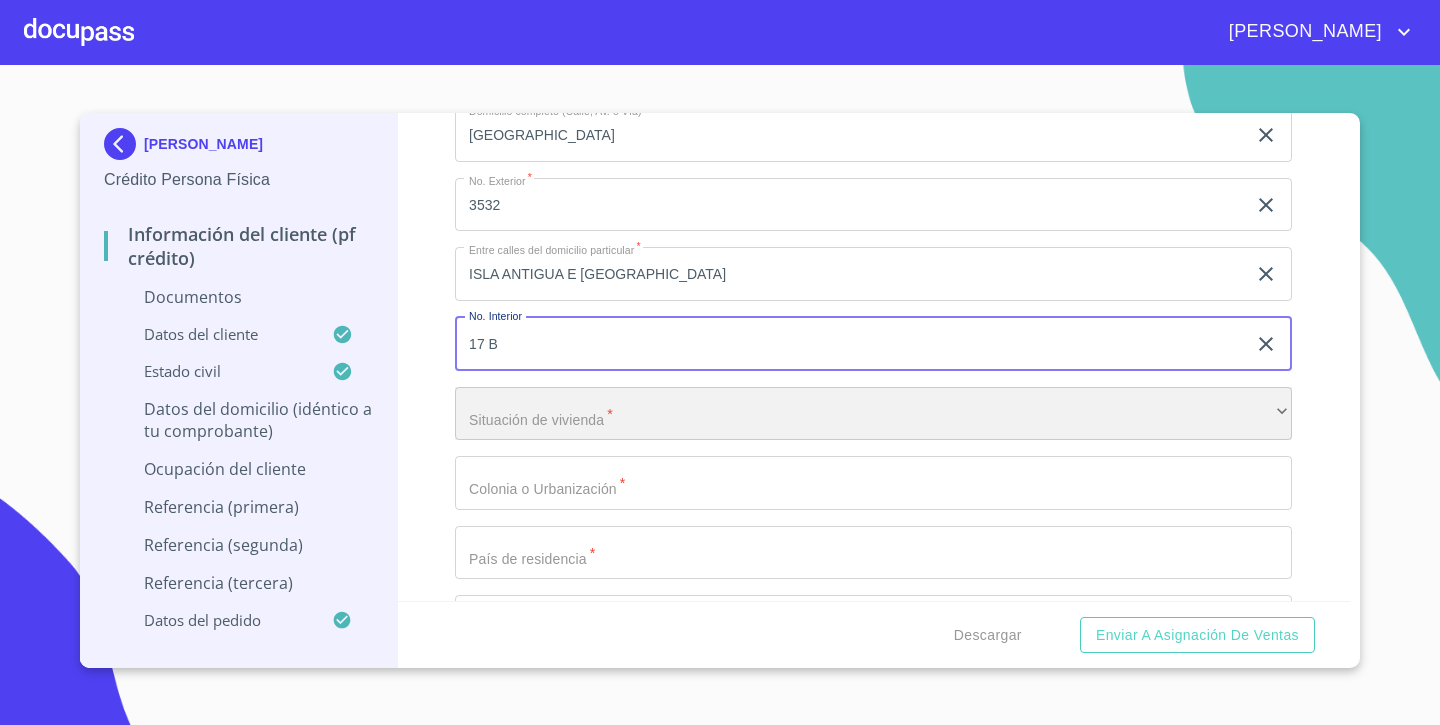 click on "​" at bounding box center (873, 414) 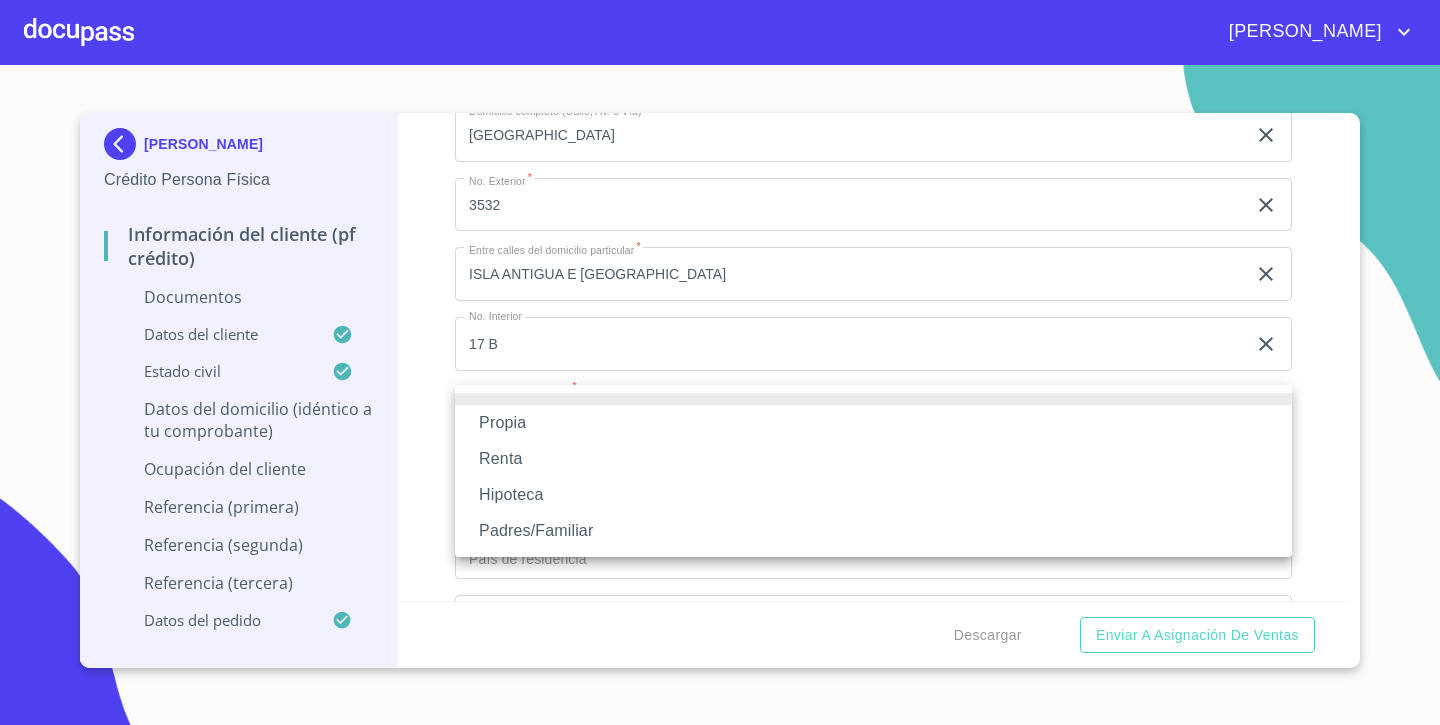 click on "Propia" at bounding box center [873, 423] 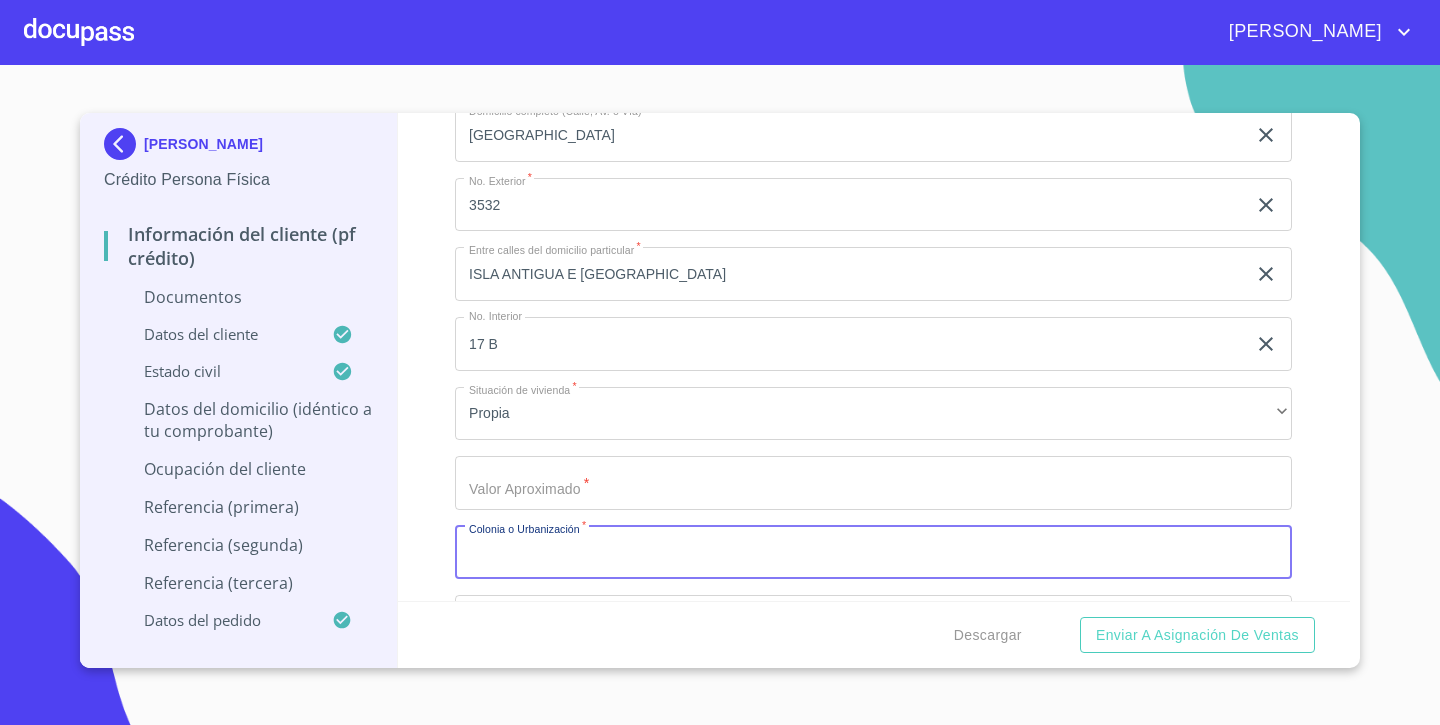 click on "Domicilio completo (Calle, Av. o Vía)   * [GEOGRAPHIC_DATA] ​ No. Exterior   * 3532 ​ Entre calles del domicilio particular   * [GEOGRAPHIC_DATA] E [GEOGRAPHIC_DATA] ​ No. Interior 17 B ​ Situación de vivienda   * Propia ​ Valor Aproximado   * ​ [GEOGRAPHIC_DATA] o Urbanización   * ​ País de residencia   * ​ Delegación/Municipio   * ​ Estado   * ​ ​ C.P.   * ​ Tiempo de residencia   * ​ ​" at bounding box center (873, 518) 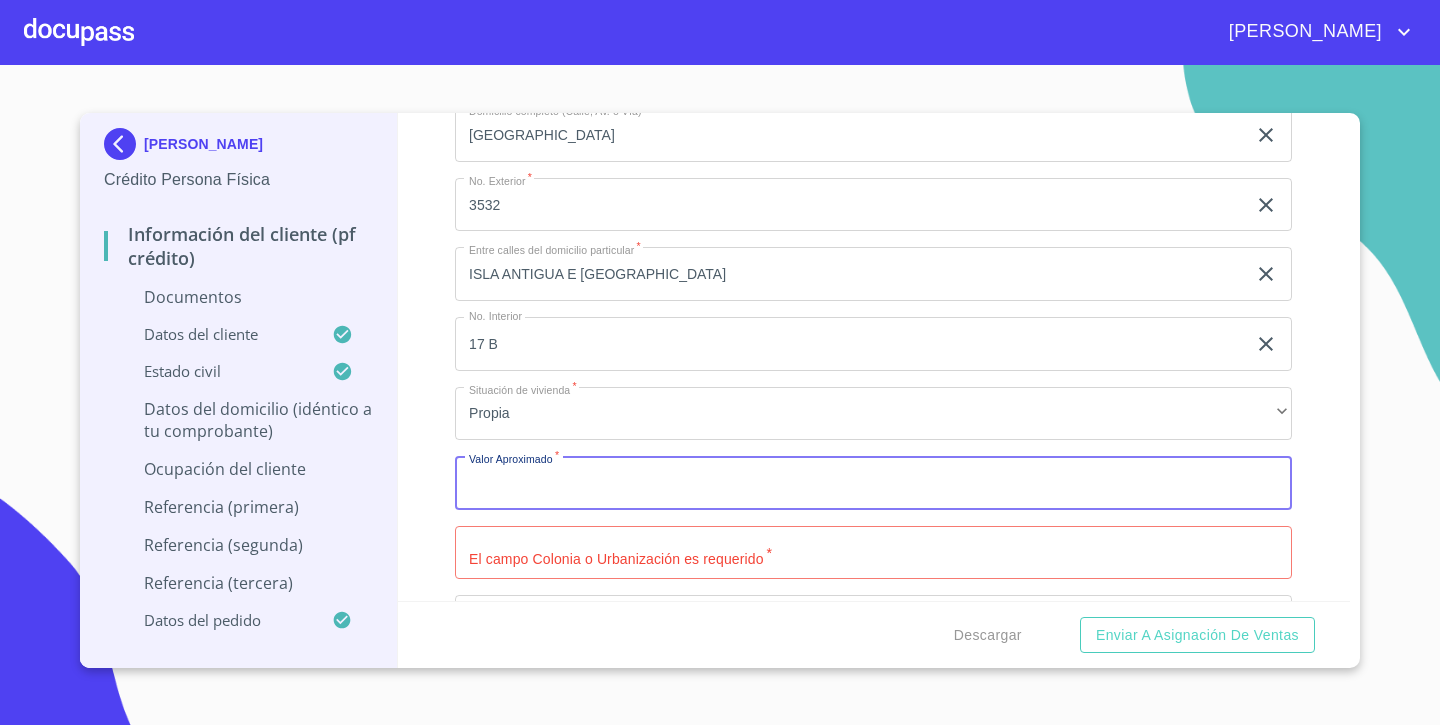 click on "Documento de identificación.   *" at bounding box center (873, 483) 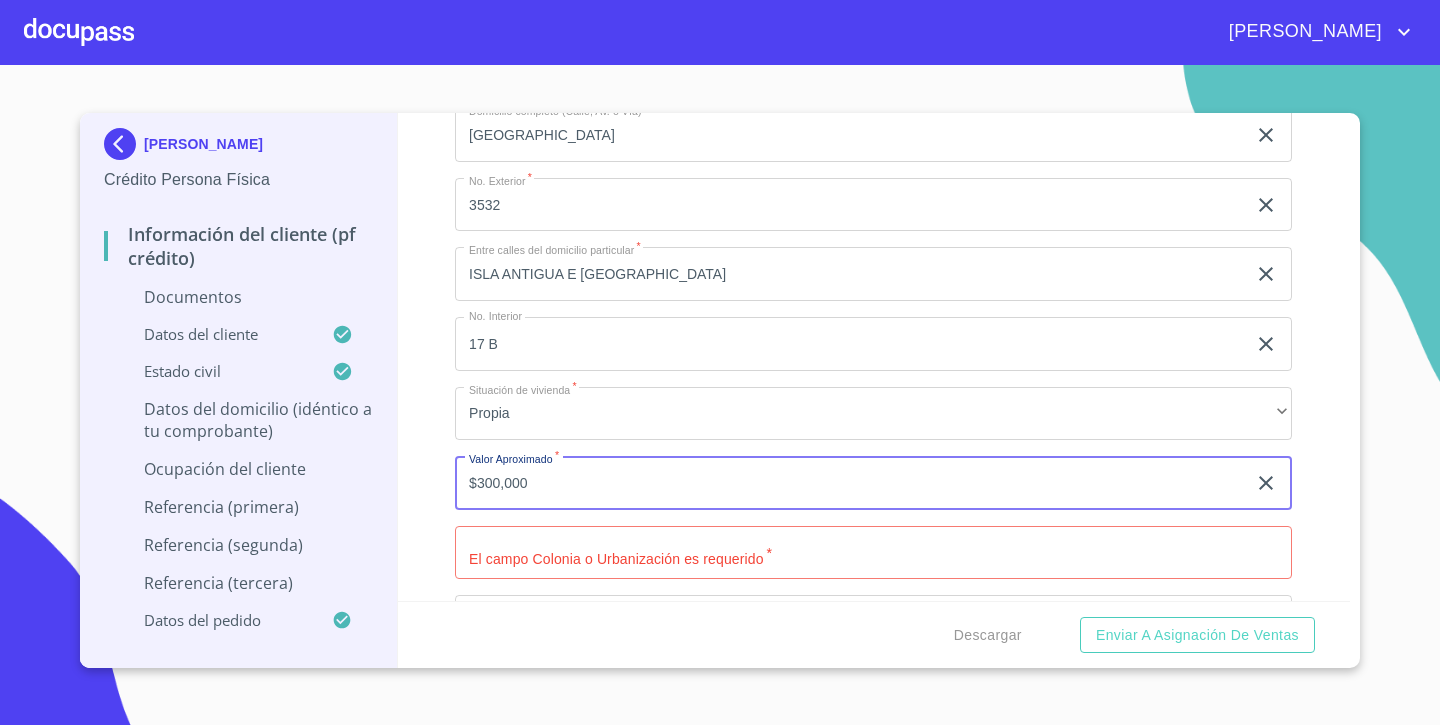 type on "$3,000,000" 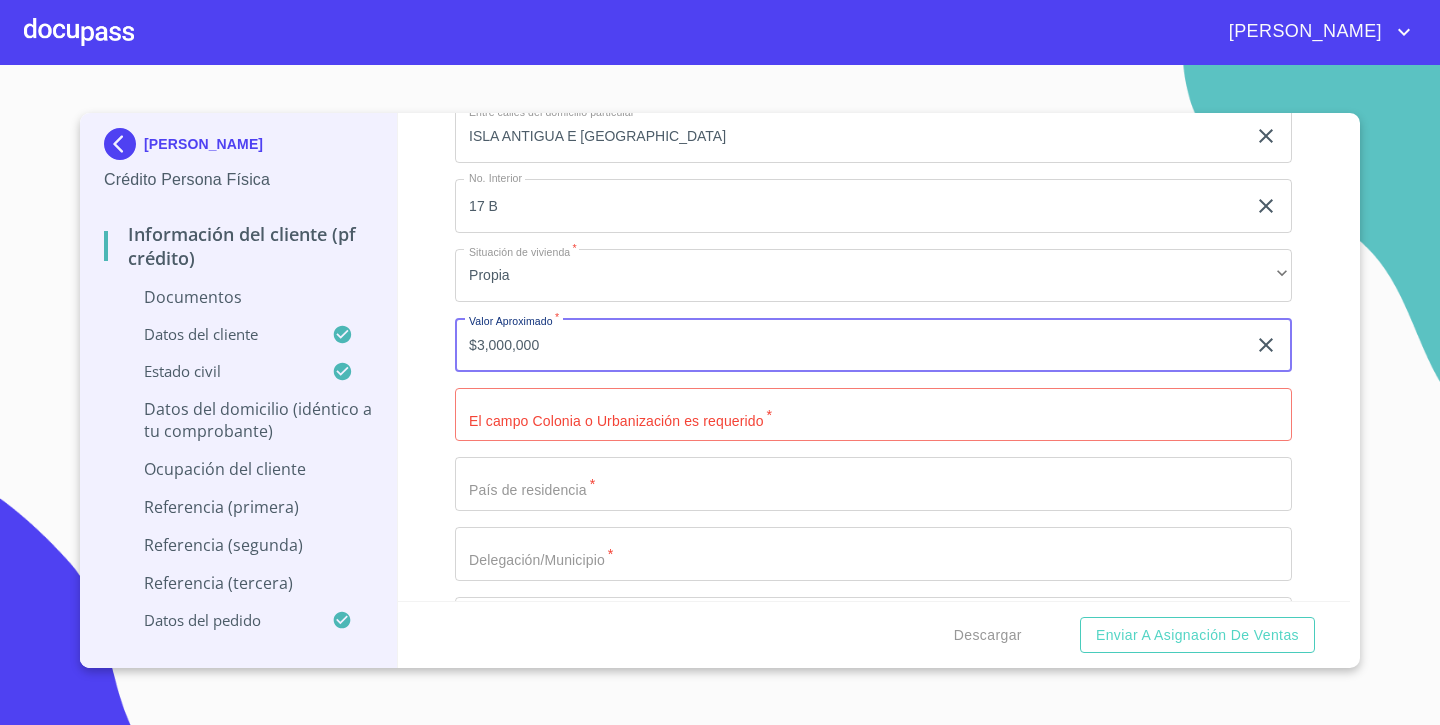 scroll, scrollTop: 4337, scrollLeft: 0, axis: vertical 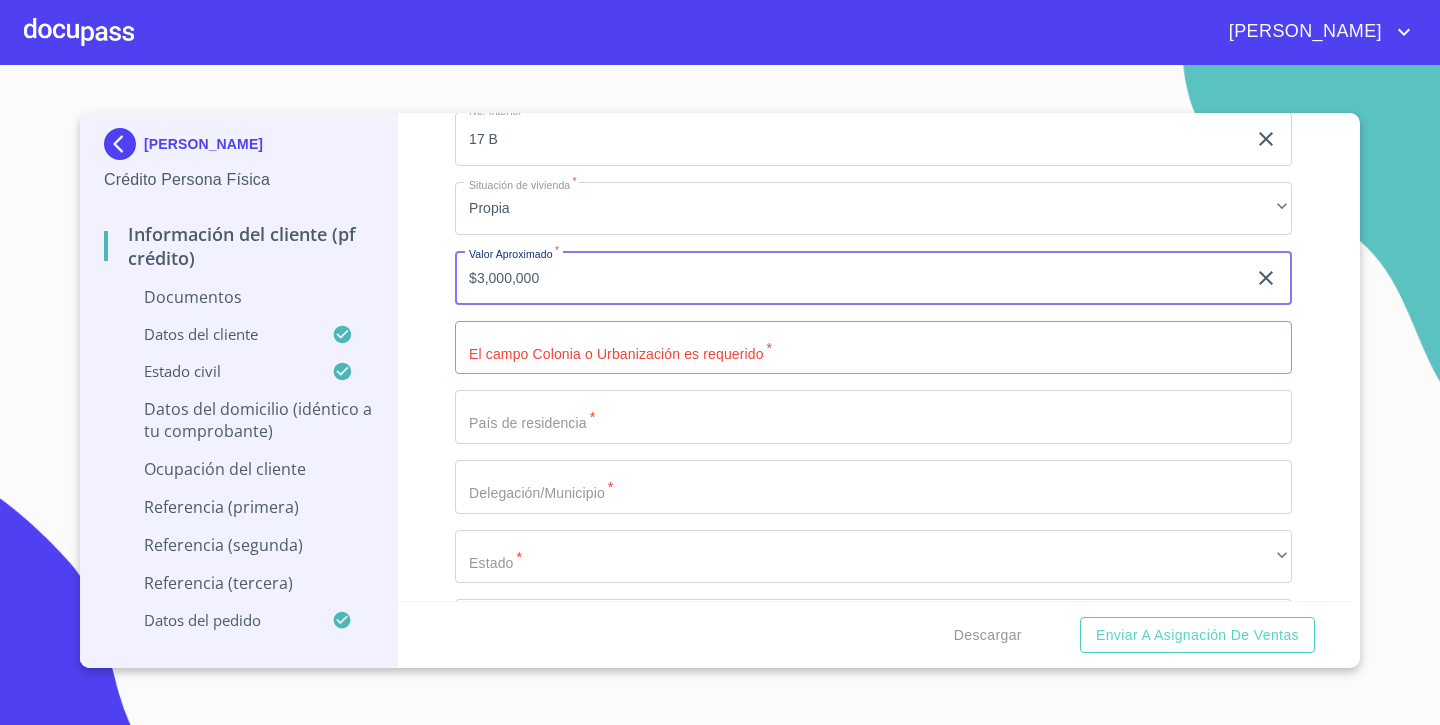 click on "Documento de identificación.   *" at bounding box center [873, 348] 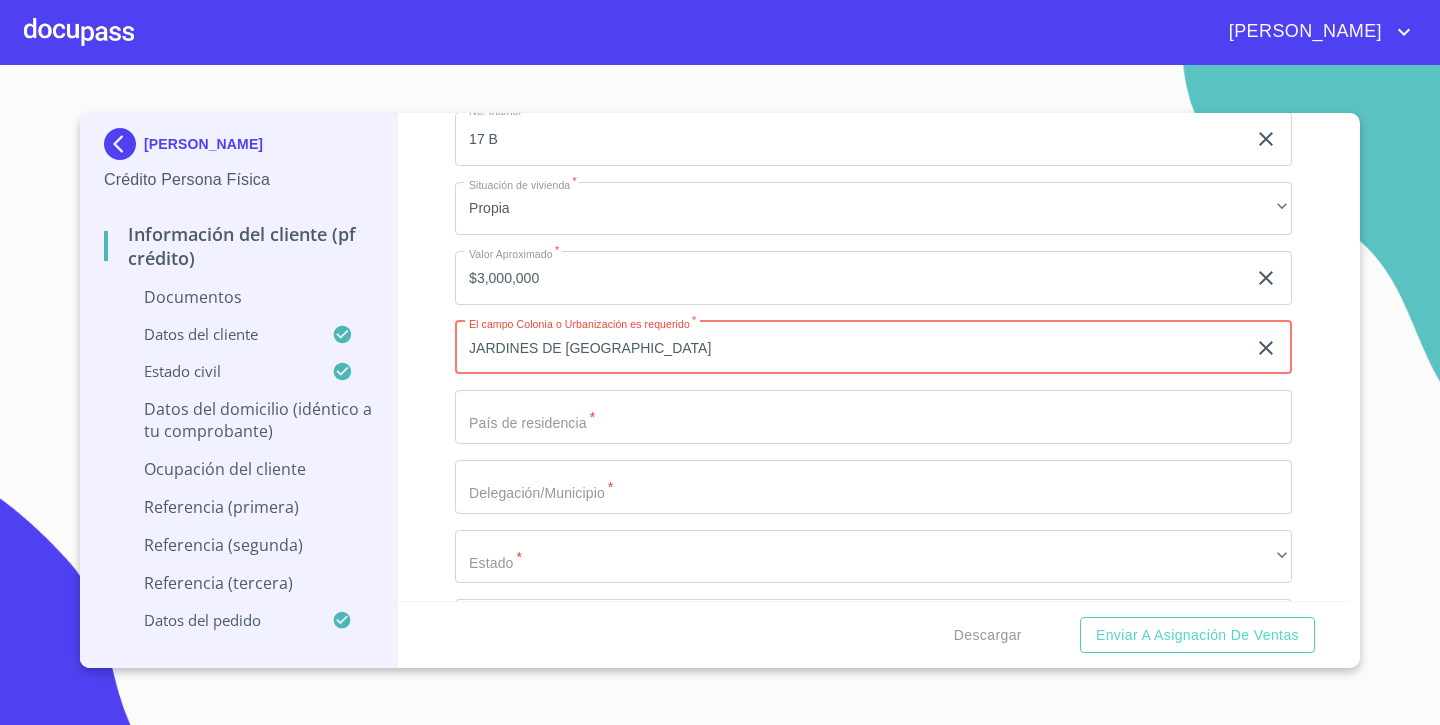 type on "JARDINES DE [GEOGRAPHIC_DATA]" 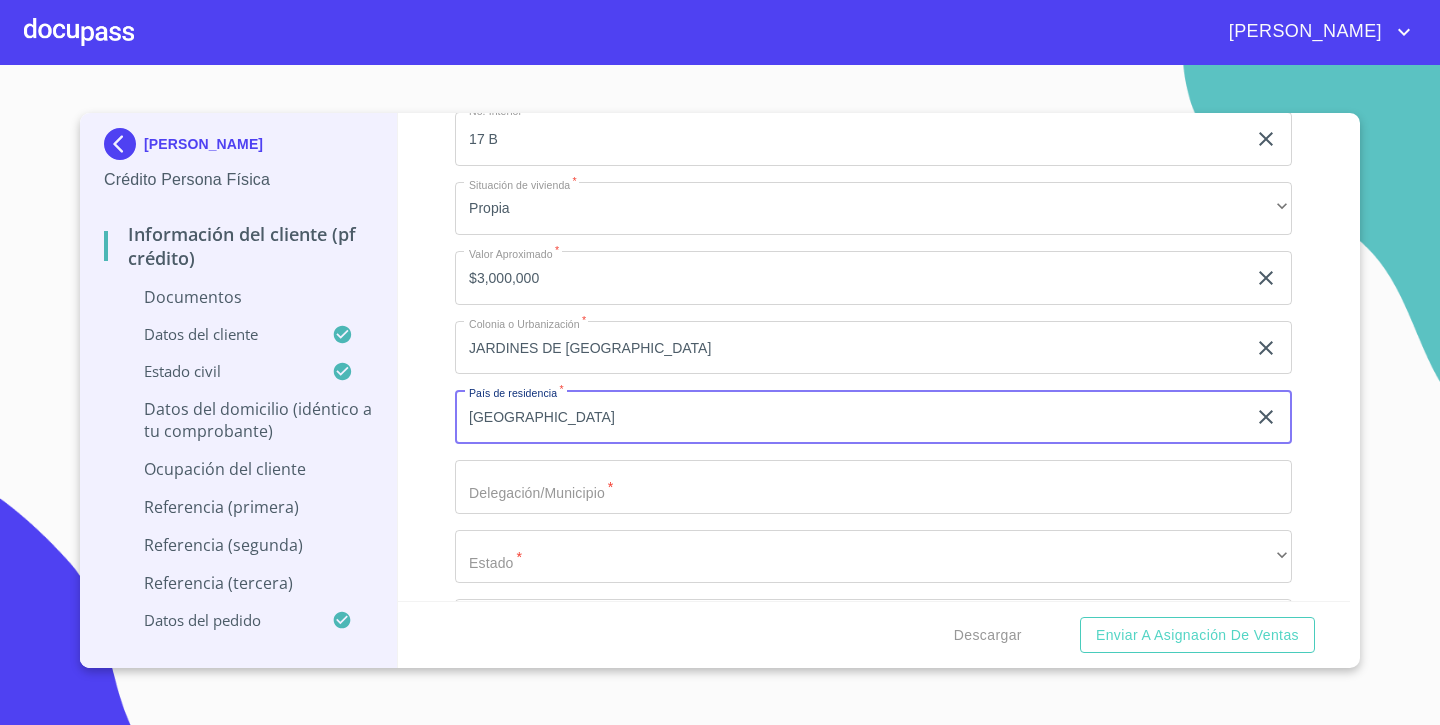 type on "[GEOGRAPHIC_DATA]" 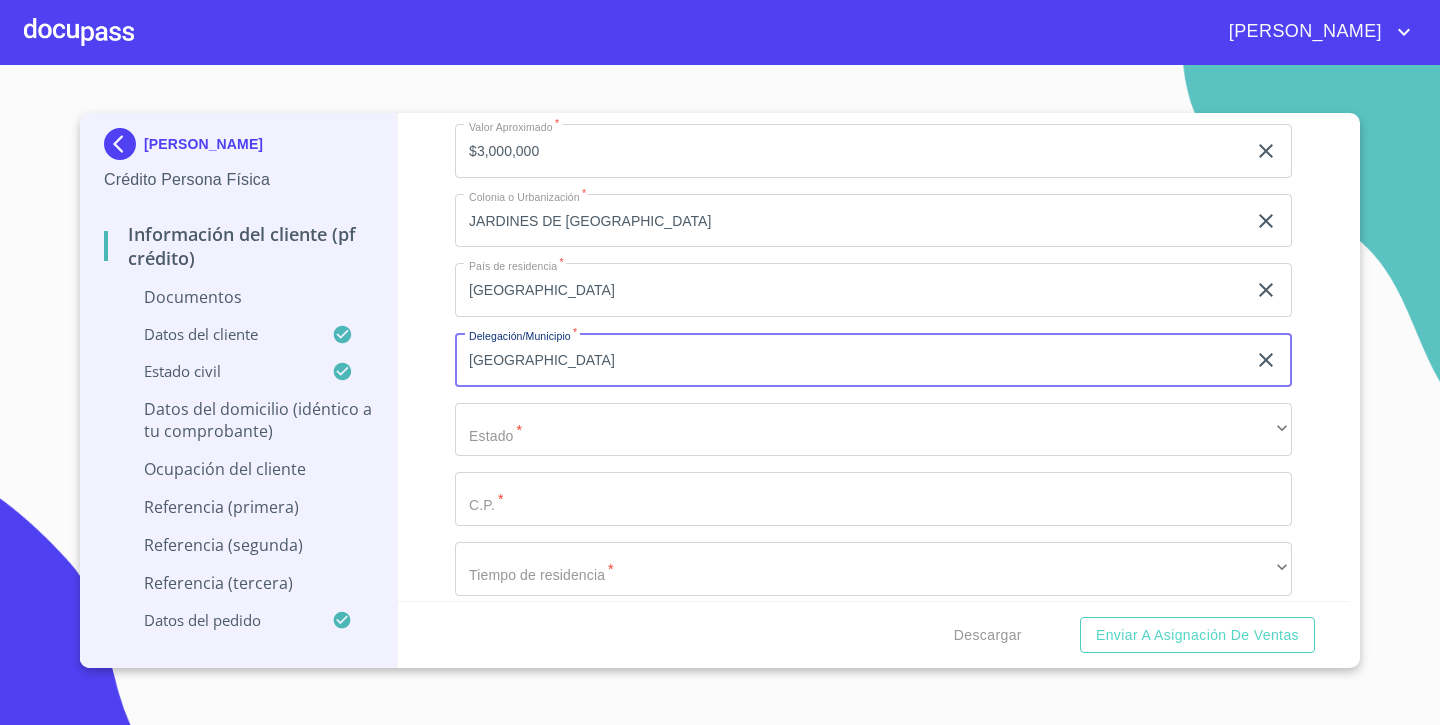 scroll, scrollTop: 4483, scrollLeft: 0, axis: vertical 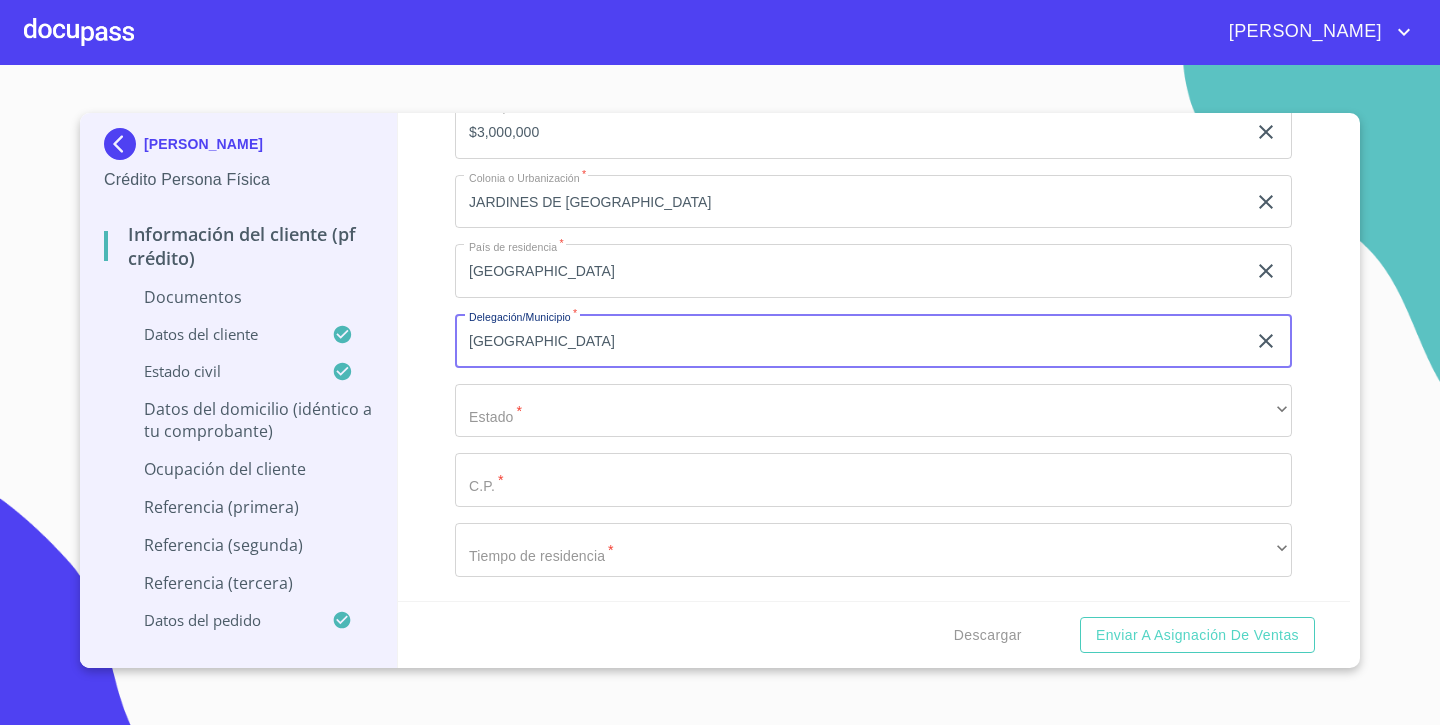 type on "[GEOGRAPHIC_DATA]" 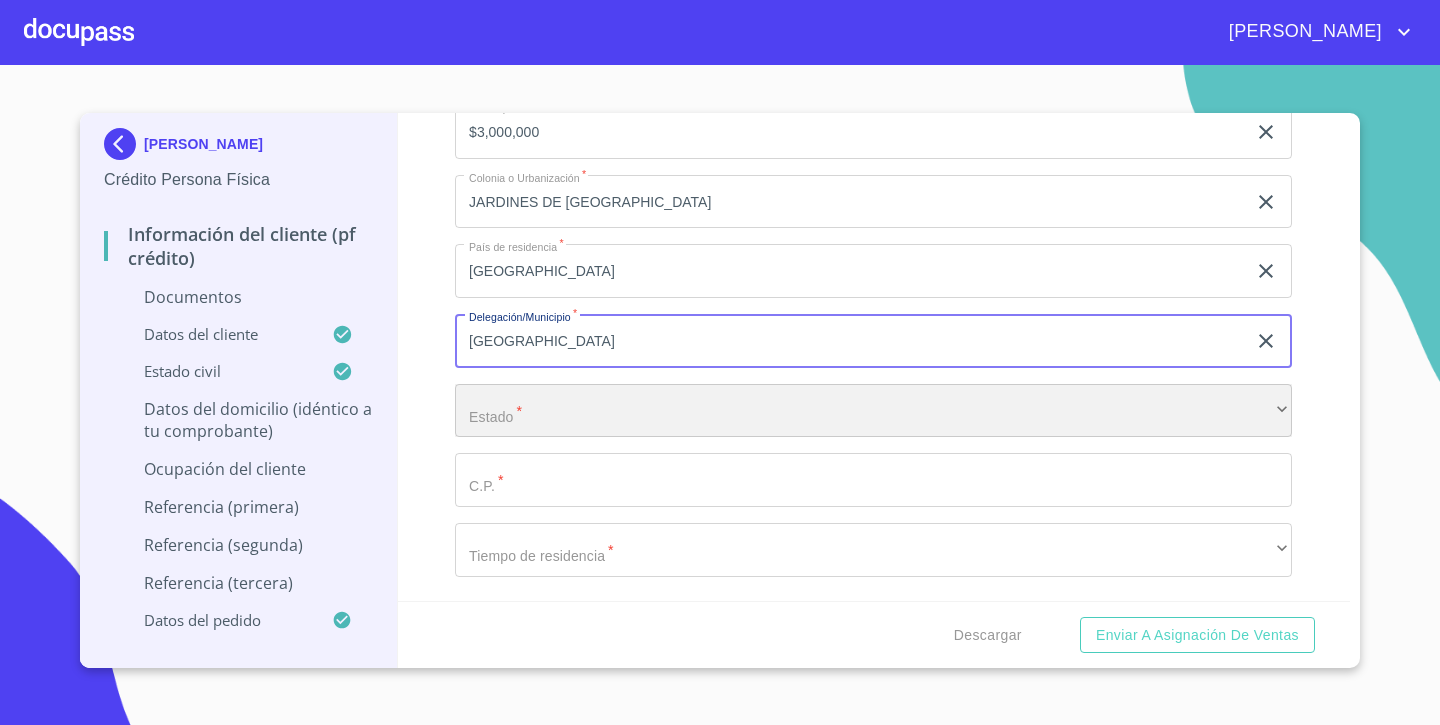 click on "​" at bounding box center (873, 411) 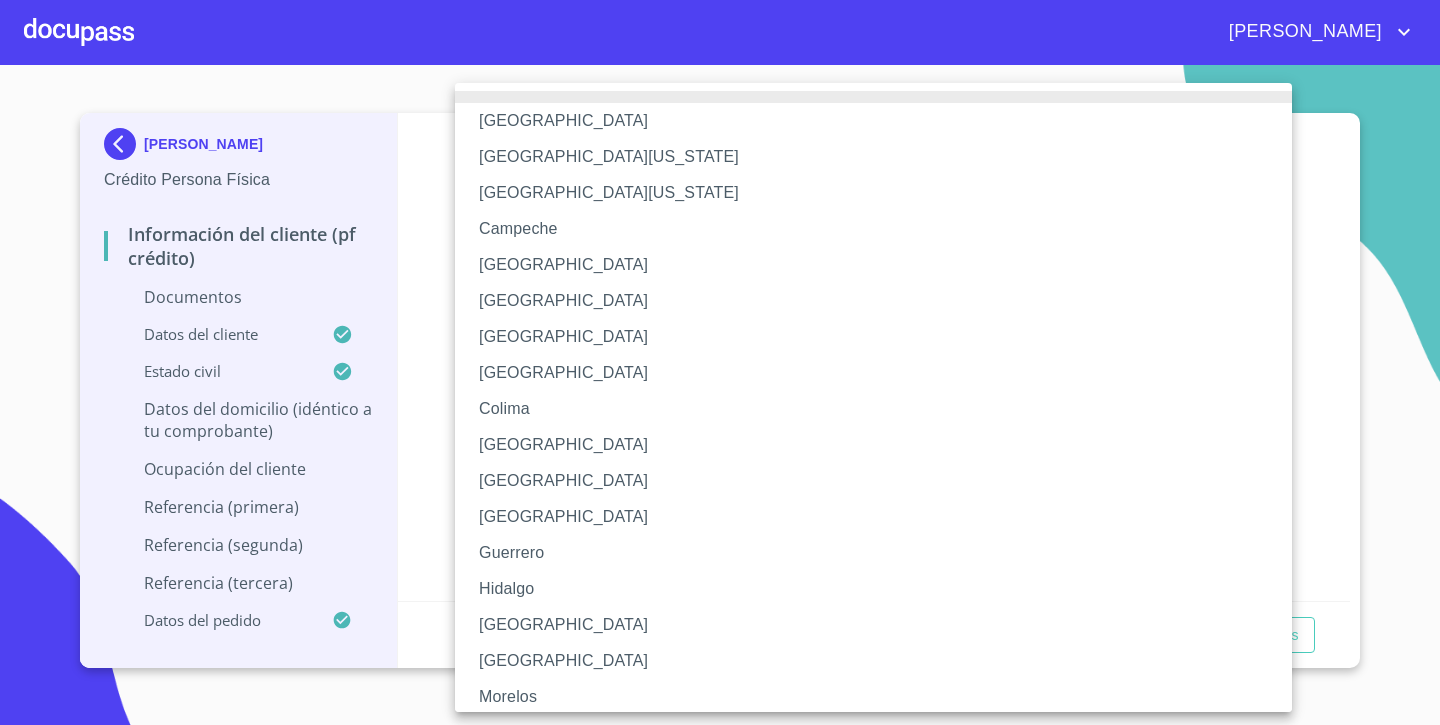 click on "[GEOGRAPHIC_DATA]" at bounding box center (873, 625) 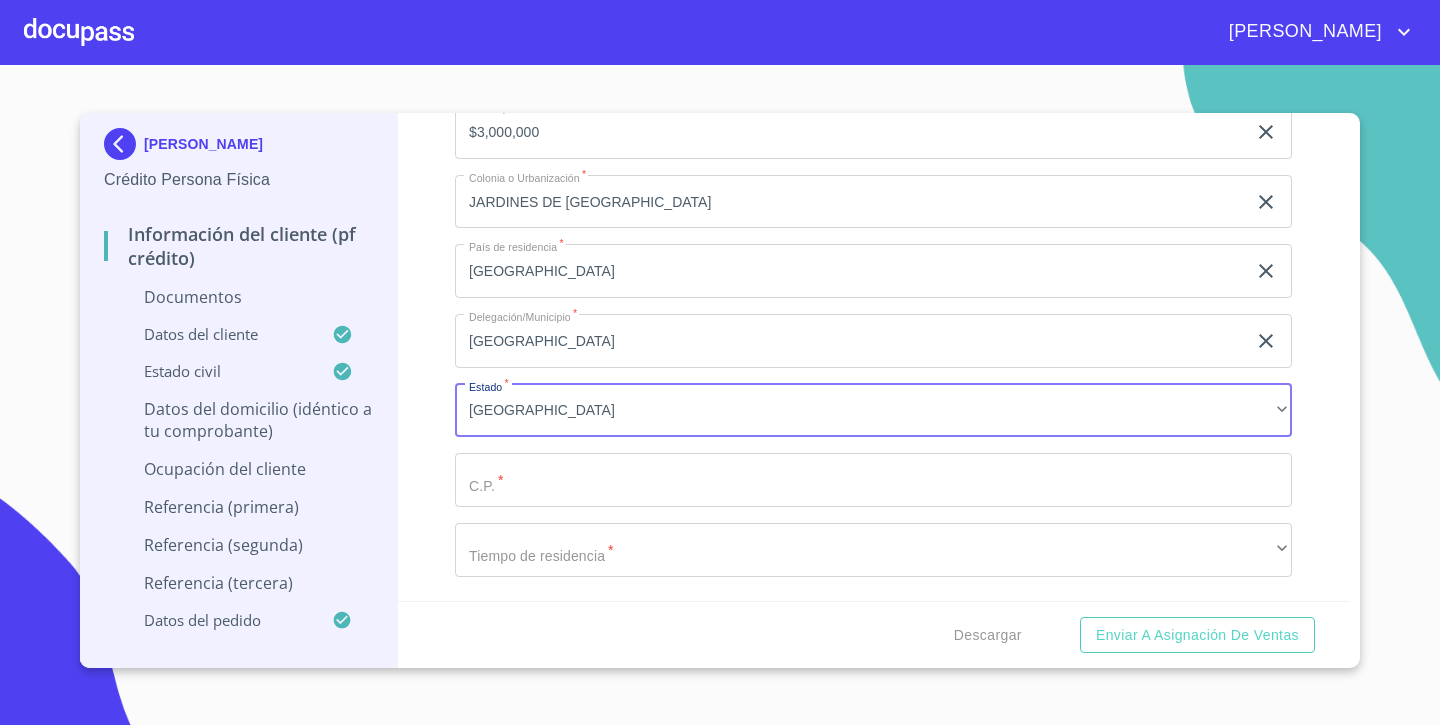 click on "Documento de identificación.   *" at bounding box center (850, -1838) 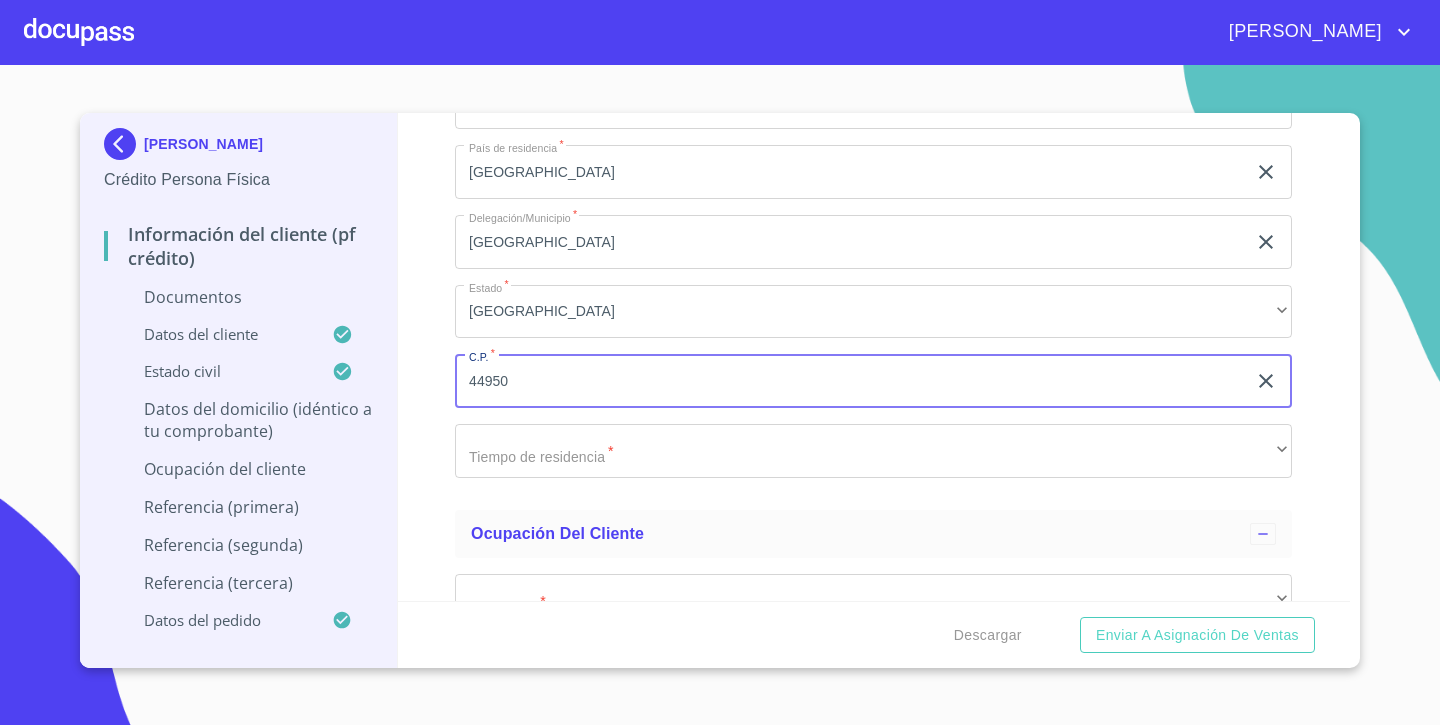 scroll, scrollTop: 4588, scrollLeft: 0, axis: vertical 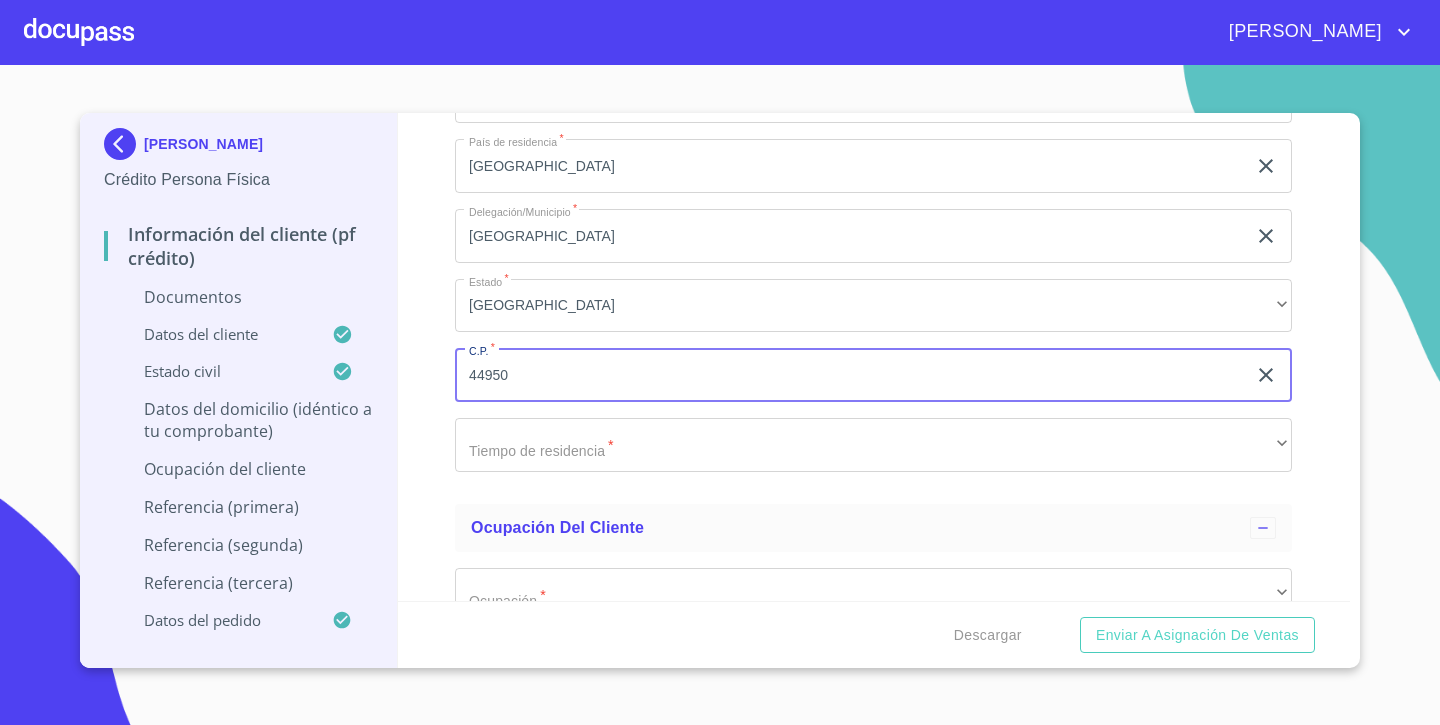 type on "44950" 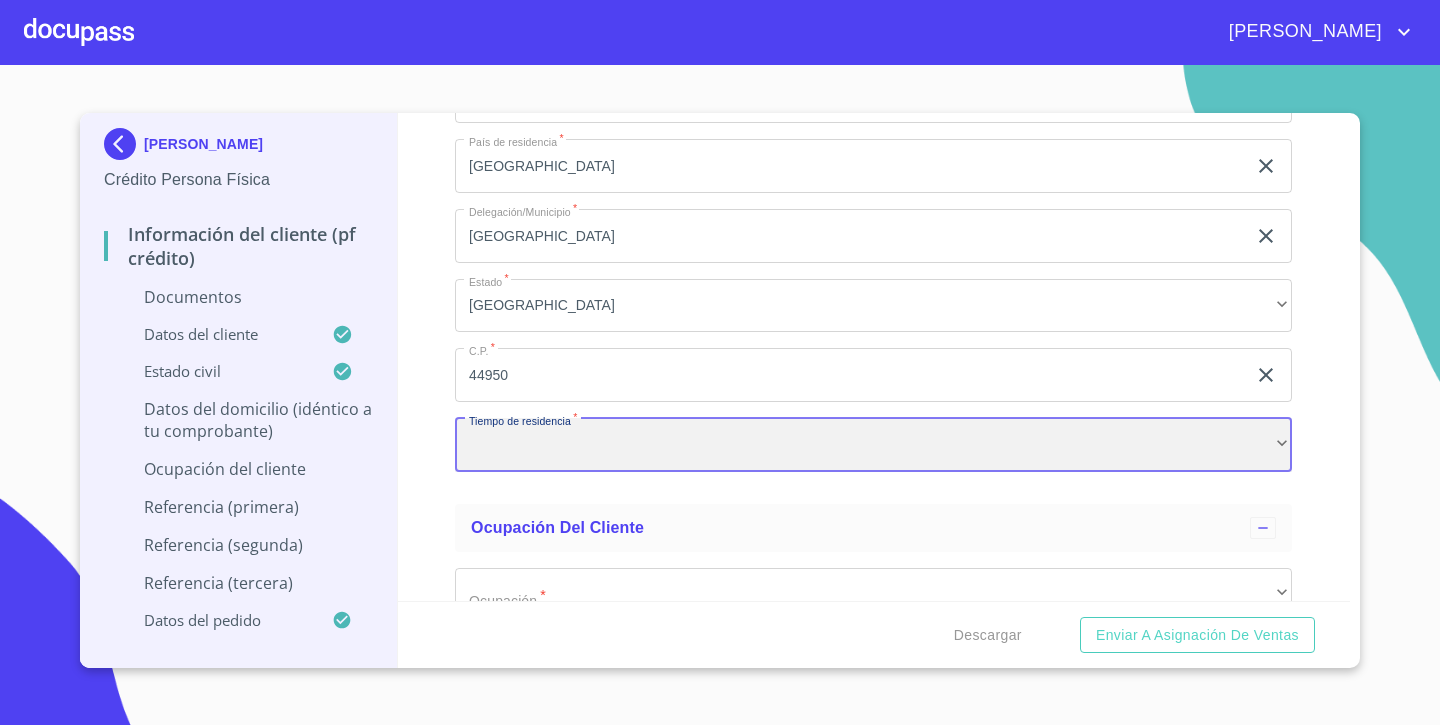click on "​" at bounding box center [873, 445] 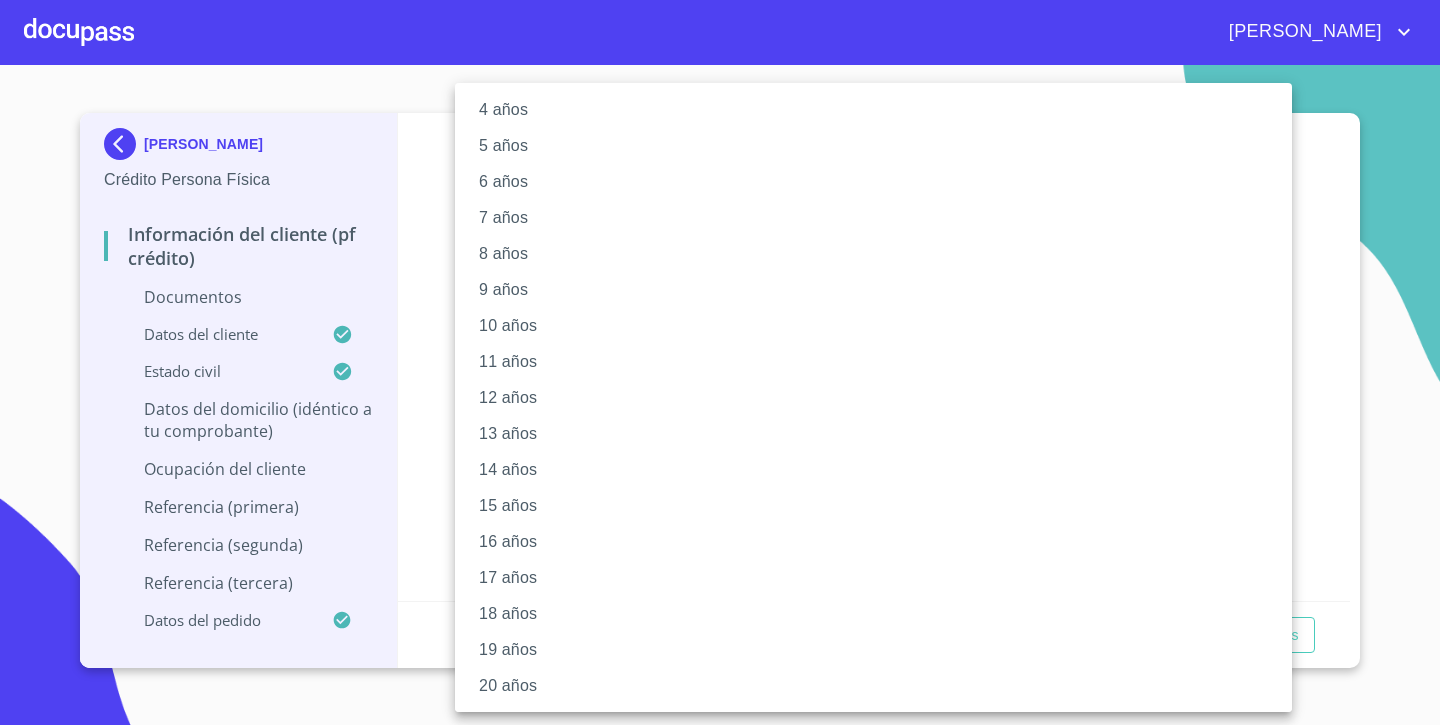 scroll, scrollTop: 155, scrollLeft: 0, axis: vertical 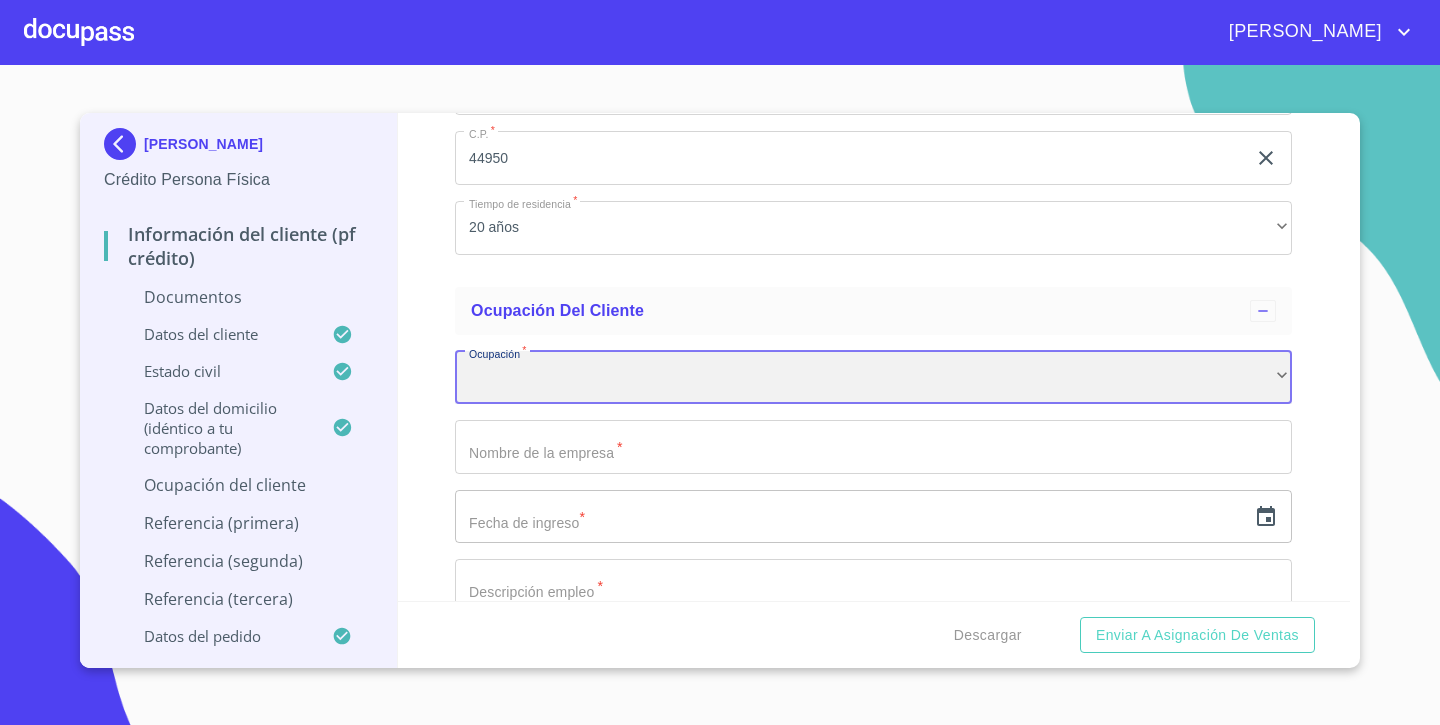 click on "​" at bounding box center (873, 378) 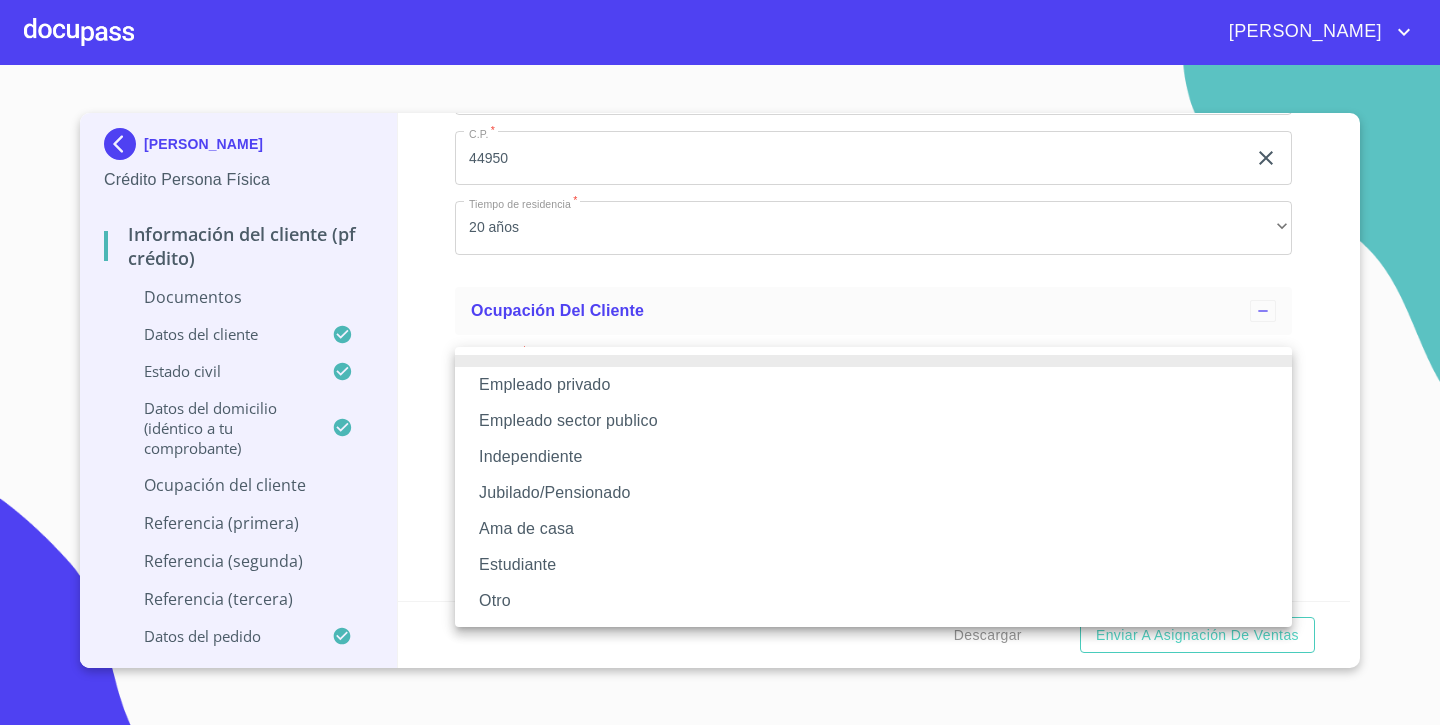 click on "Jubilado/Pensionado" at bounding box center (873, 493) 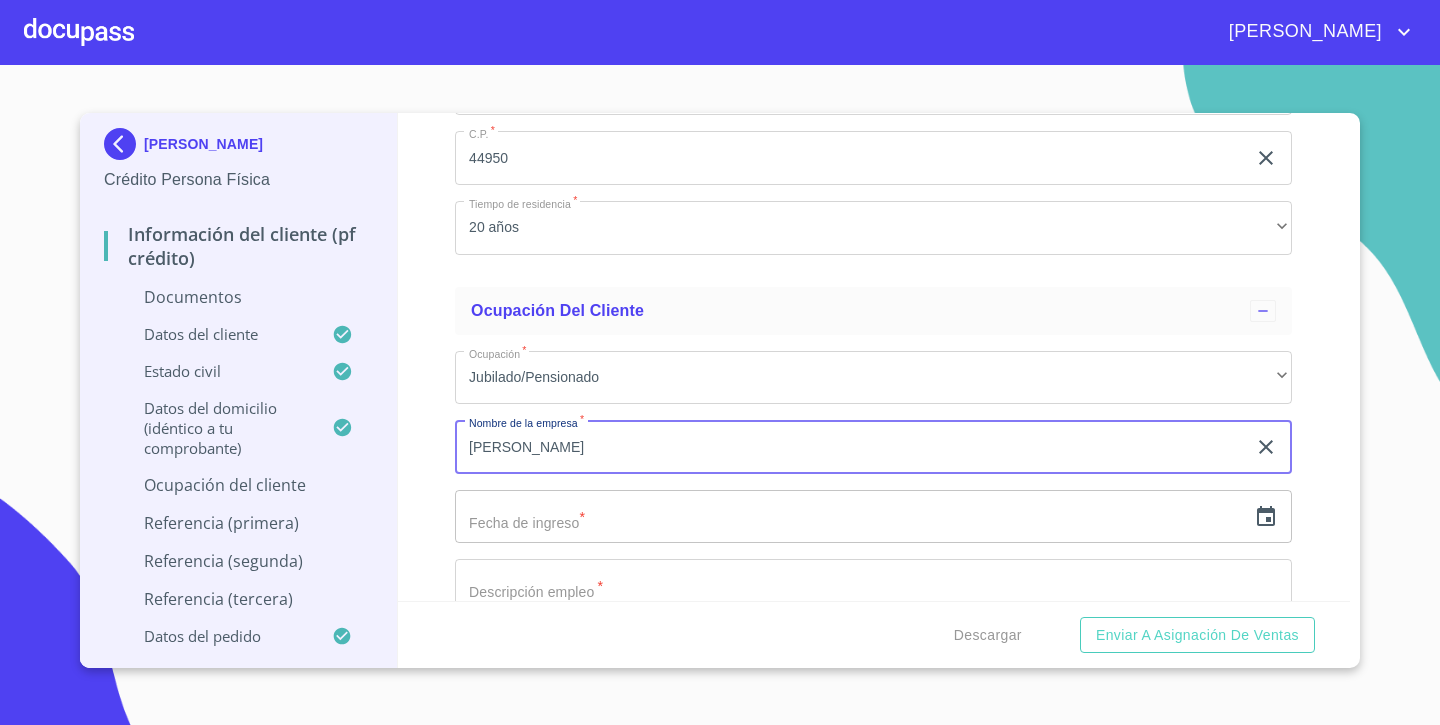 type on "J" 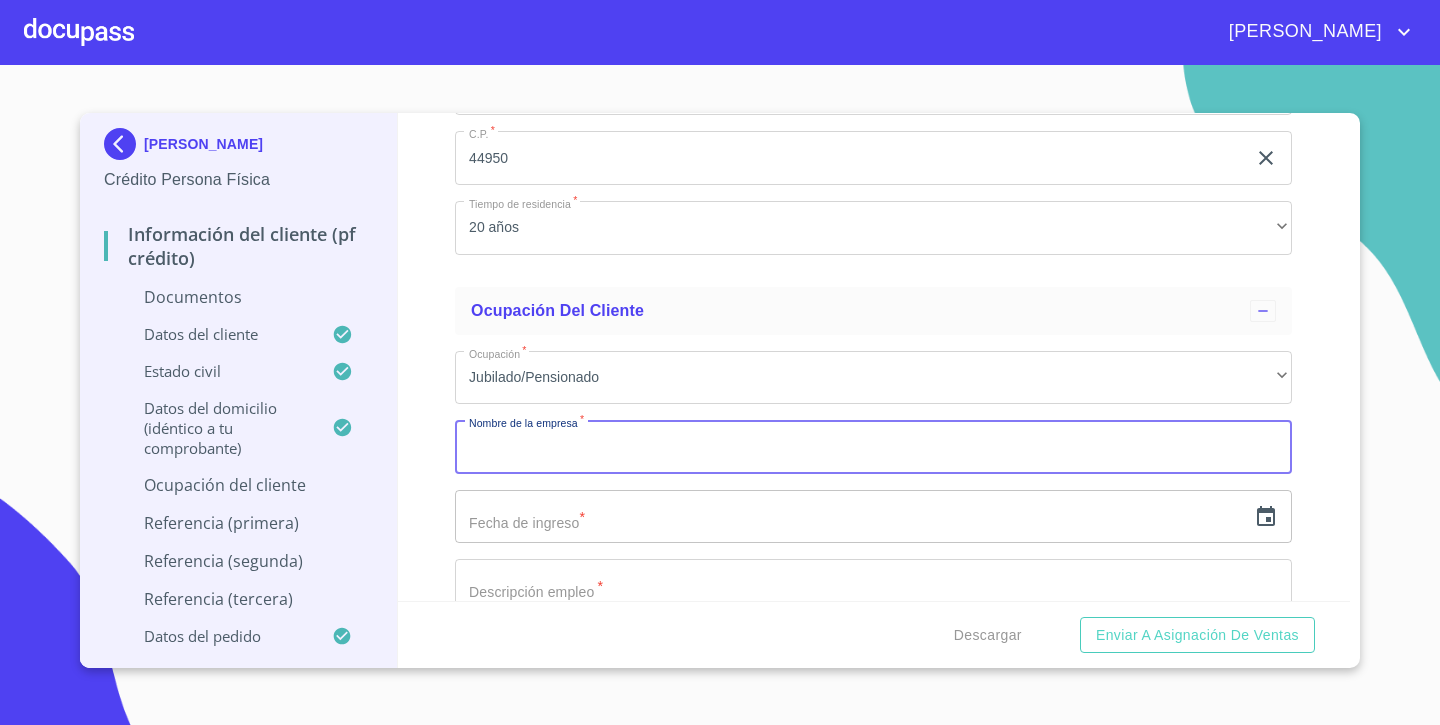 type on "J" 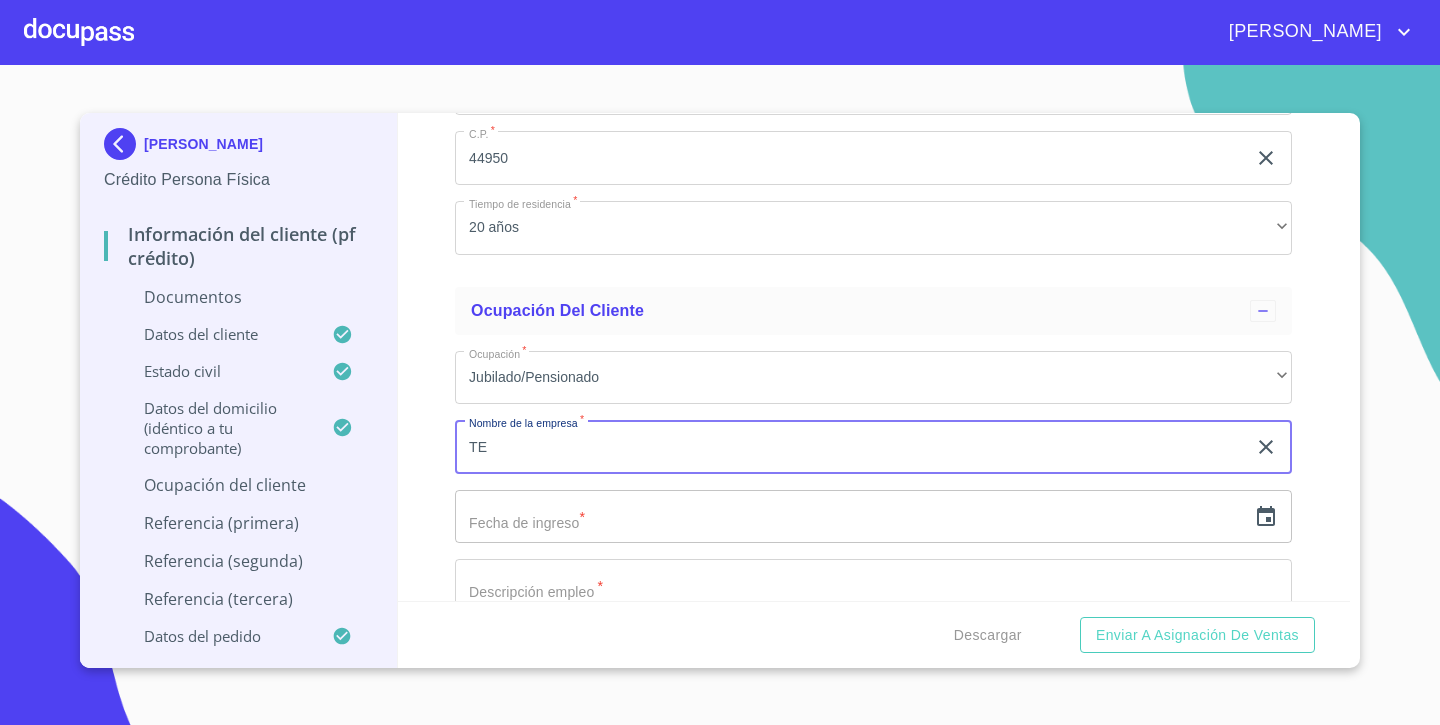 type on "T" 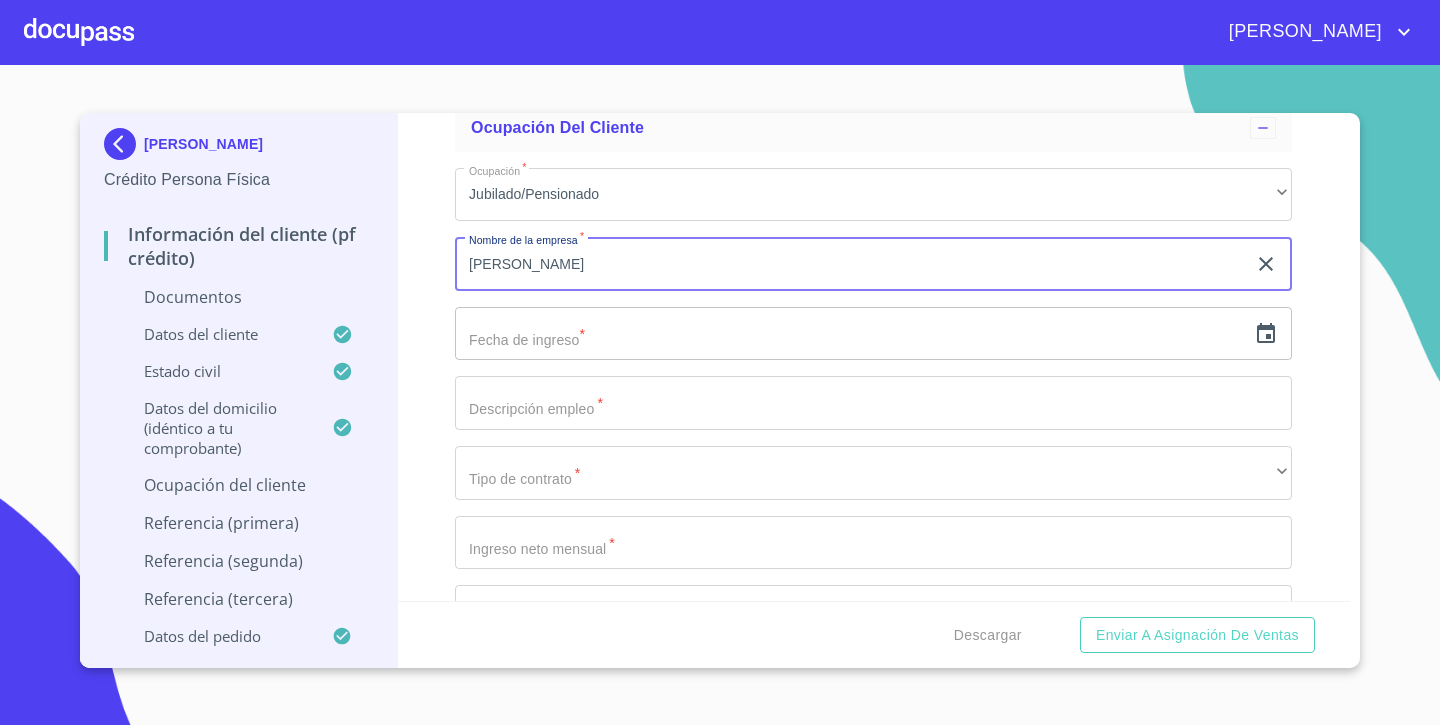 scroll, scrollTop: 5007, scrollLeft: 0, axis: vertical 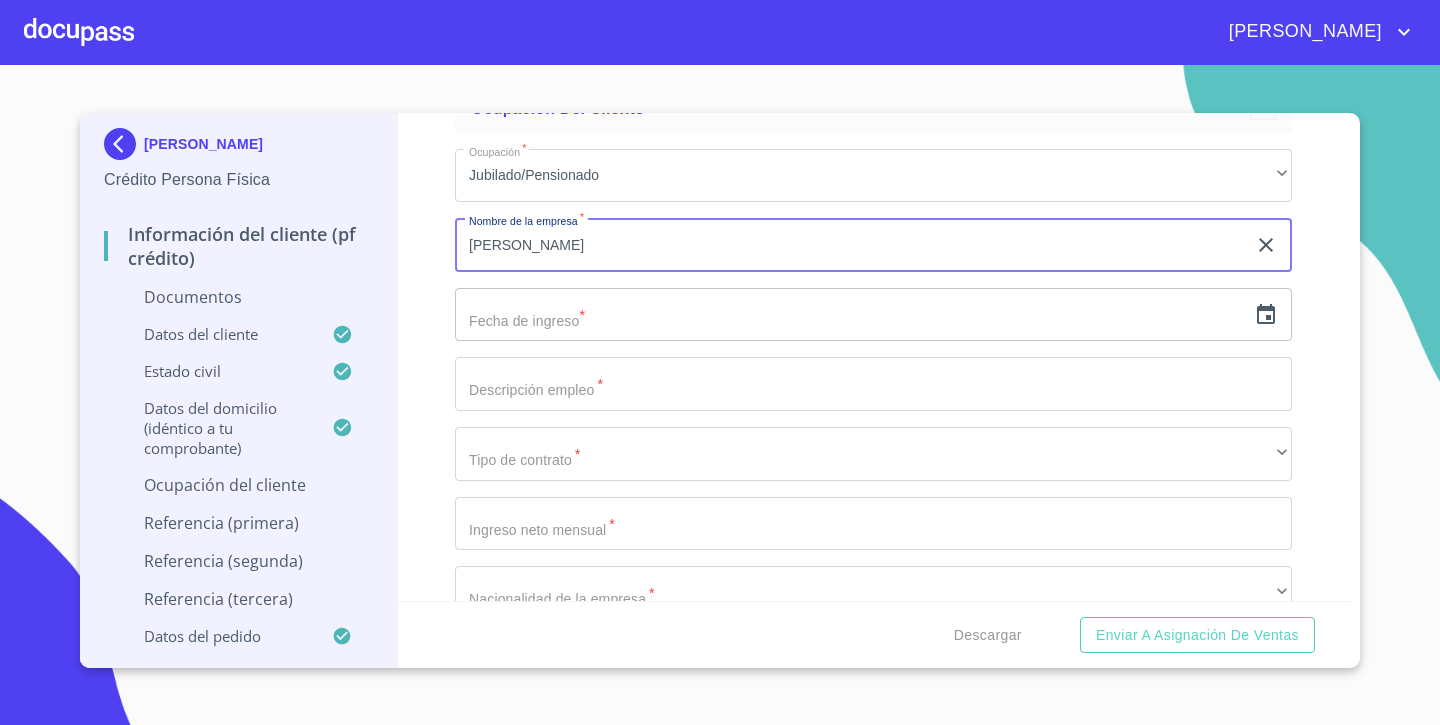 type on "[PERSON_NAME]" 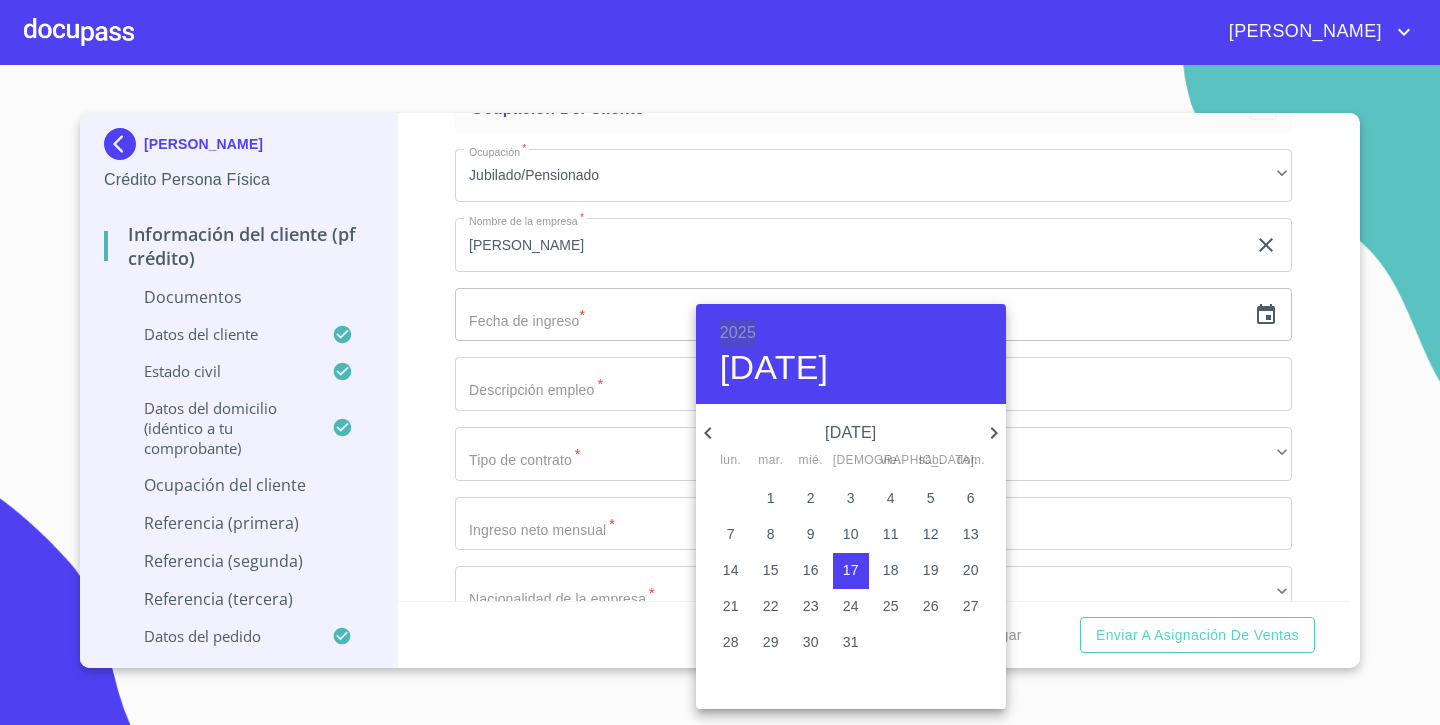 click on "2025" at bounding box center [738, 333] 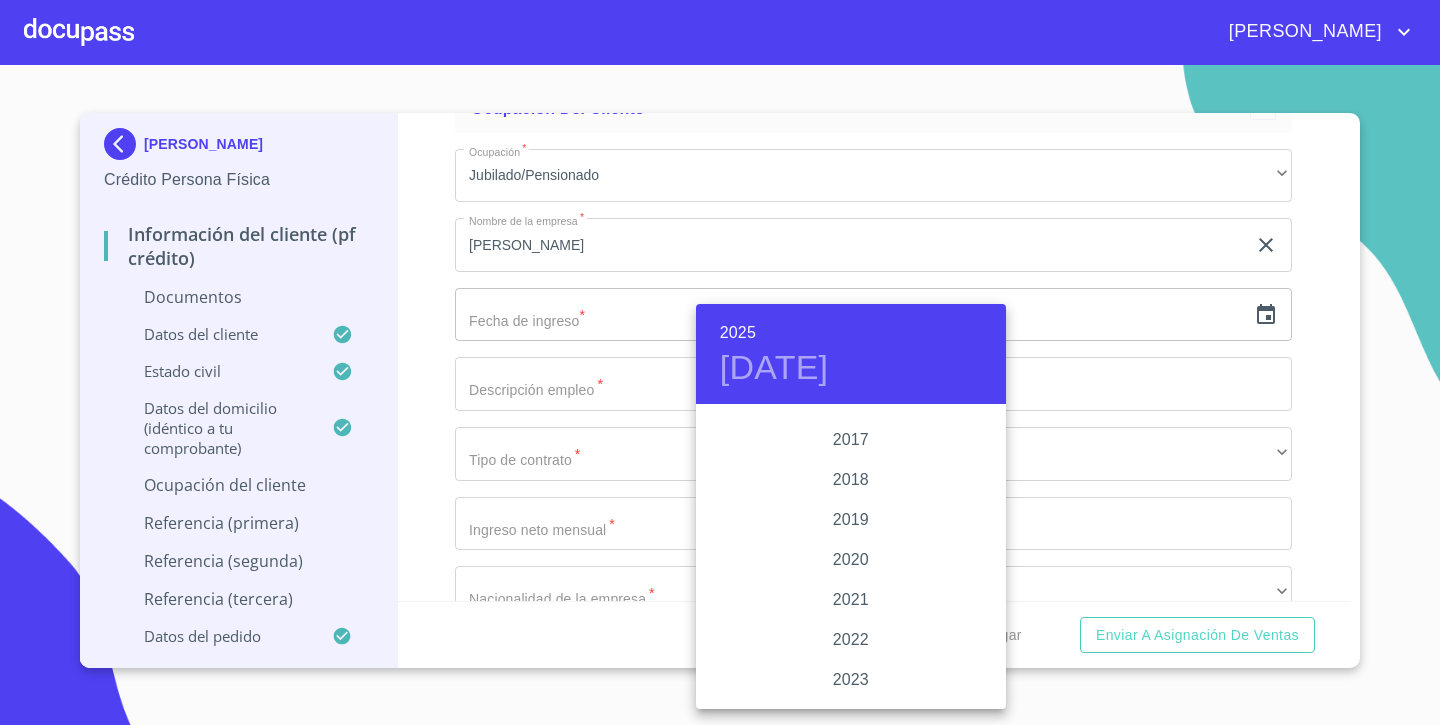 scroll, scrollTop: 3642, scrollLeft: 0, axis: vertical 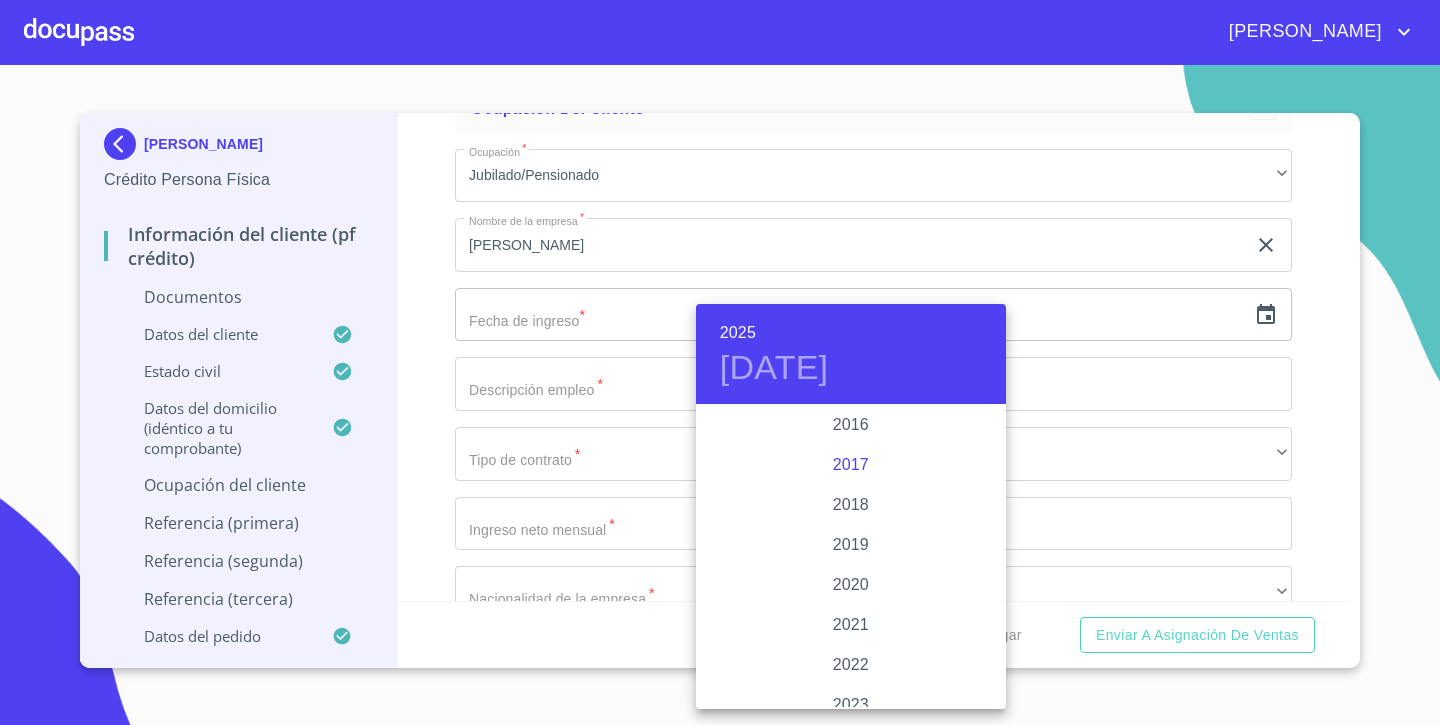 click on "2017" at bounding box center (851, 465) 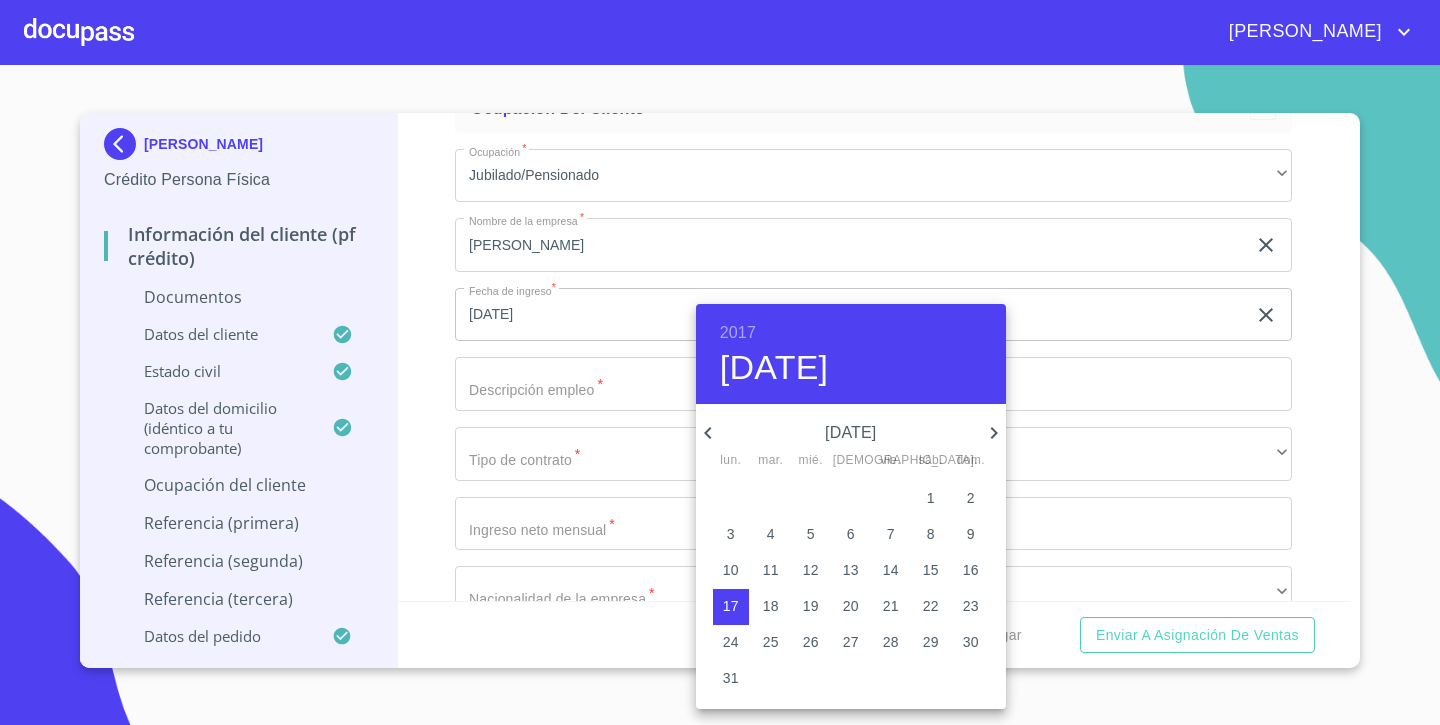 click 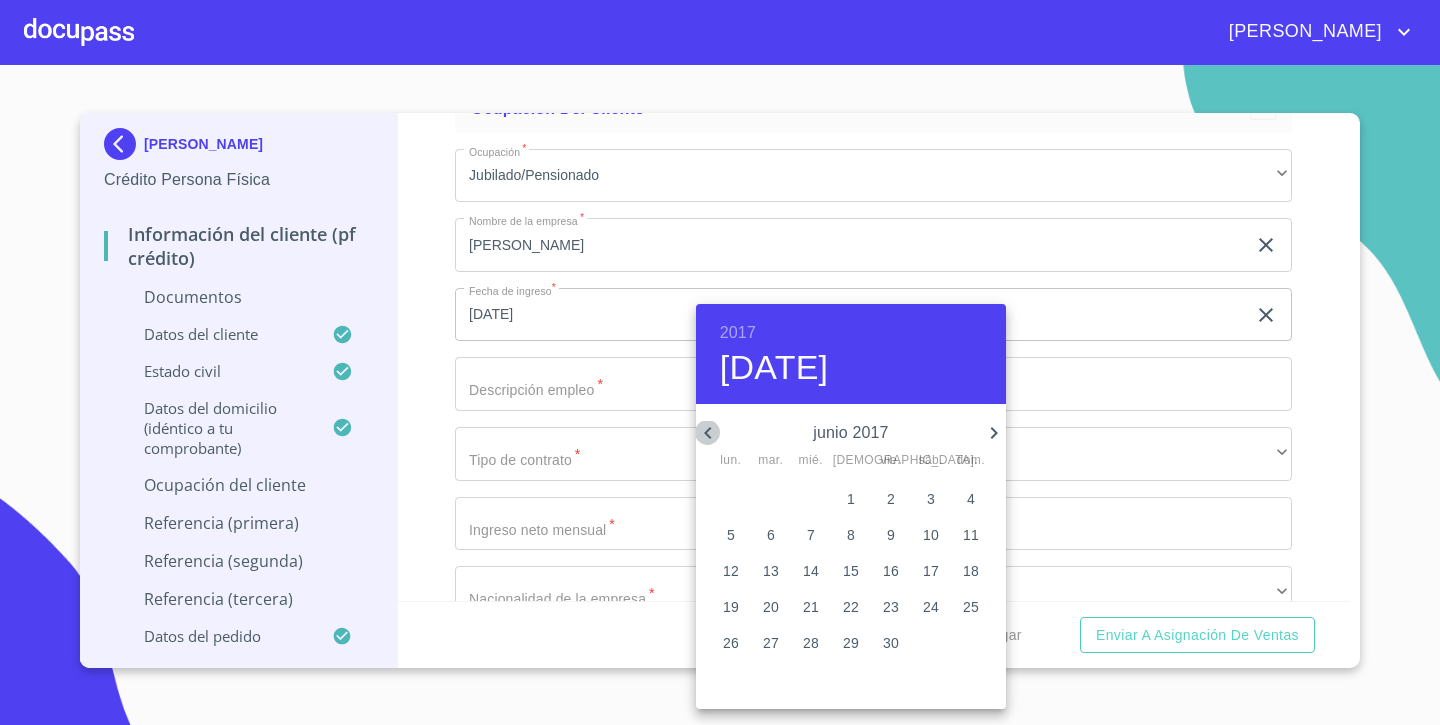 click 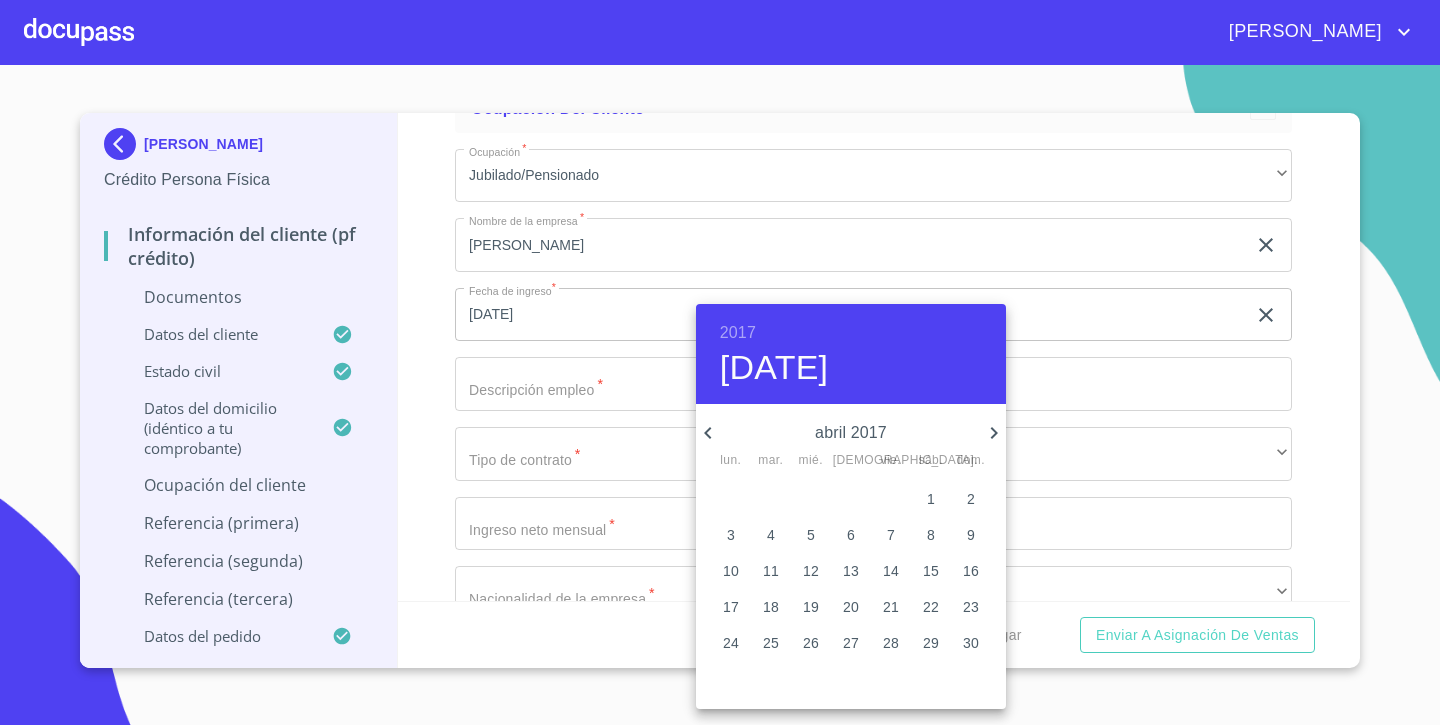 click 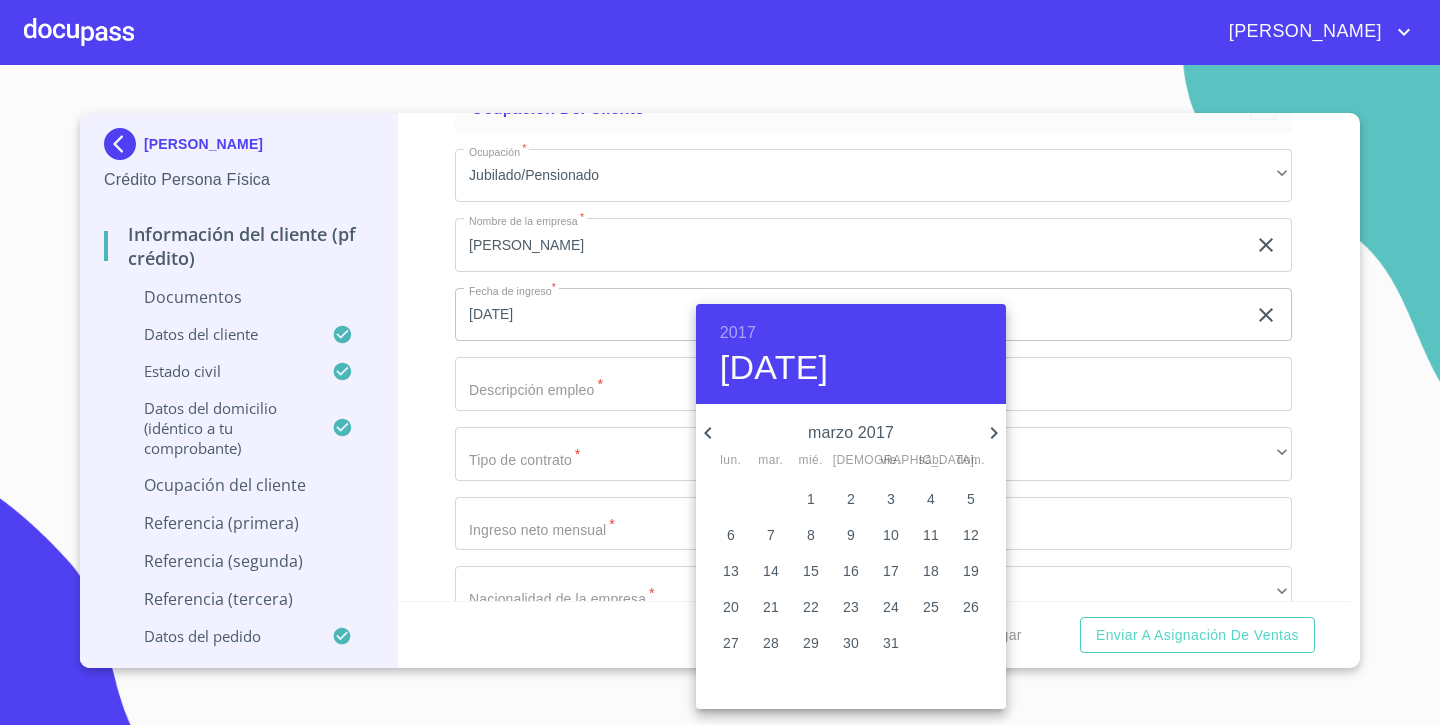click 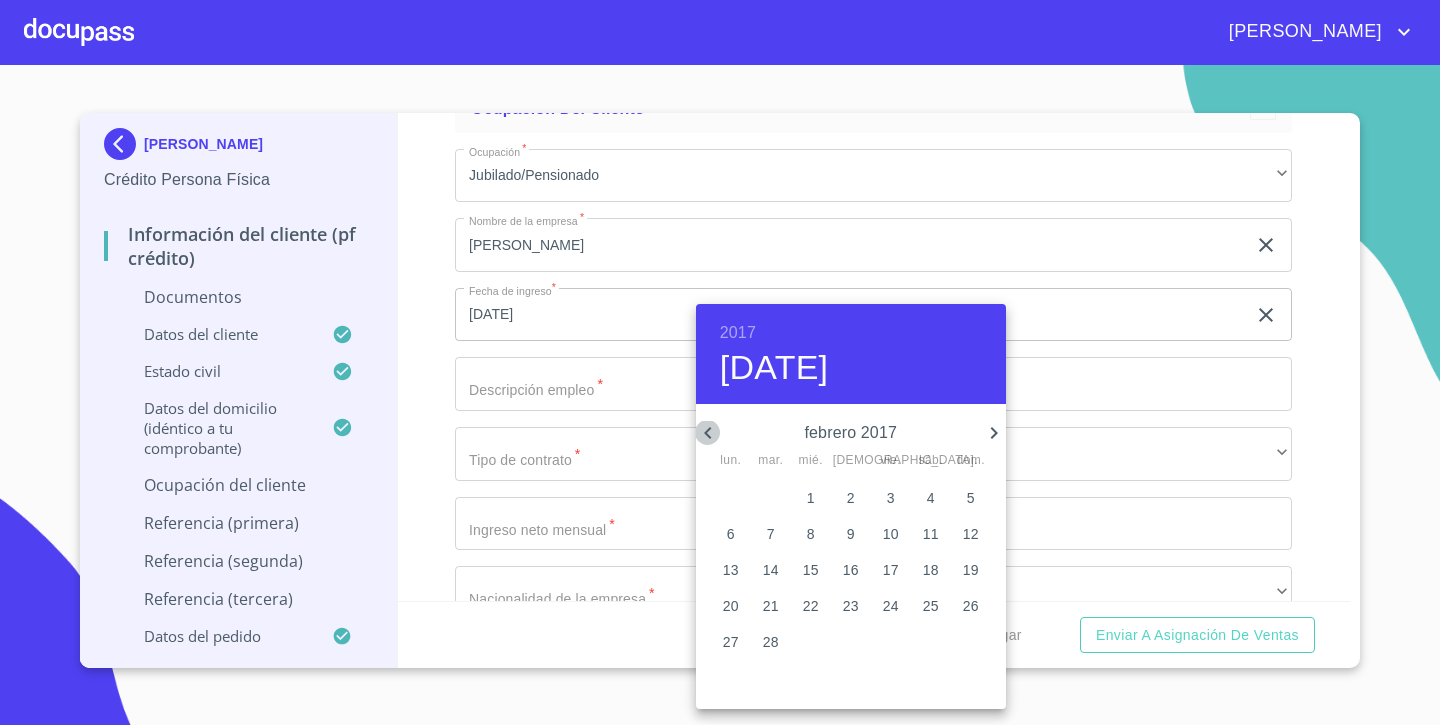 click 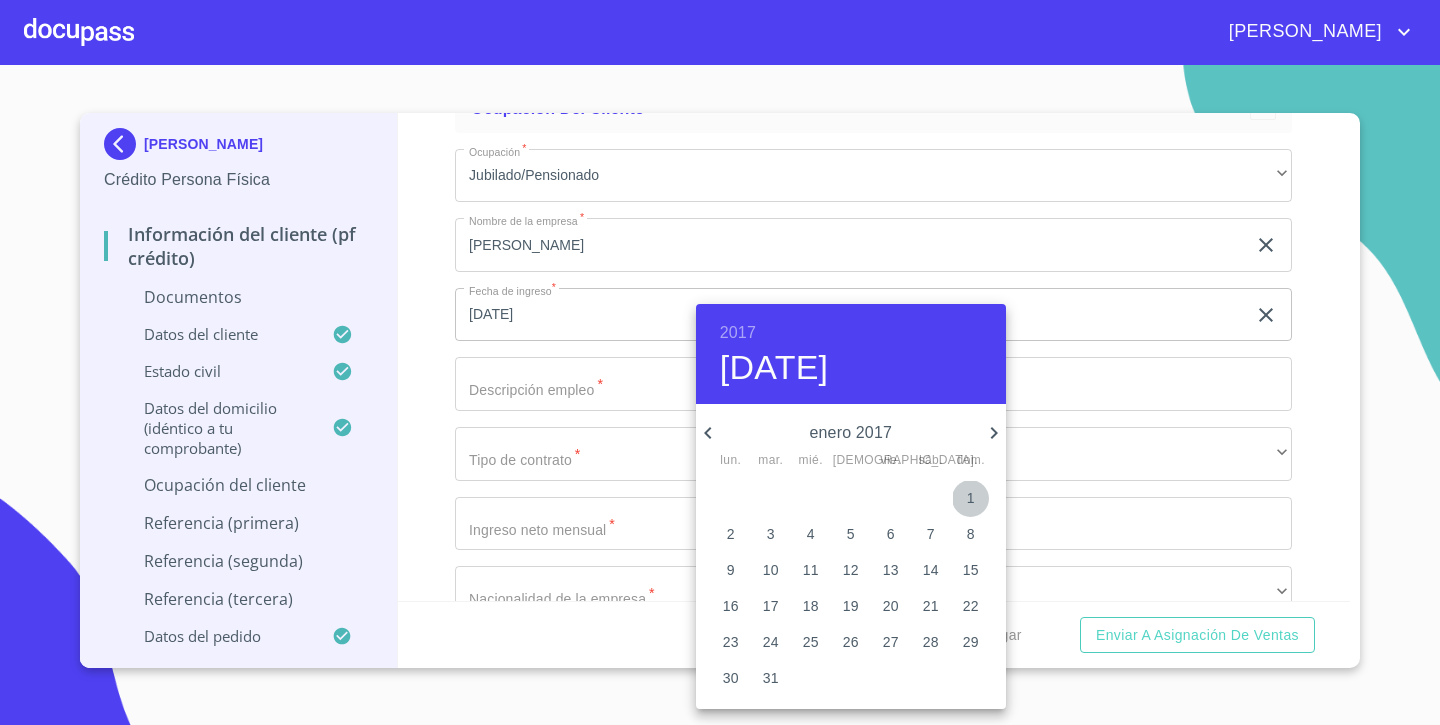 click on "1" at bounding box center [971, 498] 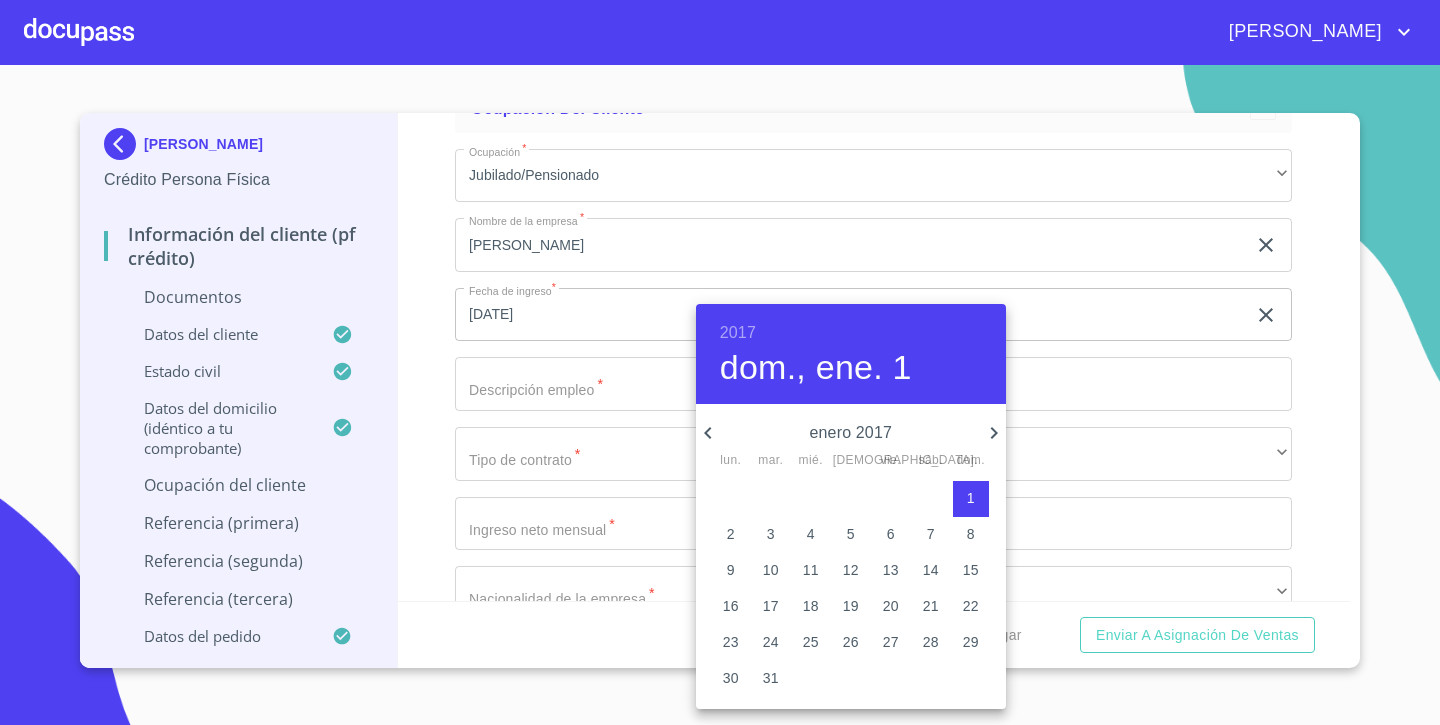 click at bounding box center [720, 362] 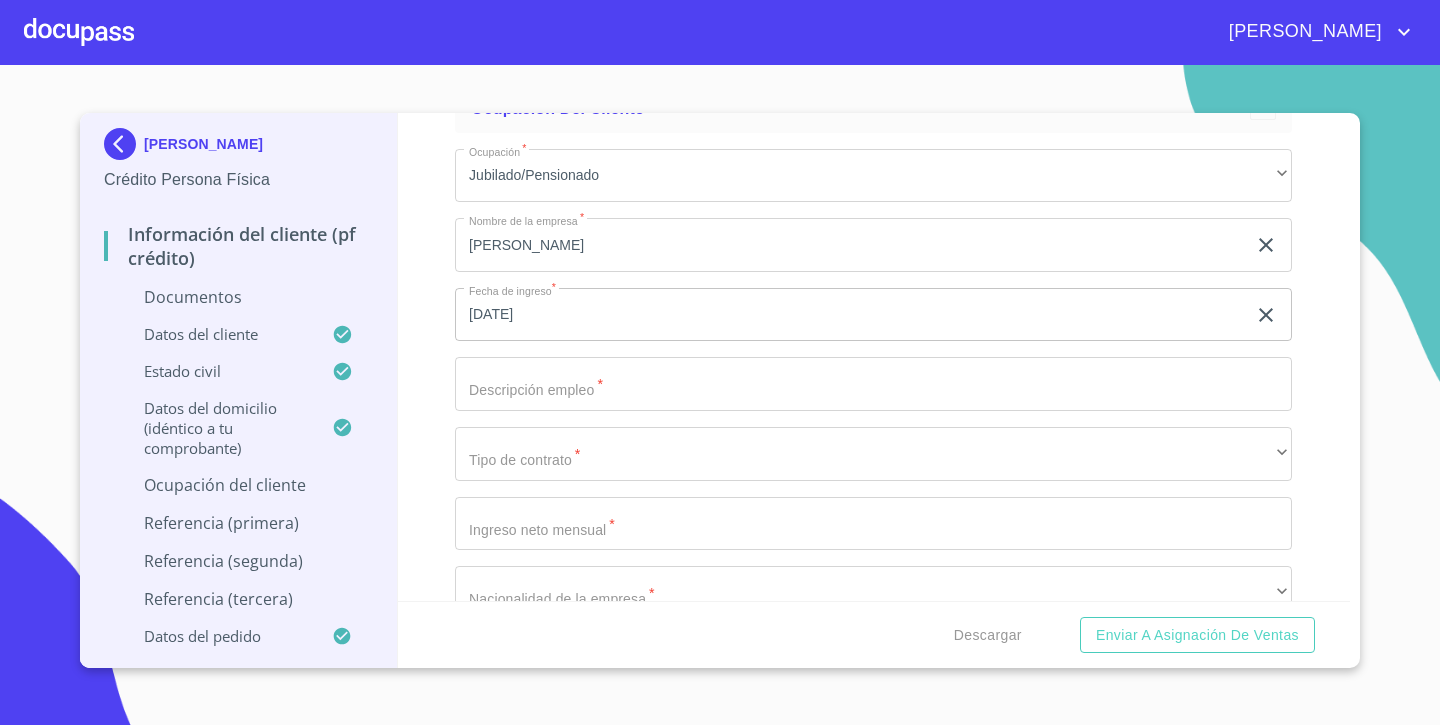 click on "Documento de identificación.   *" at bounding box center [850, -2362] 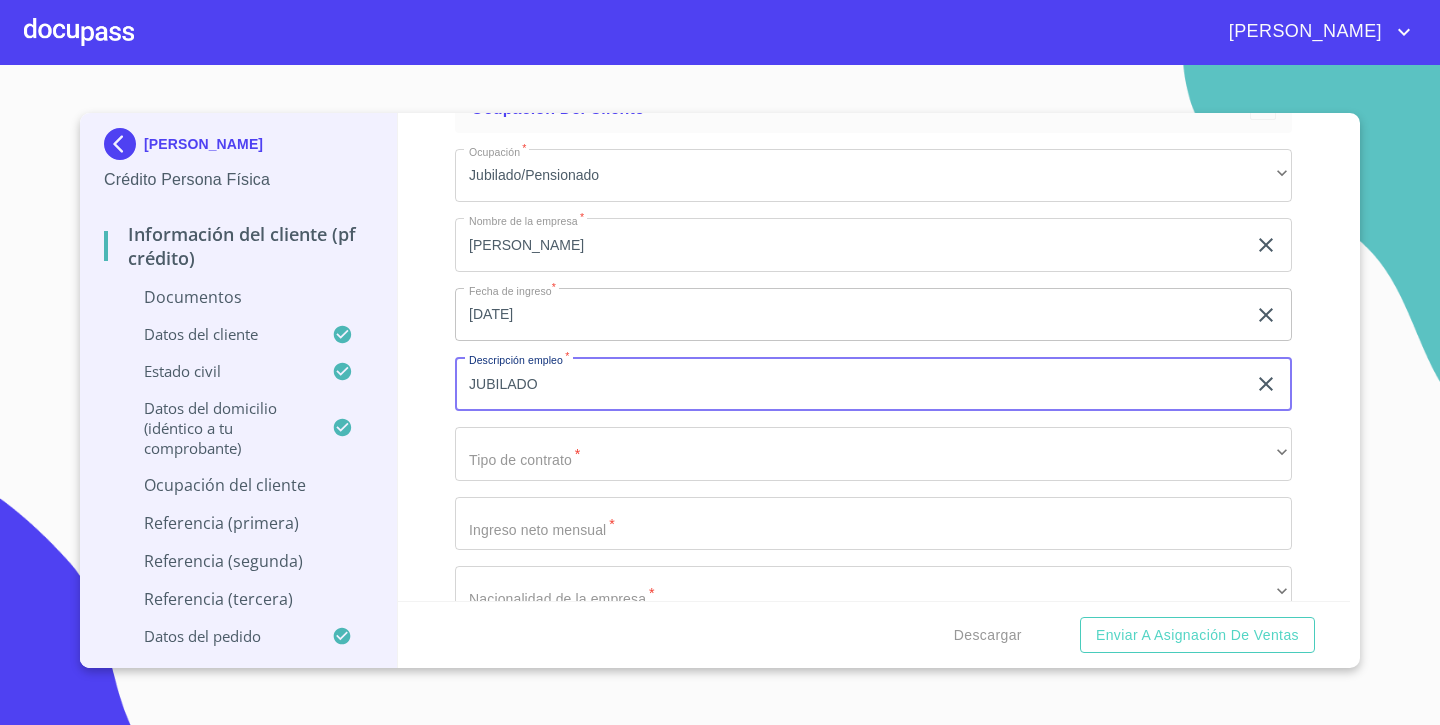 type on "JUBILADO" 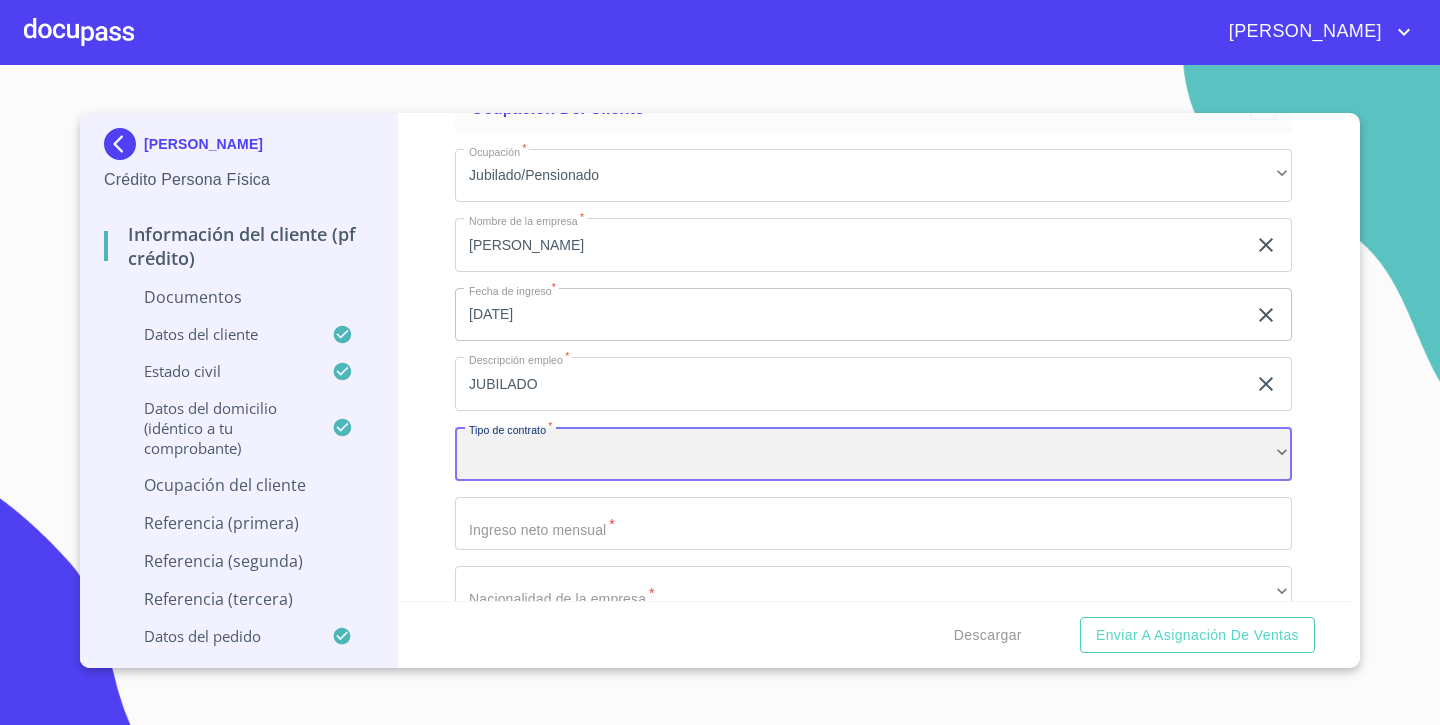 click on "​" at bounding box center (873, 454) 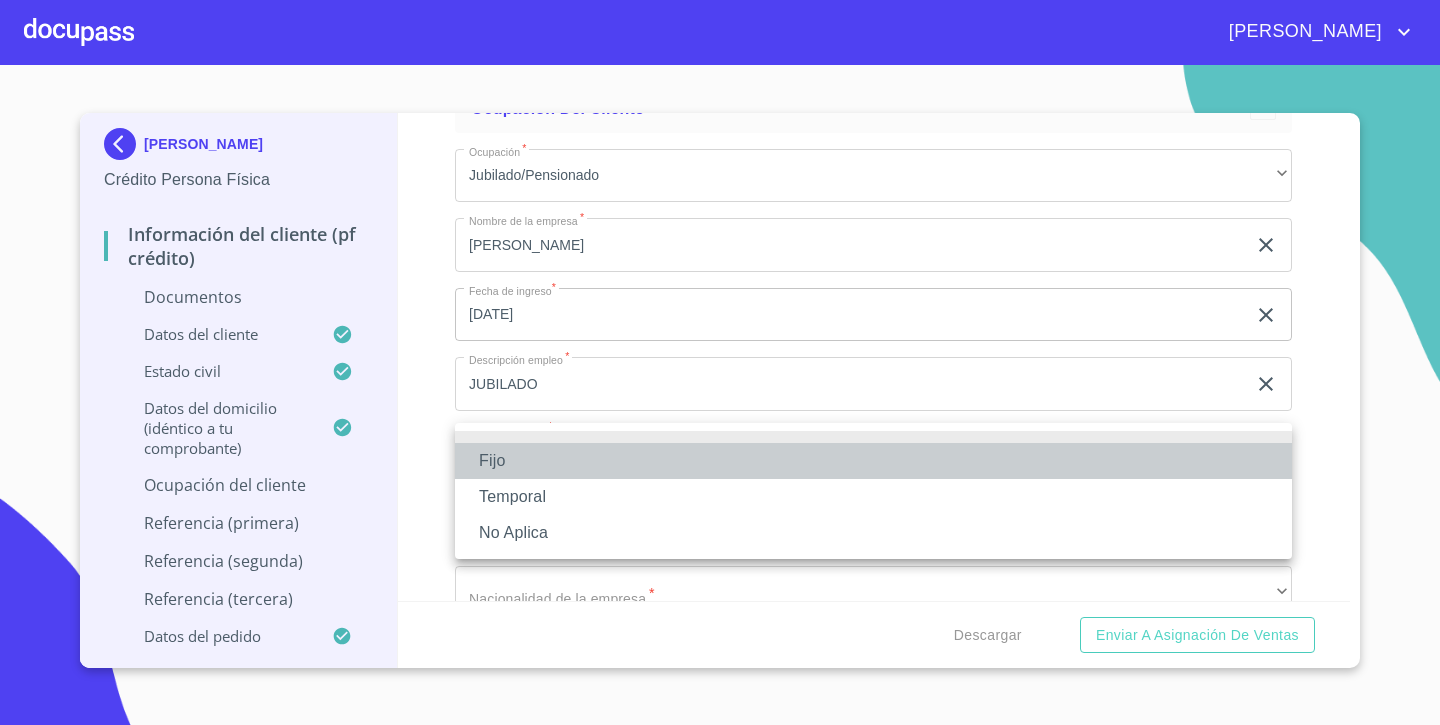 click on "Fijo" at bounding box center [873, 461] 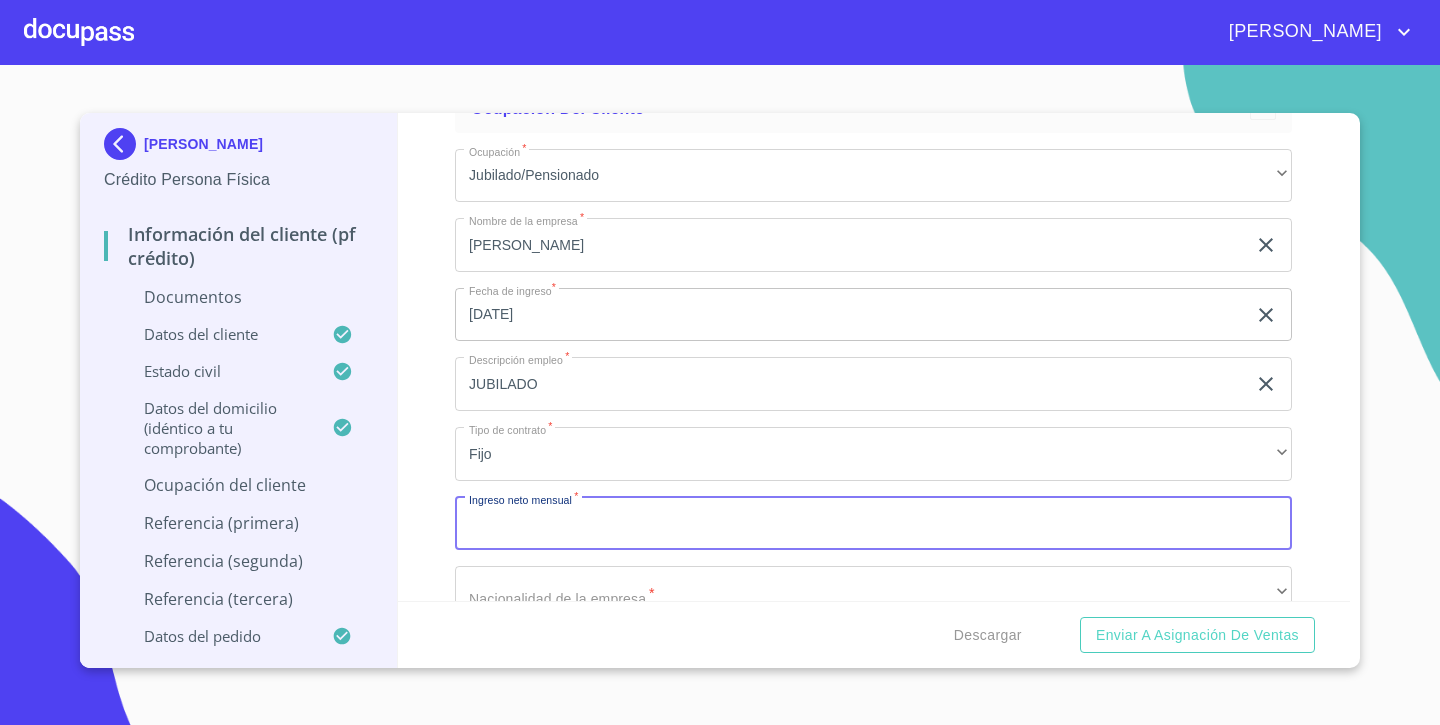 click on "Documento de identificación.   *" at bounding box center (873, 524) 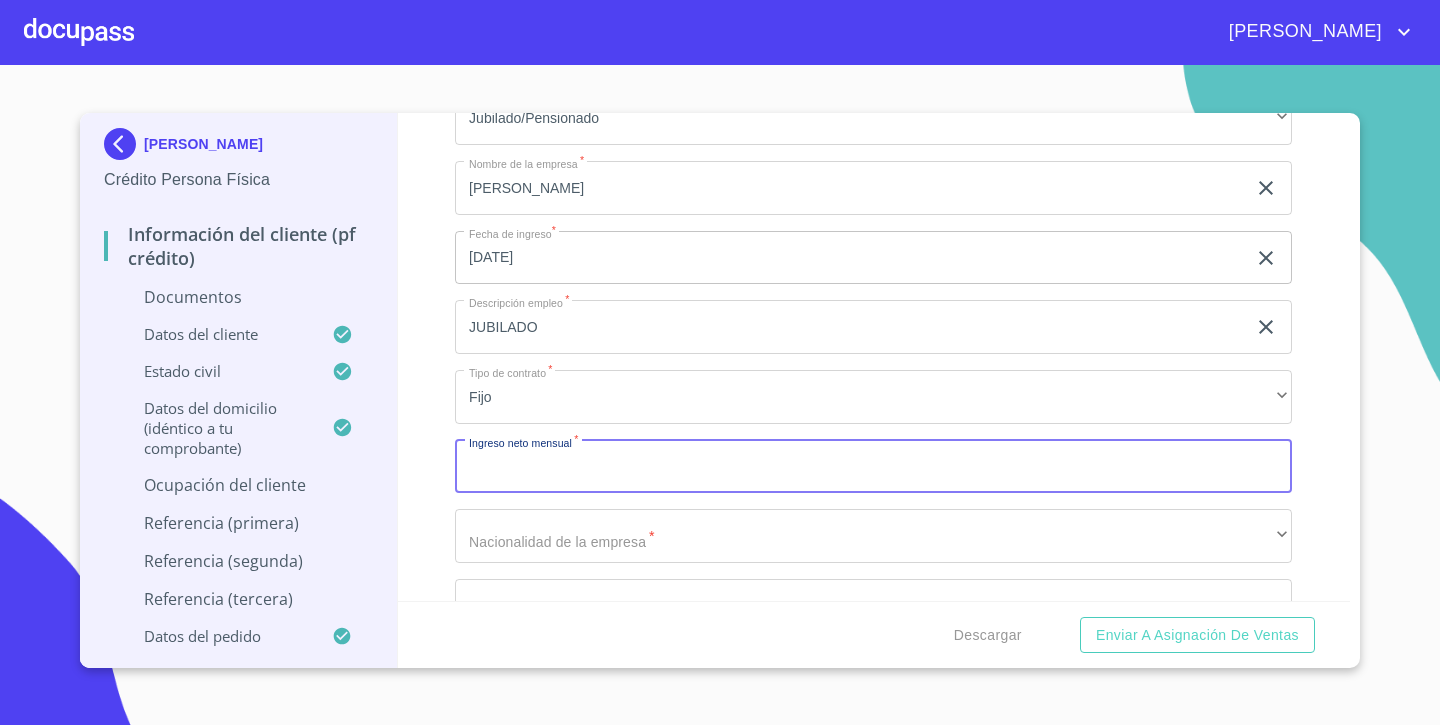 scroll, scrollTop: 5075, scrollLeft: 0, axis: vertical 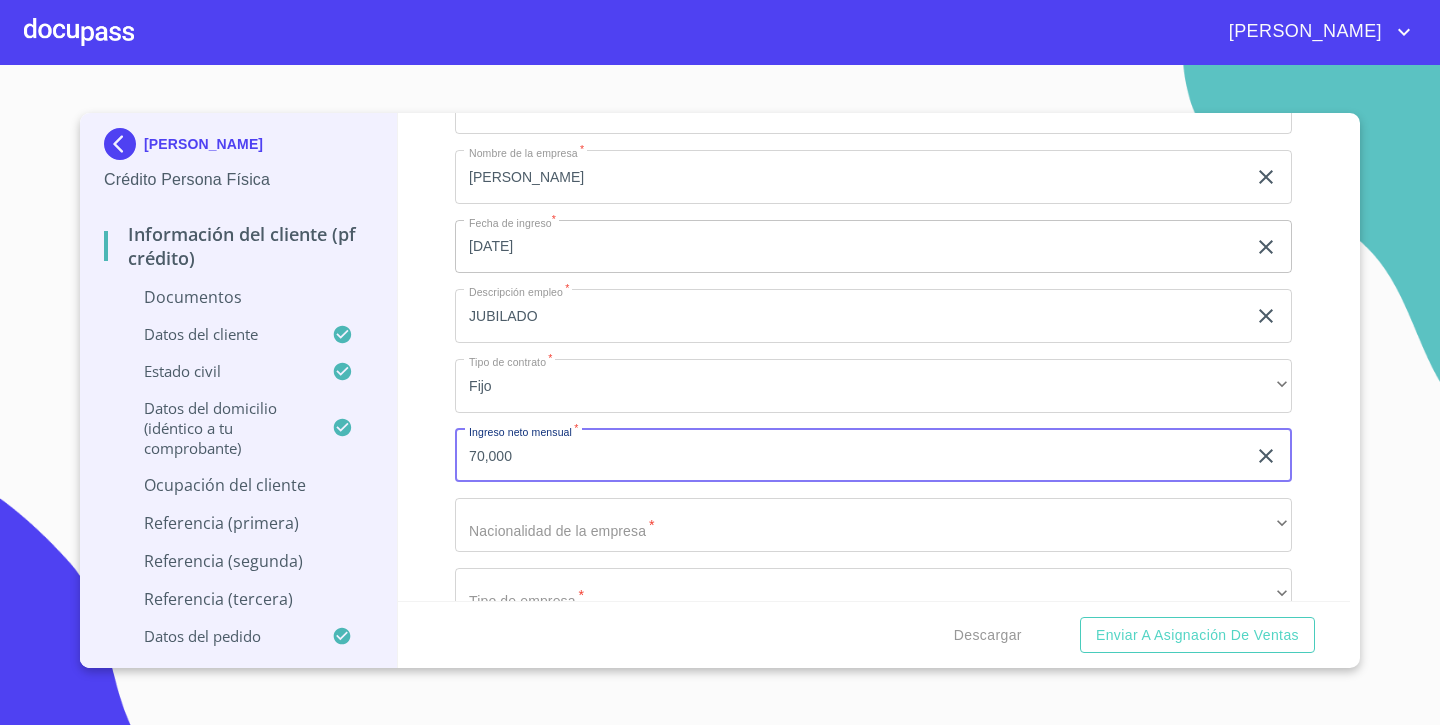 type on "70,000" 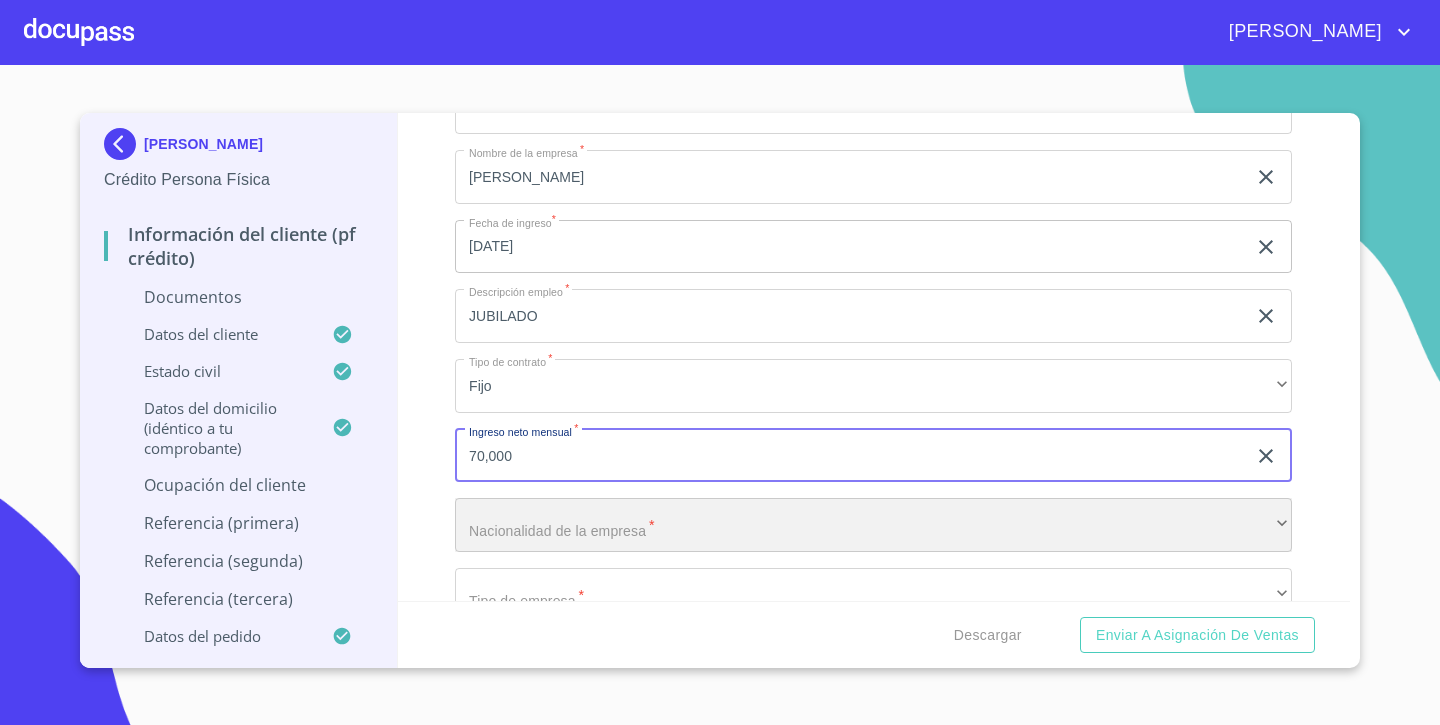 click on "​" at bounding box center (873, 525) 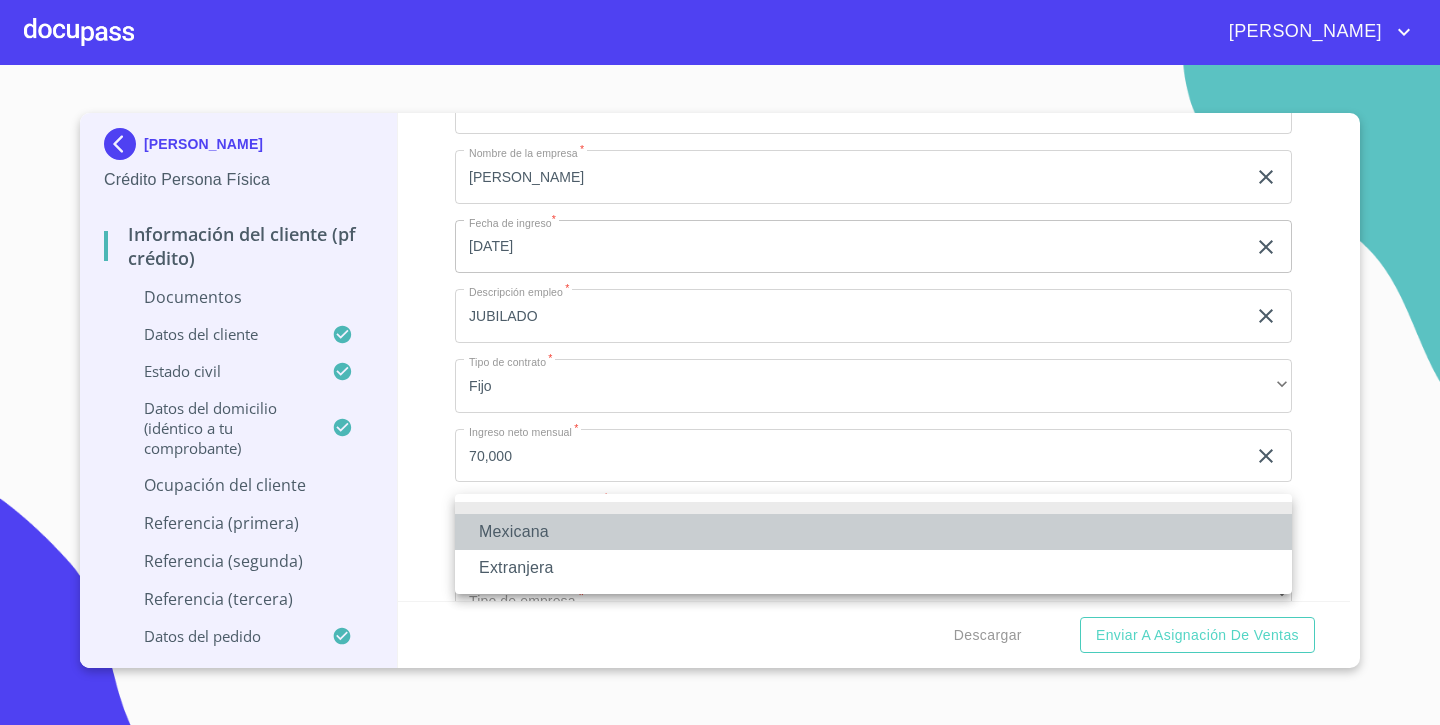 click on "Mexicana" at bounding box center (873, 532) 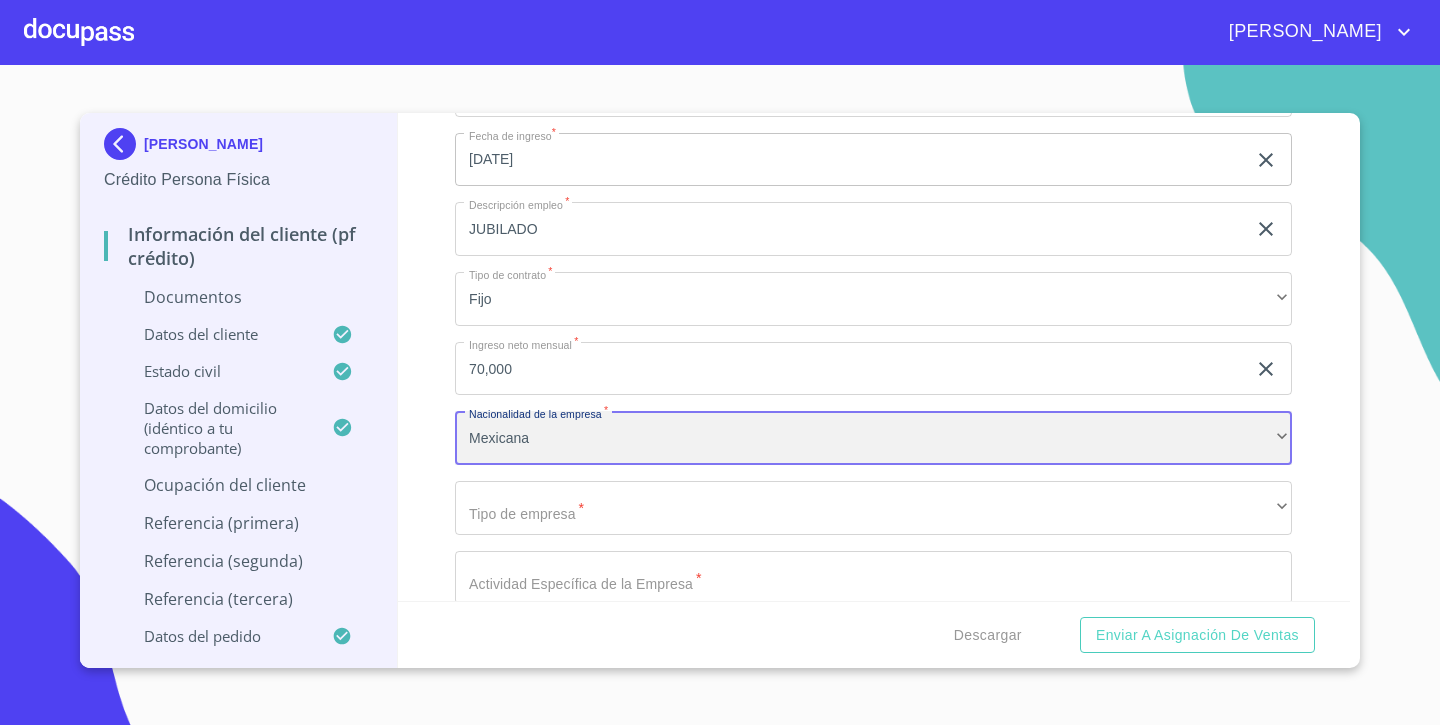 scroll, scrollTop: 5194, scrollLeft: 0, axis: vertical 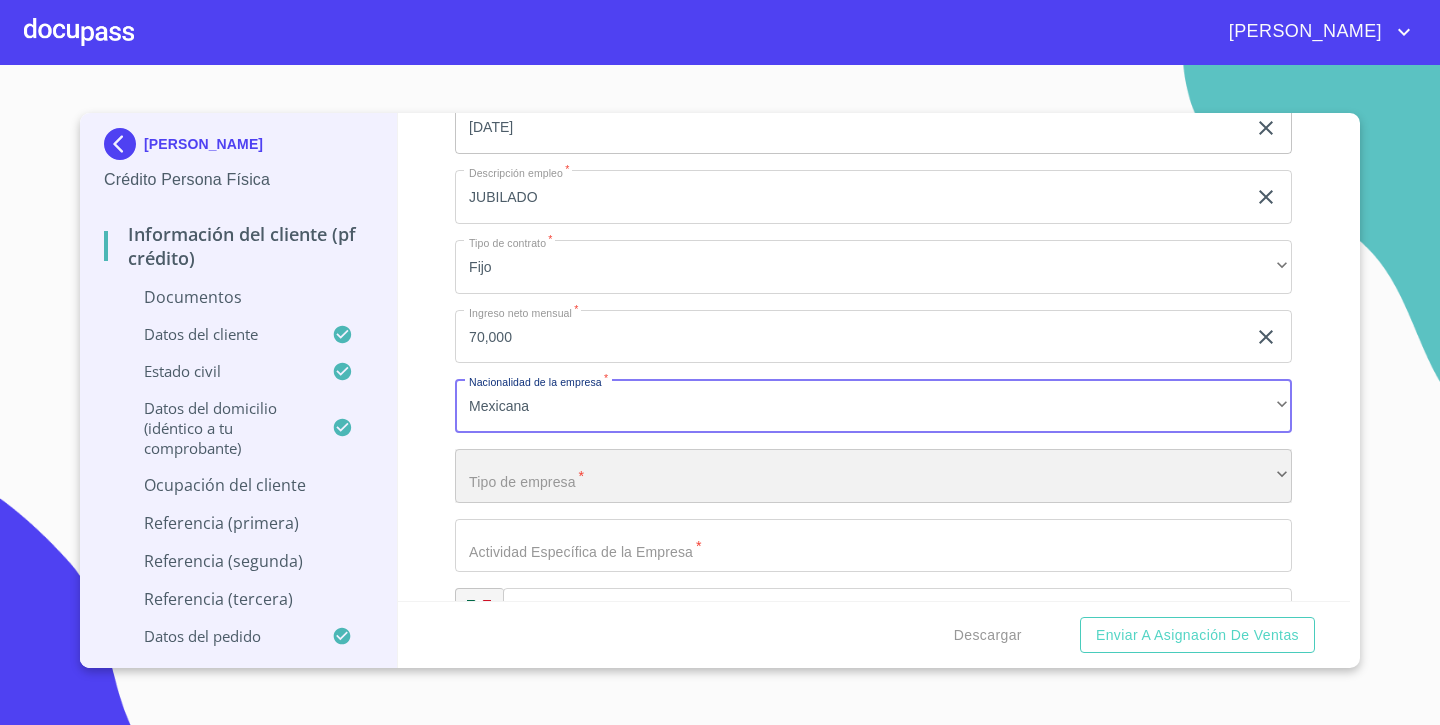 click on "​" at bounding box center [873, 476] 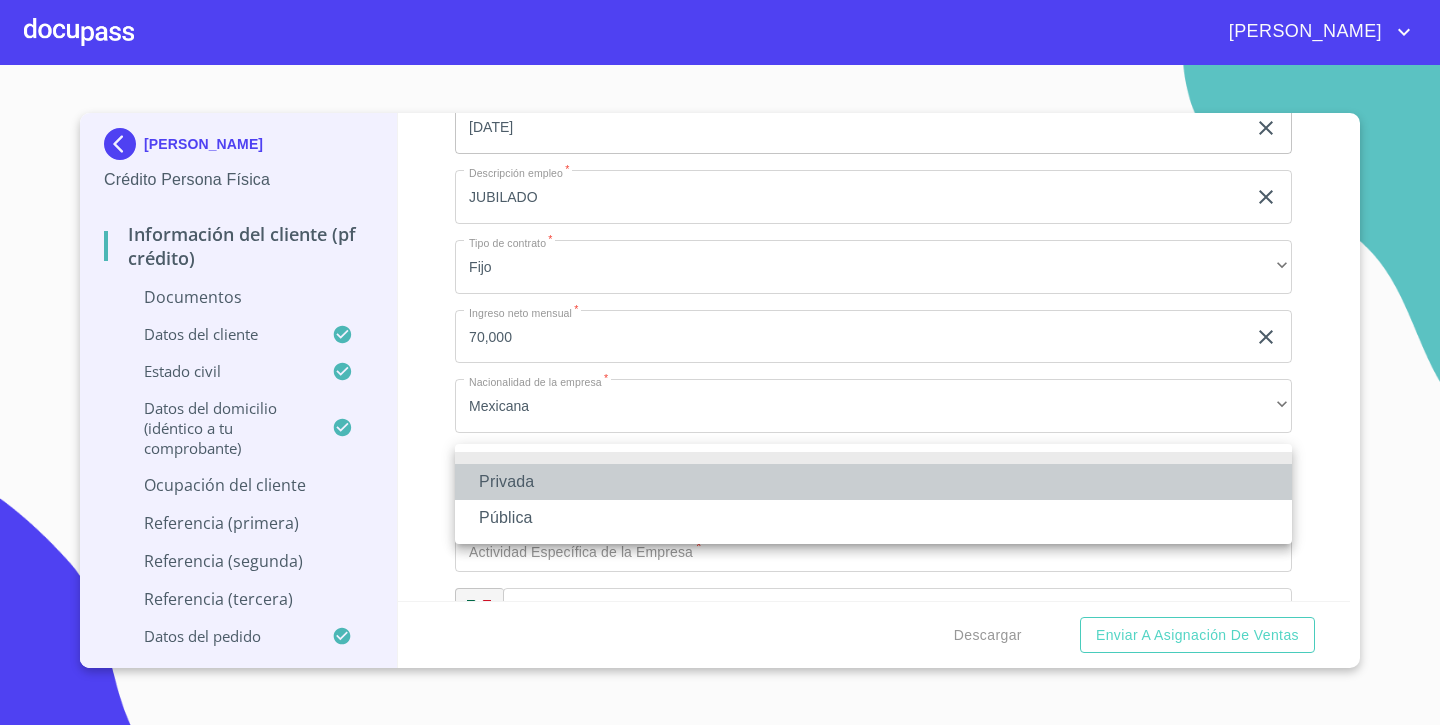 click on "Privada" at bounding box center (873, 482) 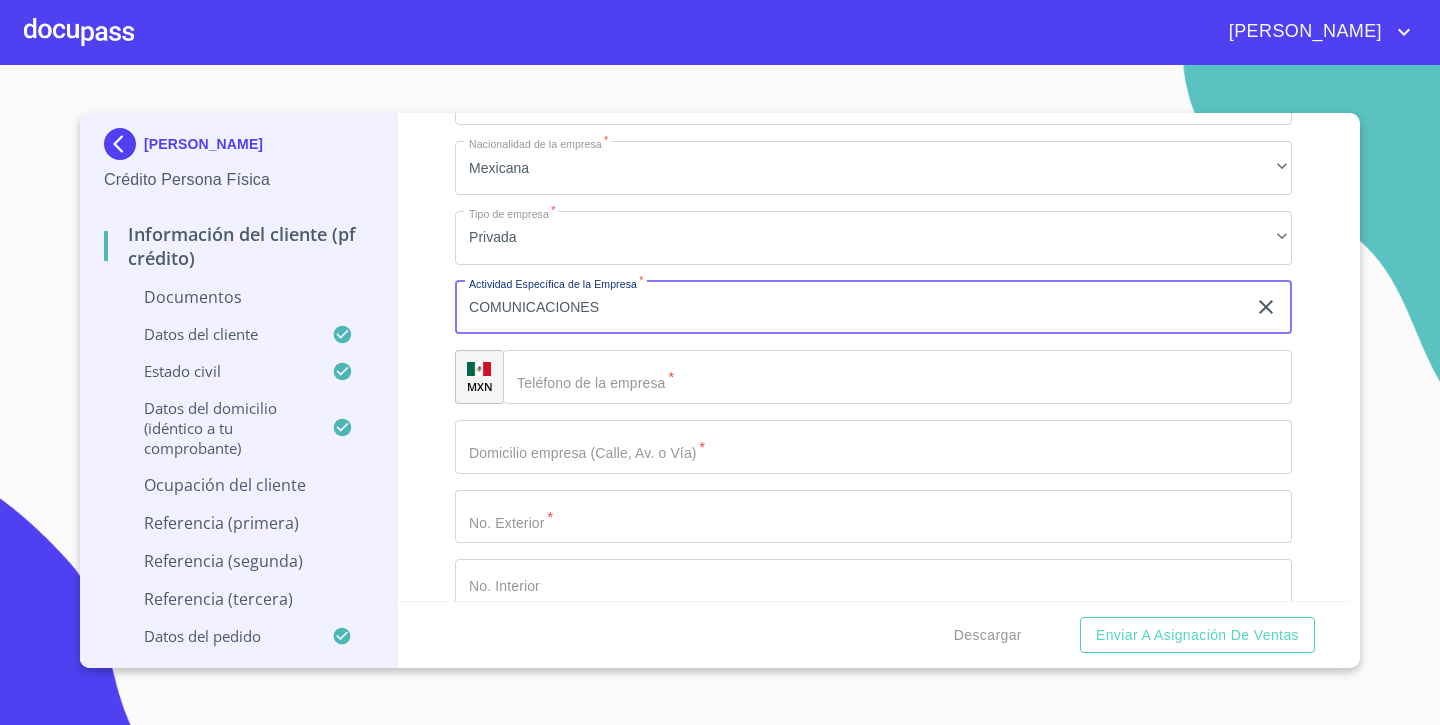 scroll, scrollTop: 5453, scrollLeft: 0, axis: vertical 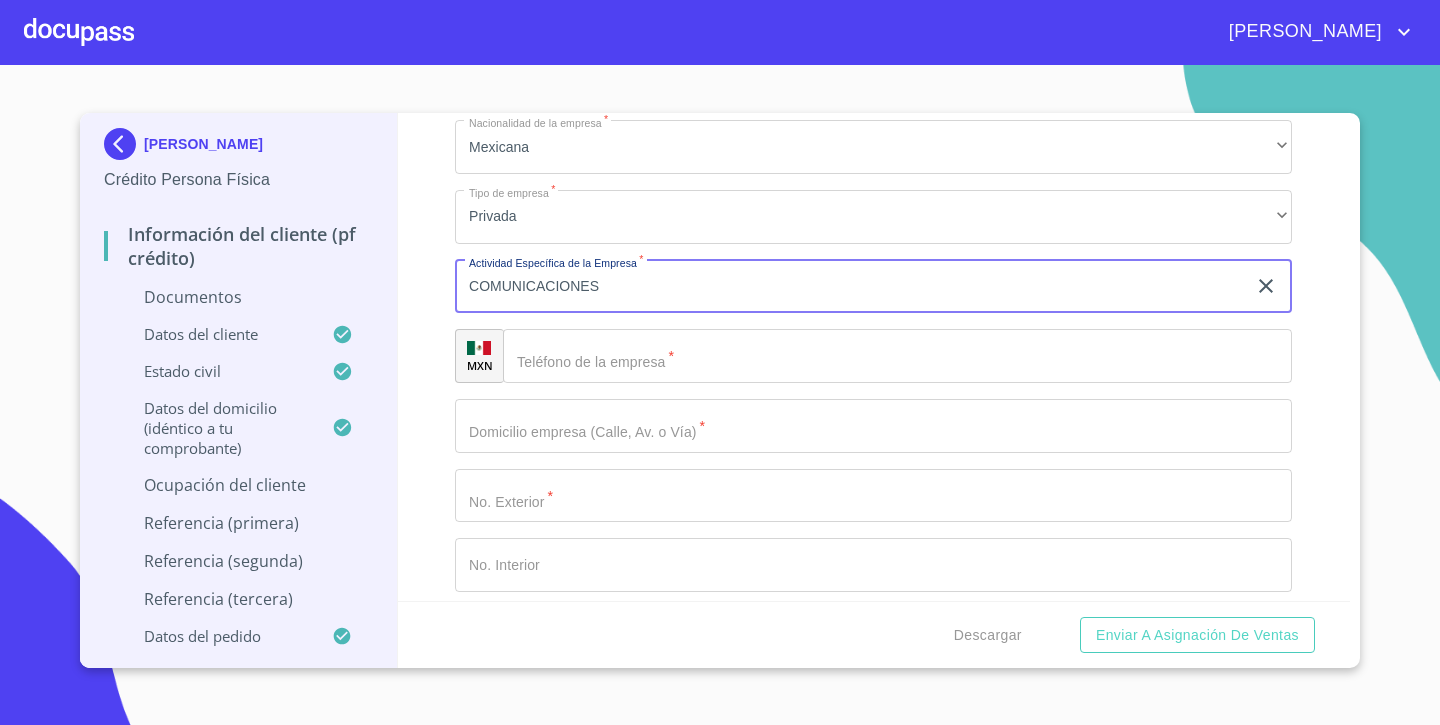 type on "COMUNICACIONES" 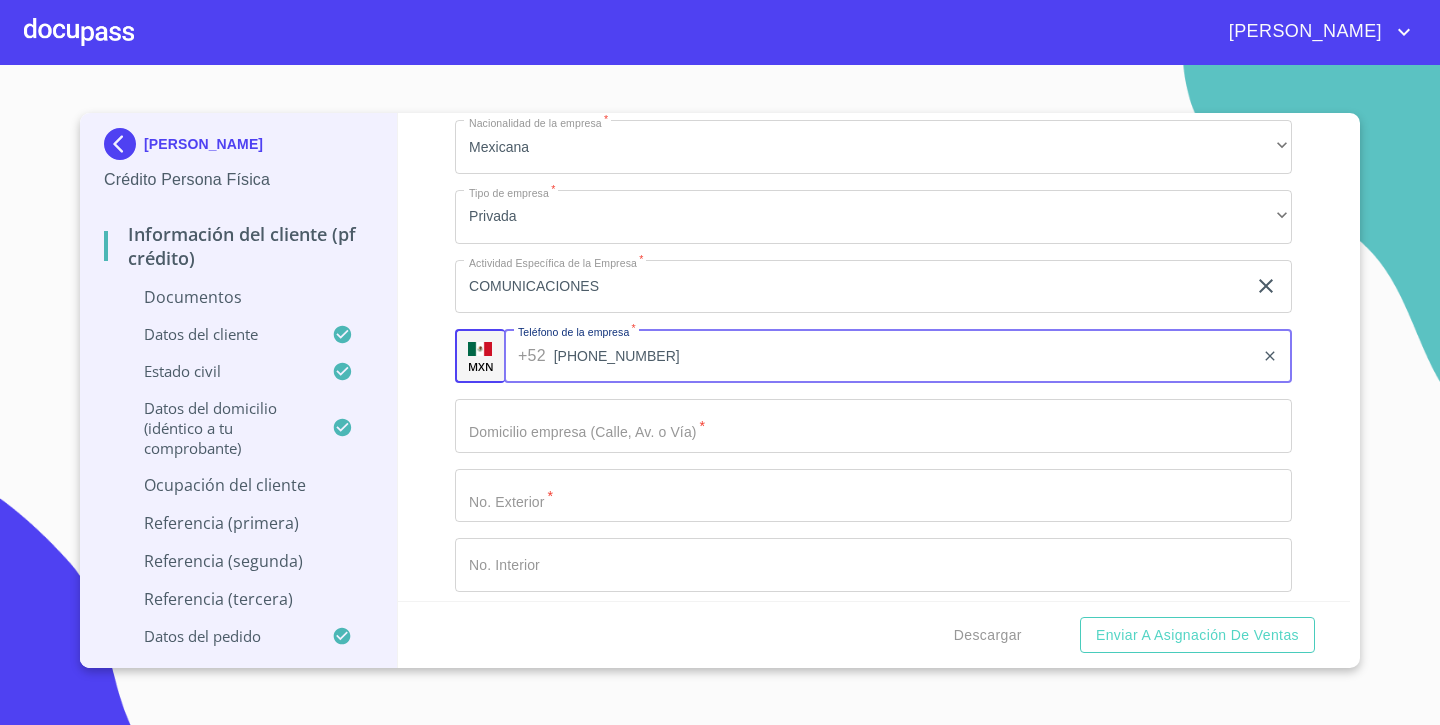 type on "[PHONE_NUMBER]" 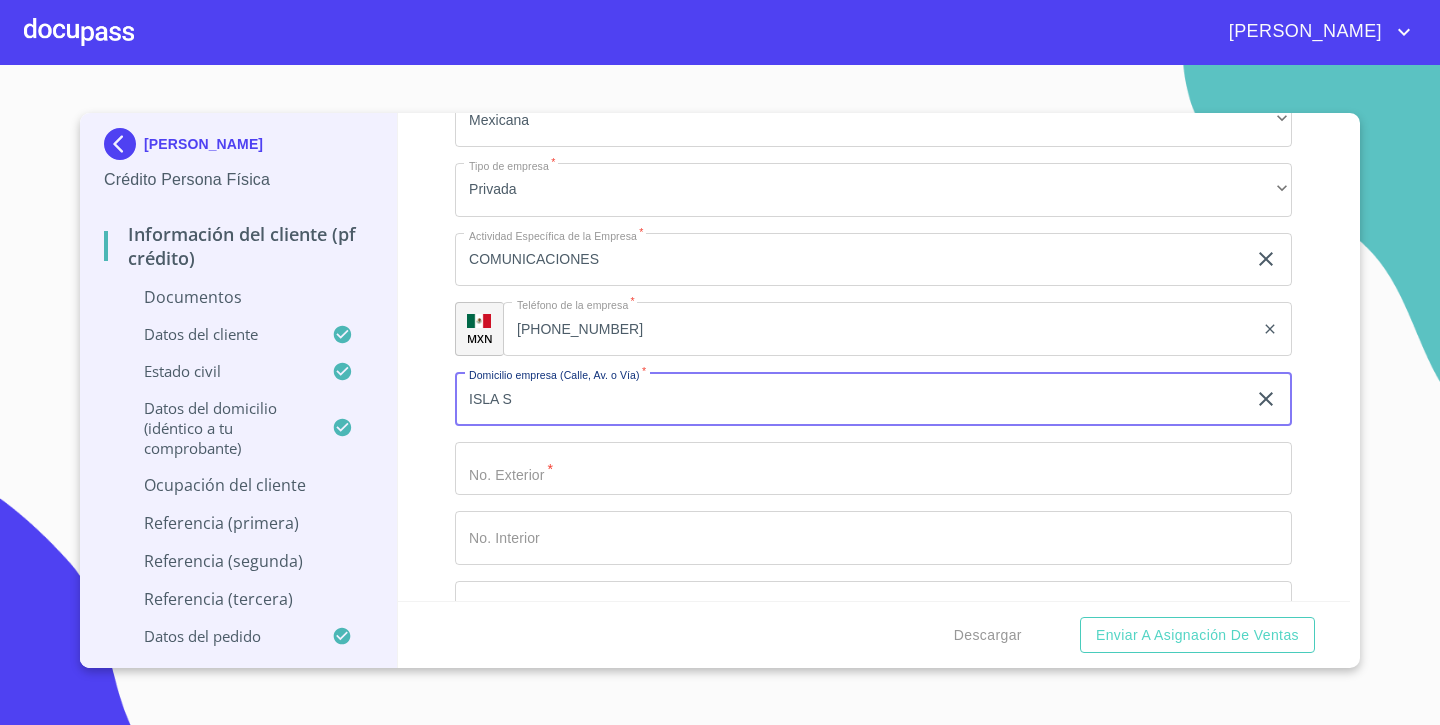scroll, scrollTop: 5484, scrollLeft: 0, axis: vertical 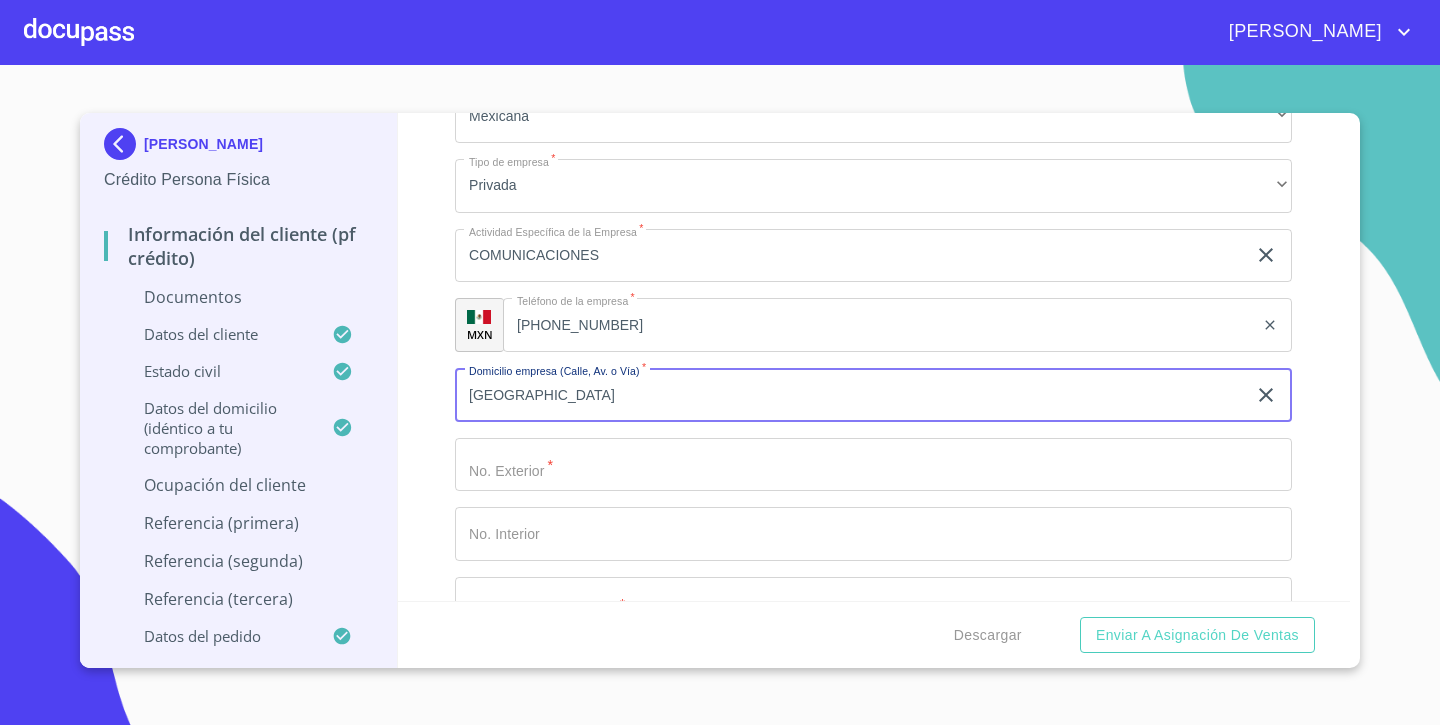 type on "[GEOGRAPHIC_DATA]" 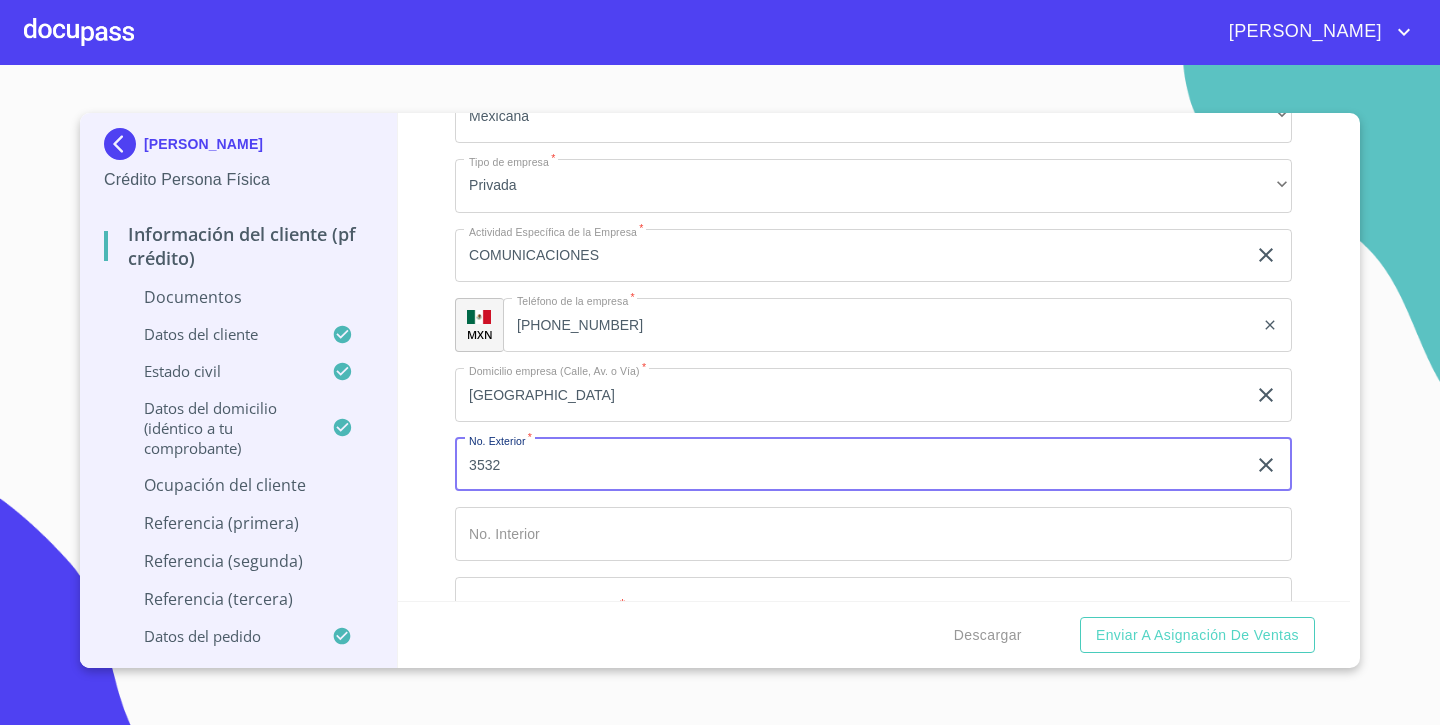 type on "3532" 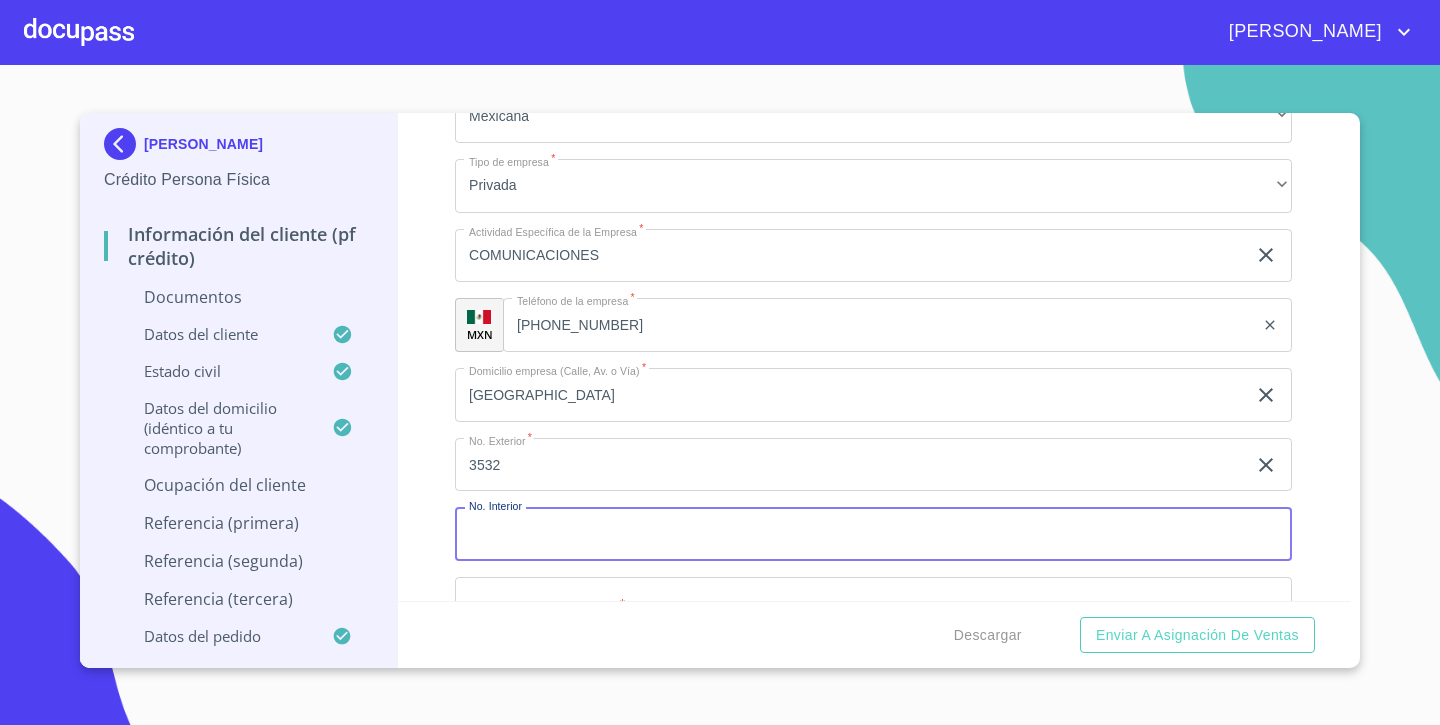 click on "Documento de identificación.   *" at bounding box center (873, 534) 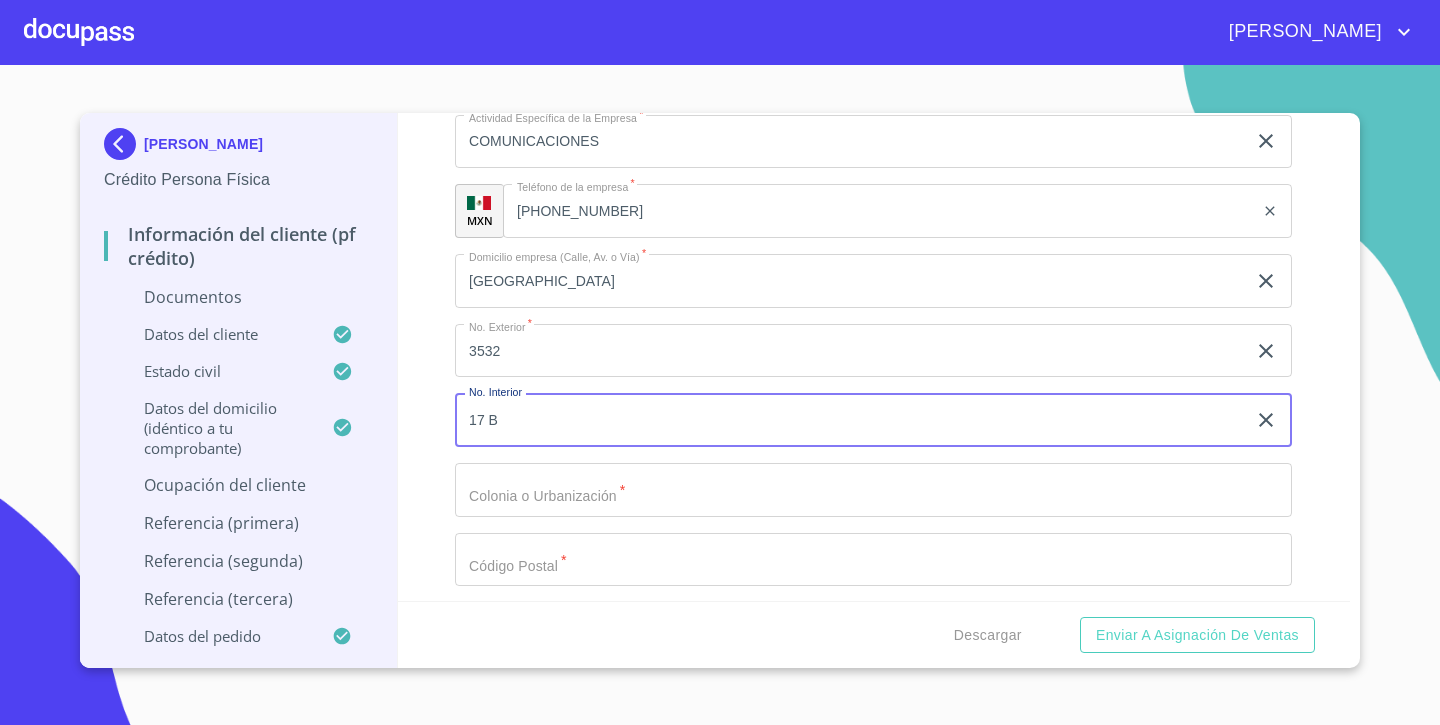 scroll, scrollTop: 5607, scrollLeft: 0, axis: vertical 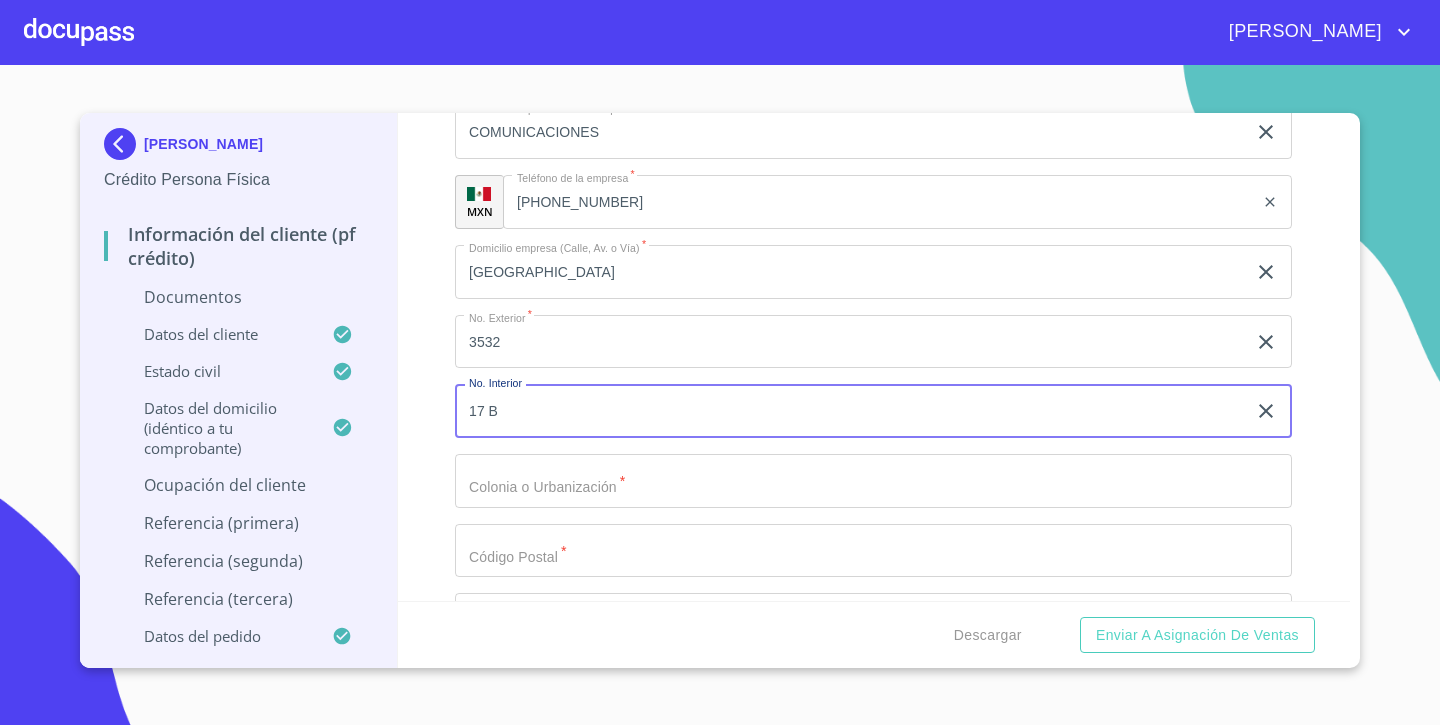 type on "17 B" 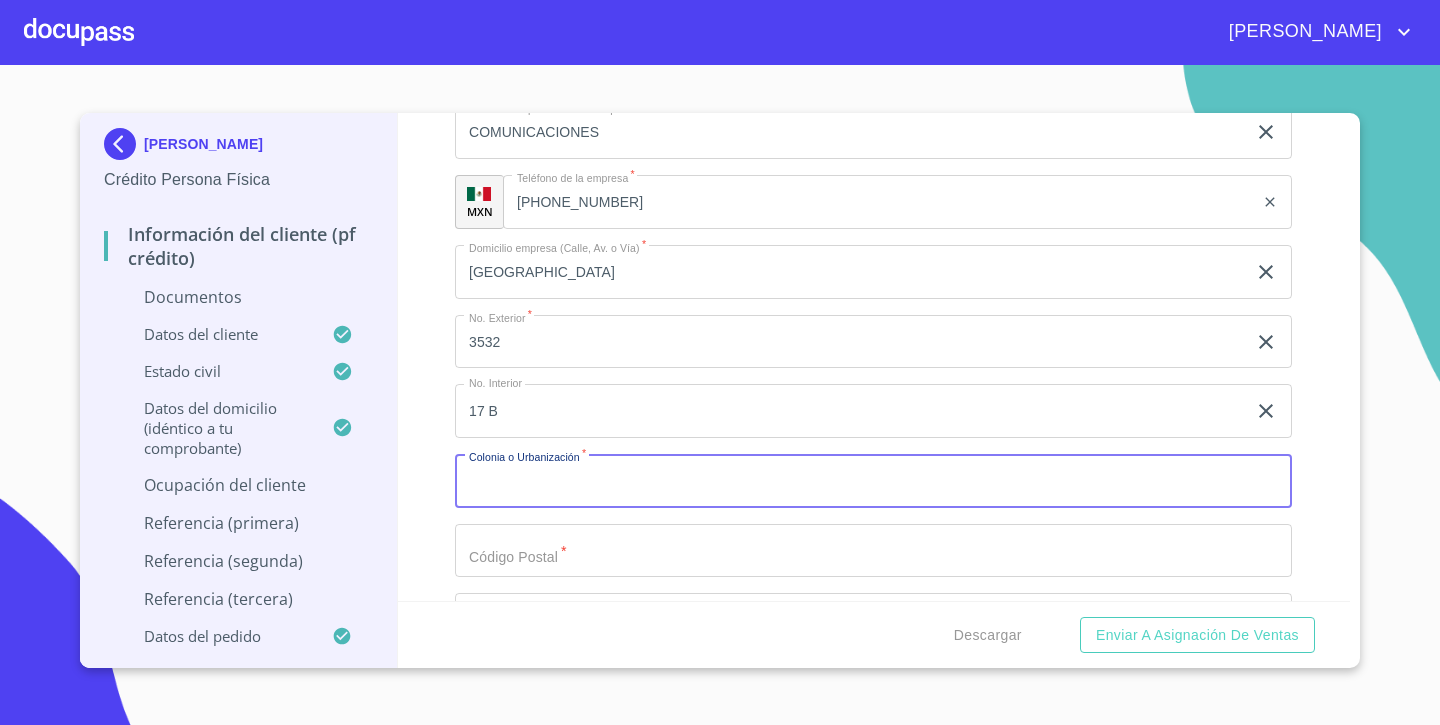 click on "Documento de identificación.   *" at bounding box center [873, 481] 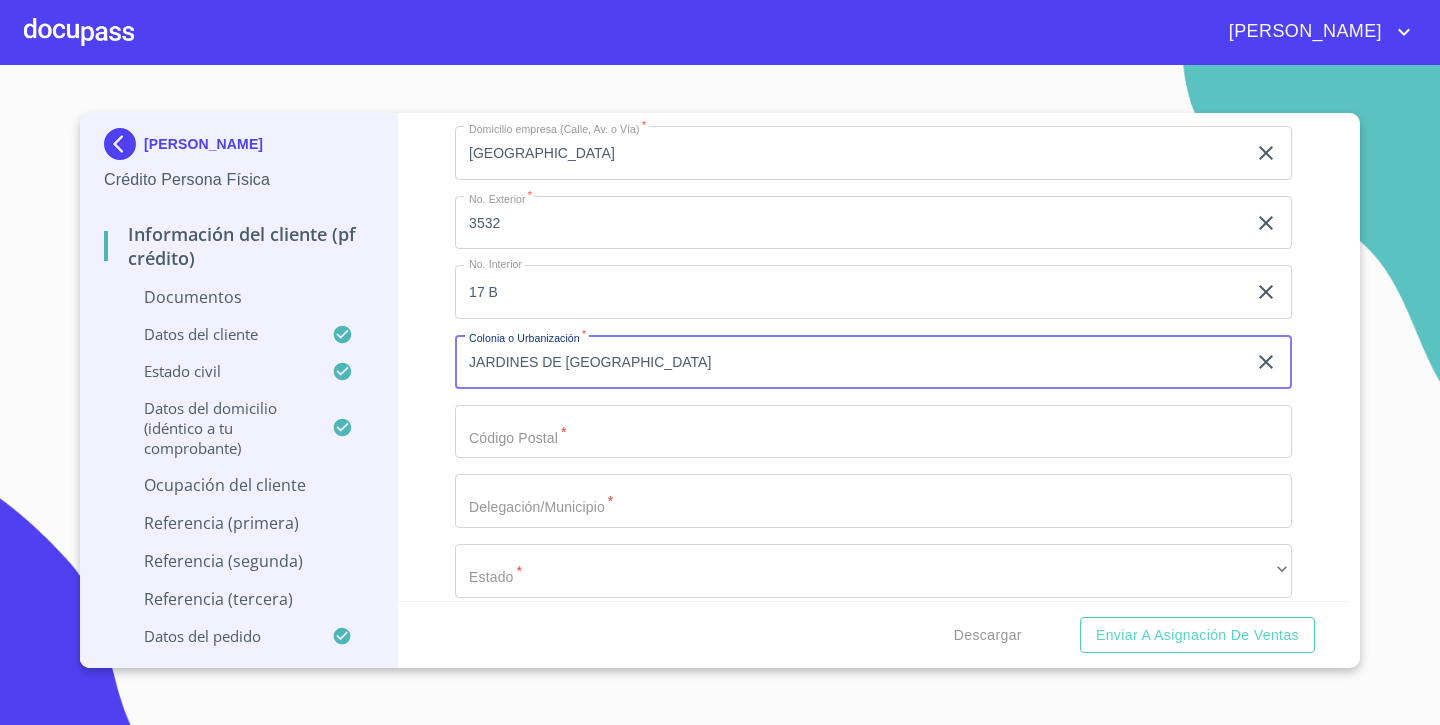 scroll, scrollTop: 5728, scrollLeft: 0, axis: vertical 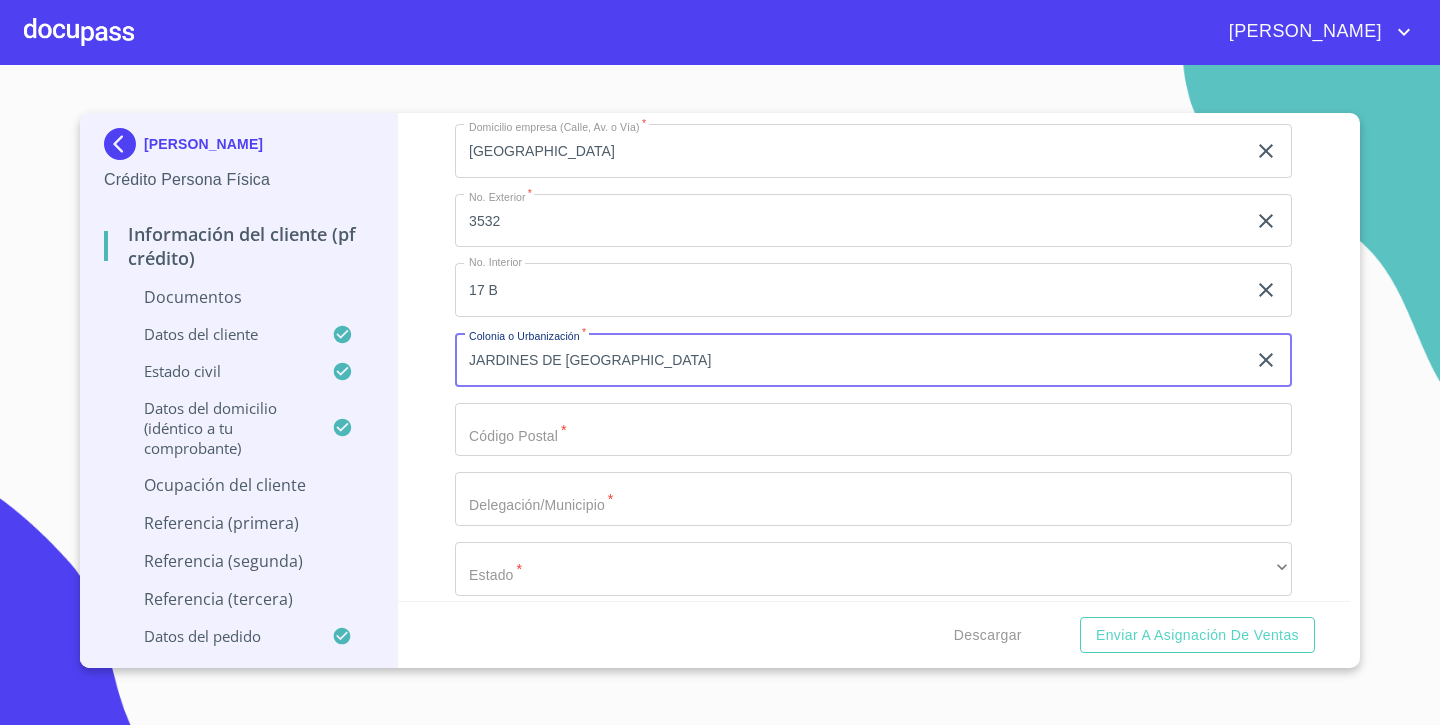 type on "JARDINES DE [GEOGRAPHIC_DATA]" 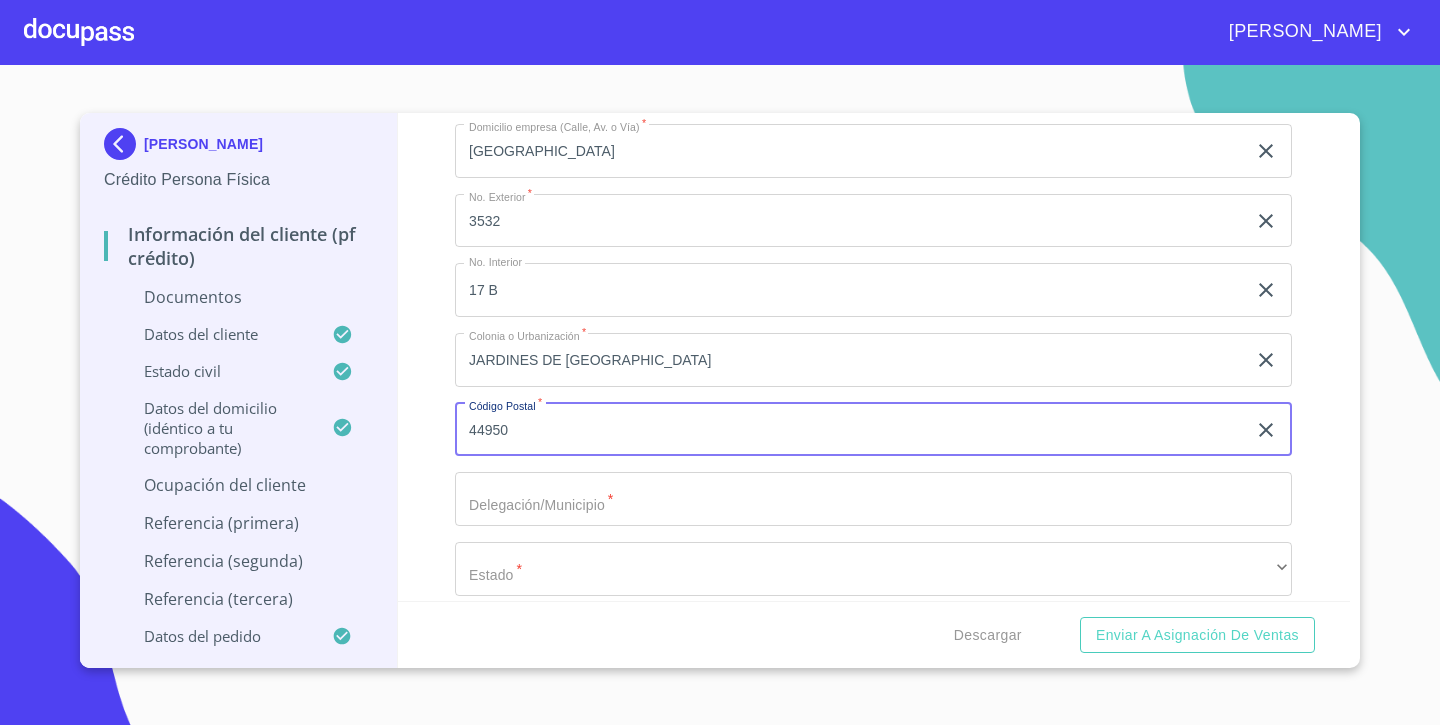 type on "44950" 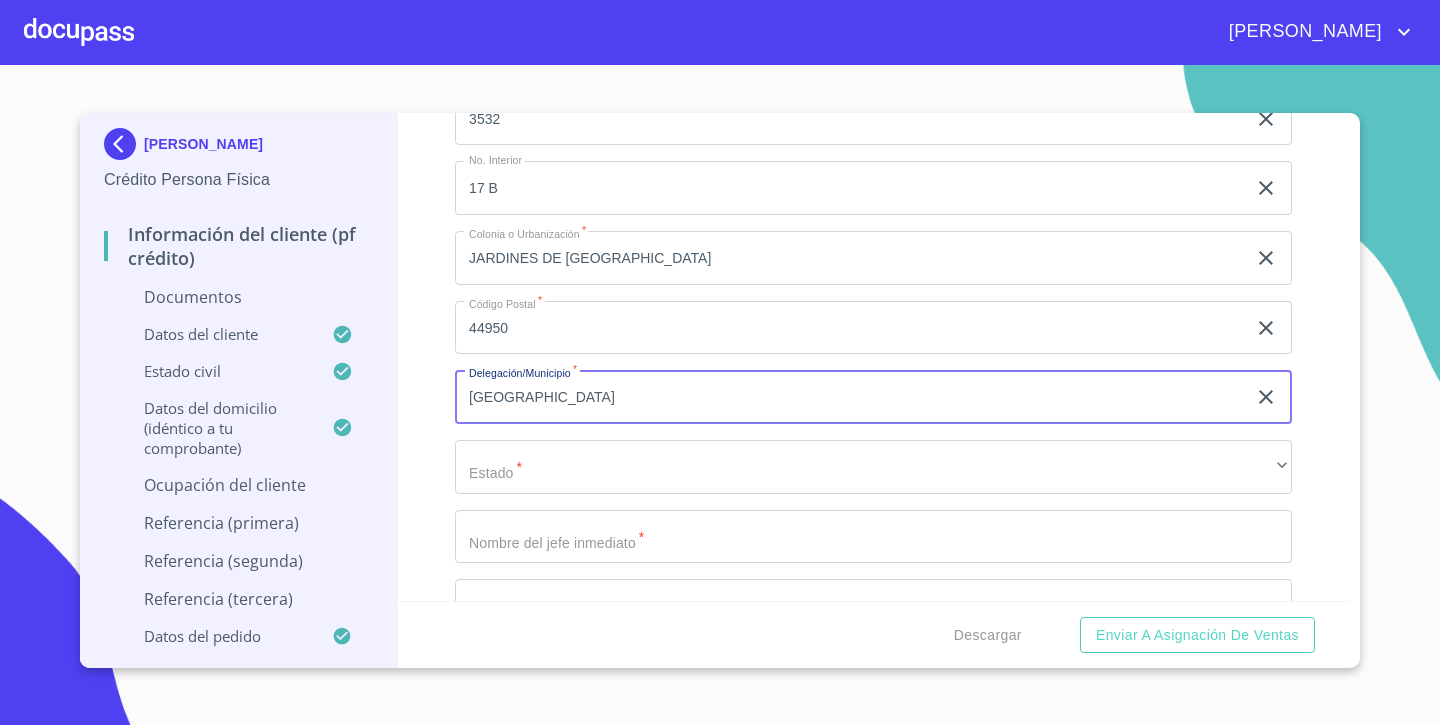 scroll, scrollTop: 5832, scrollLeft: 0, axis: vertical 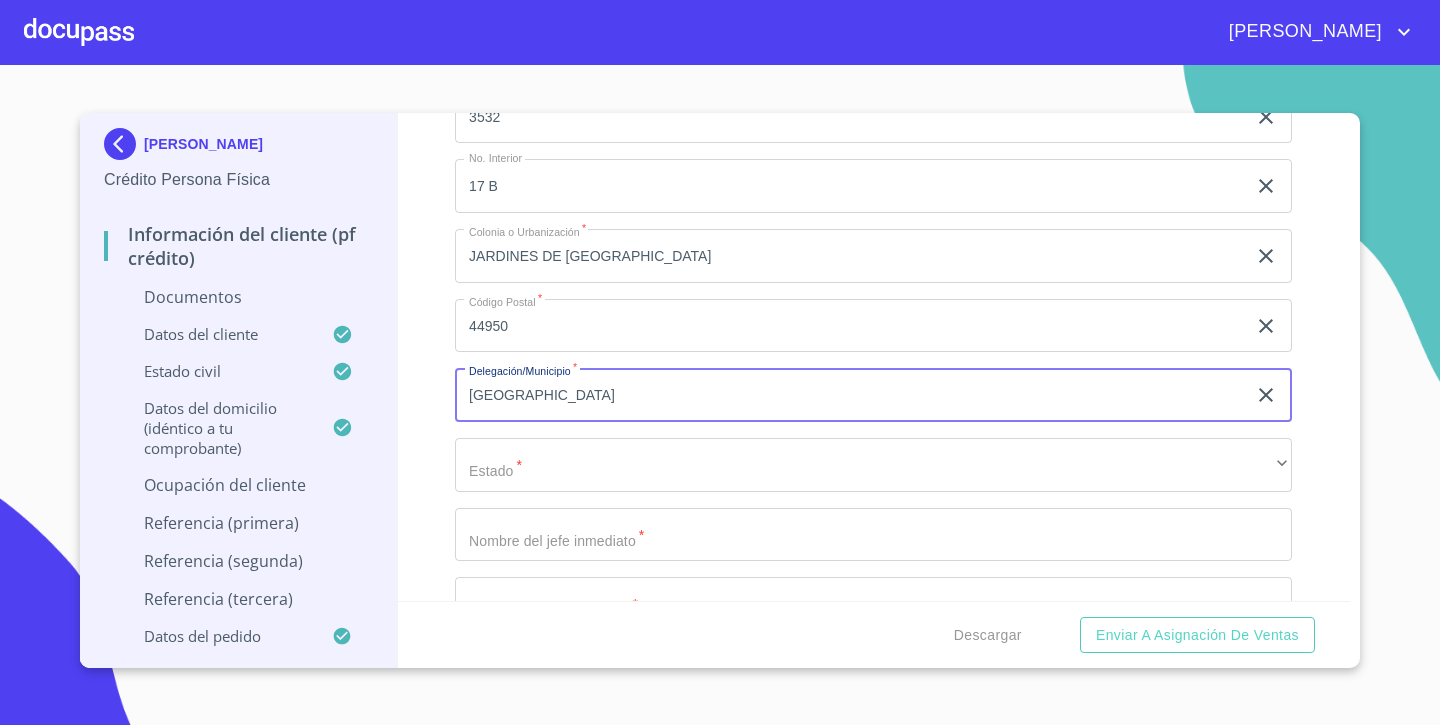 type on "[GEOGRAPHIC_DATA]" 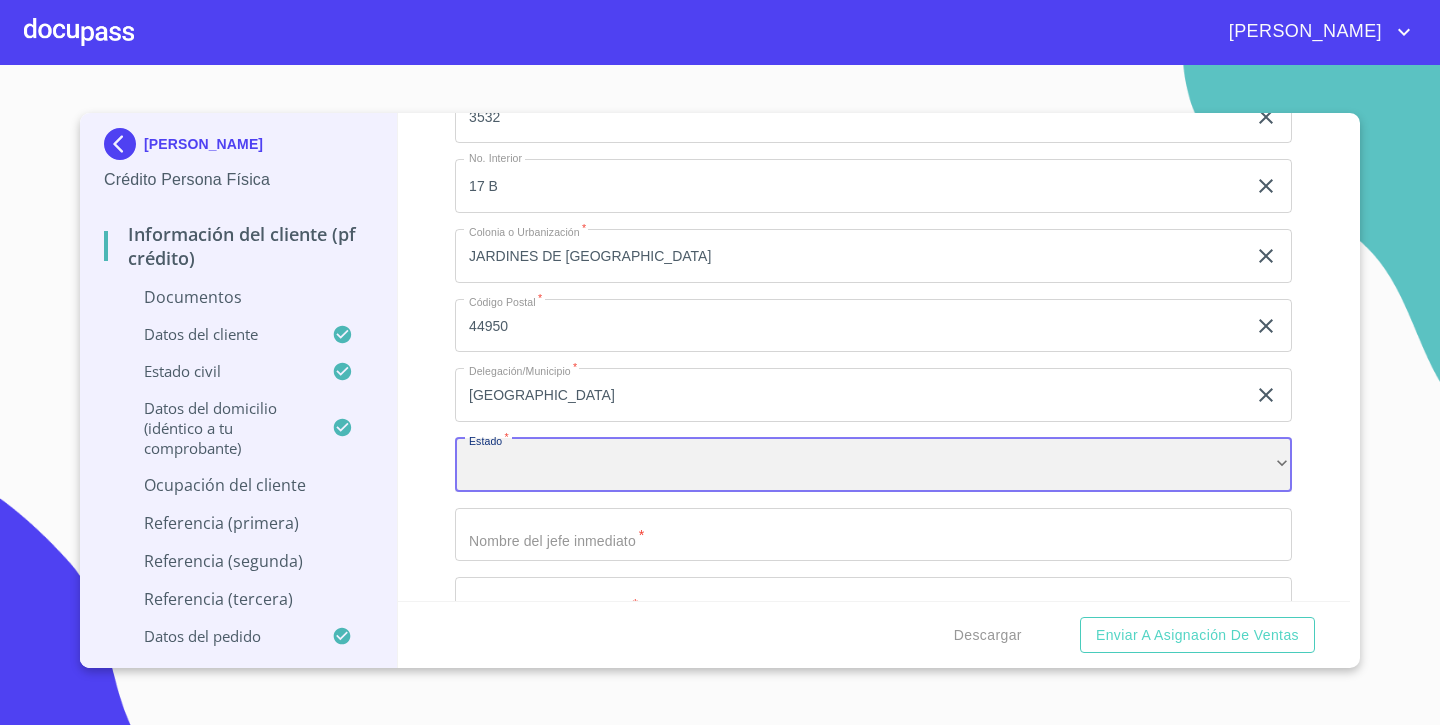 click on "​" at bounding box center (873, 465) 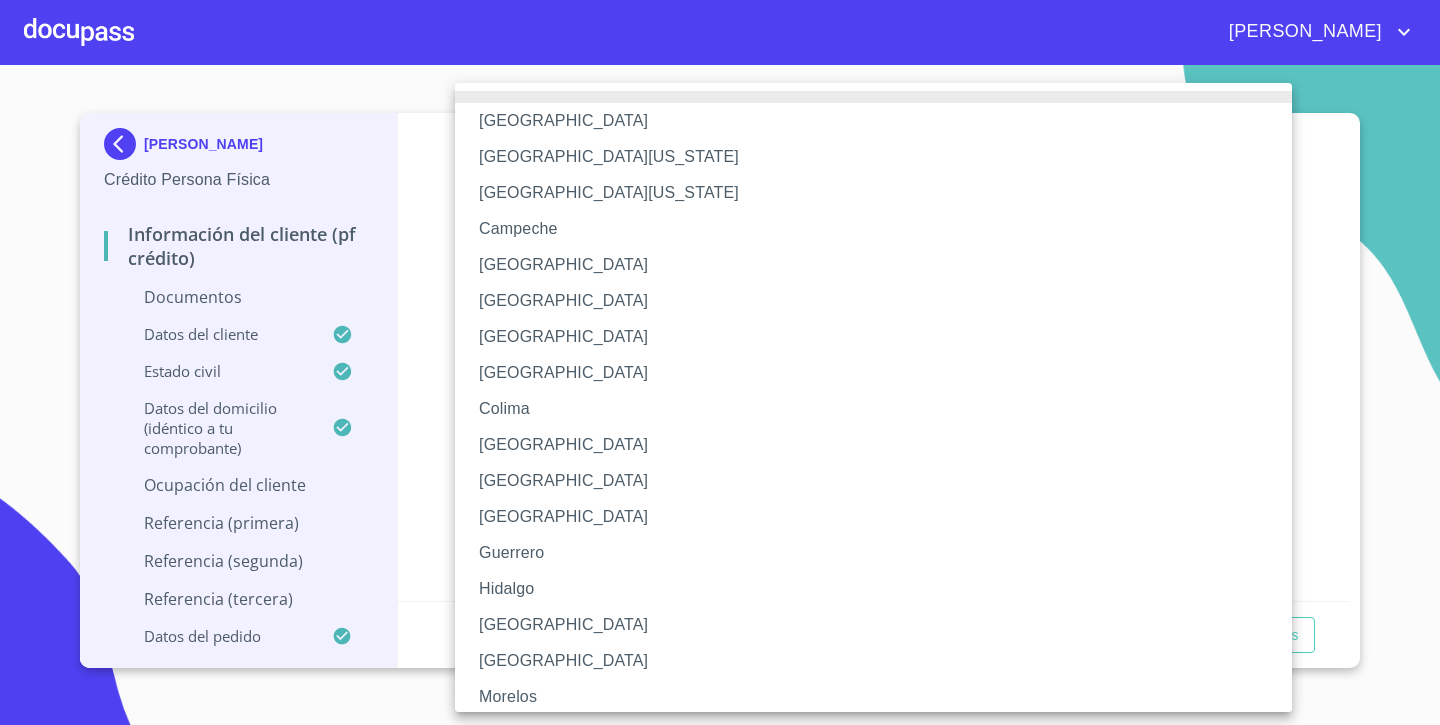 click on "[GEOGRAPHIC_DATA]" at bounding box center (873, 625) 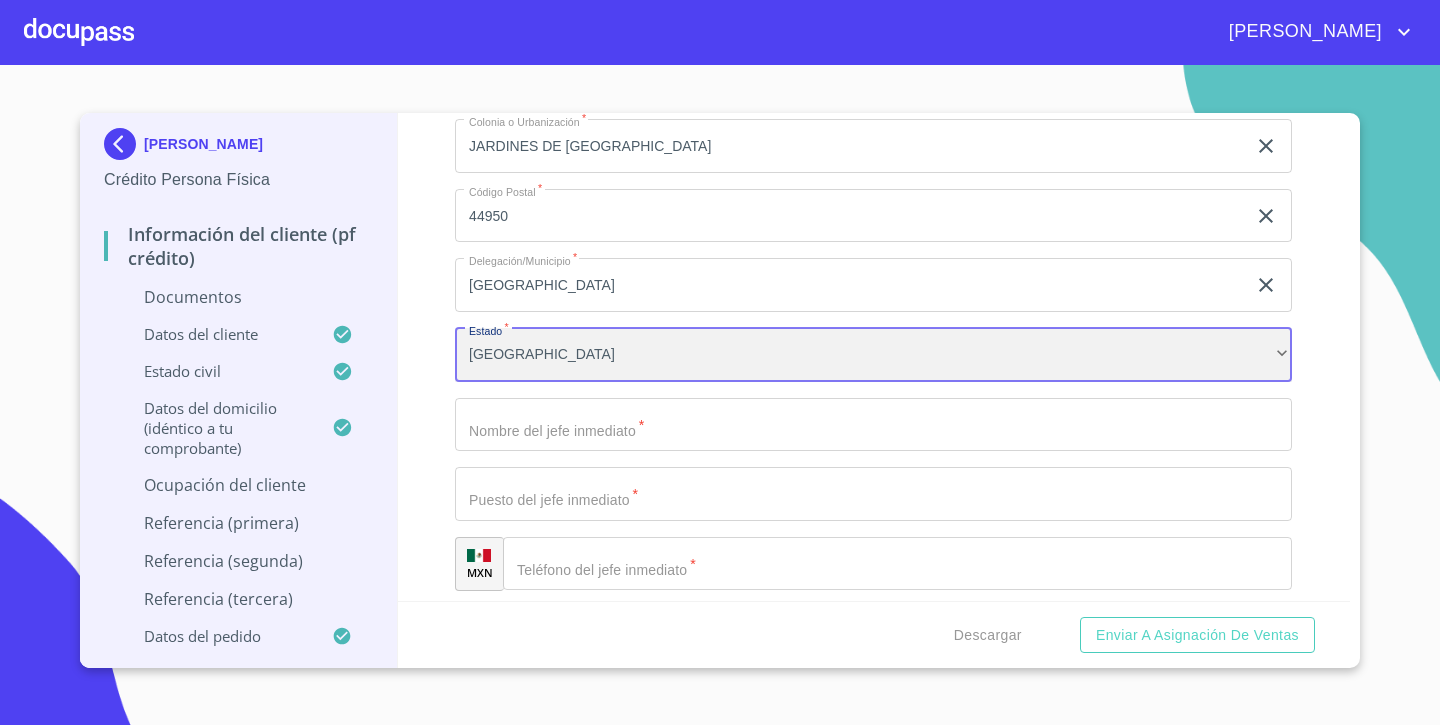 scroll, scrollTop: 5943, scrollLeft: 0, axis: vertical 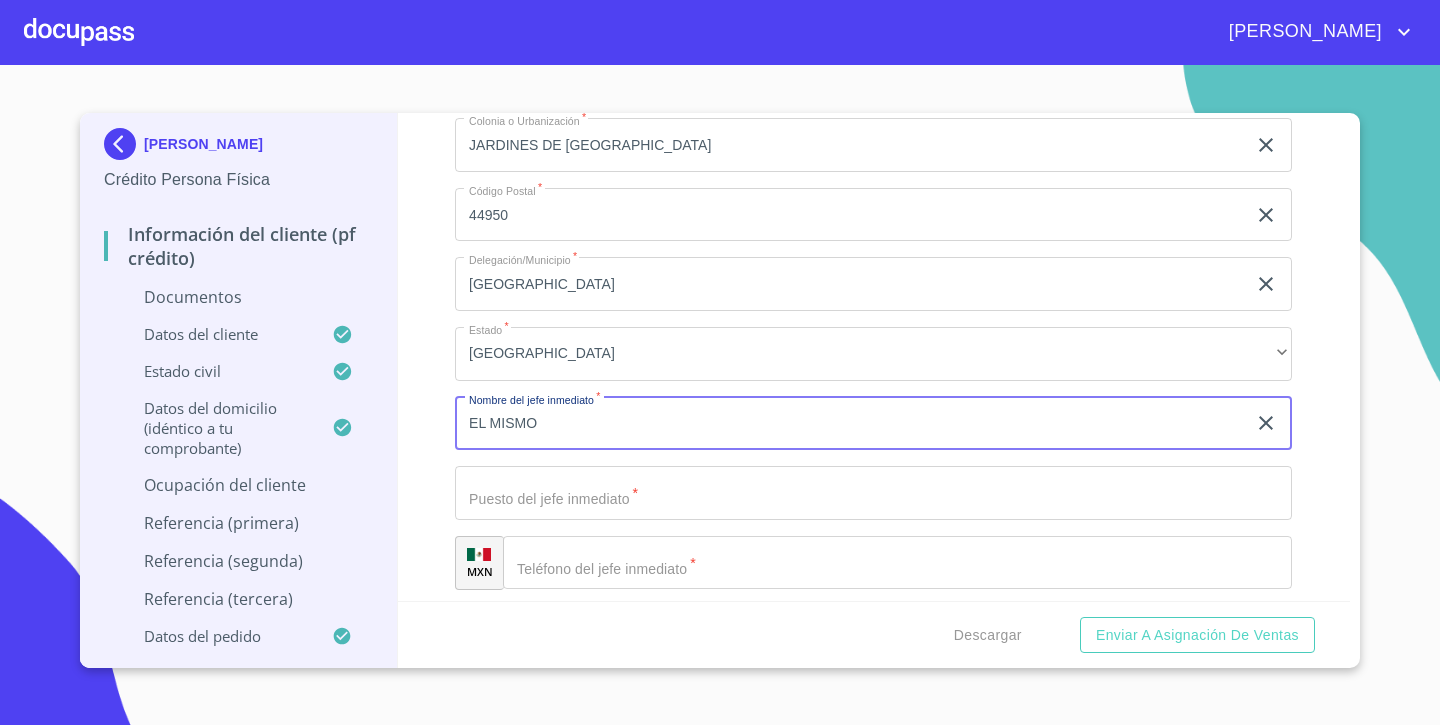 type on "EL MISMO" 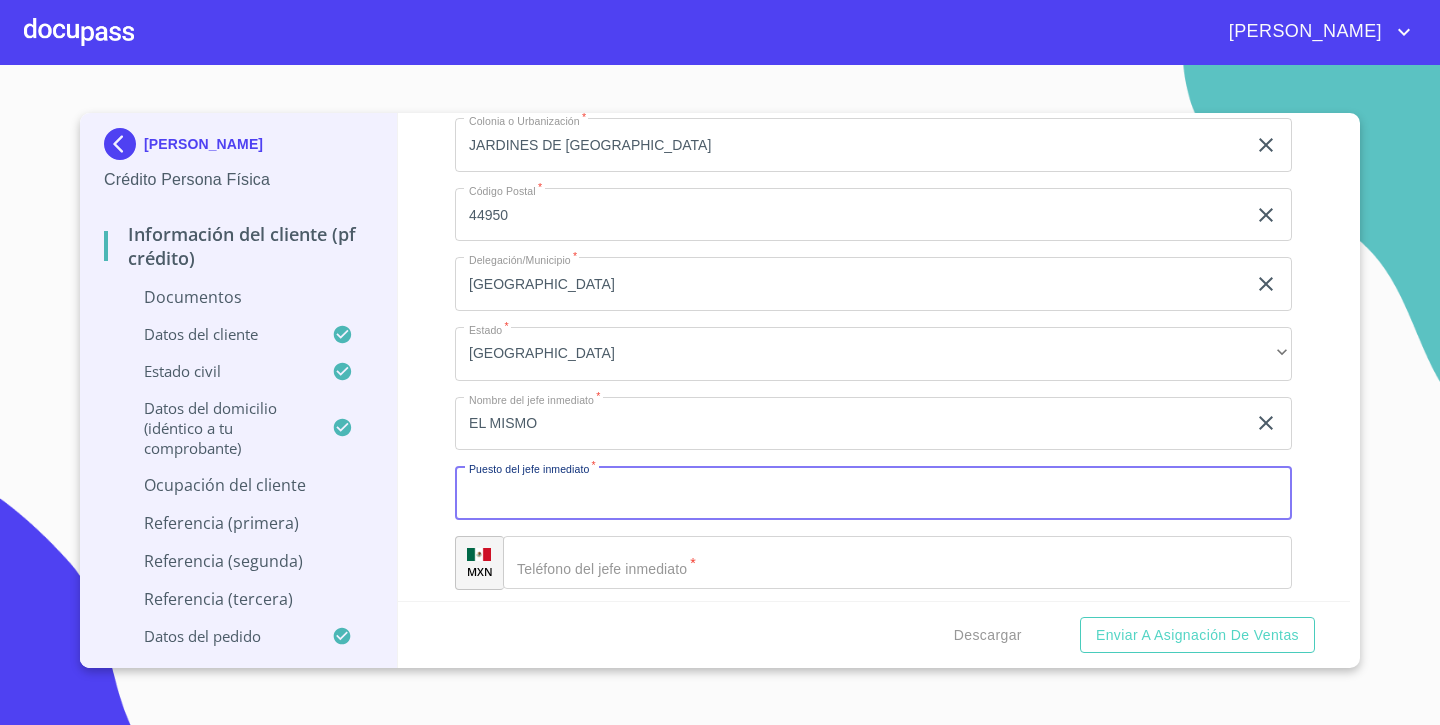 click on "Documento de identificación.   *" at bounding box center (873, 493) 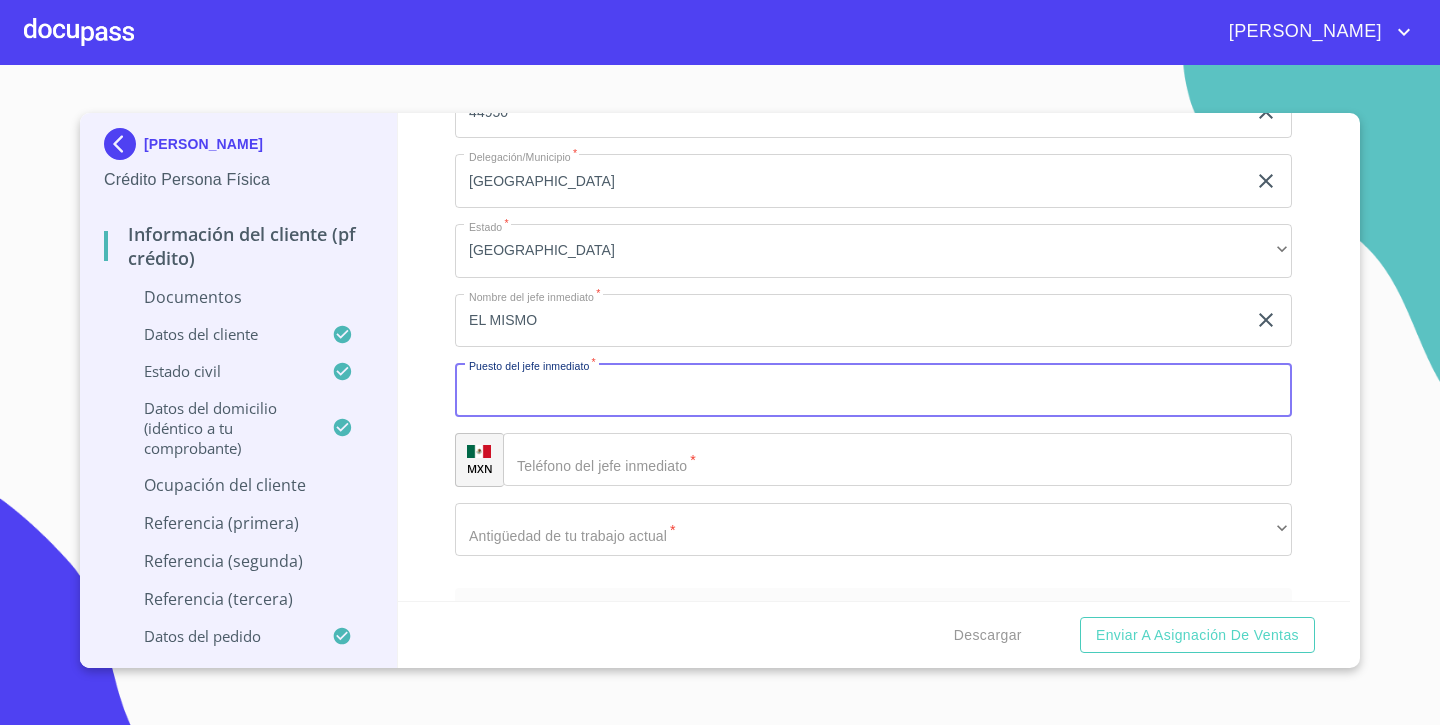 scroll, scrollTop: 6054, scrollLeft: 0, axis: vertical 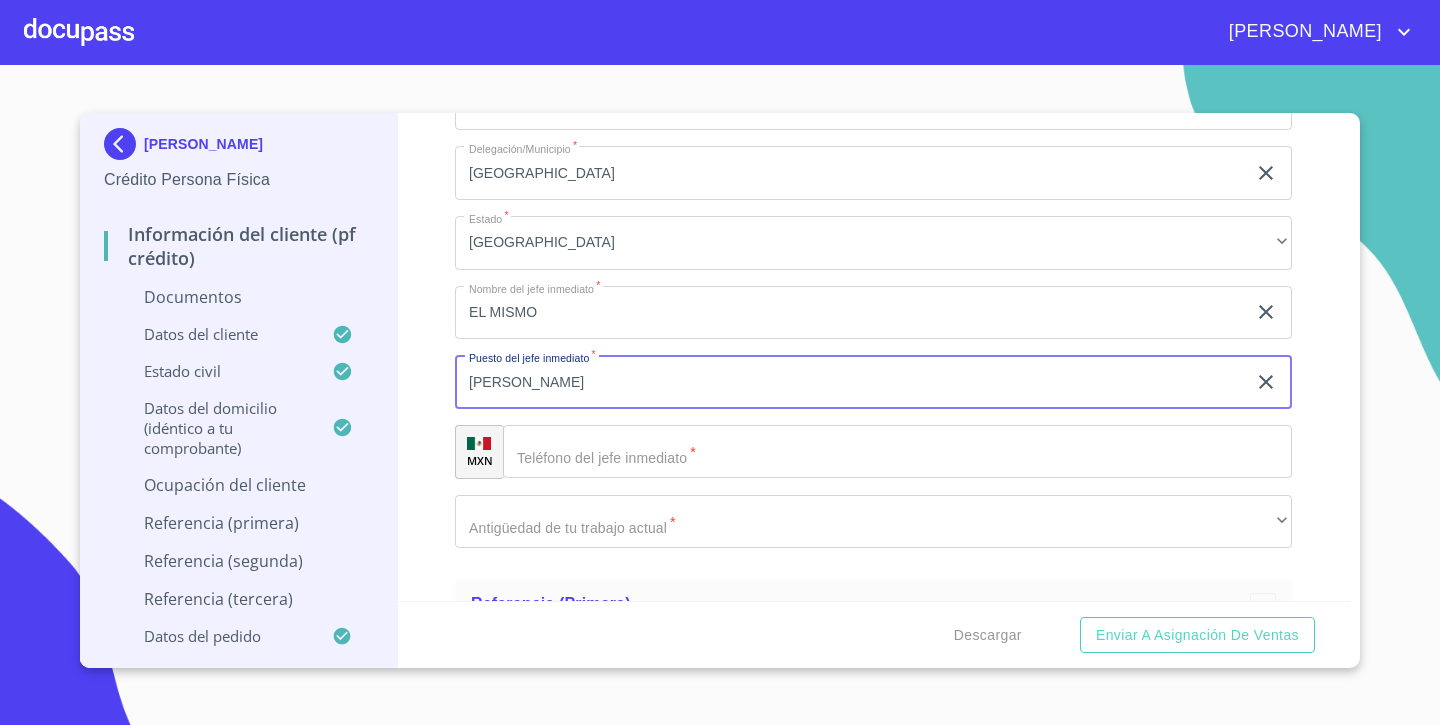 type on "[PERSON_NAME]" 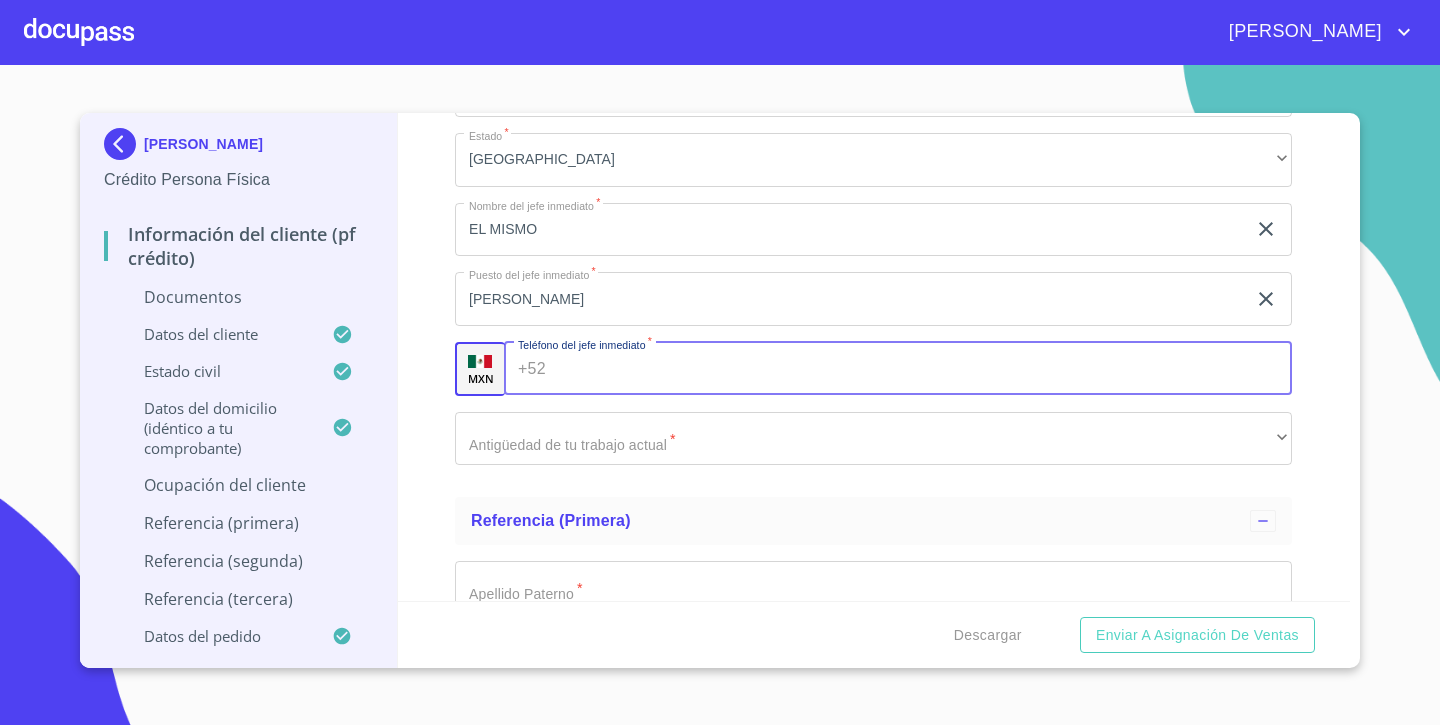 scroll, scrollTop: 6121, scrollLeft: 0, axis: vertical 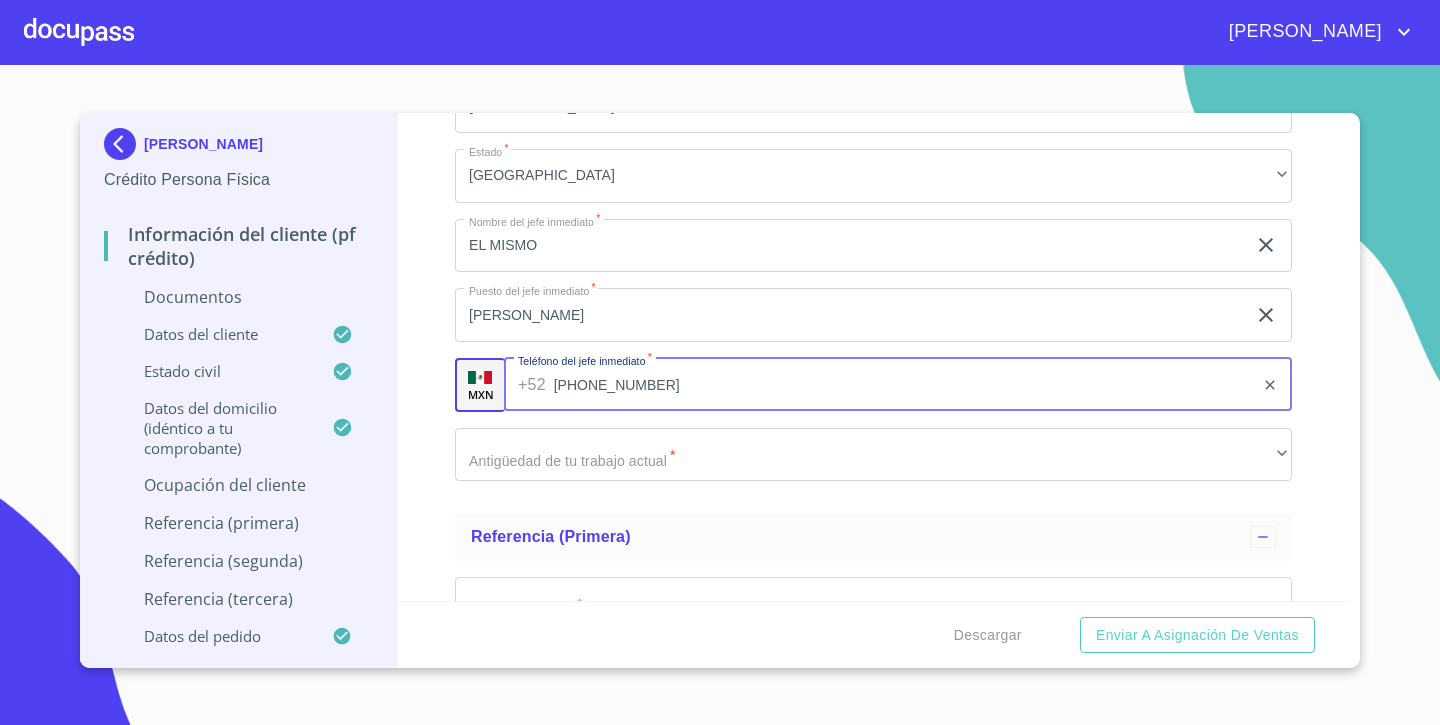 type on "[PHONE_NUMBER]" 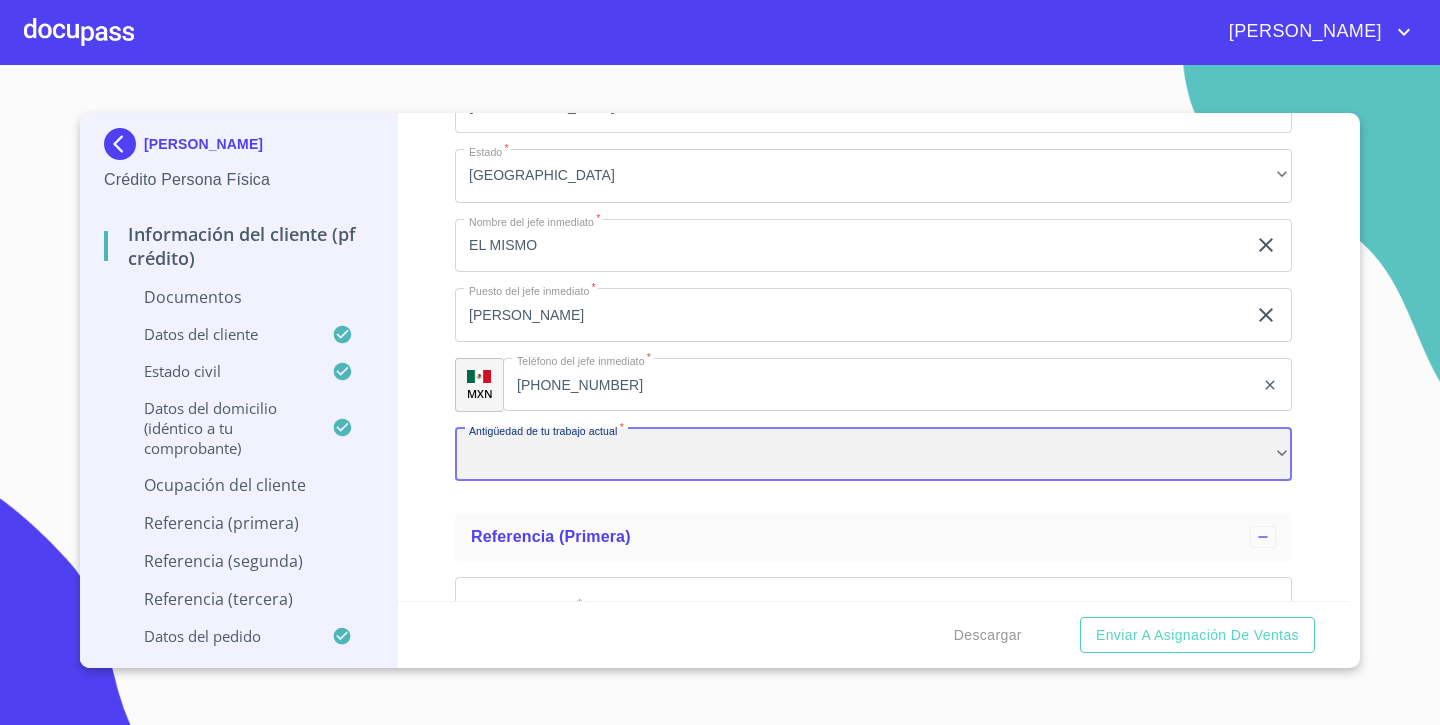 click on "​" at bounding box center [873, 455] 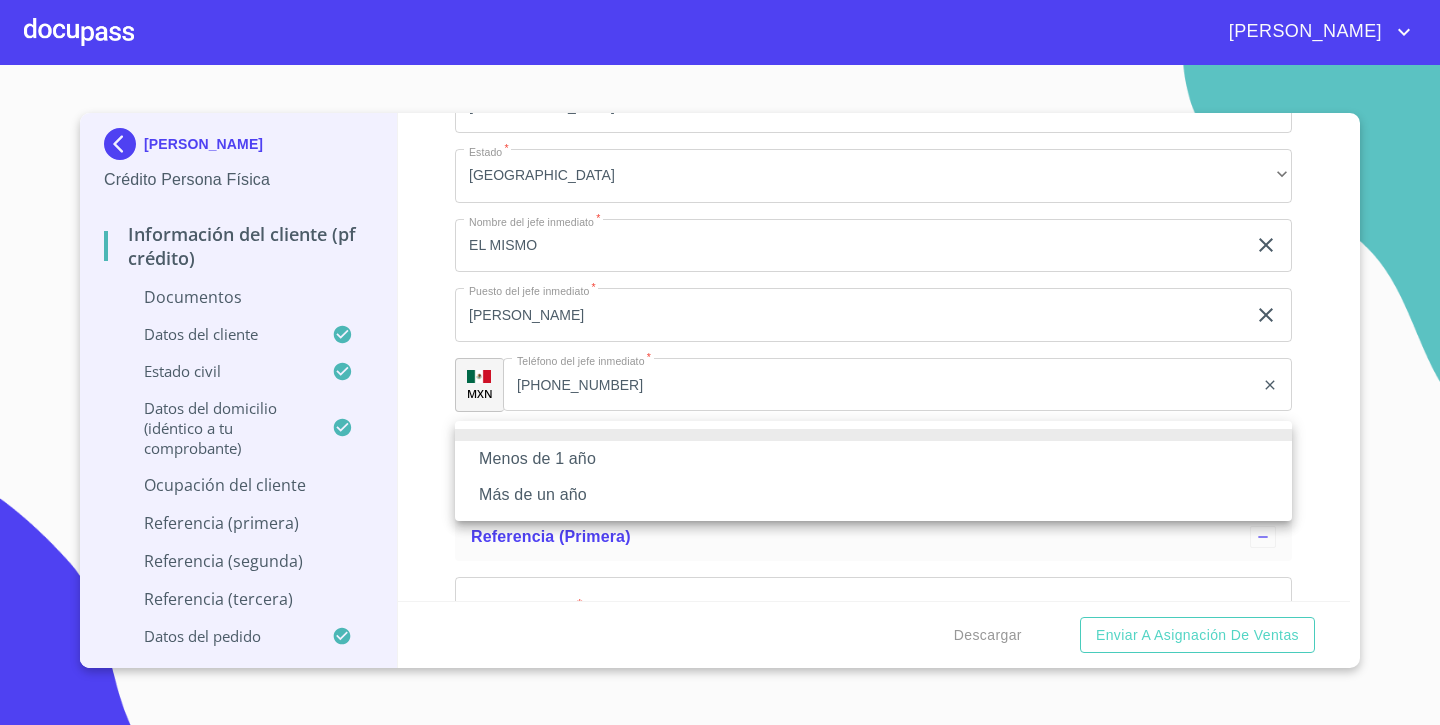 click on "Más de un año" at bounding box center (873, 495) 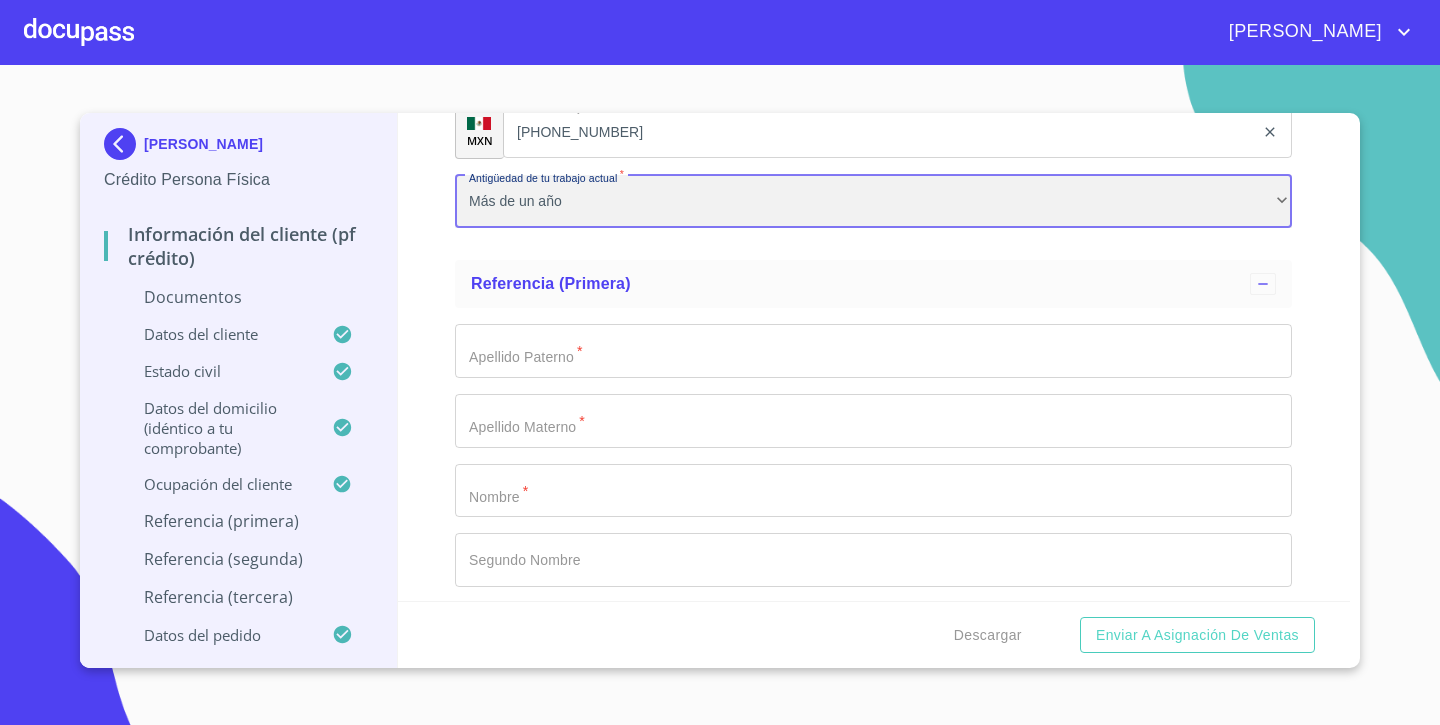 scroll, scrollTop: 6405, scrollLeft: 0, axis: vertical 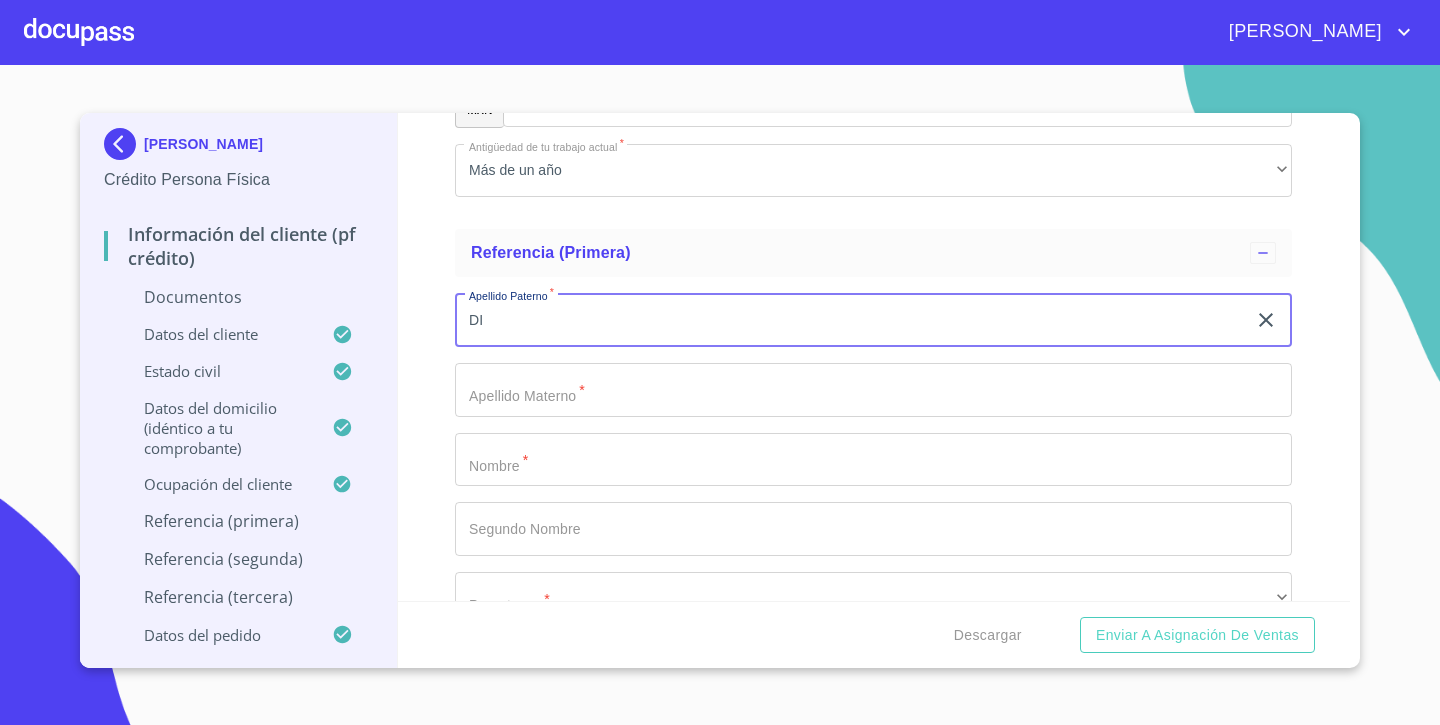 type on "D" 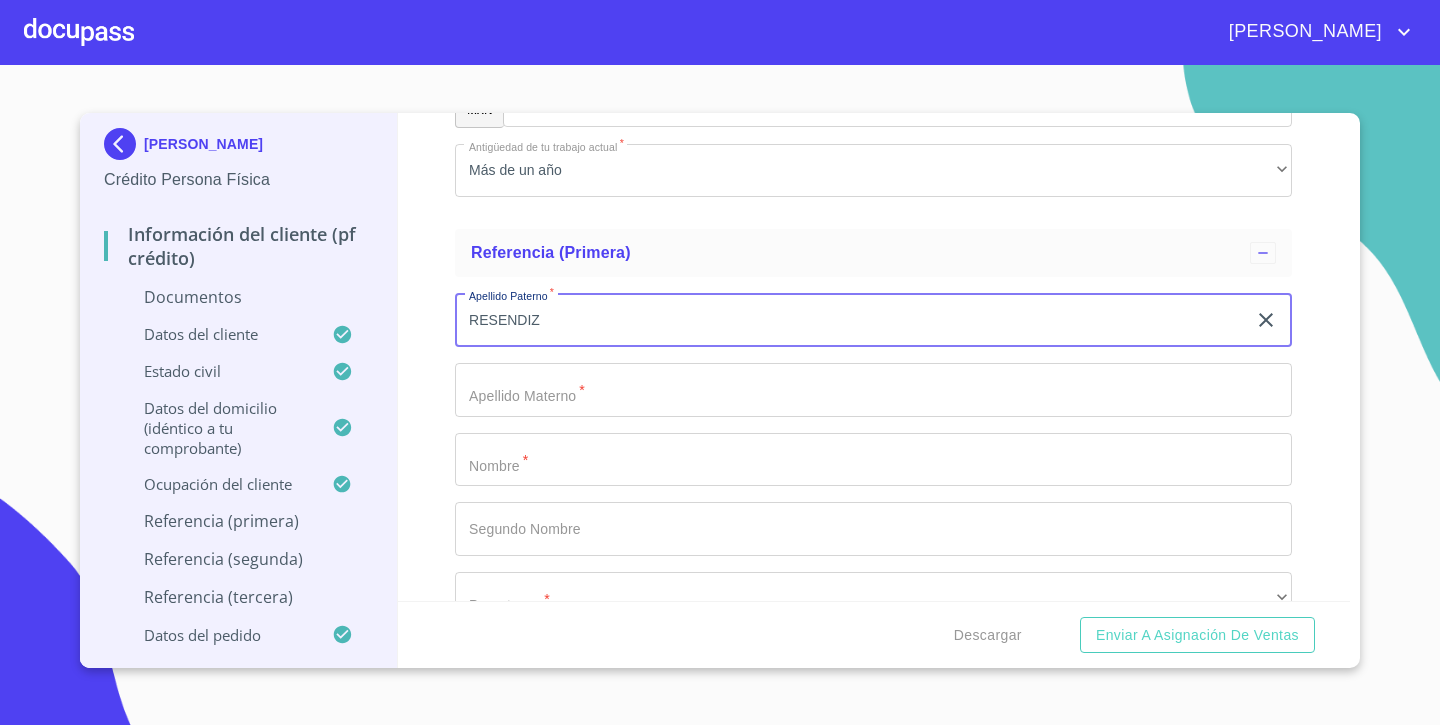 type on "RESENDIZ" 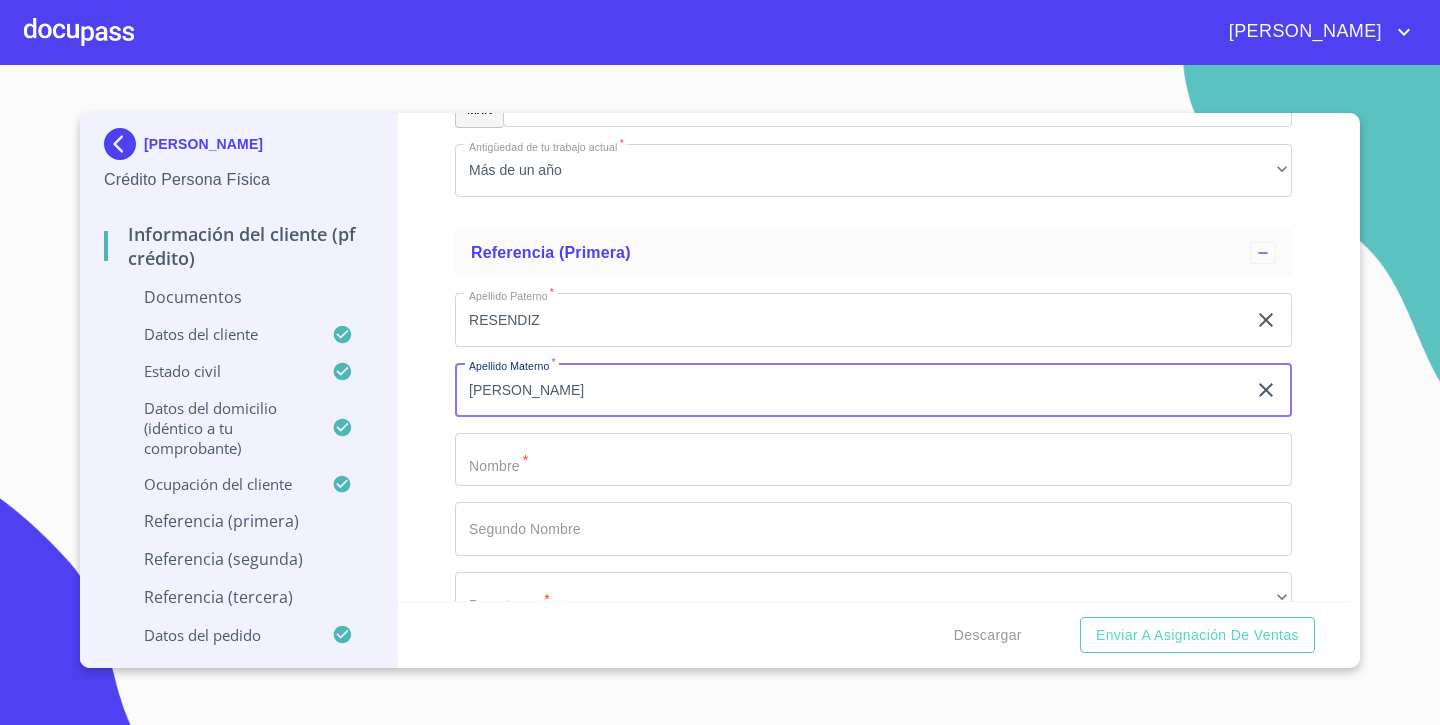 type on "[PERSON_NAME]" 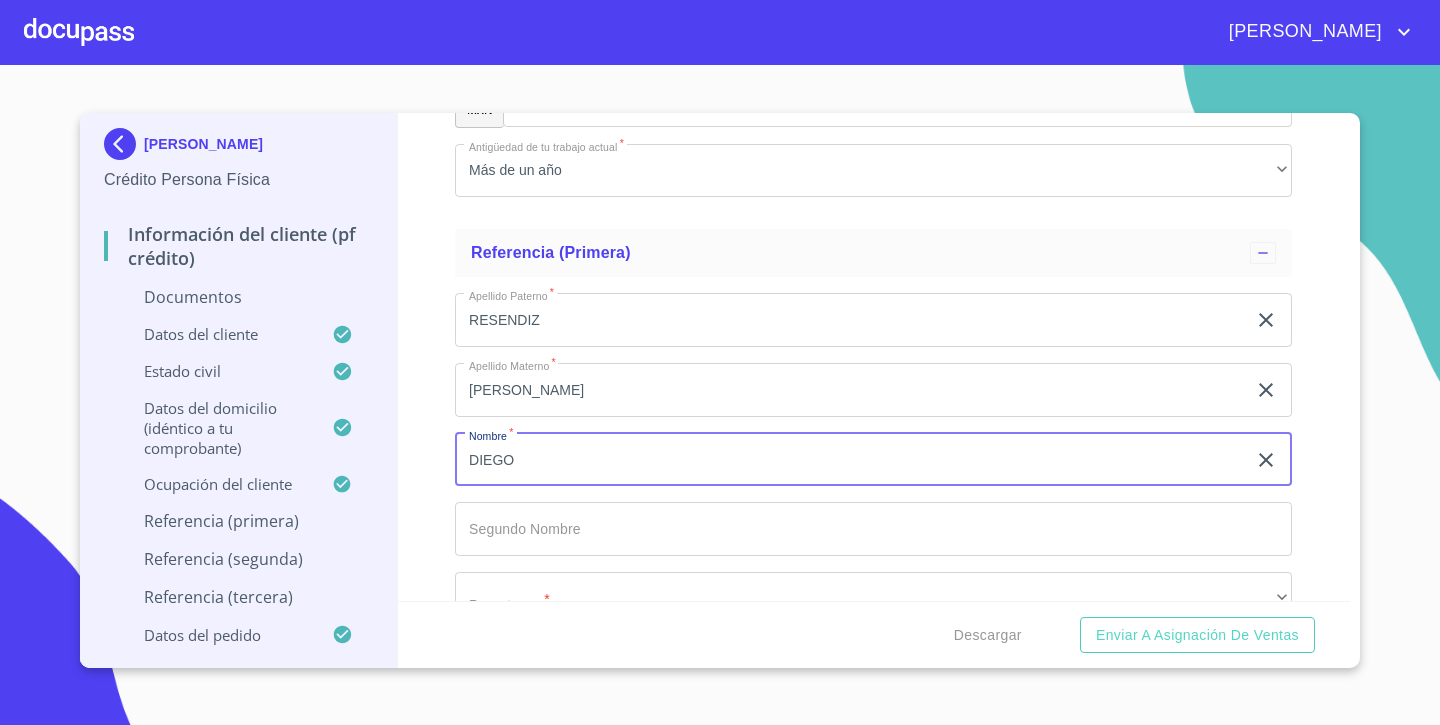 type on "DIEGO" 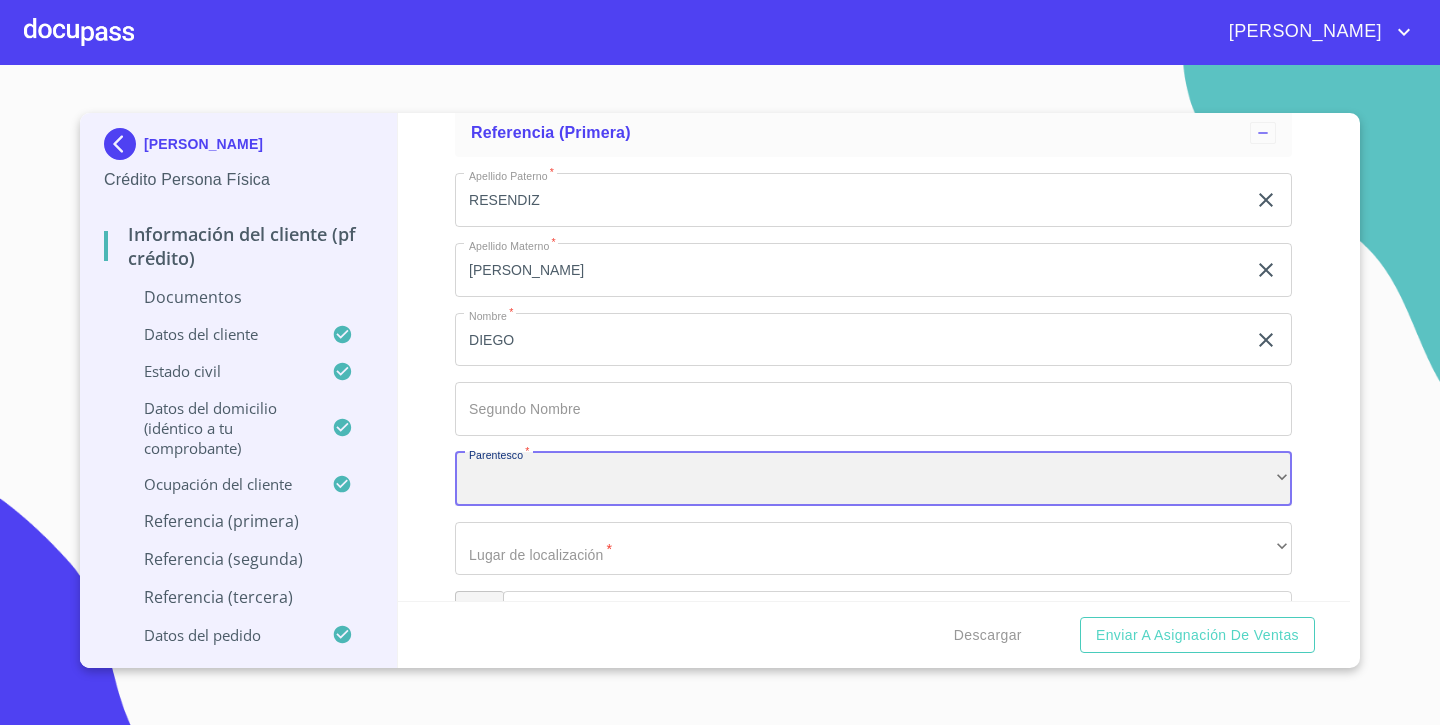 scroll, scrollTop: 6545, scrollLeft: 0, axis: vertical 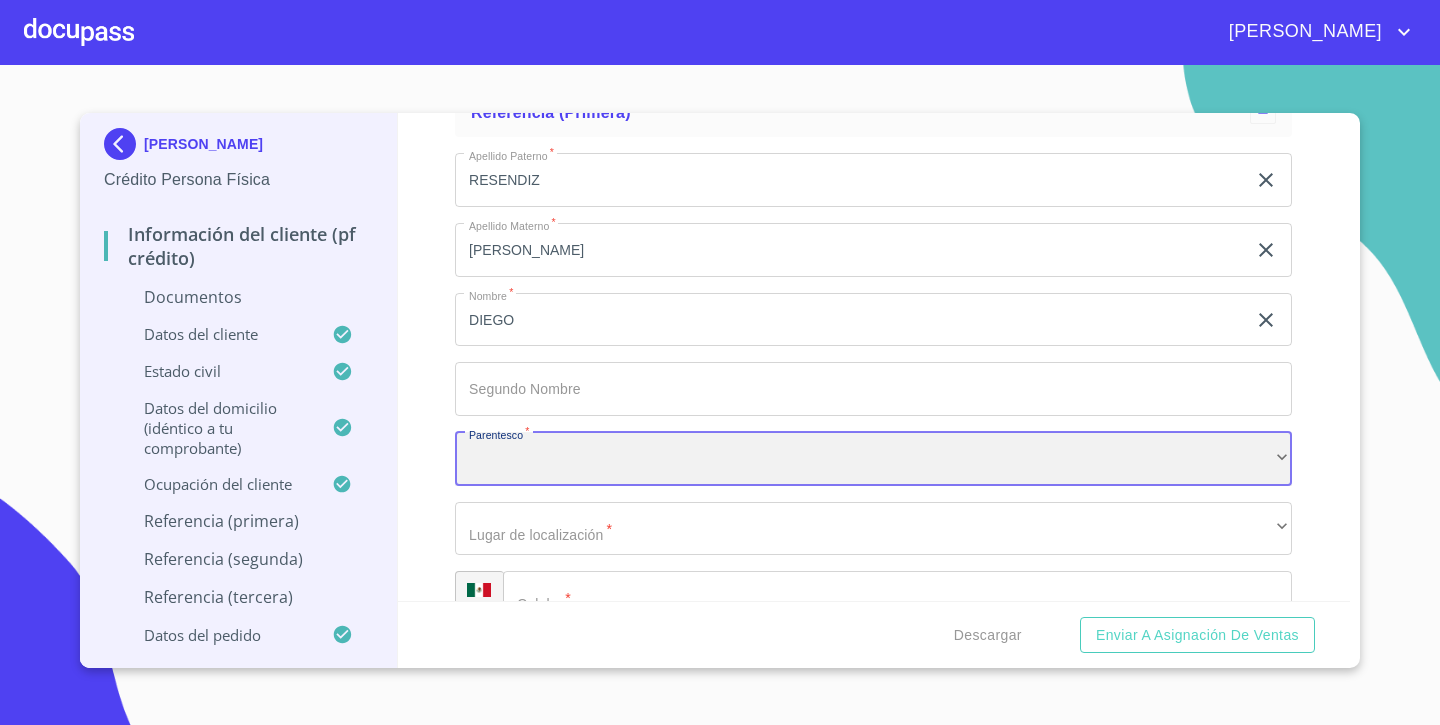 click on "​" at bounding box center [873, 459] 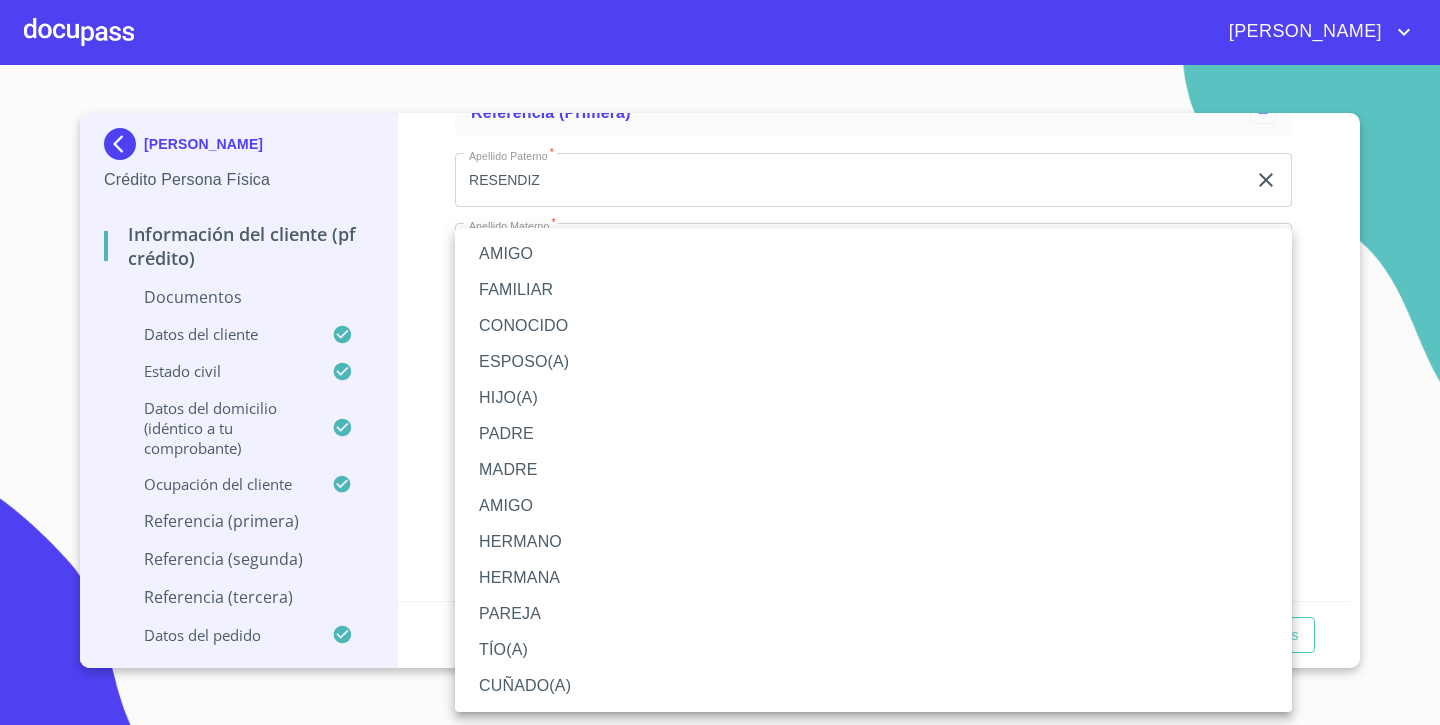 click on "HIJO(A)" at bounding box center [873, 398] 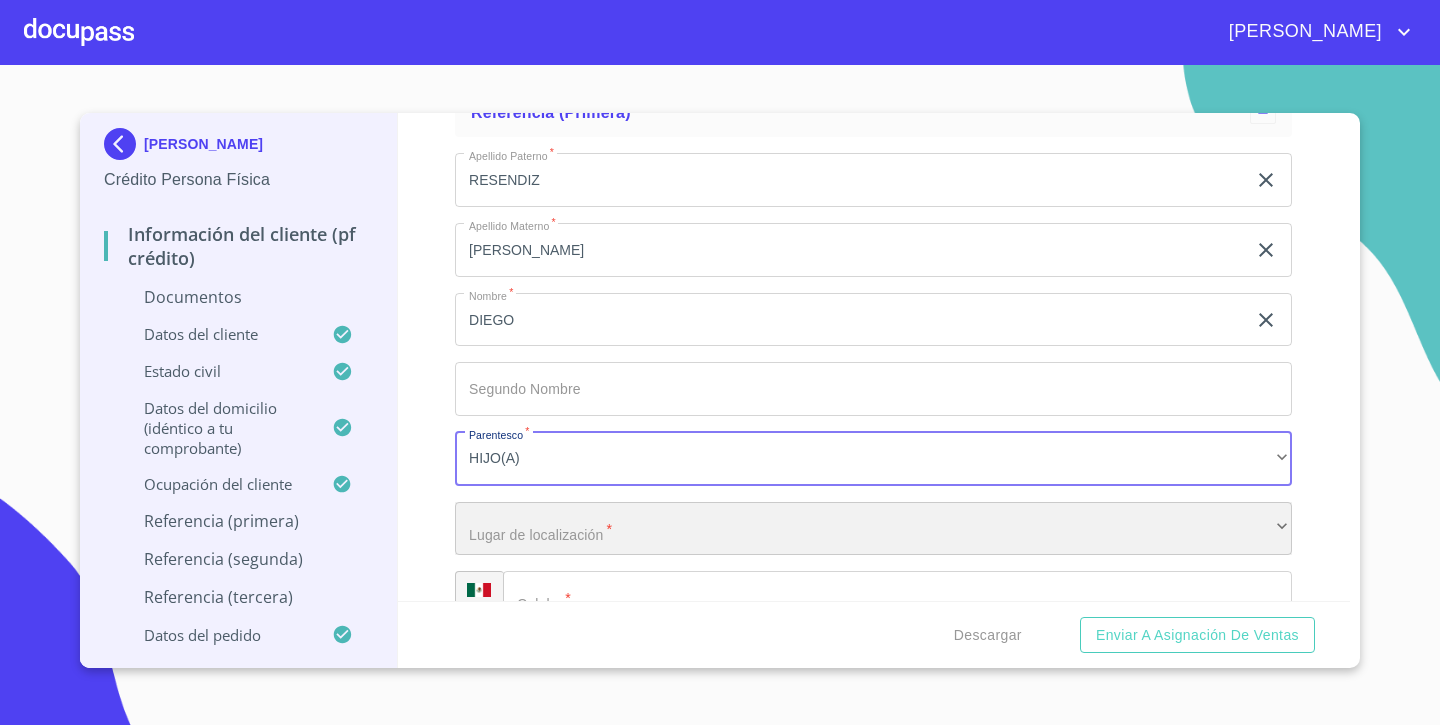 click on "​" at bounding box center (873, 529) 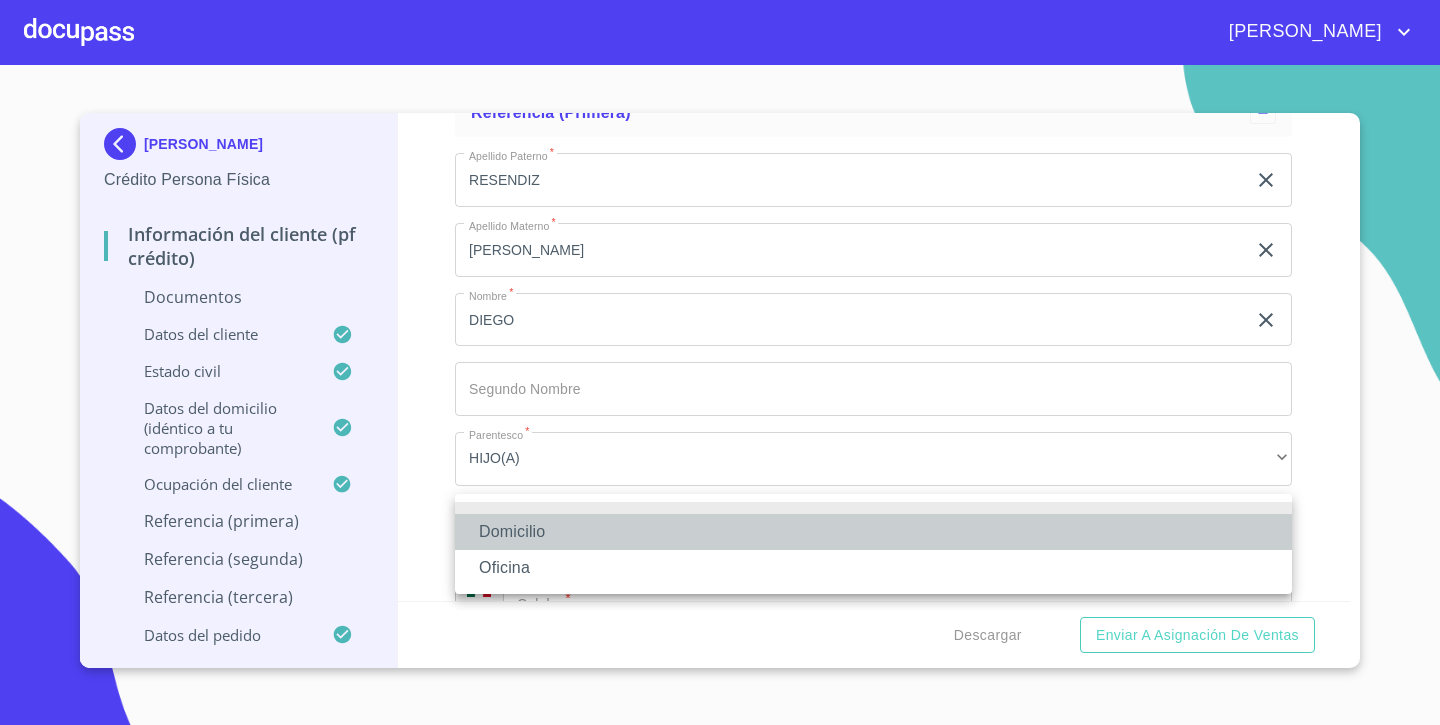 click on "Domicilio" at bounding box center [873, 532] 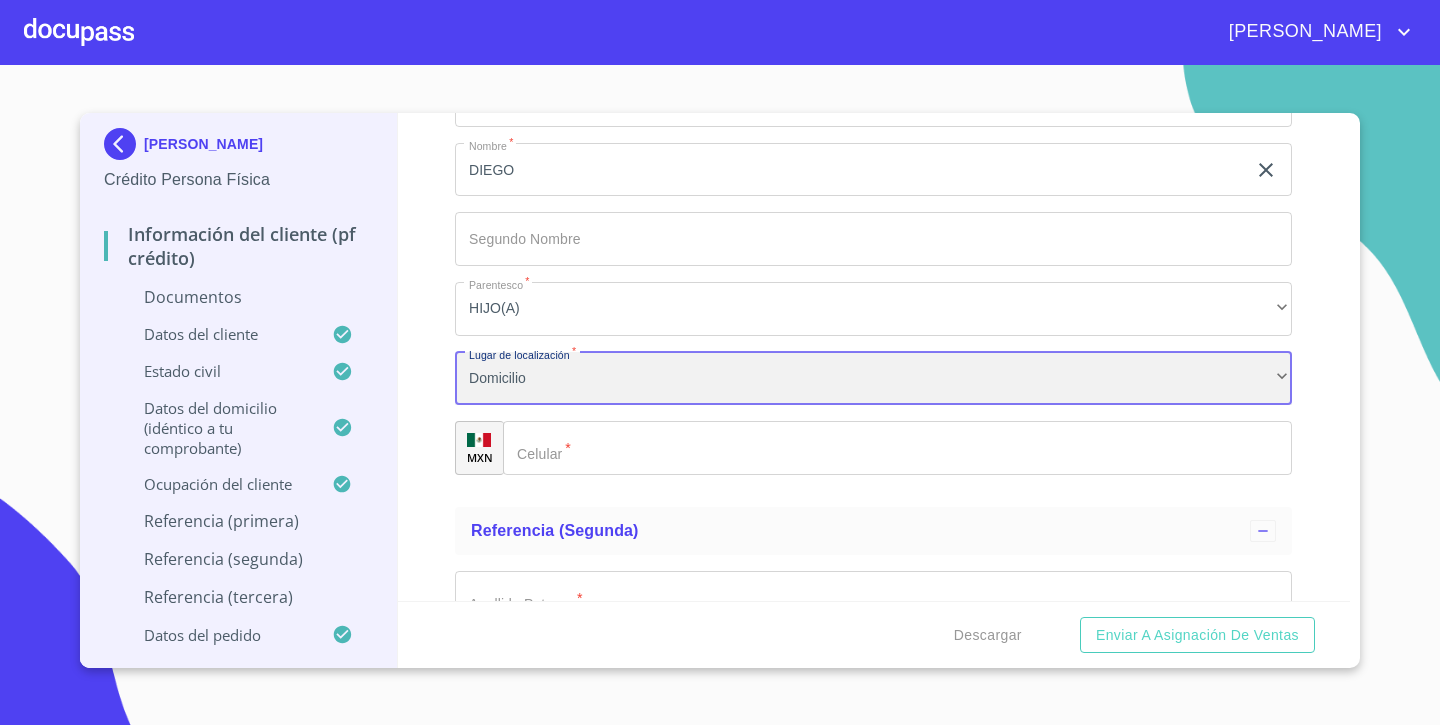scroll, scrollTop: 6710, scrollLeft: 0, axis: vertical 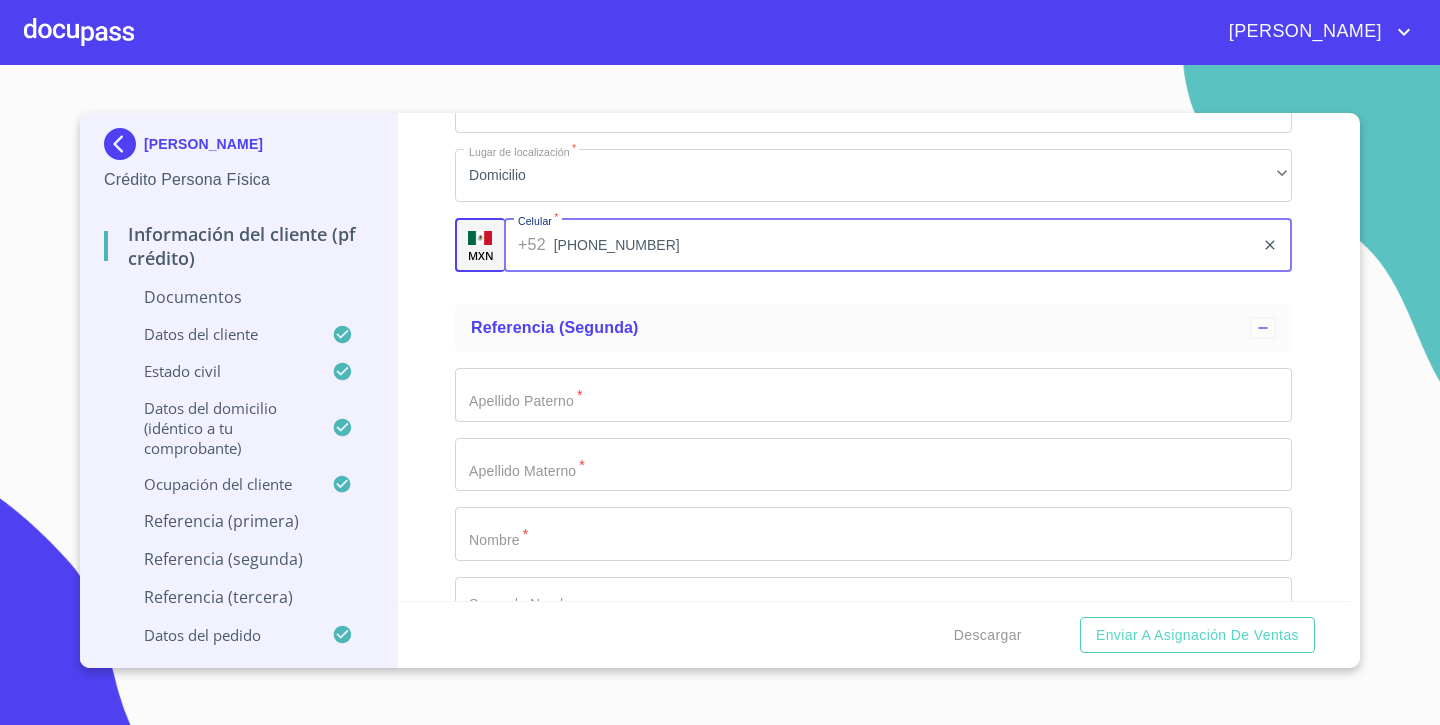 type on "[PHONE_NUMBER]" 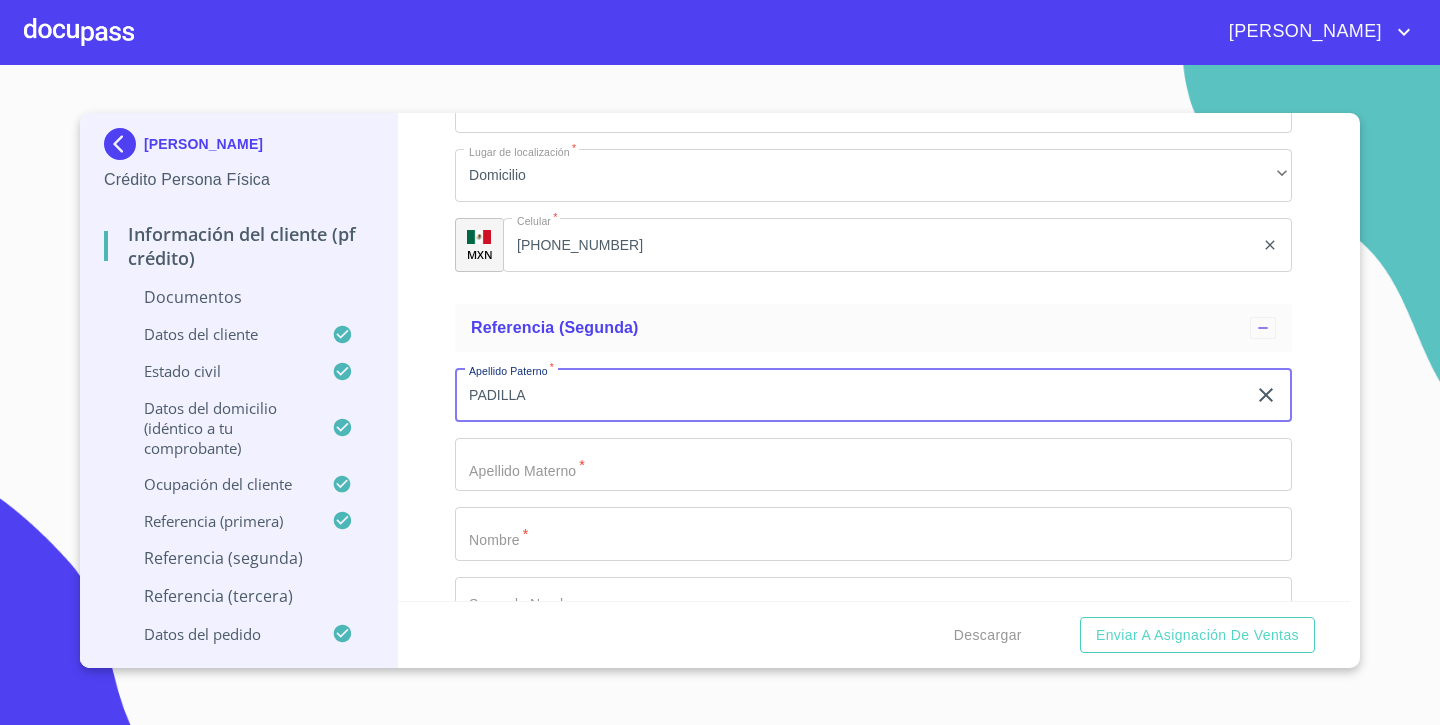 type on "PADILLA" 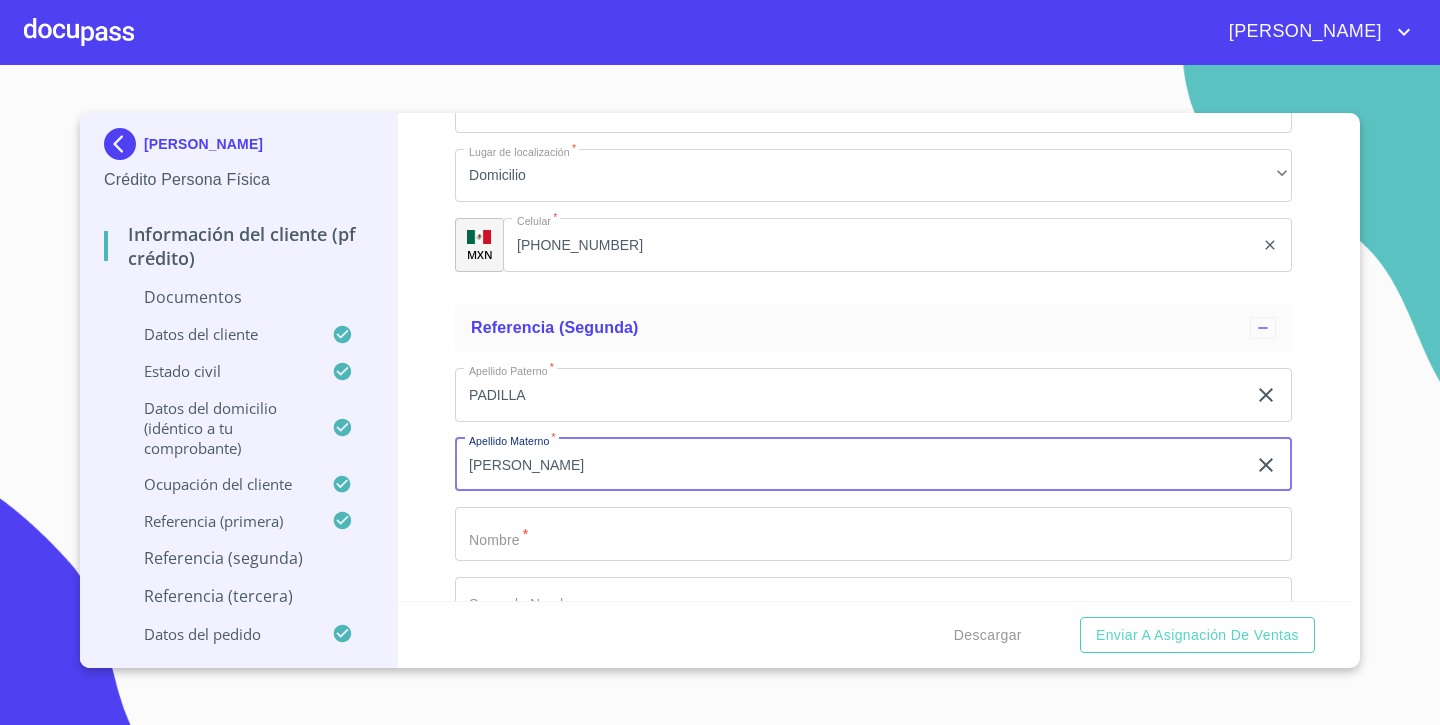 type on "[PERSON_NAME]" 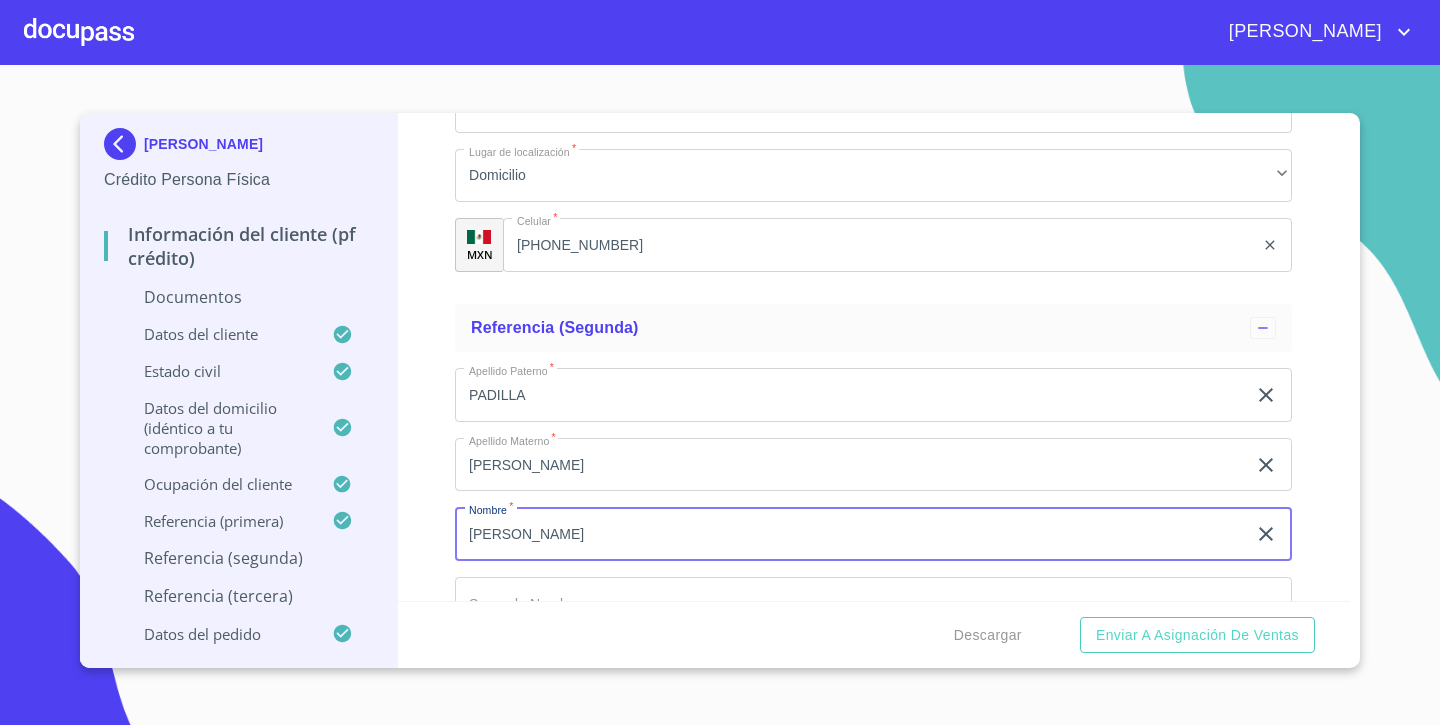 type on "[PERSON_NAME]" 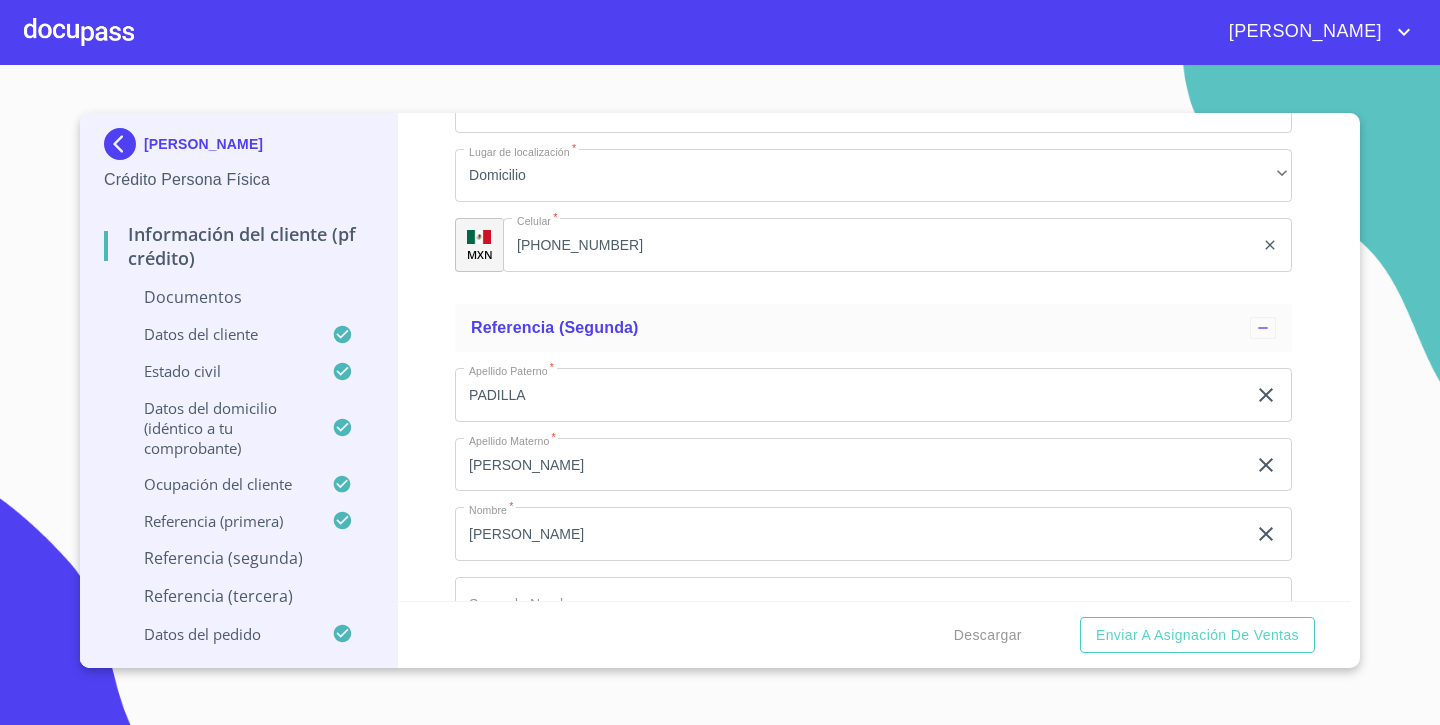 scroll, scrollTop: 7203, scrollLeft: 0, axis: vertical 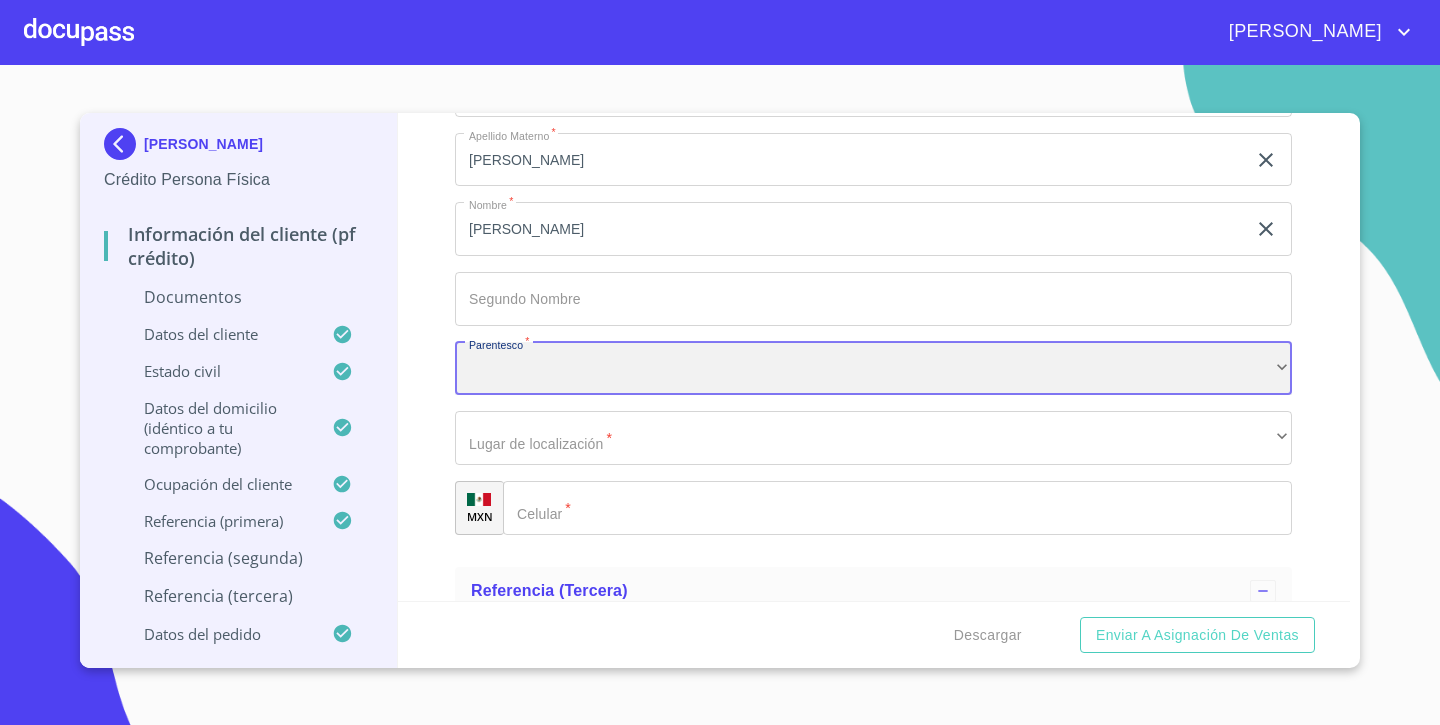 click on "​" at bounding box center (873, 369) 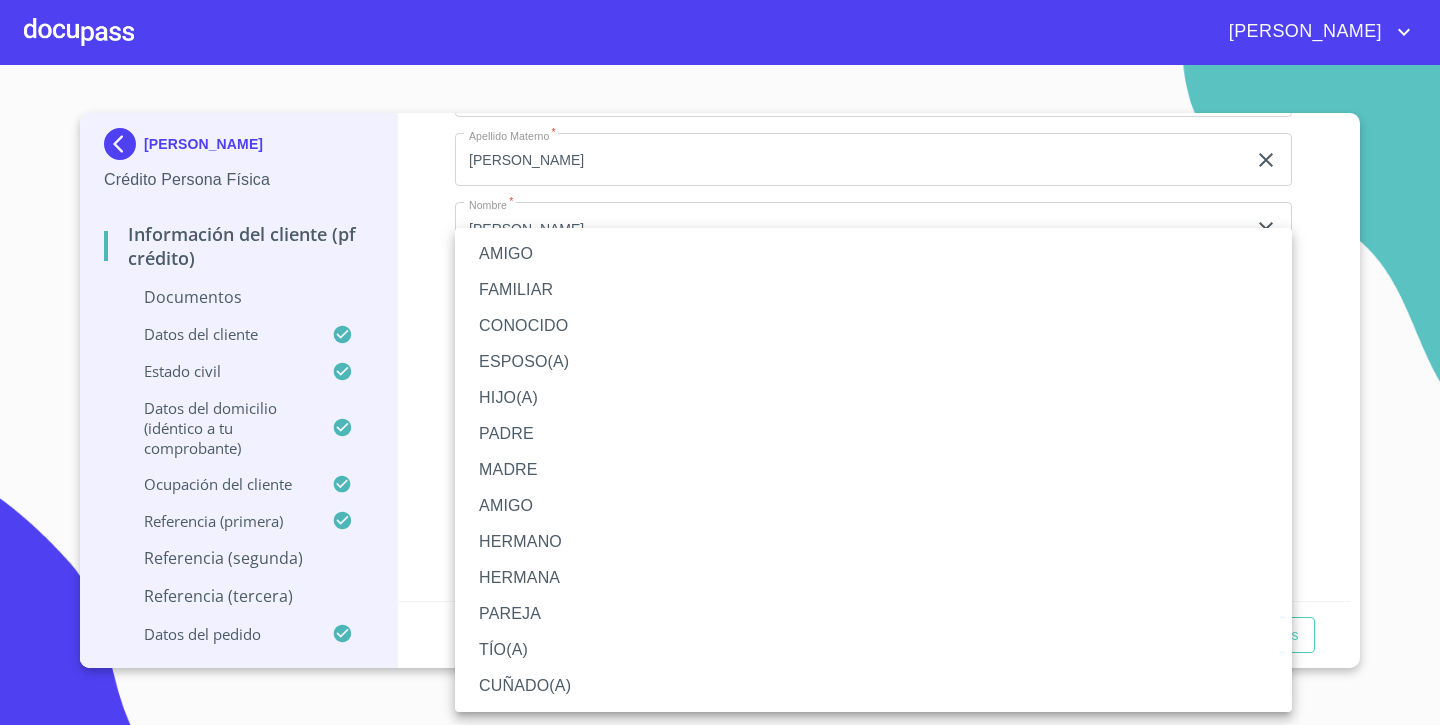 click on "HERMANA" at bounding box center [873, 578] 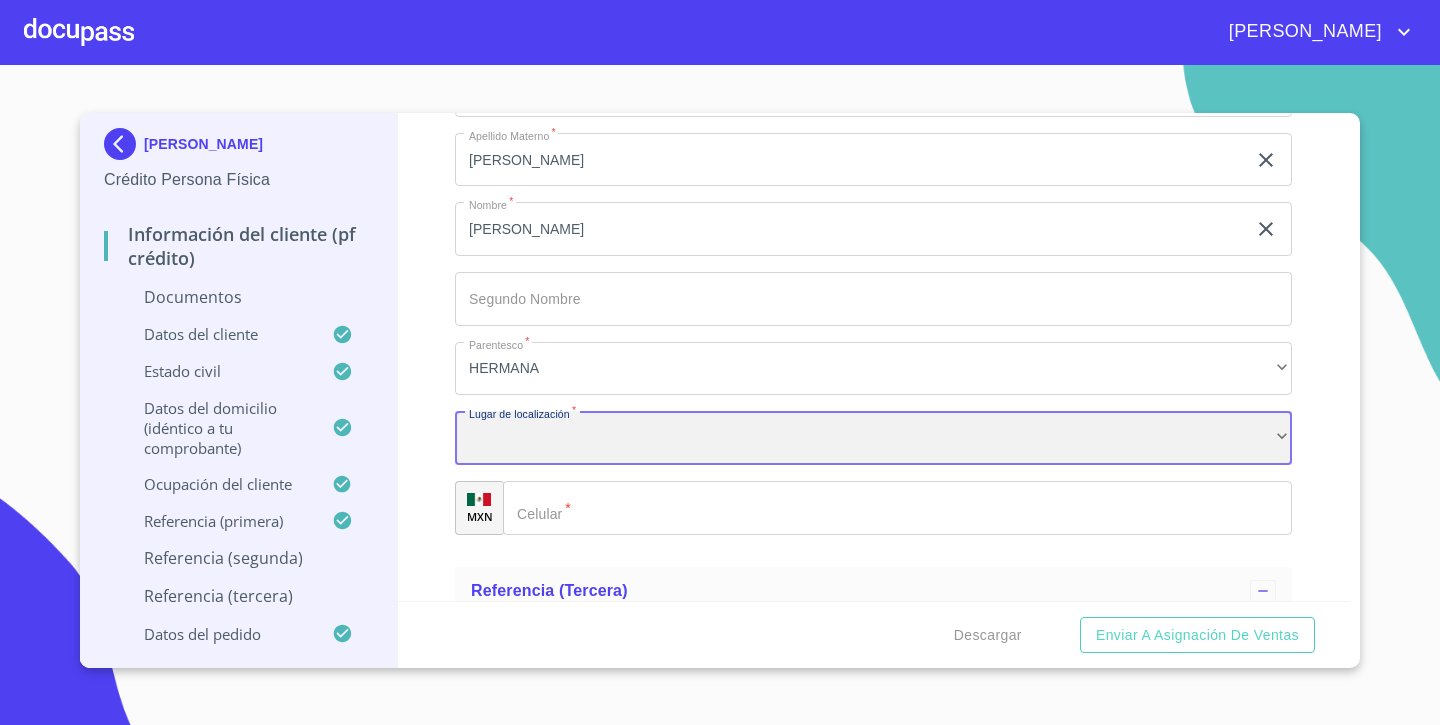 click on "​" at bounding box center [873, 438] 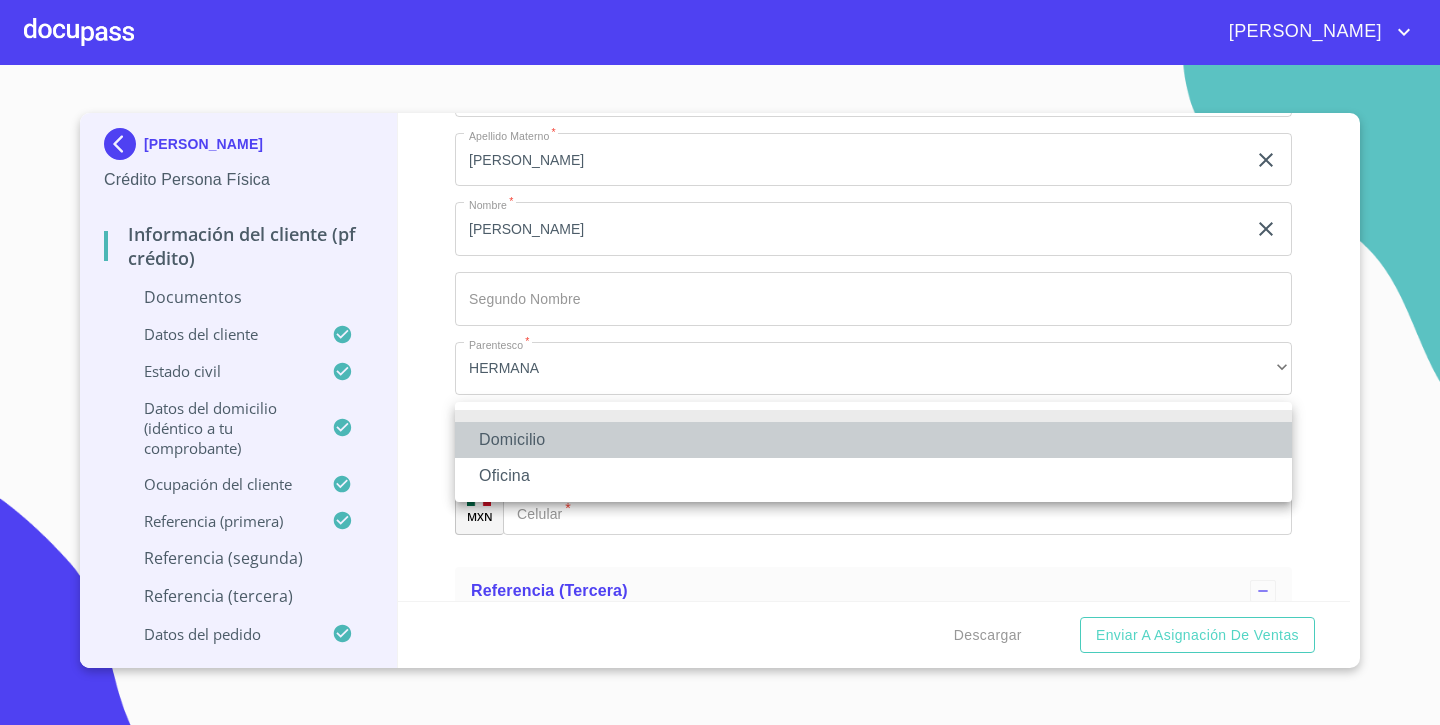 click on "Domicilio" at bounding box center [873, 440] 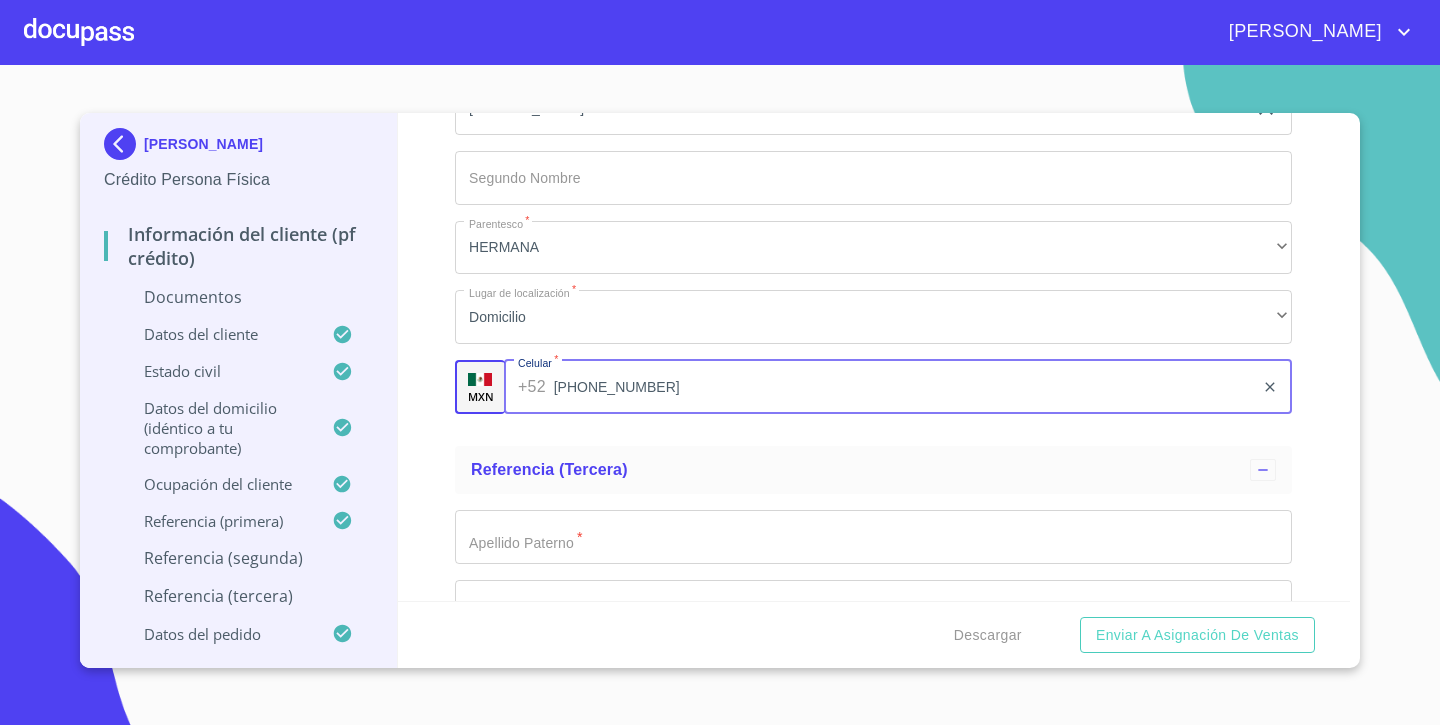 scroll, scrollTop: 7339, scrollLeft: 0, axis: vertical 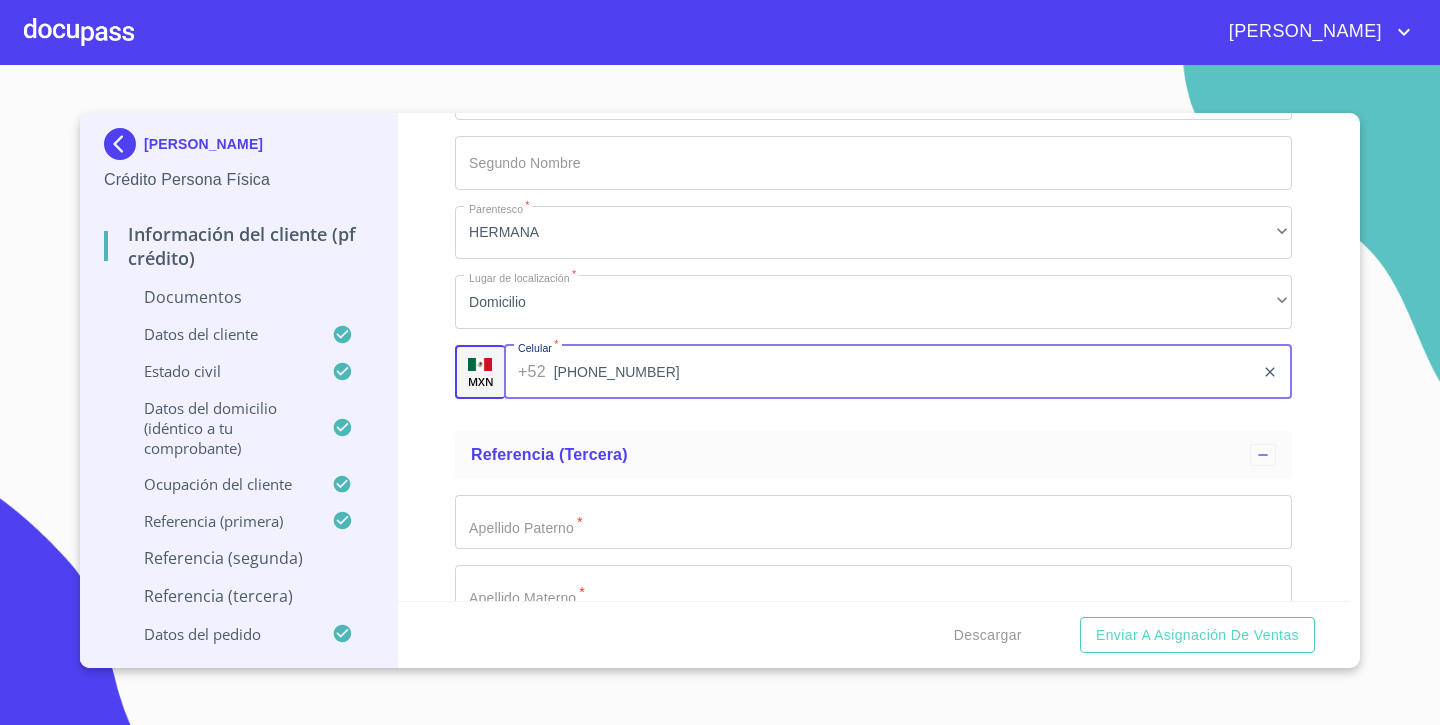 type on "[PHONE_NUMBER]" 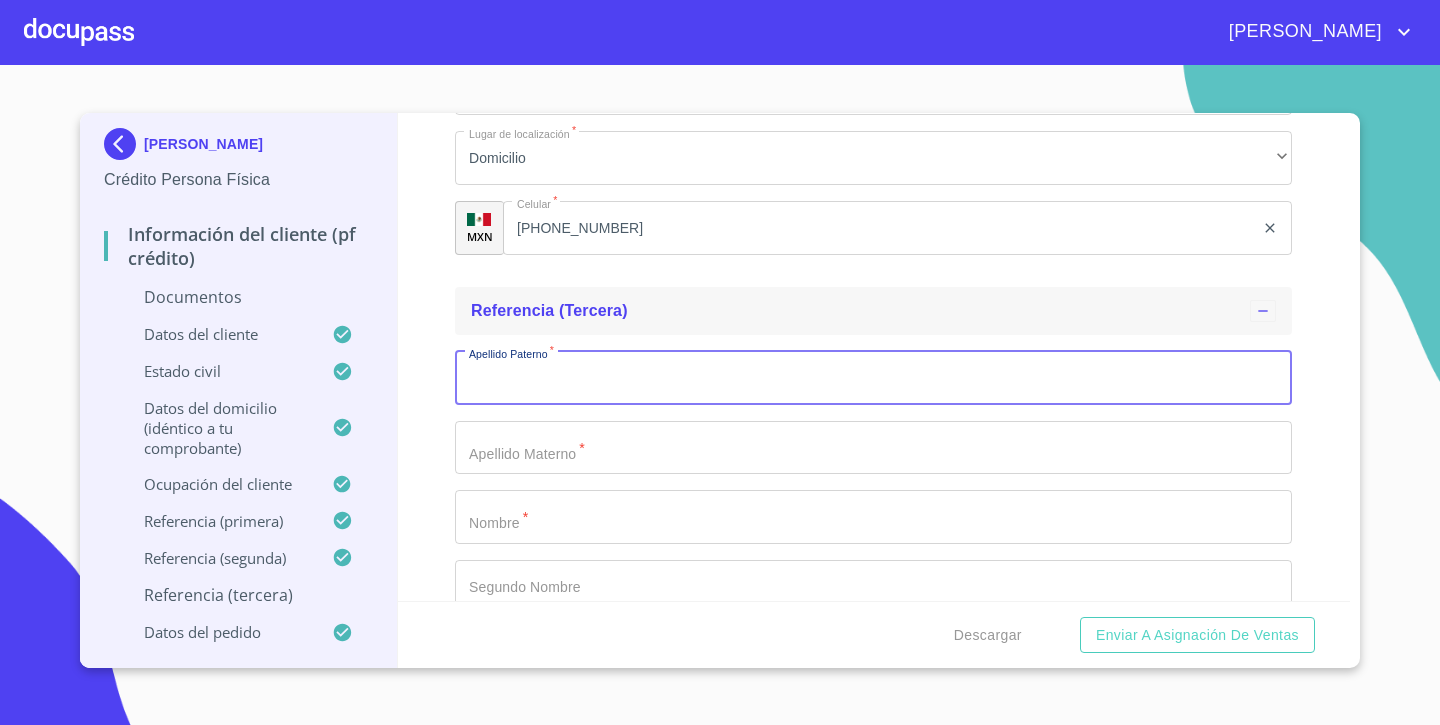 scroll, scrollTop: 7533, scrollLeft: 0, axis: vertical 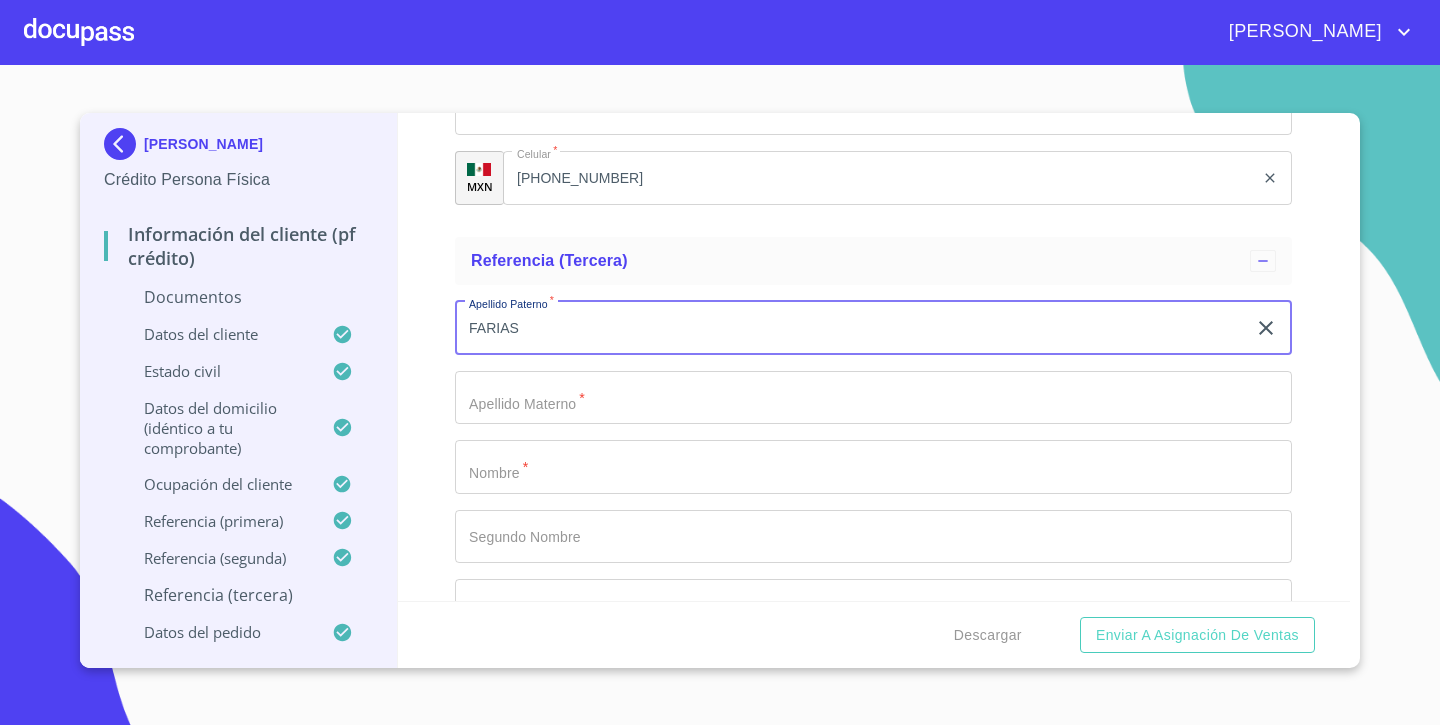 type on "FARIAS" 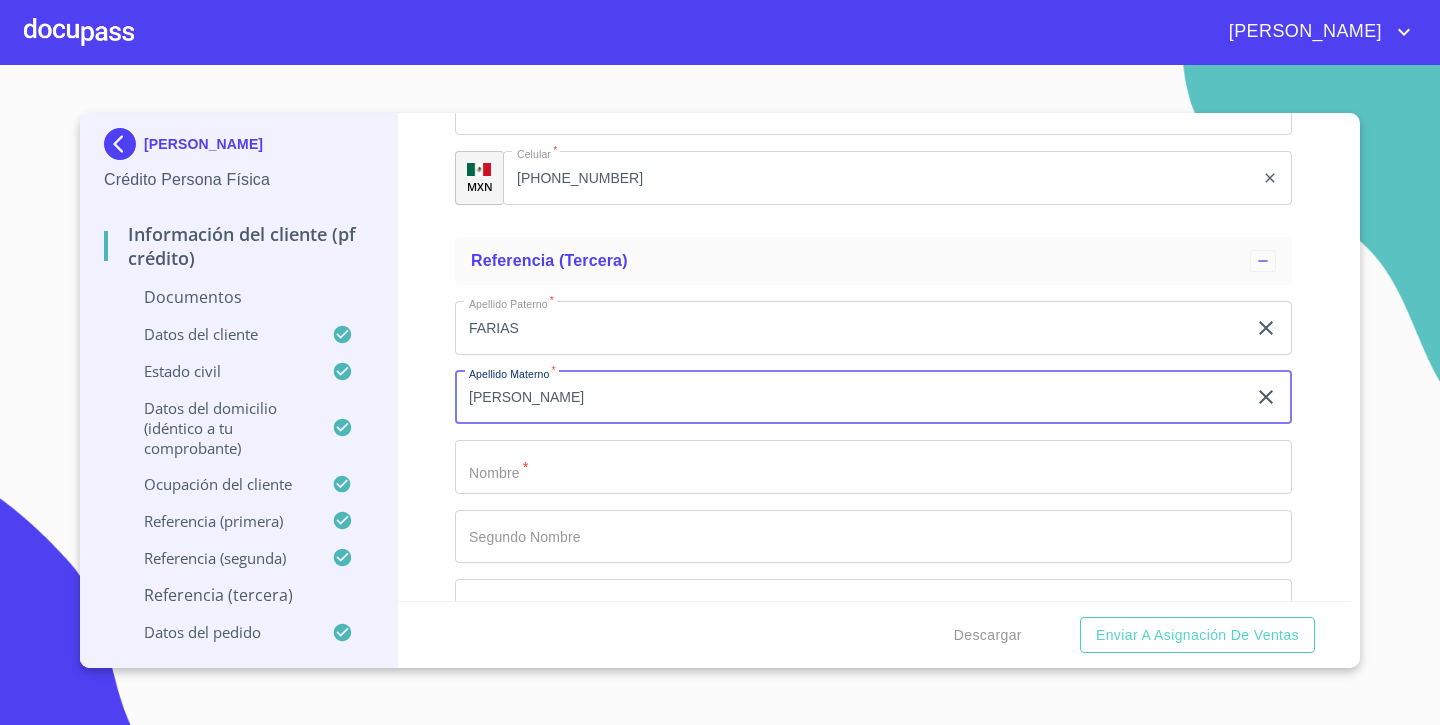 type on "[PERSON_NAME]" 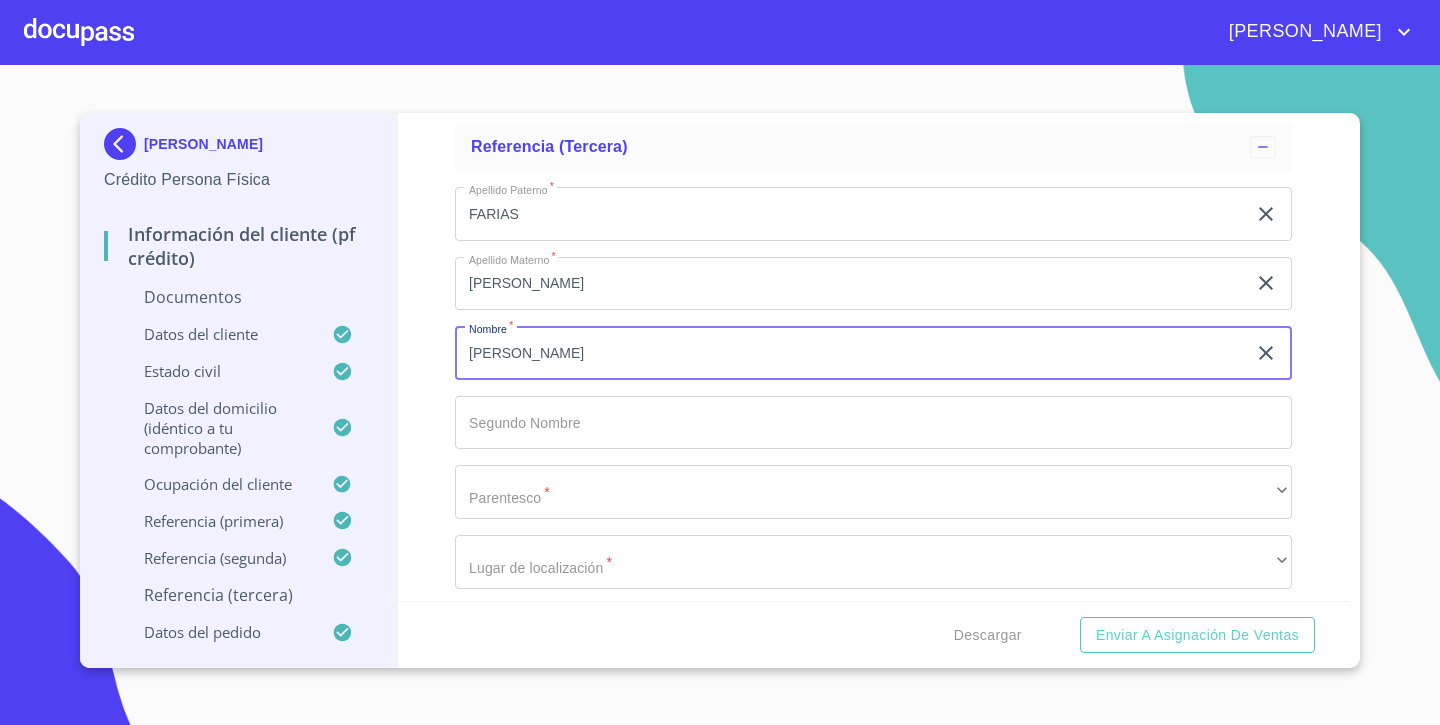 scroll, scrollTop: 7649, scrollLeft: 0, axis: vertical 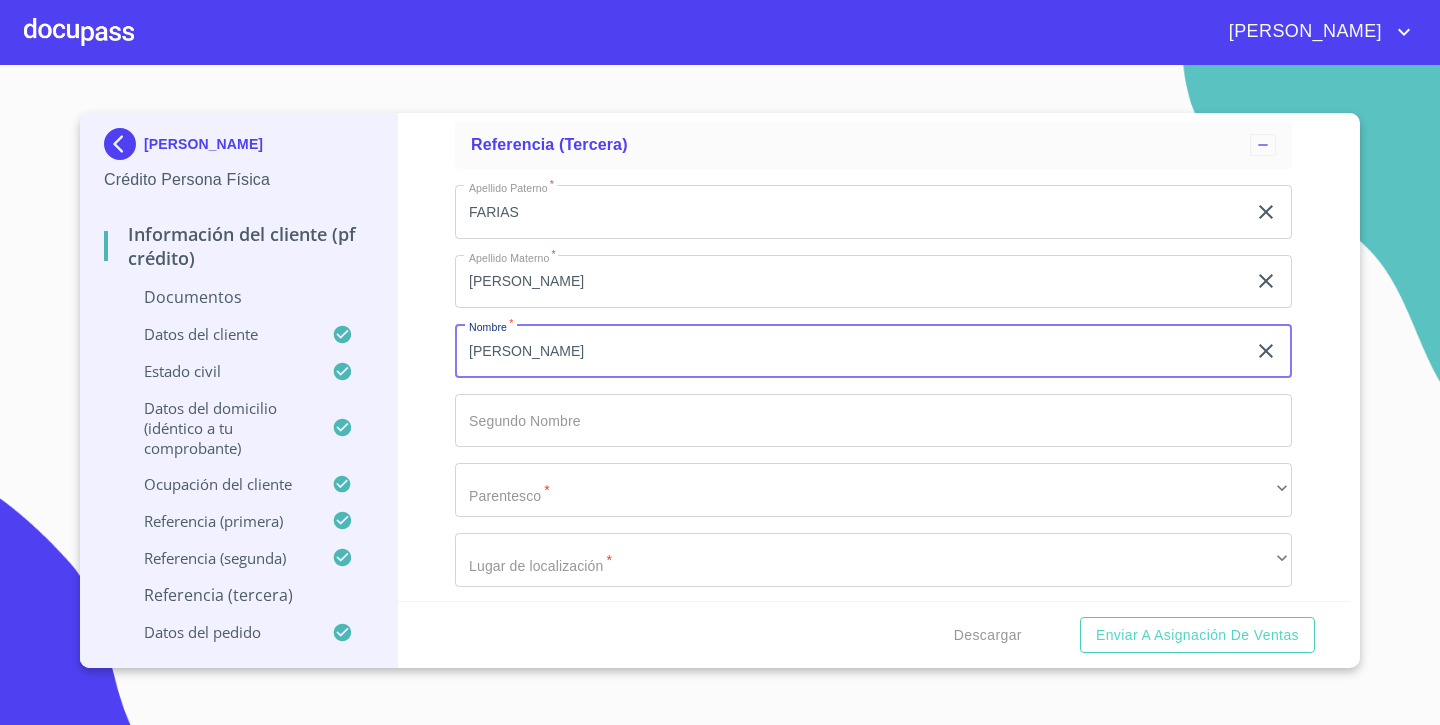 type on "[PERSON_NAME]" 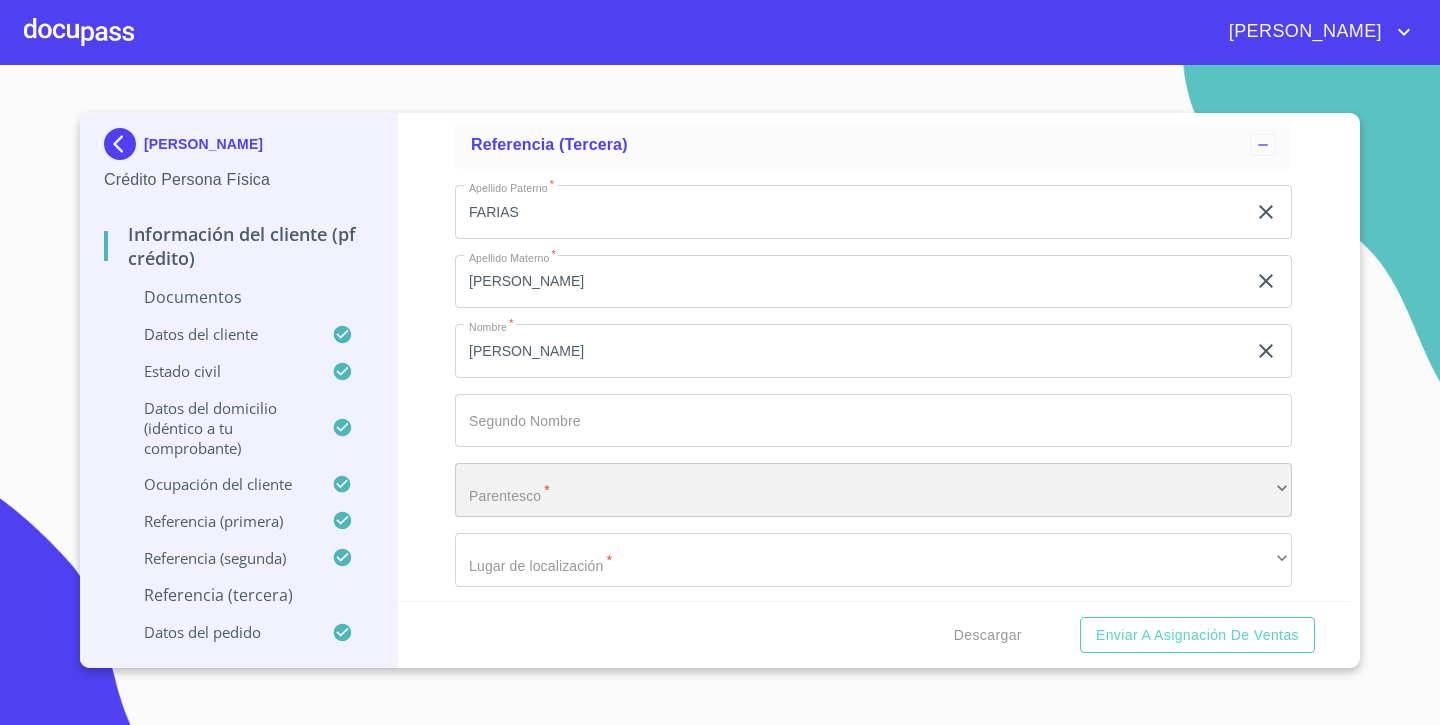 click on "​" at bounding box center [873, 490] 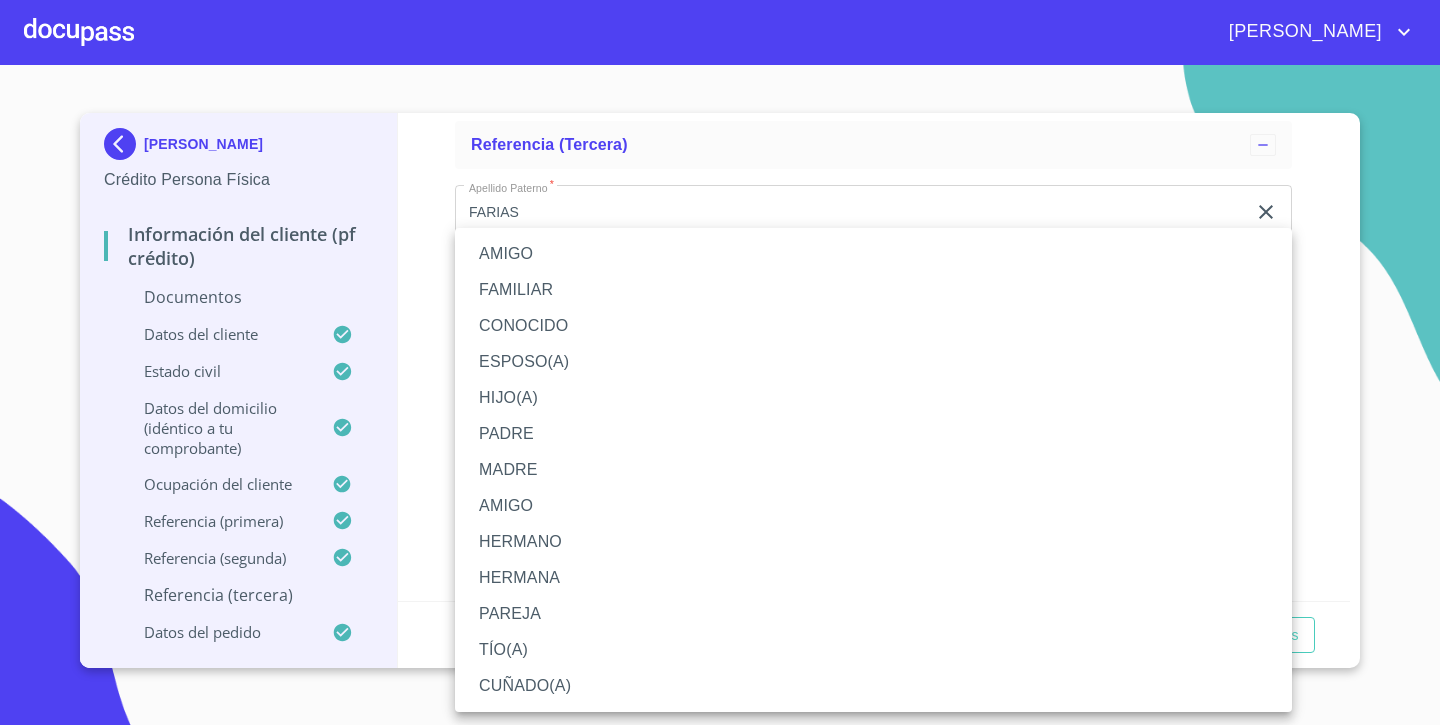 click on "CONOCIDO" at bounding box center (873, 326) 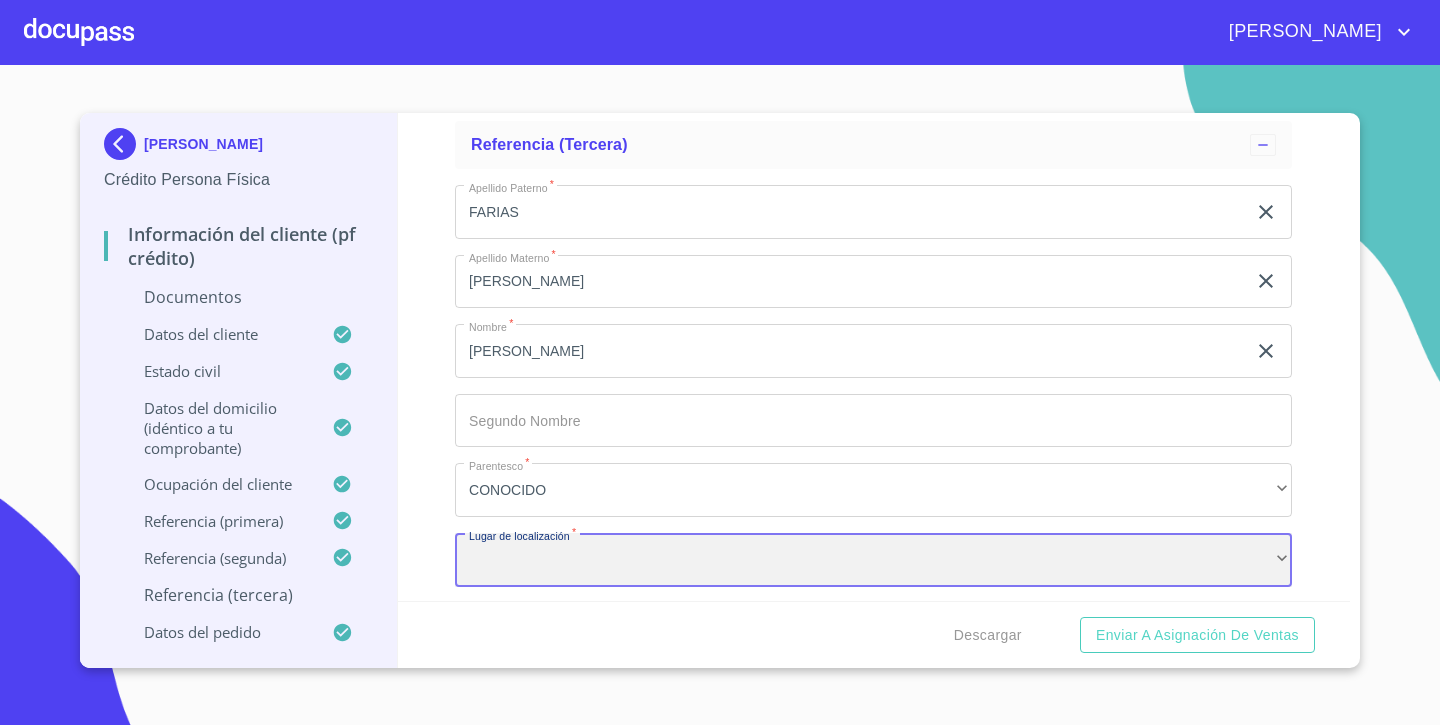 click on "​" at bounding box center [873, 560] 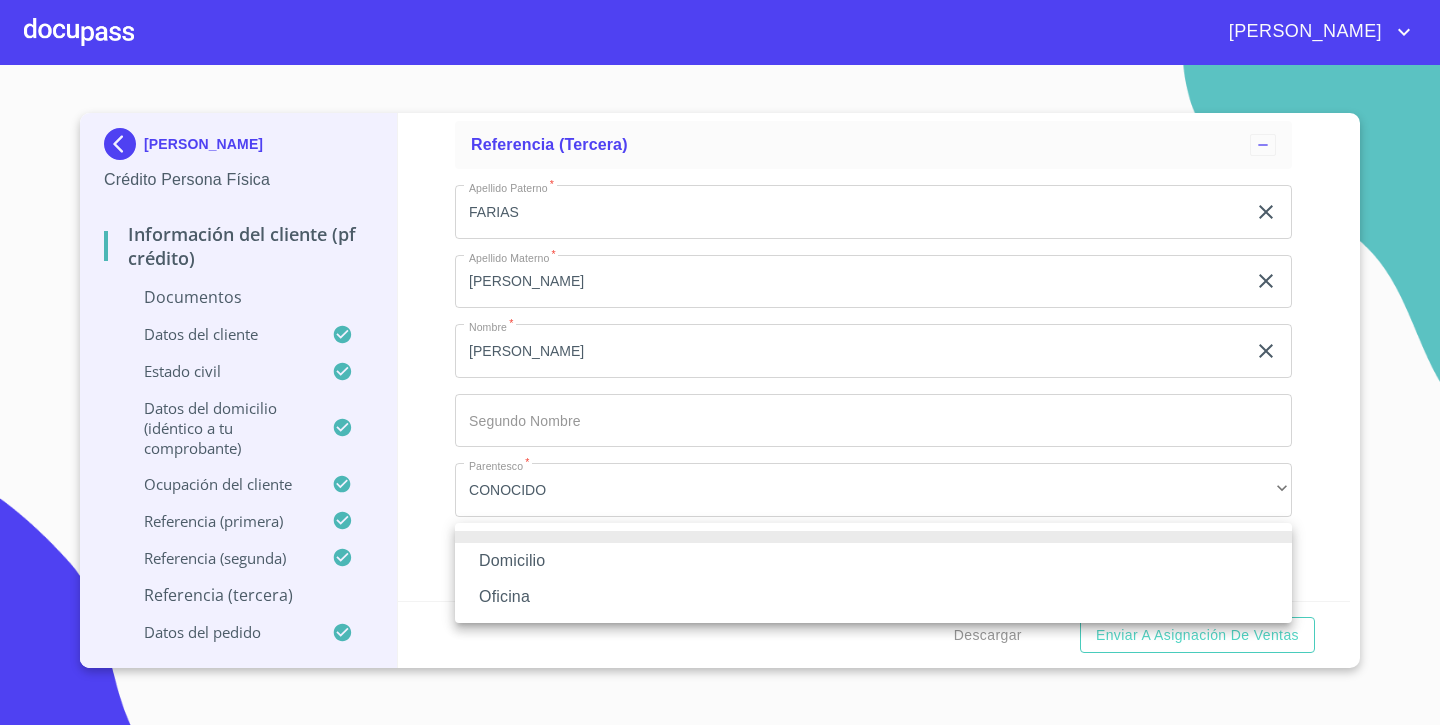 click on "Domicilio" at bounding box center (873, 561) 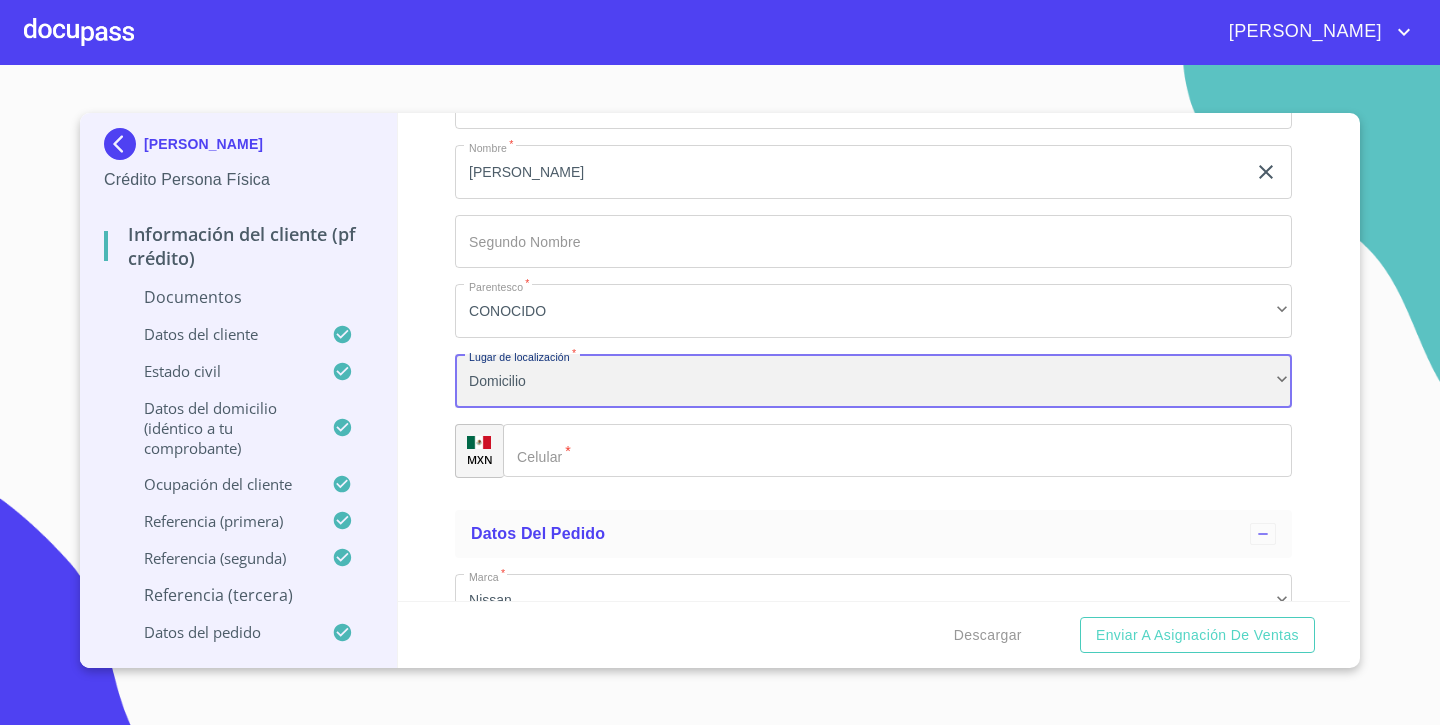 scroll, scrollTop: 7845, scrollLeft: 0, axis: vertical 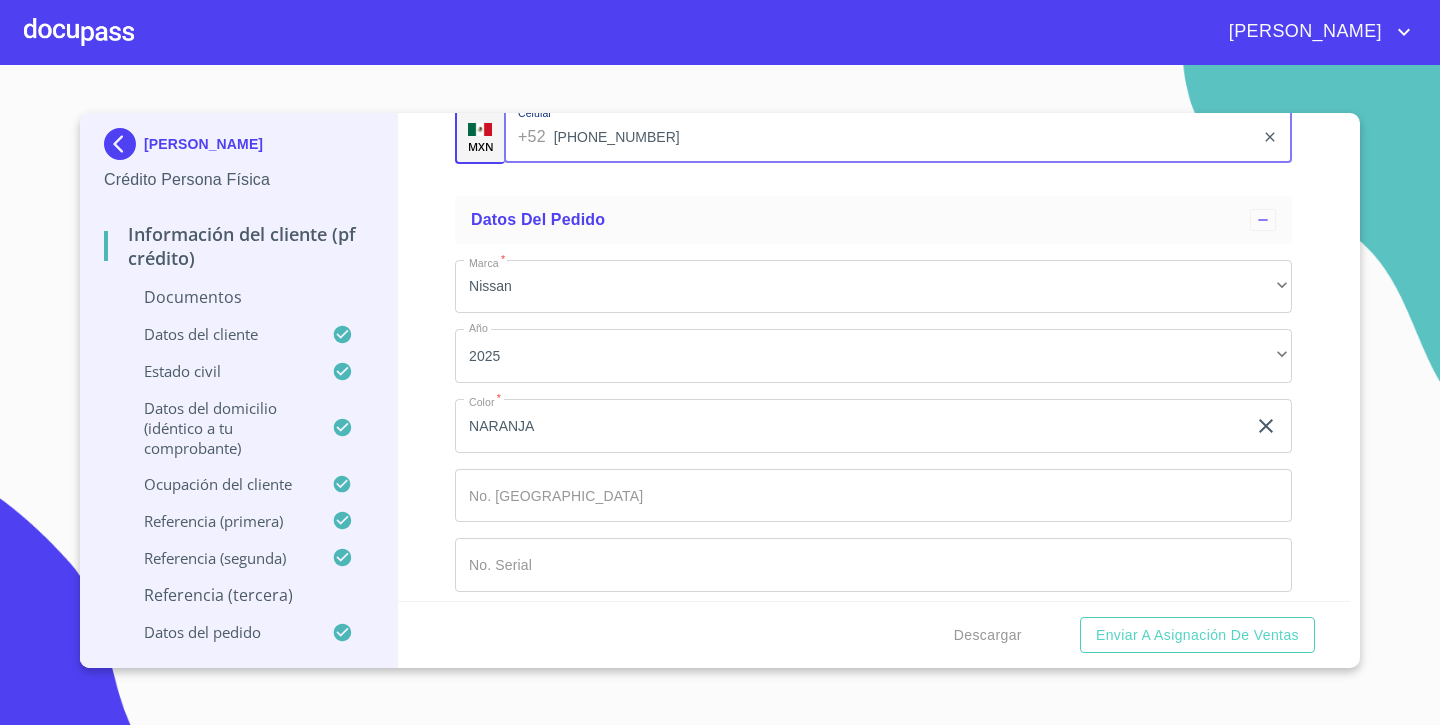type on "[PHONE_NUMBER]" 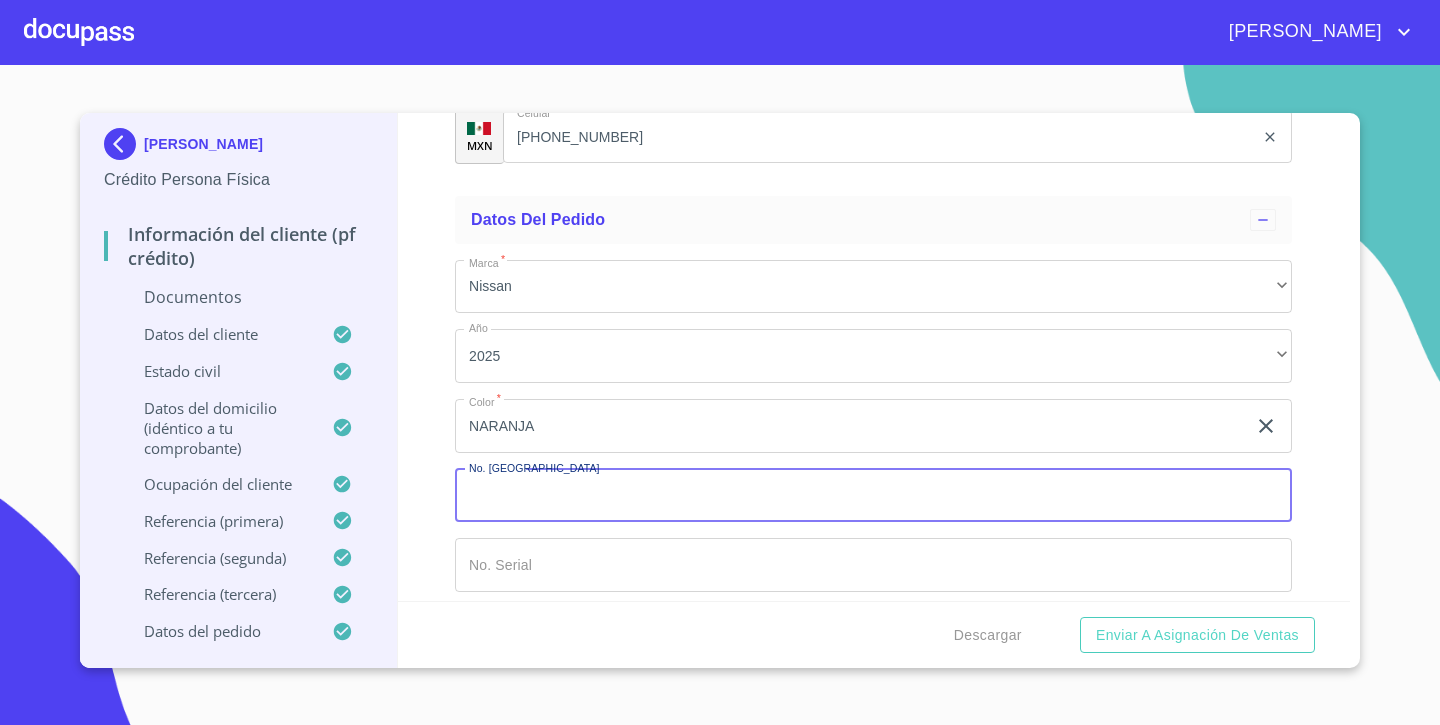 click on "Documento de identificación.   *" at bounding box center (873, 496) 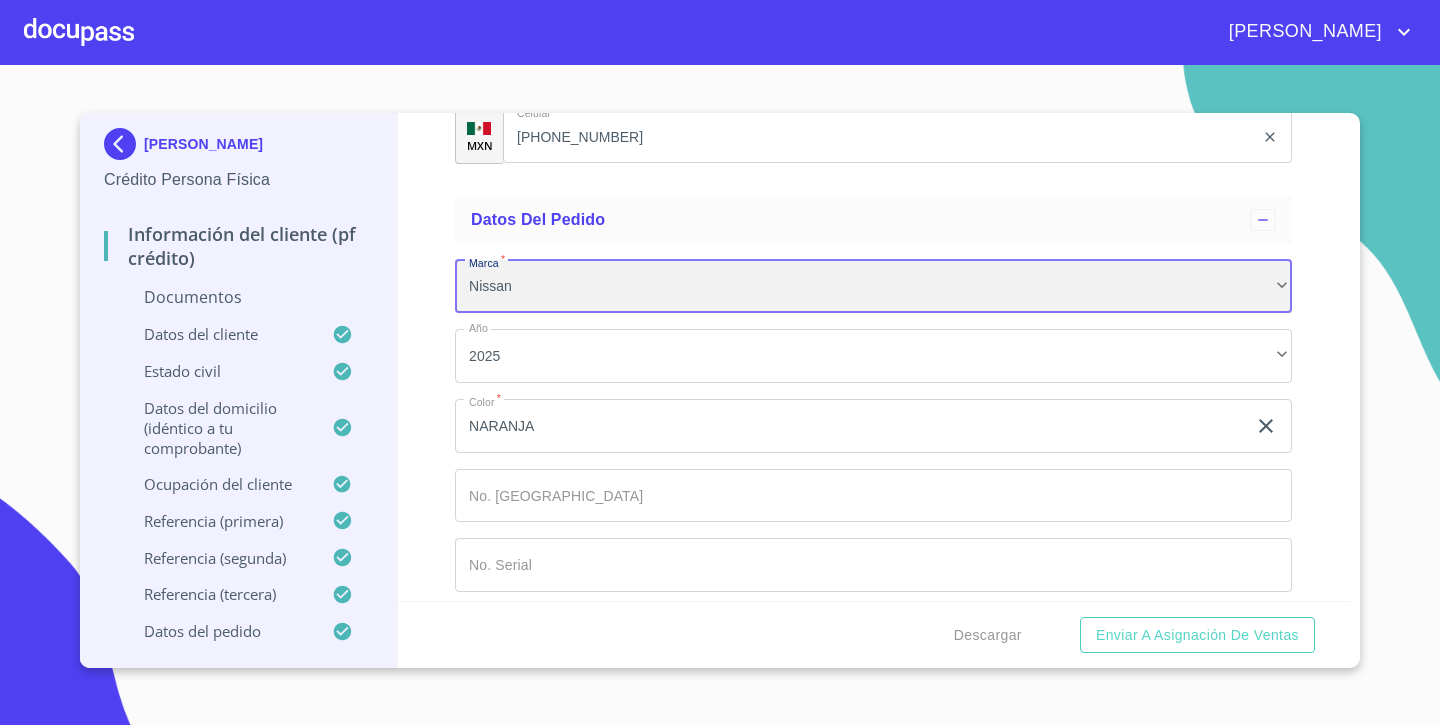 click on "Nissan" at bounding box center [873, 287] 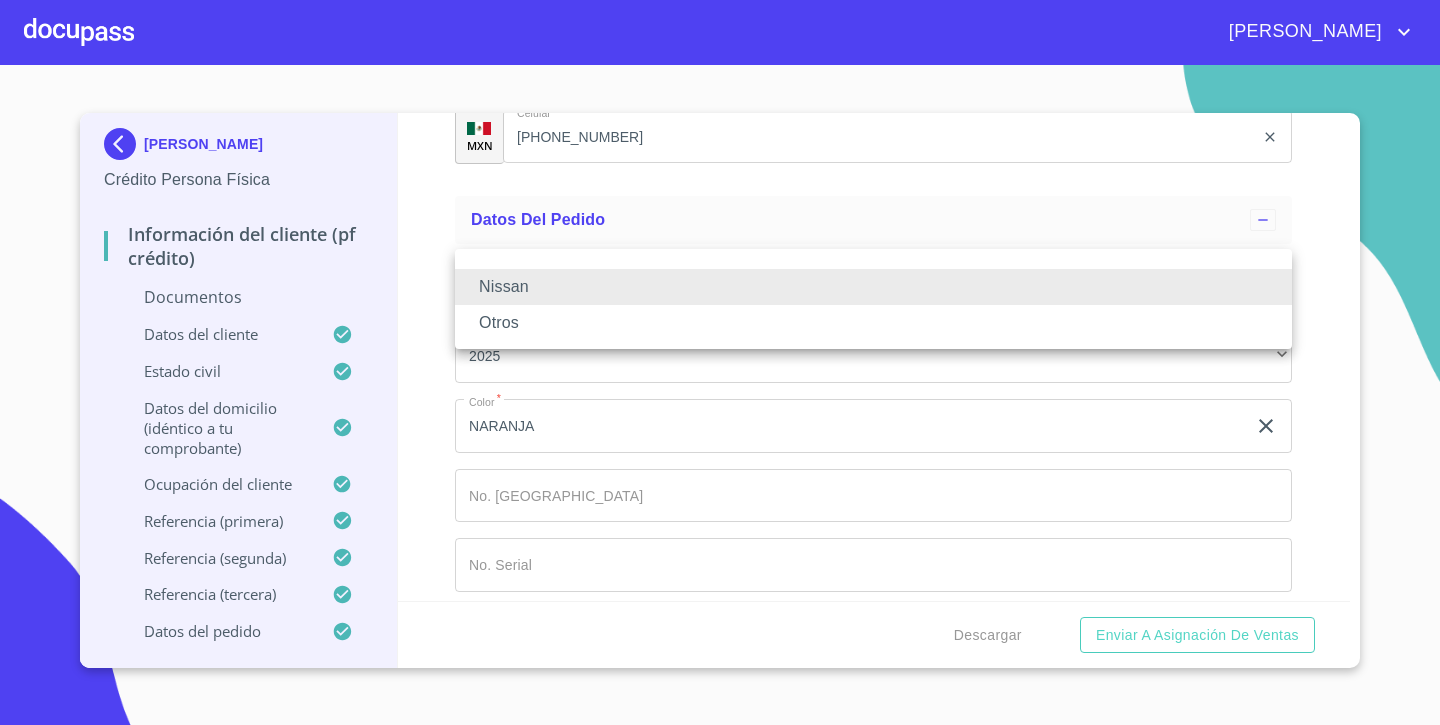 click at bounding box center [720, 362] 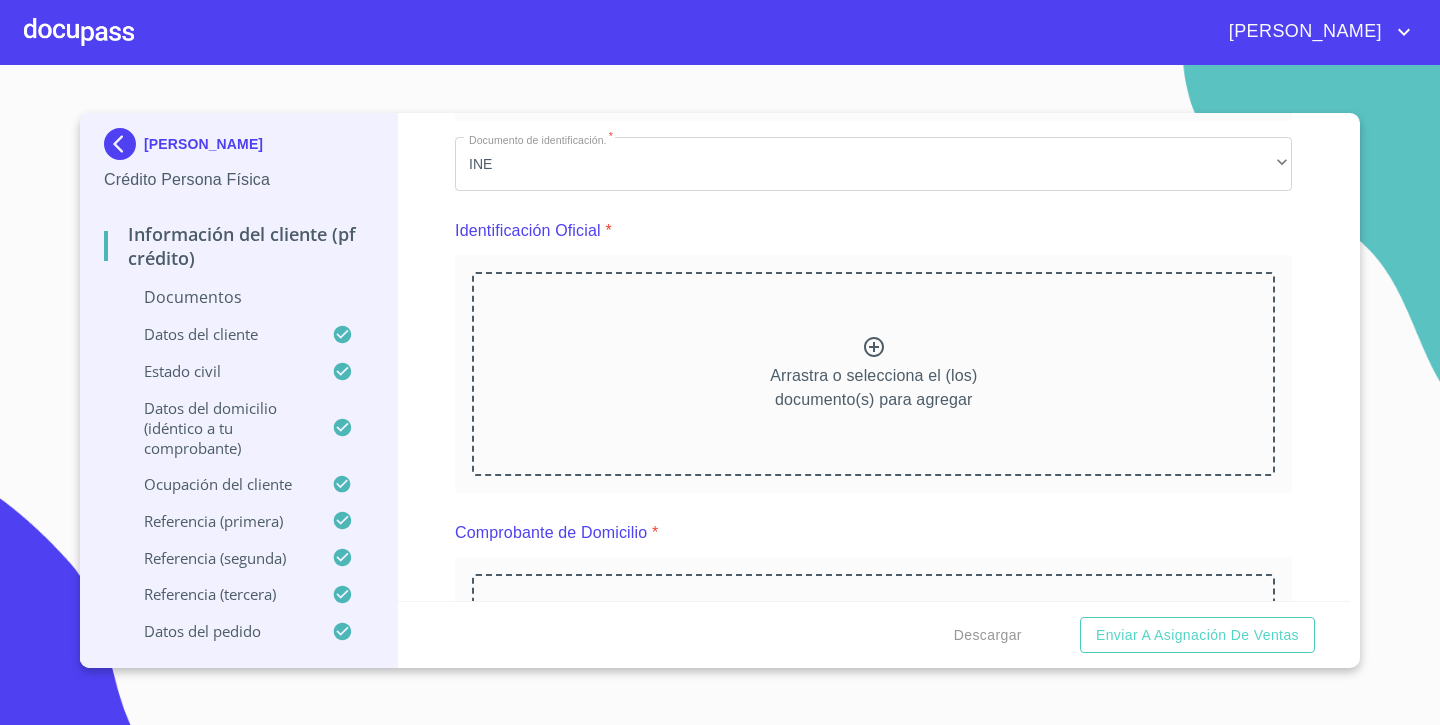scroll, scrollTop: 161, scrollLeft: 0, axis: vertical 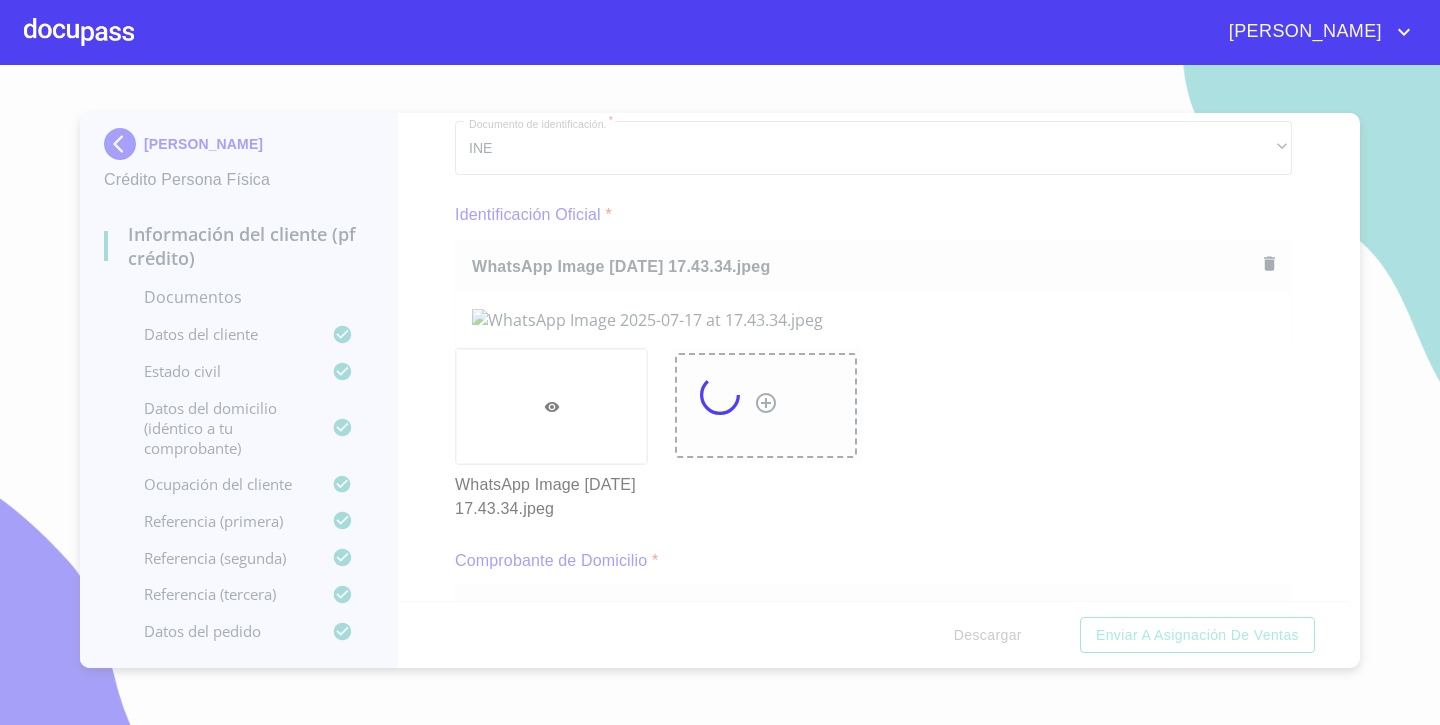 click at bounding box center (720, 395) 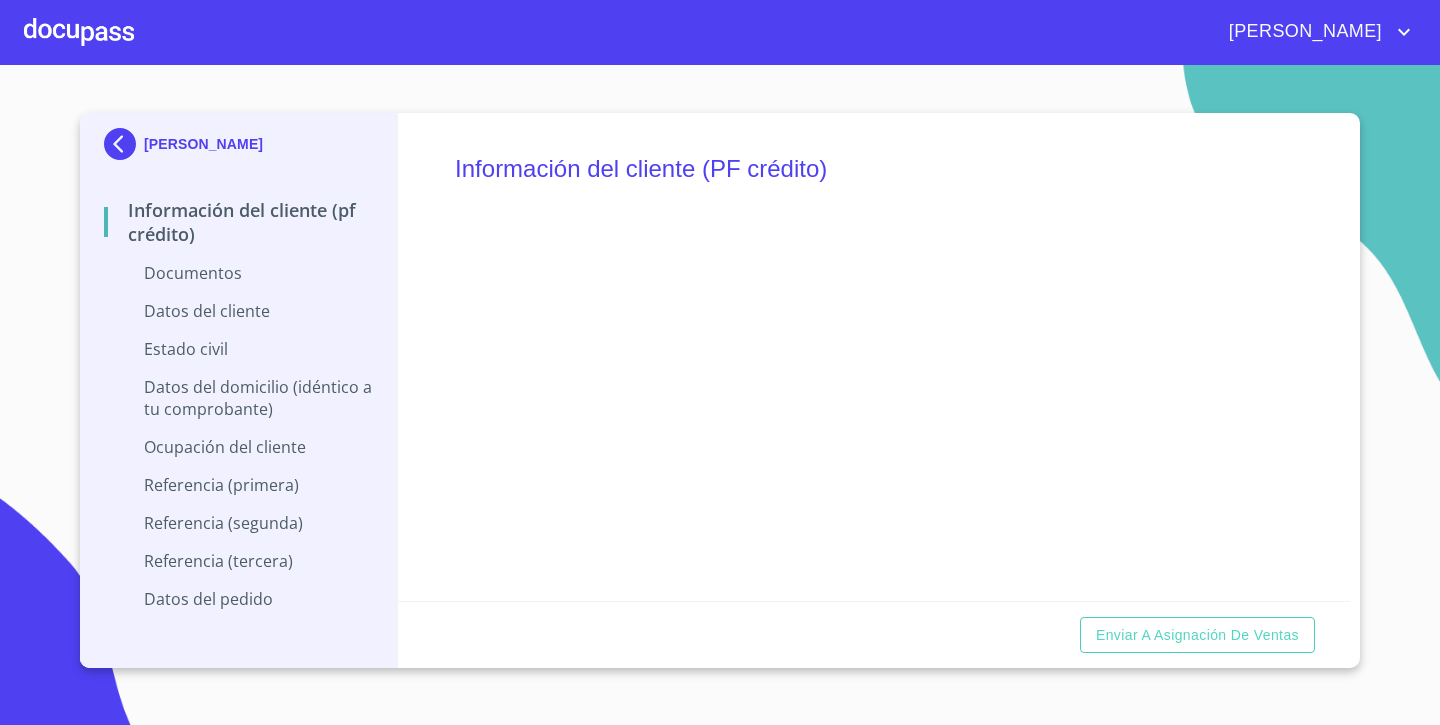 scroll, scrollTop: 0, scrollLeft: 0, axis: both 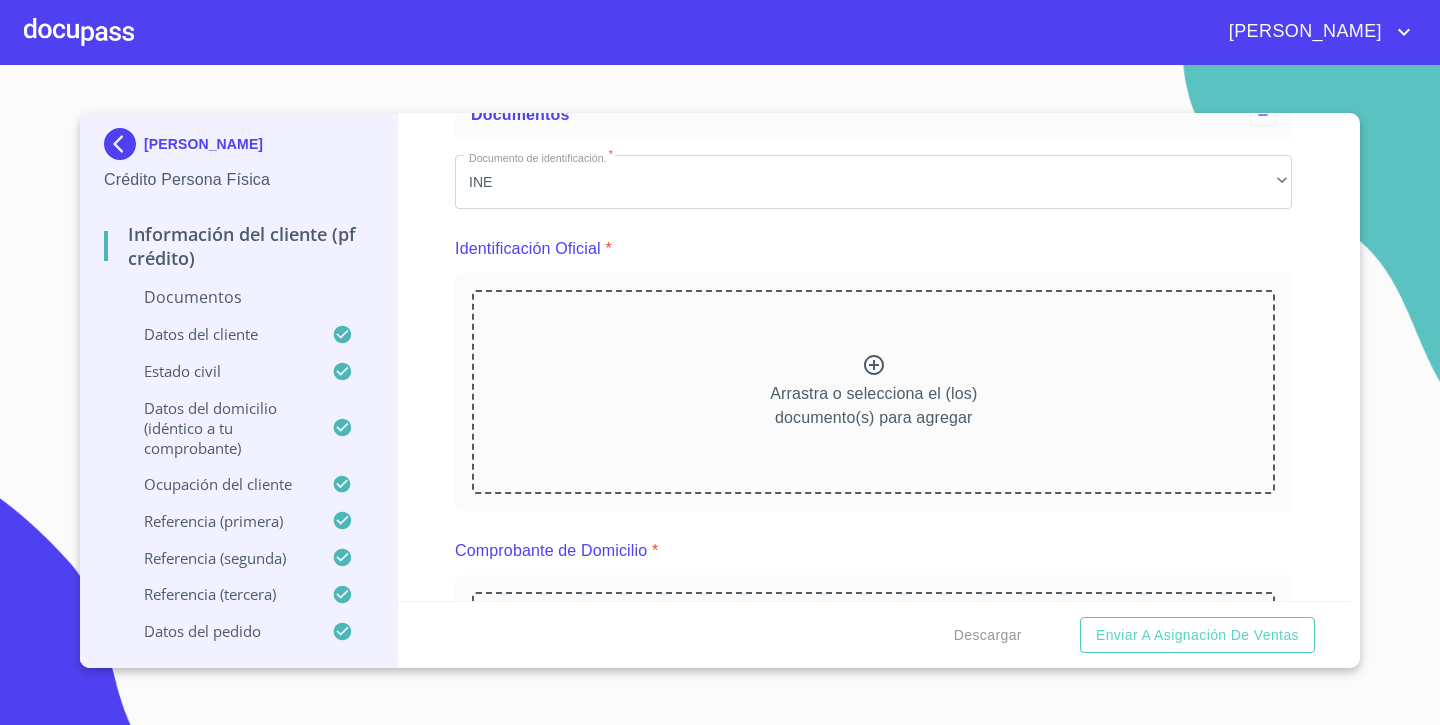 click 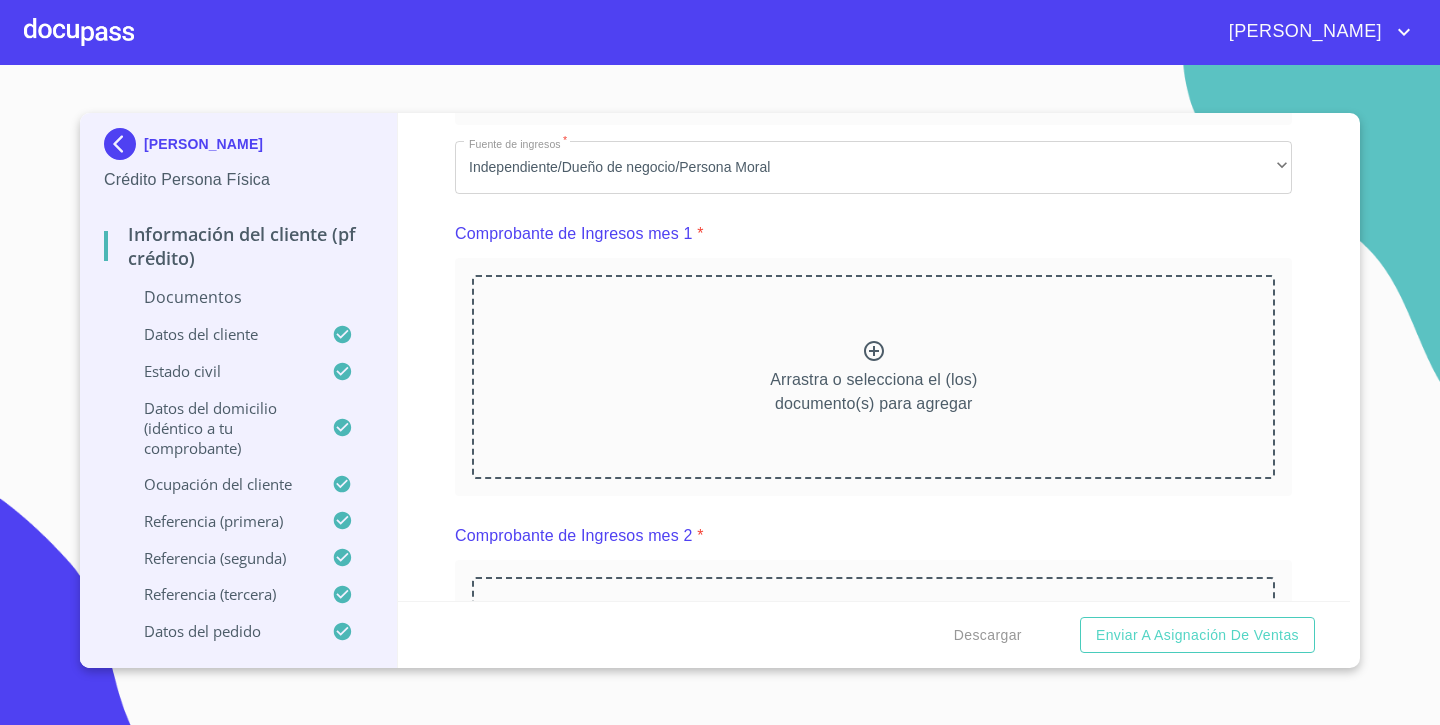 click at bounding box center (873, -355) 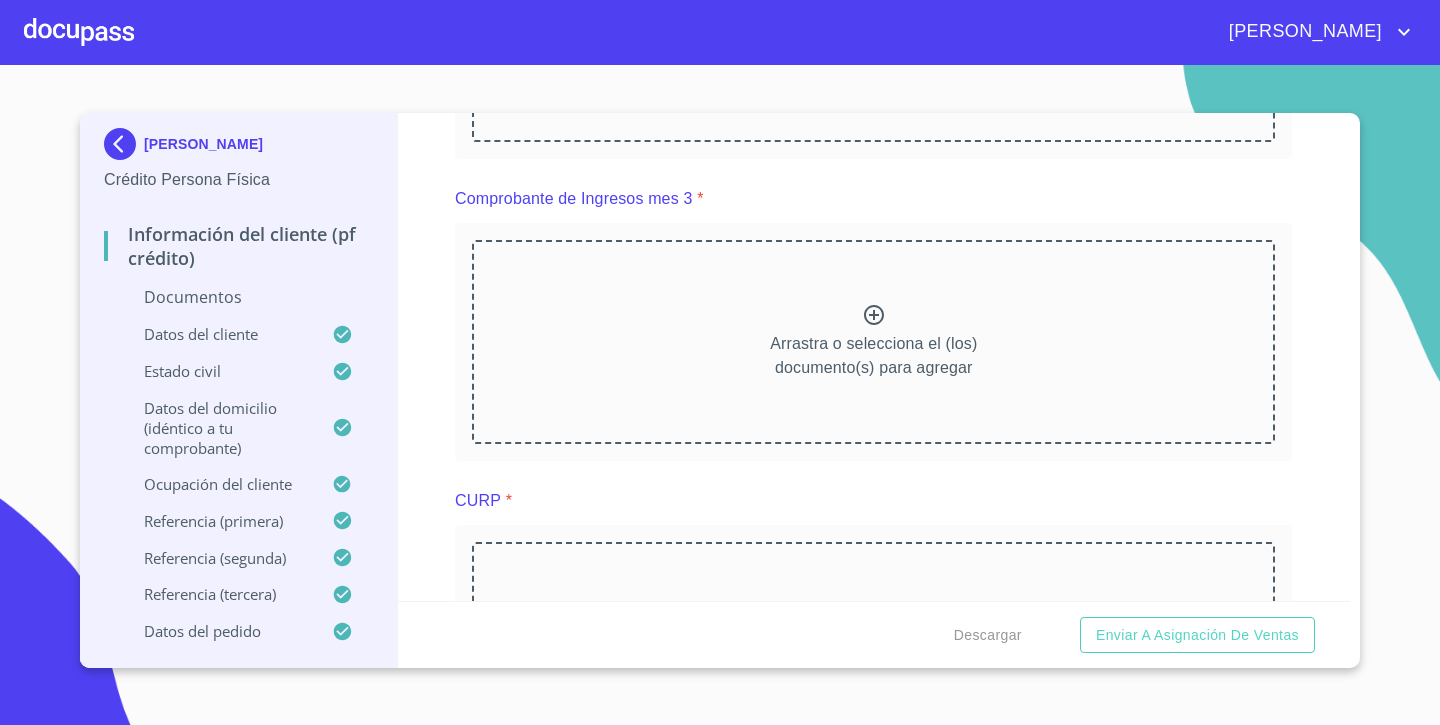 scroll, scrollTop: 1477, scrollLeft: 0, axis: vertical 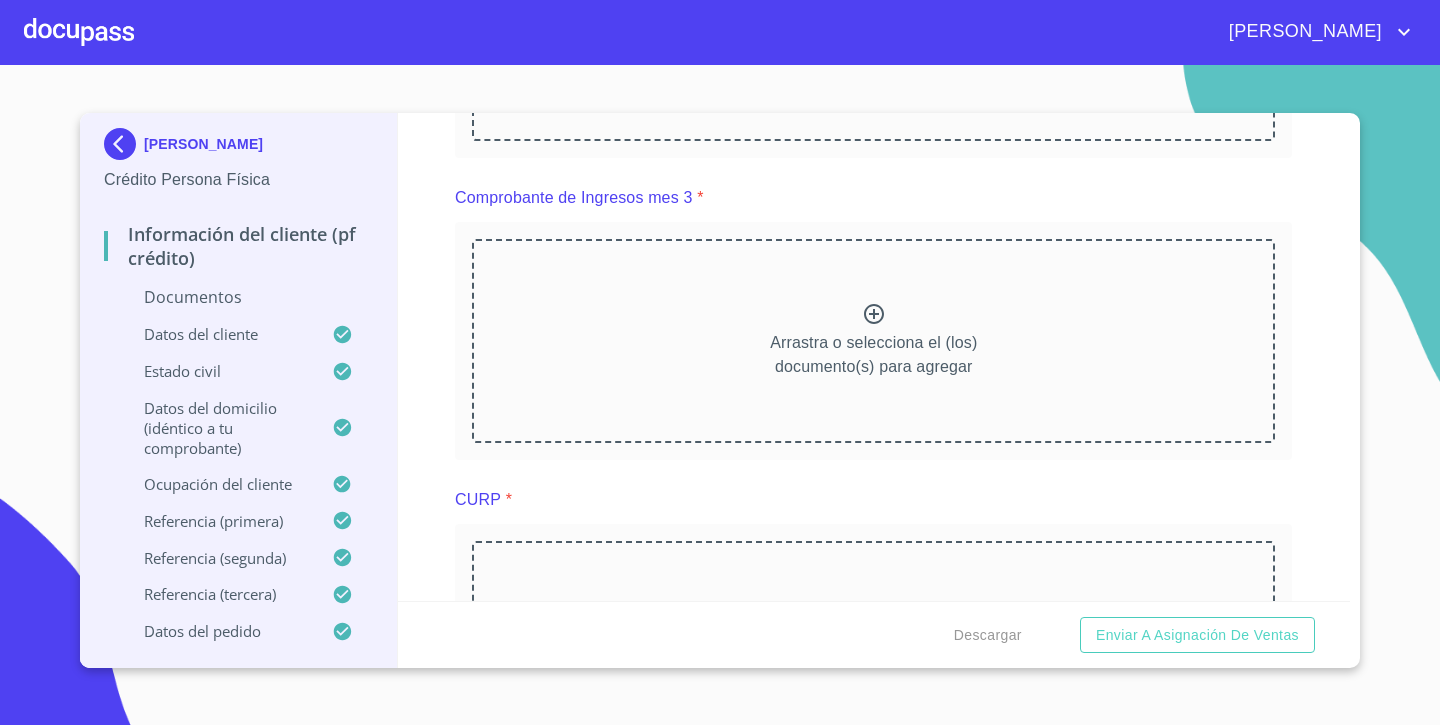 click at bounding box center (873, -996) 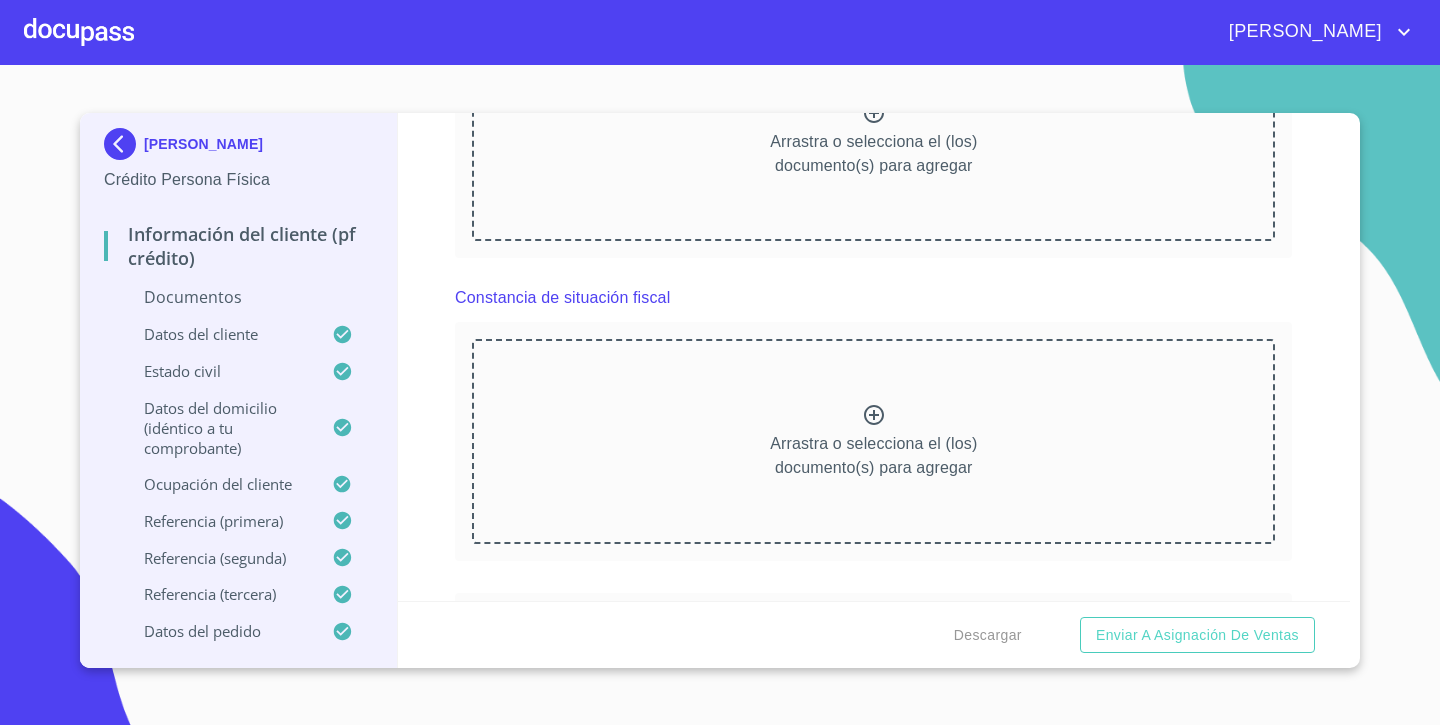 scroll, scrollTop: 1956, scrollLeft: 0, axis: vertical 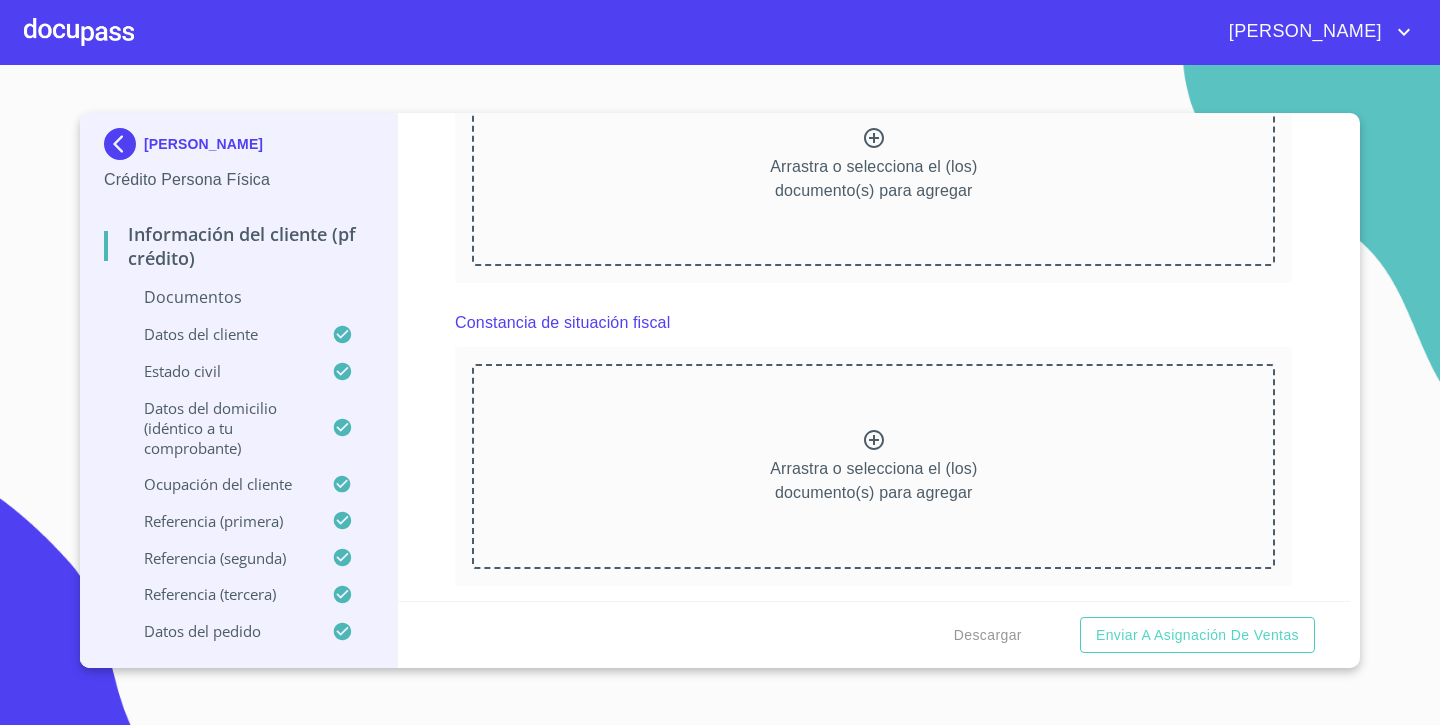 click 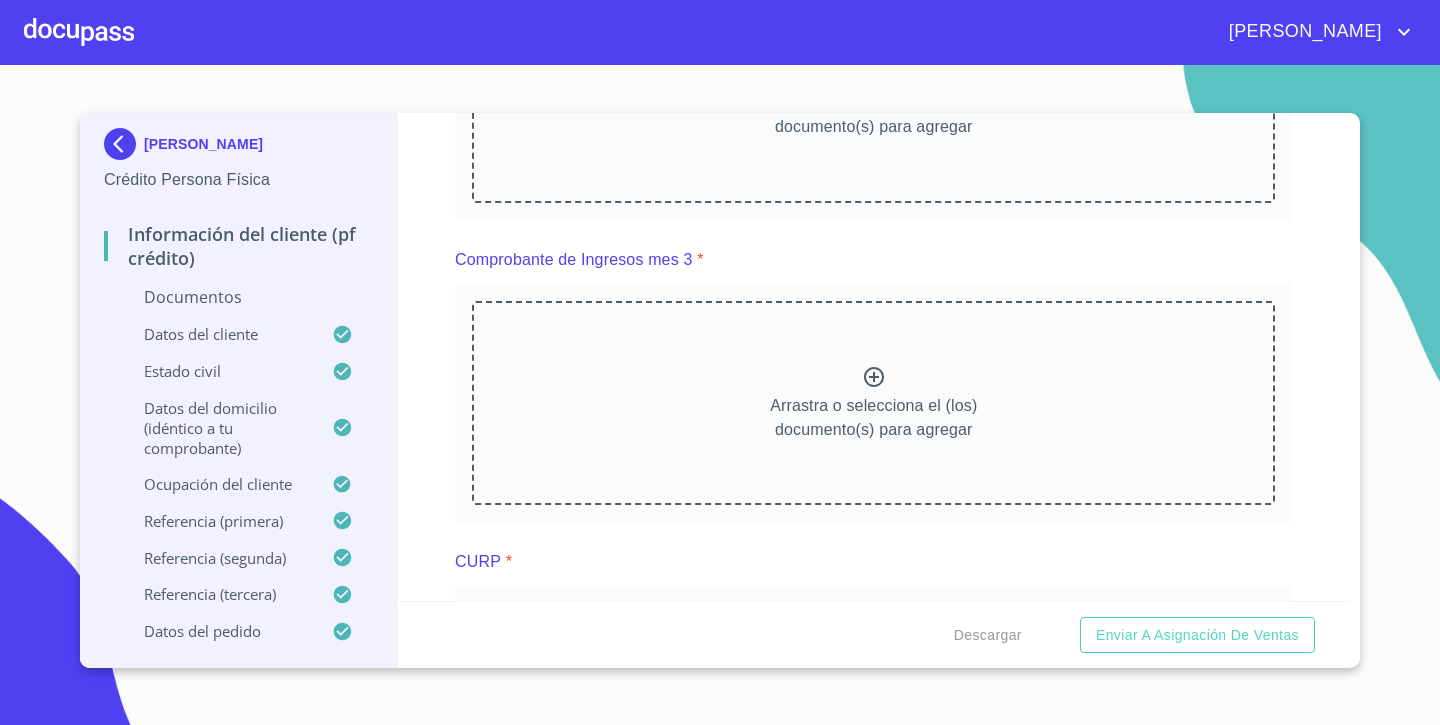 scroll, scrollTop: 0, scrollLeft: 0, axis: both 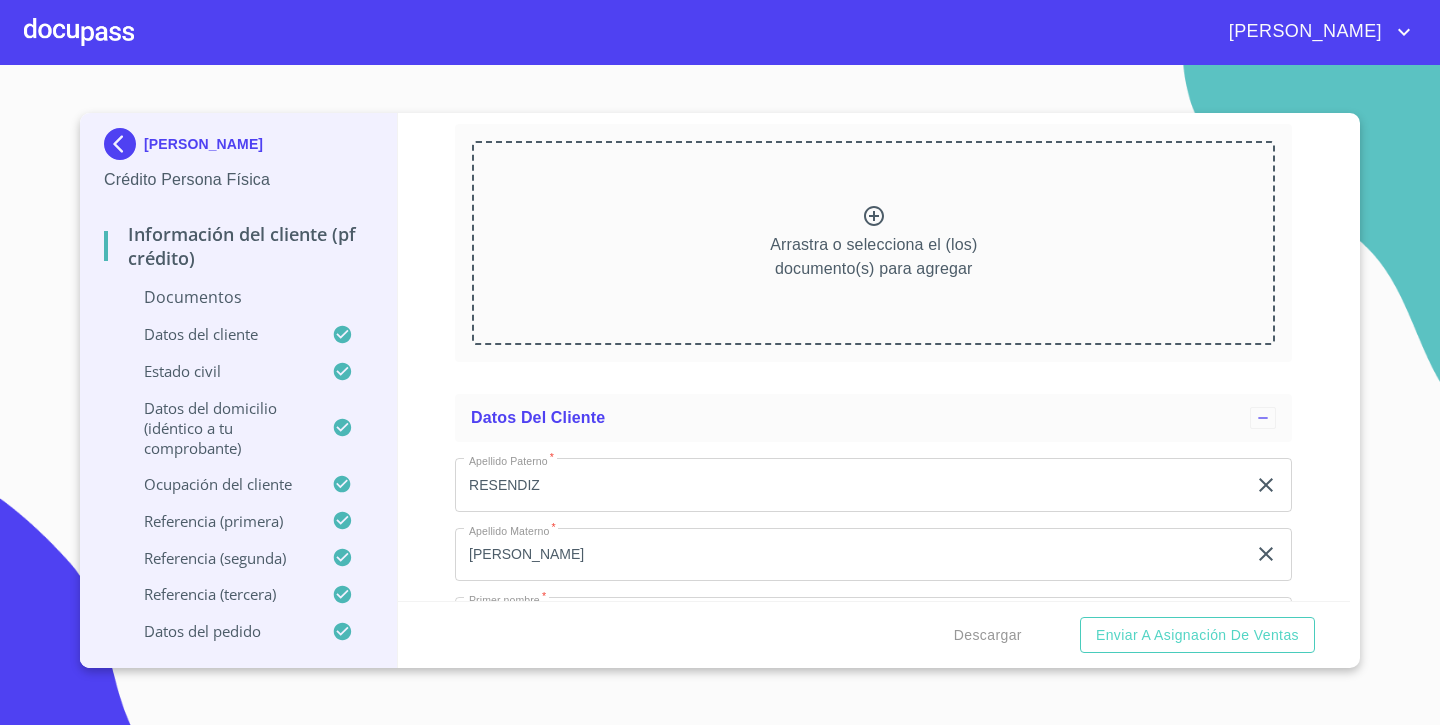 click 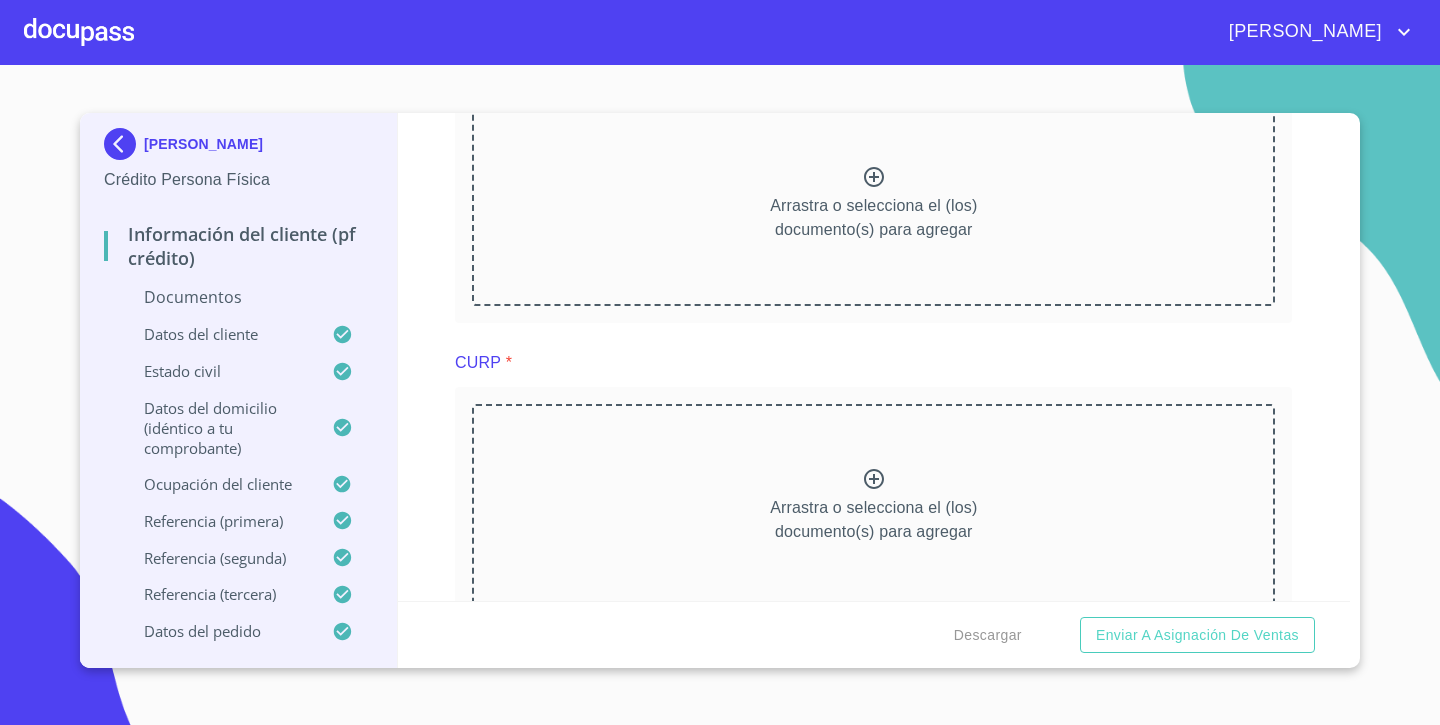 scroll, scrollTop: 0, scrollLeft: 0, axis: both 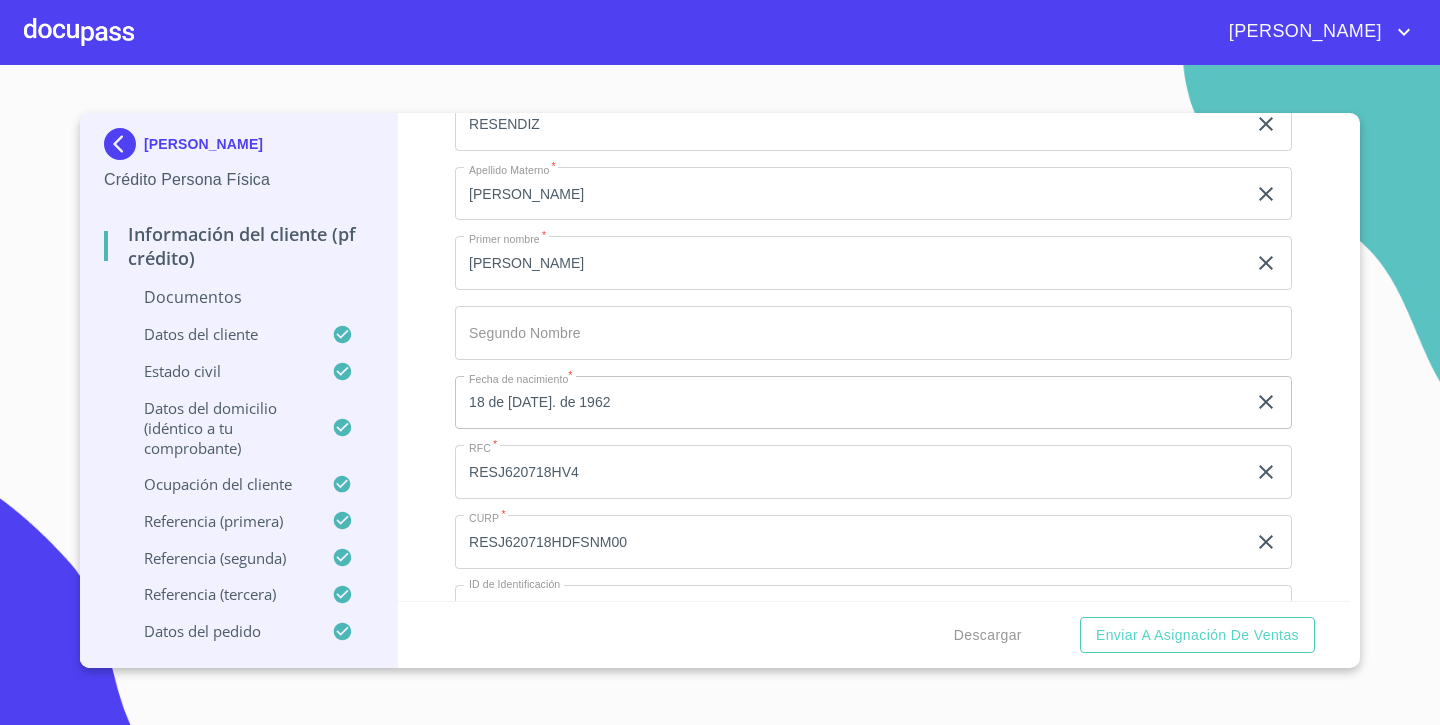 click 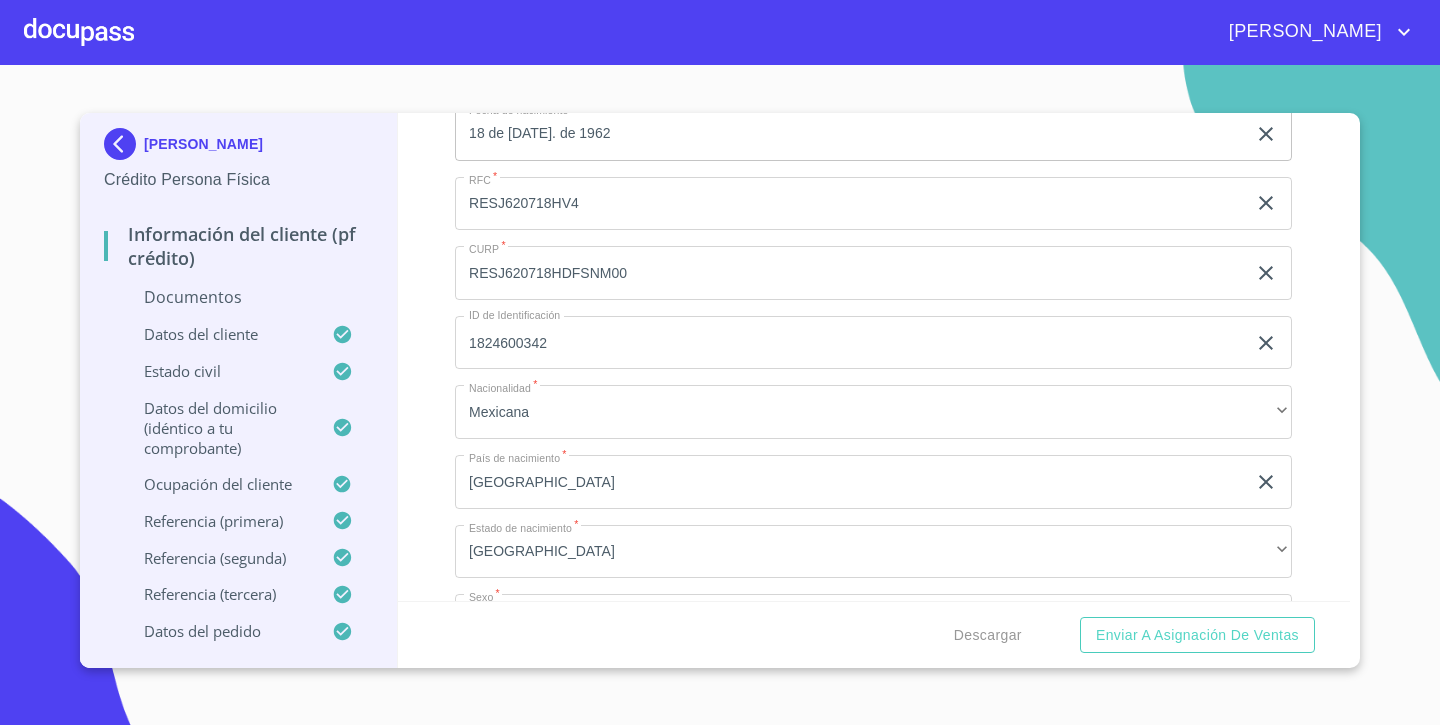 scroll, scrollTop: 4513, scrollLeft: 0, axis: vertical 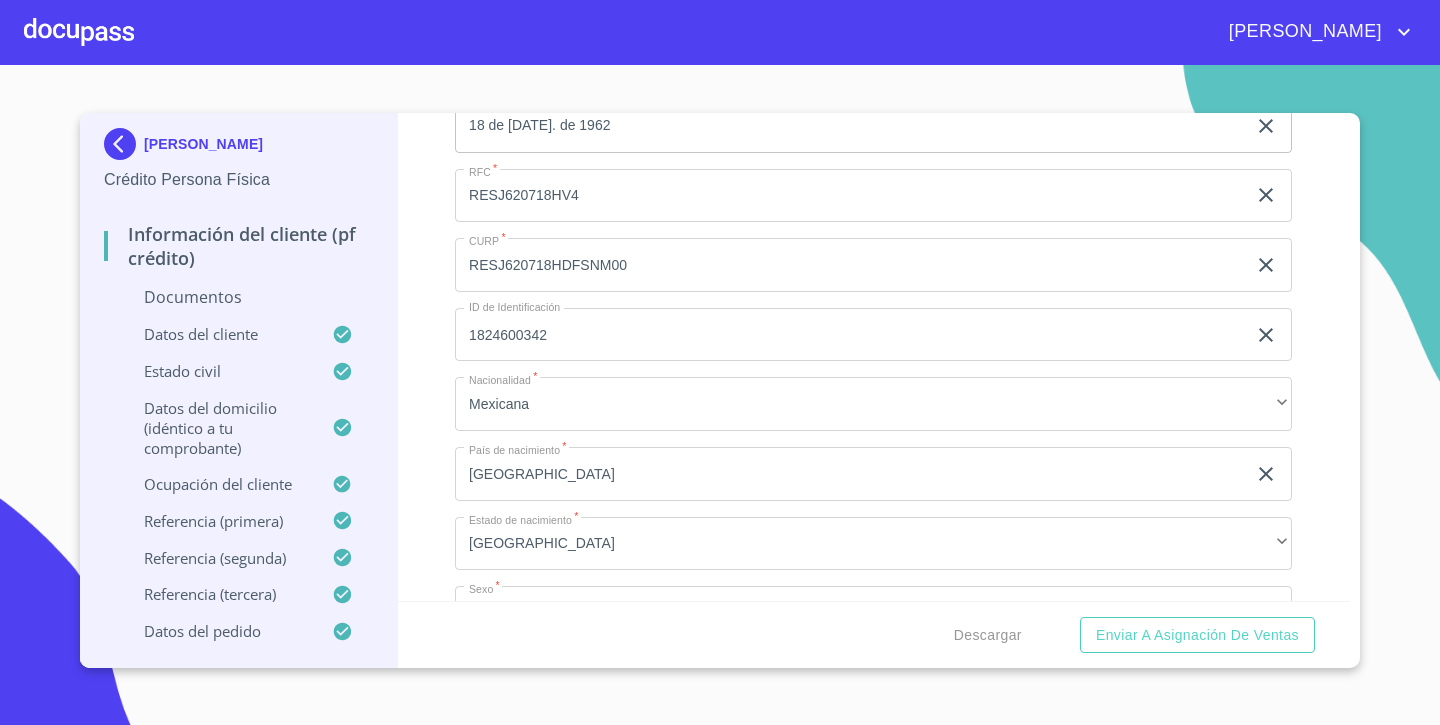 click 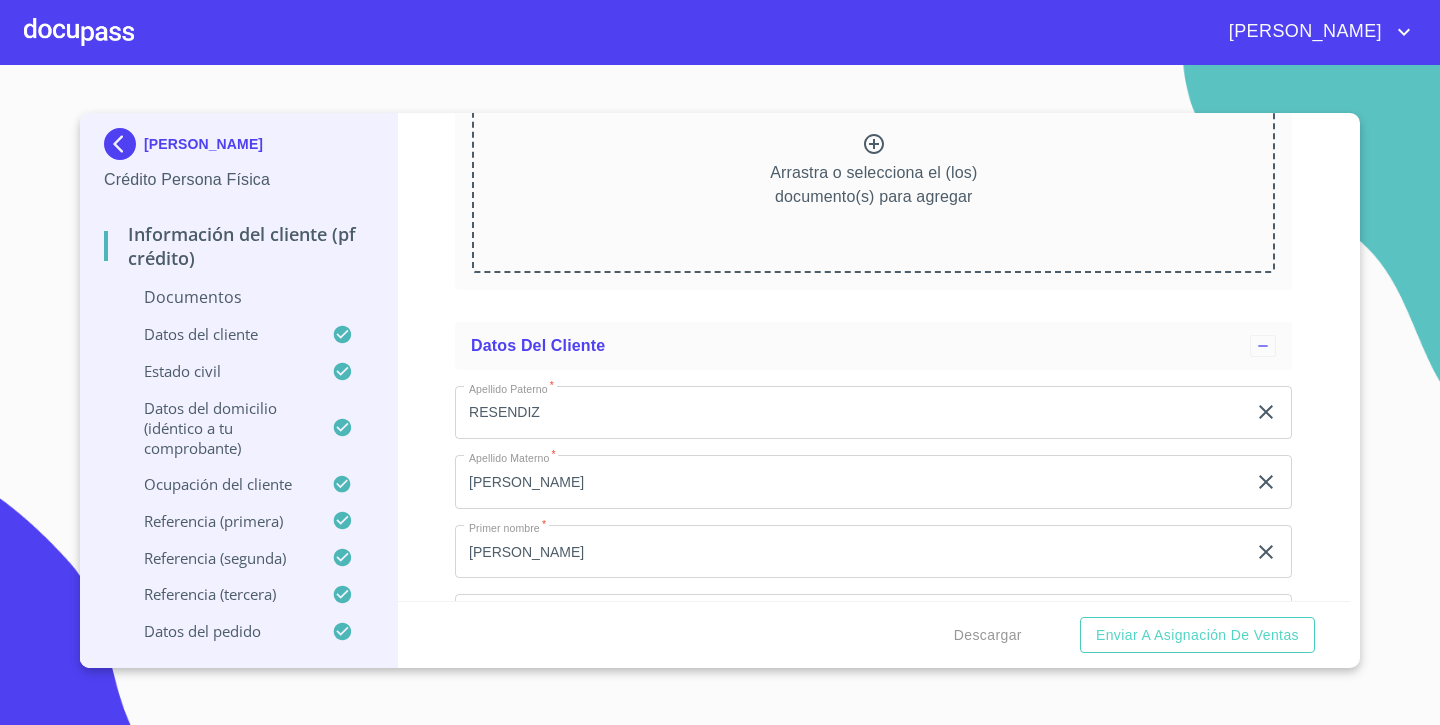 scroll, scrollTop: 0, scrollLeft: 0, axis: both 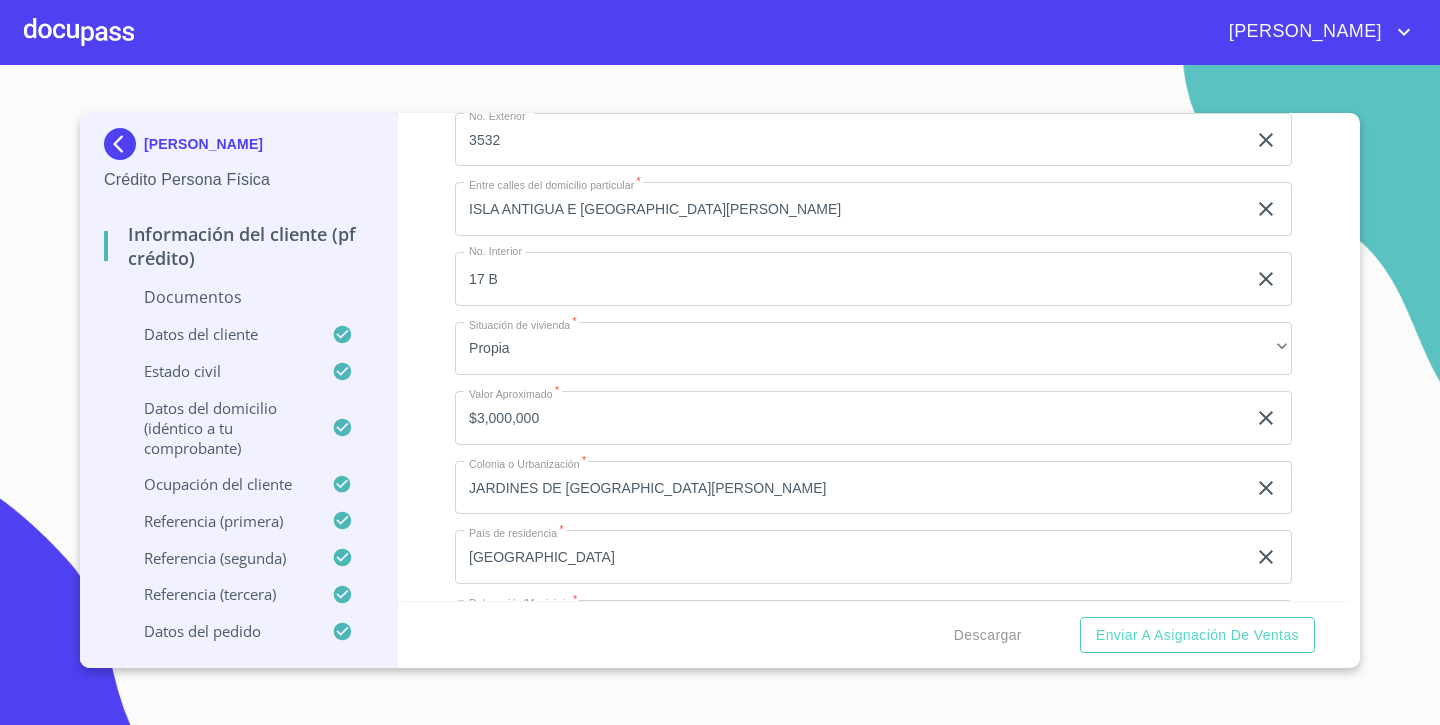 drag, startPoint x: 631, startPoint y: 269, endPoint x: 462, endPoint y: 272, distance: 169.02663 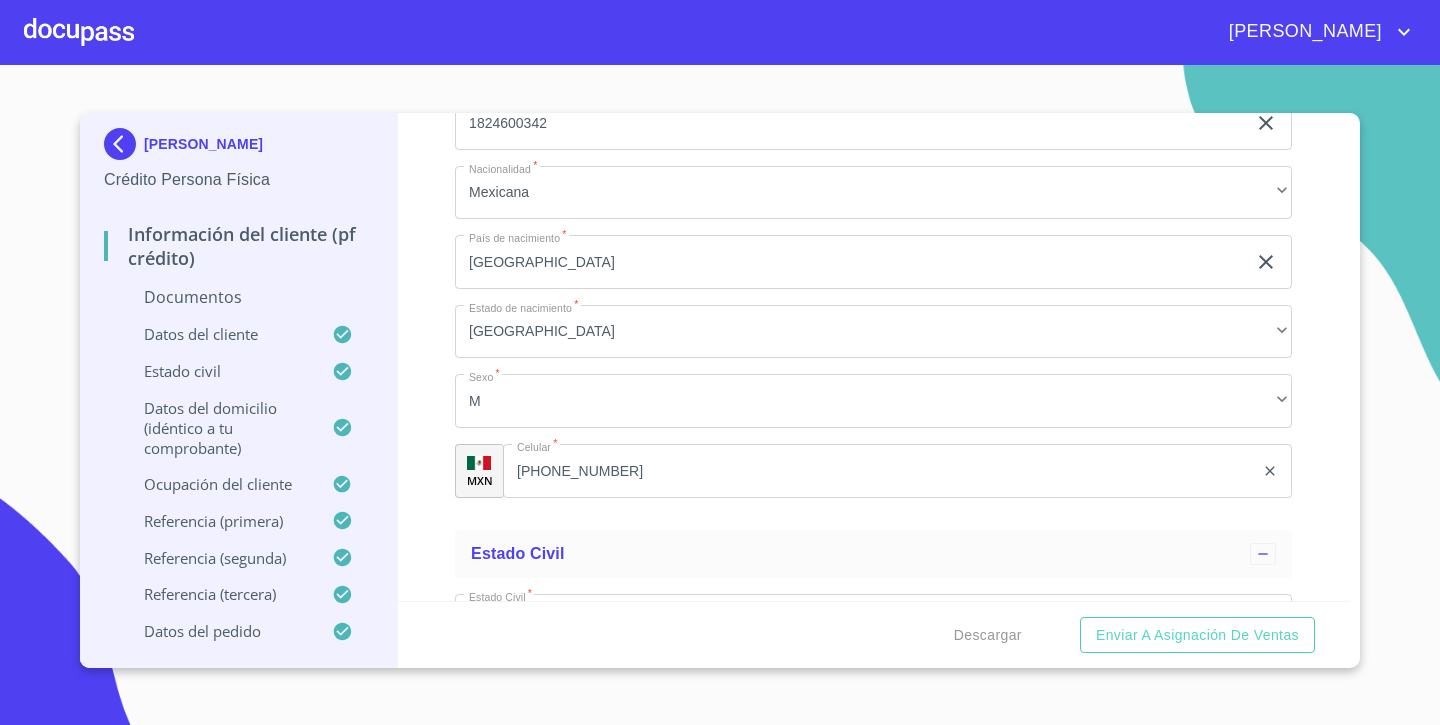 scroll, scrollTop: 5282, scrollLeft: 0, axis: vertical 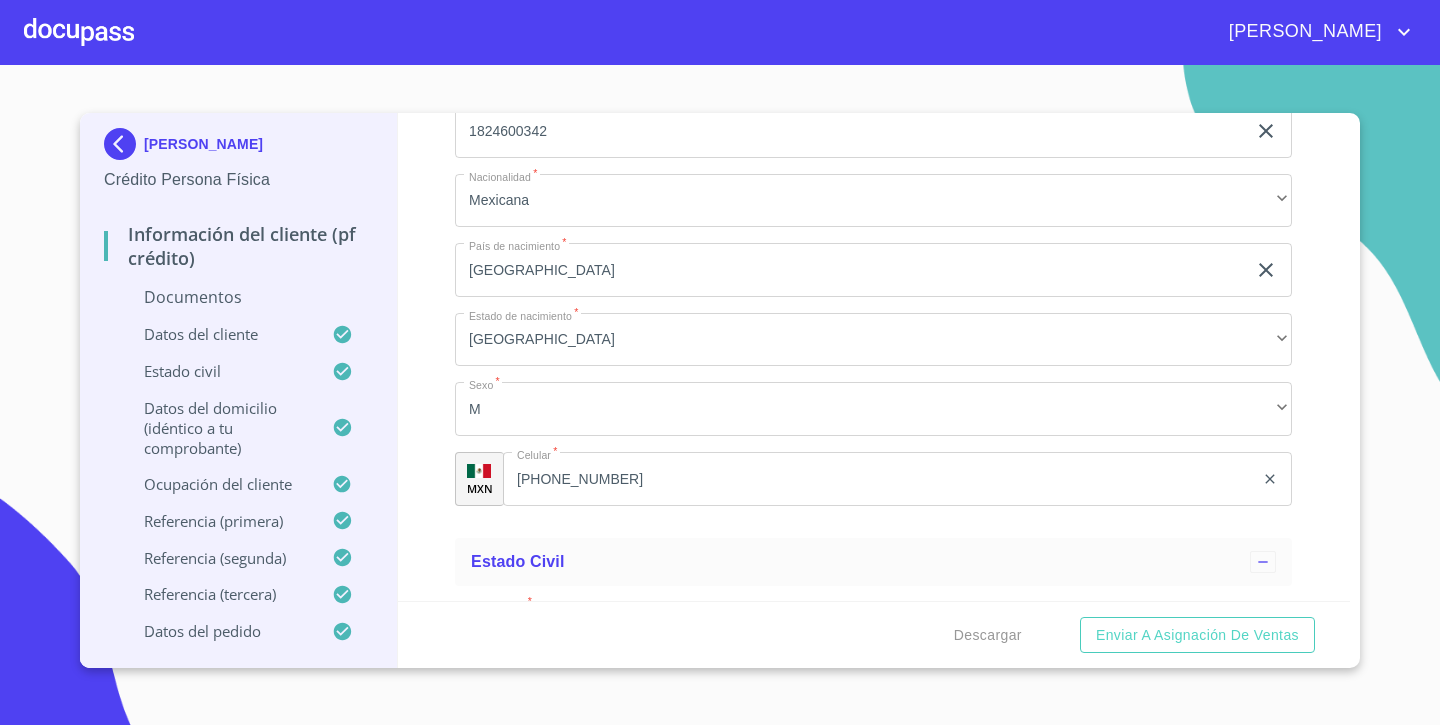 click on "Arrastra o selecciona el (los) documento(s) para agregar" at bounding box center (873, -901) 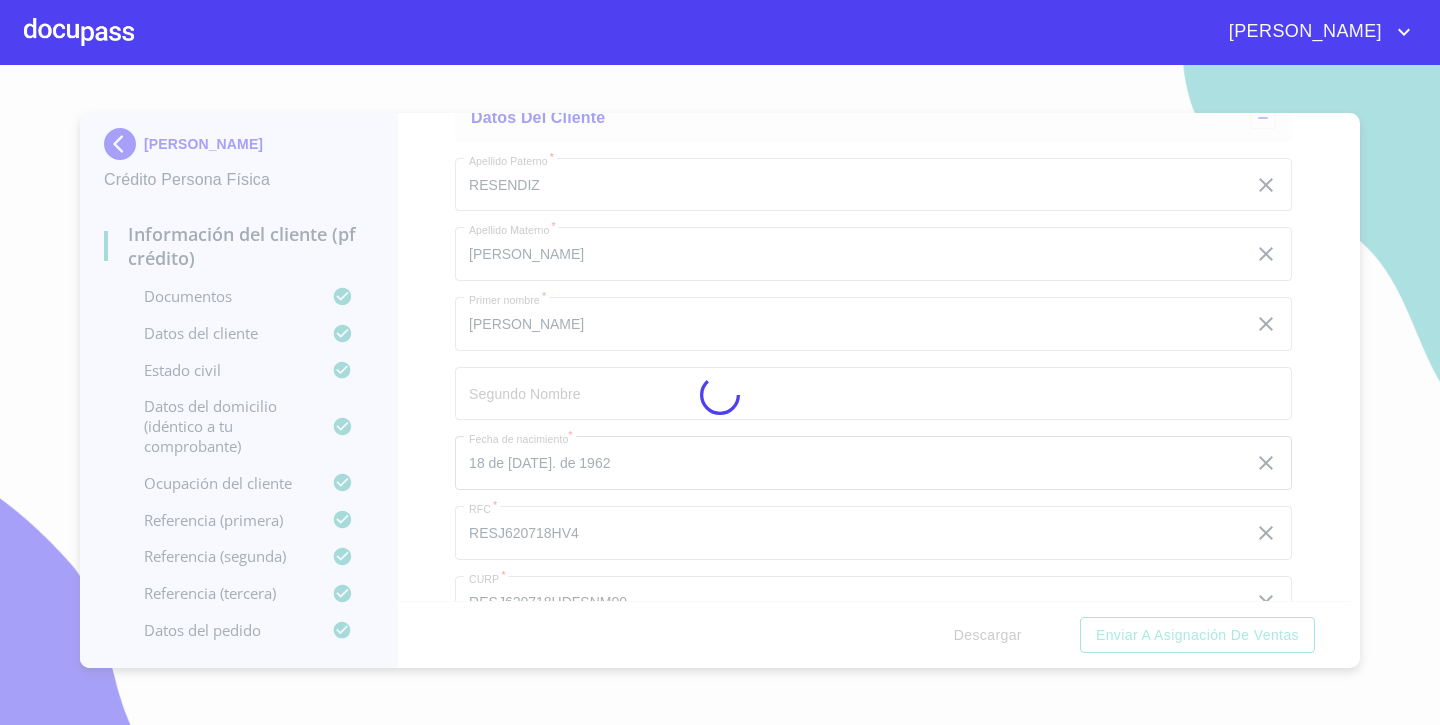 scroll, scrollTop: 0, scrollLeft: 0, axis: both 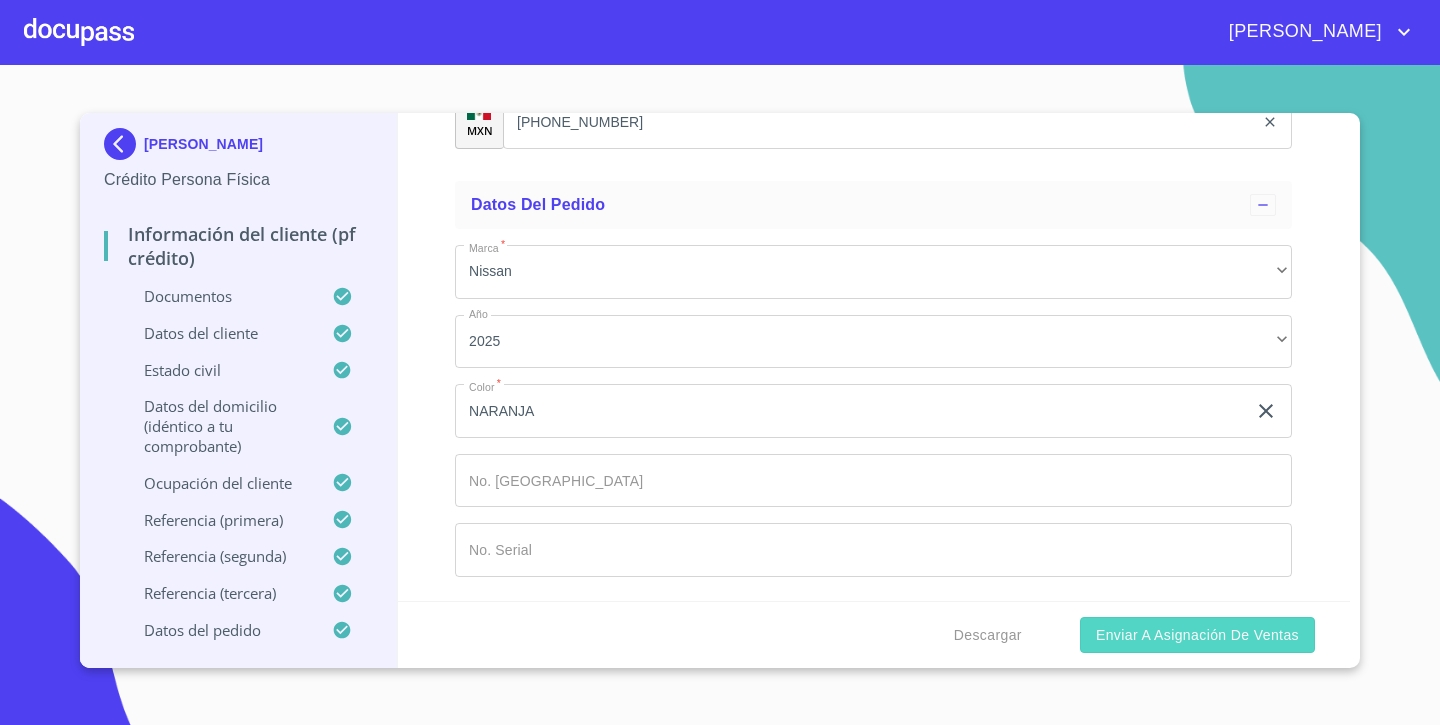 click on "Enviar a Asignación de Ventas" at bounding box center (1197, 635) 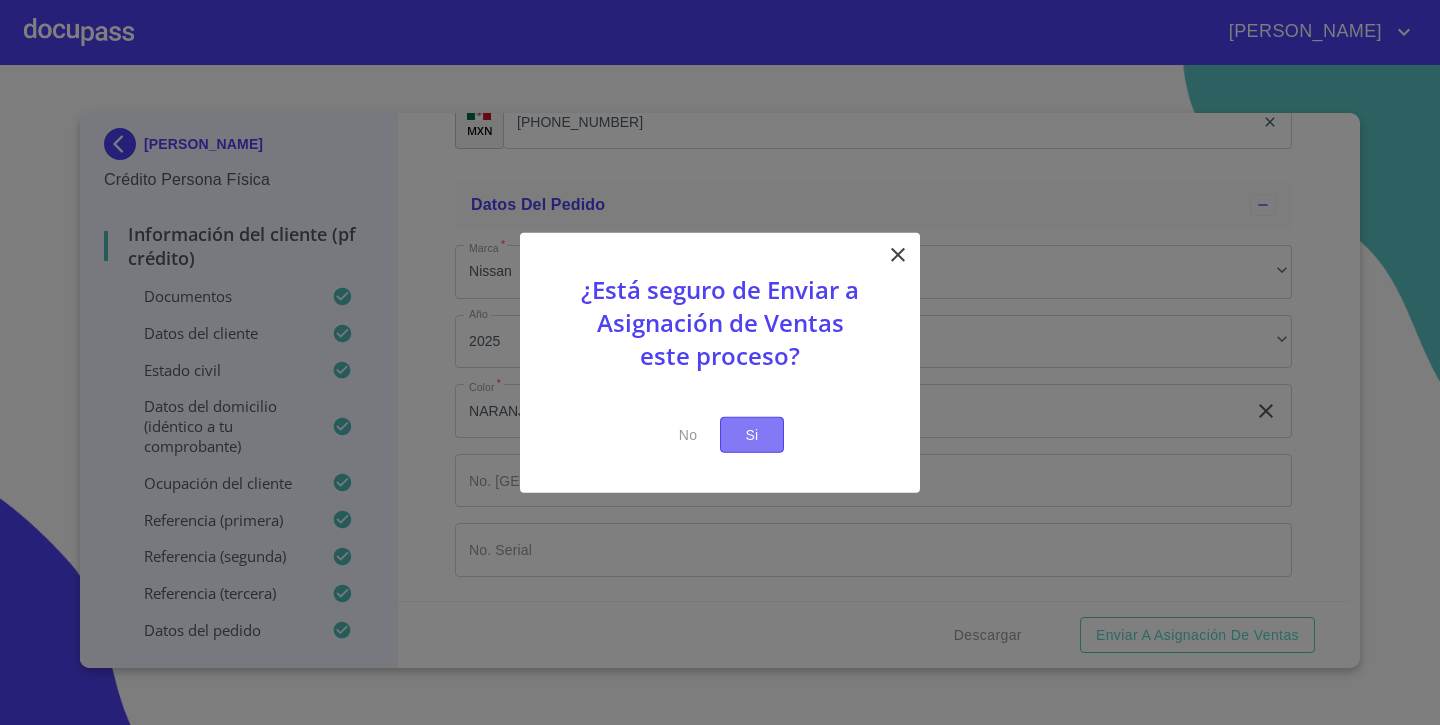 click on "Si" at bounding box center [752, 434] 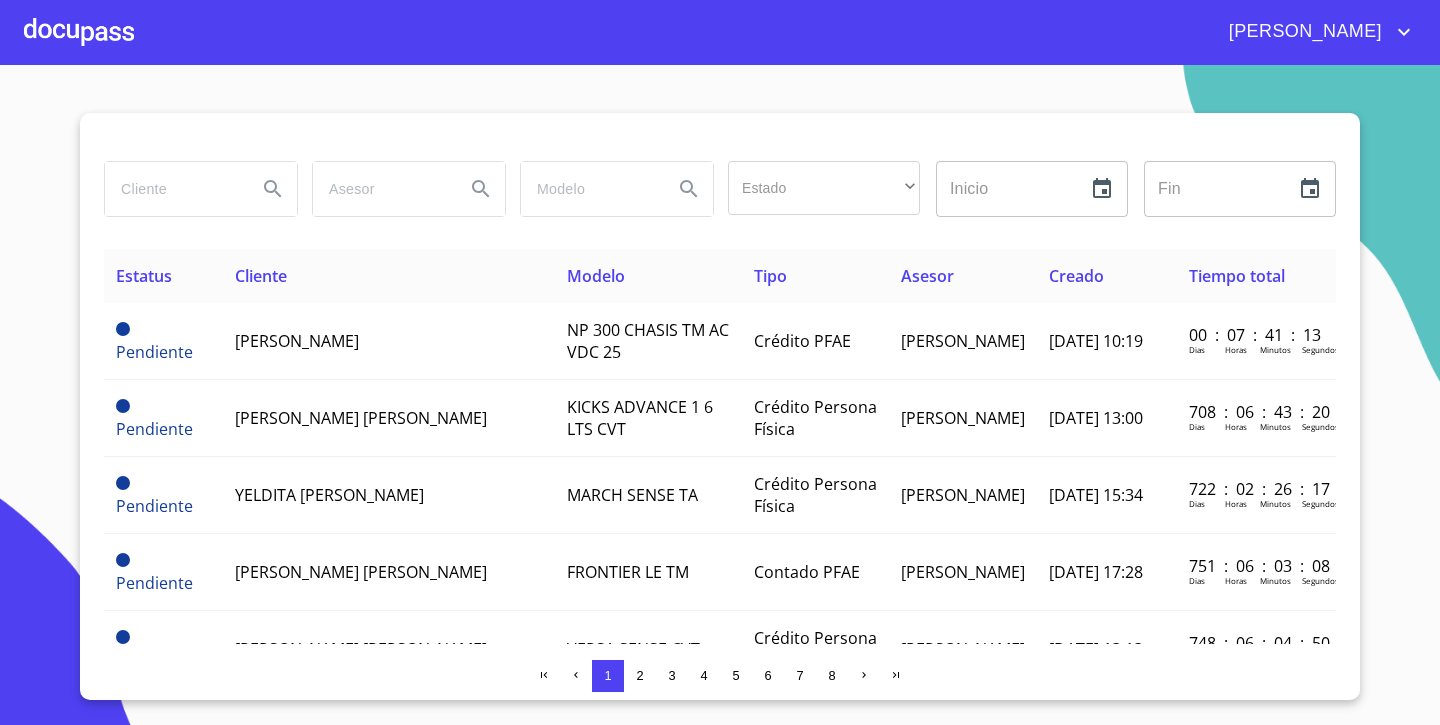 click at bounding box center (173, 189) 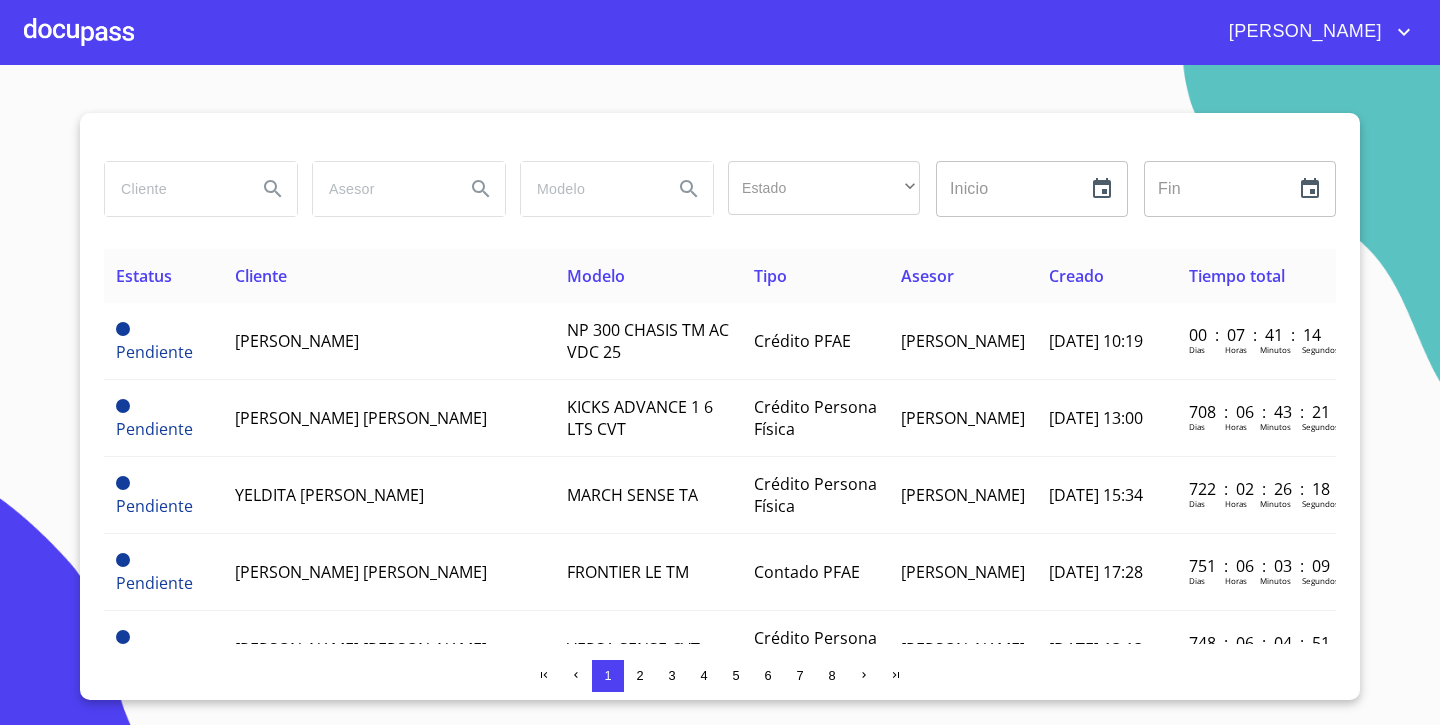 click at bounding box center [173, 189] 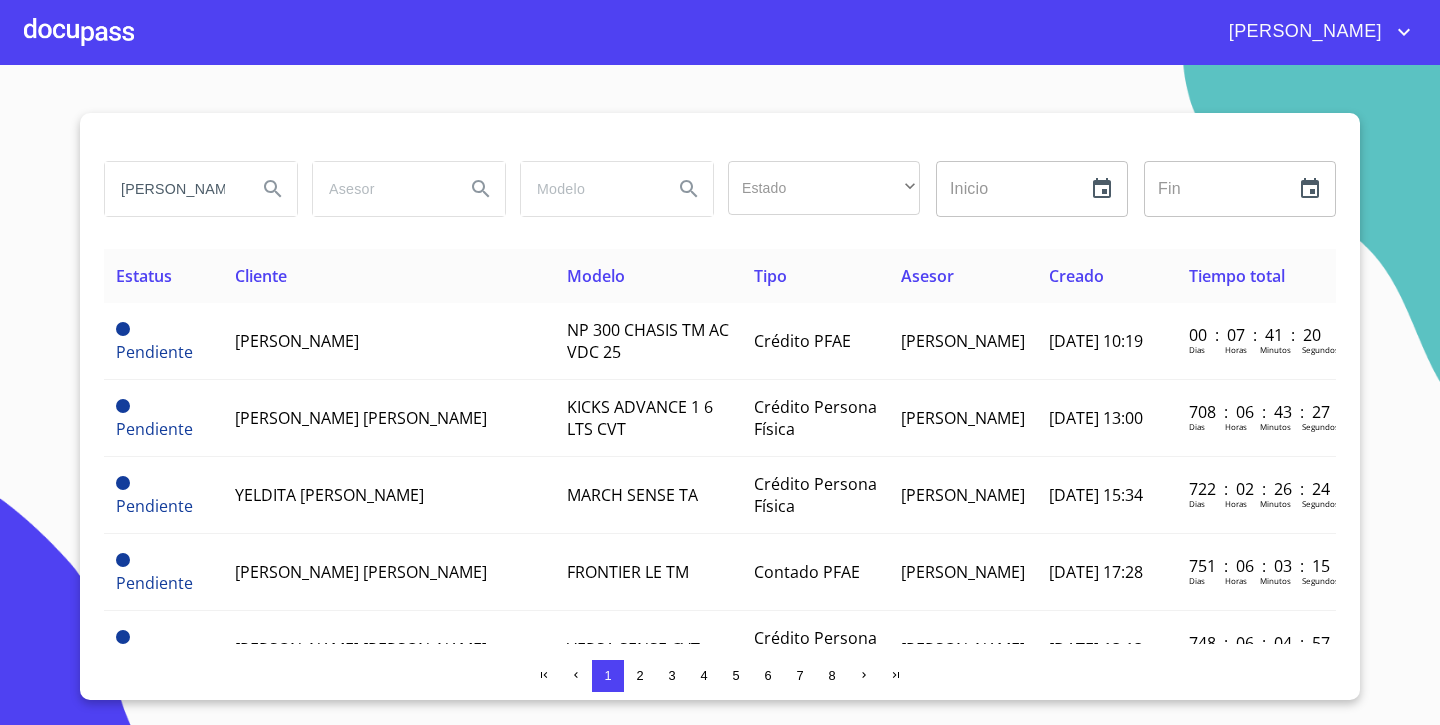 type on "[PERSON_NAME]" 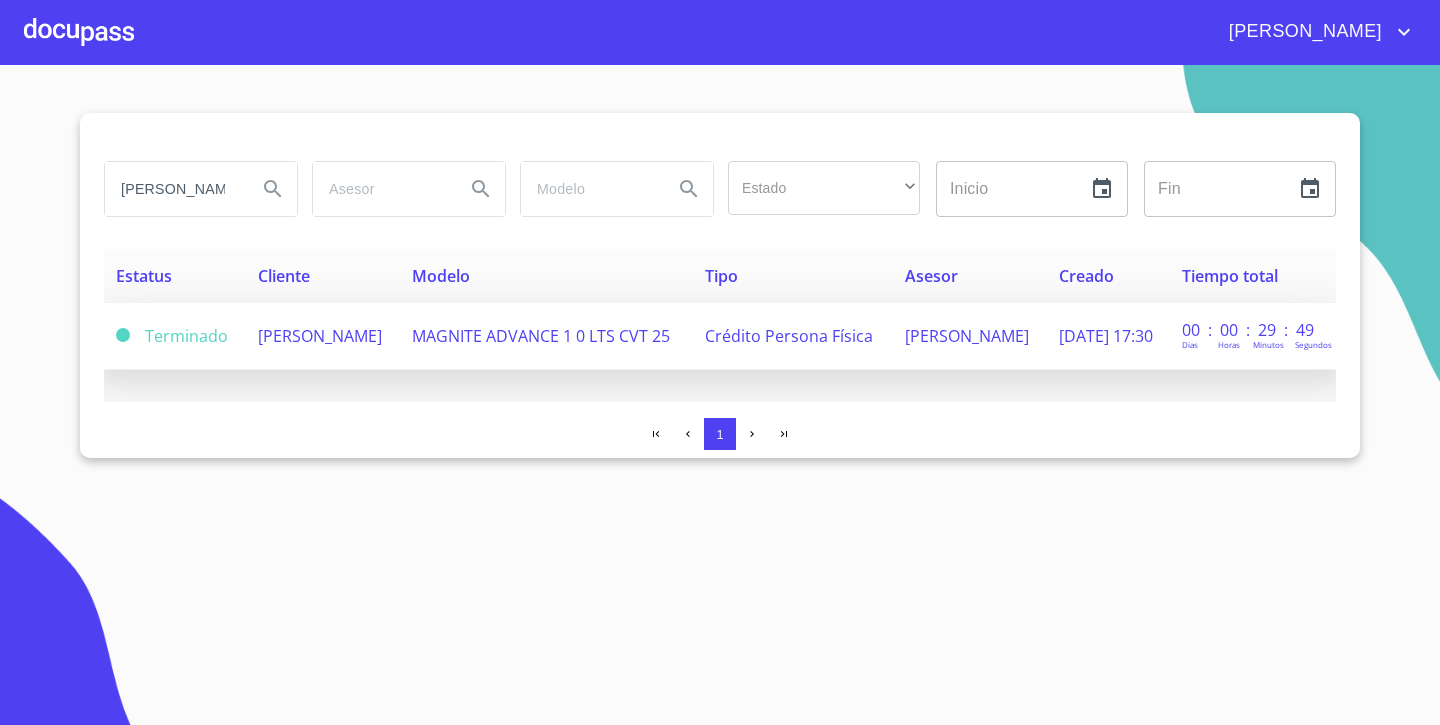 click on "[PERSON_NAME]" at bounding box center (323, 336) 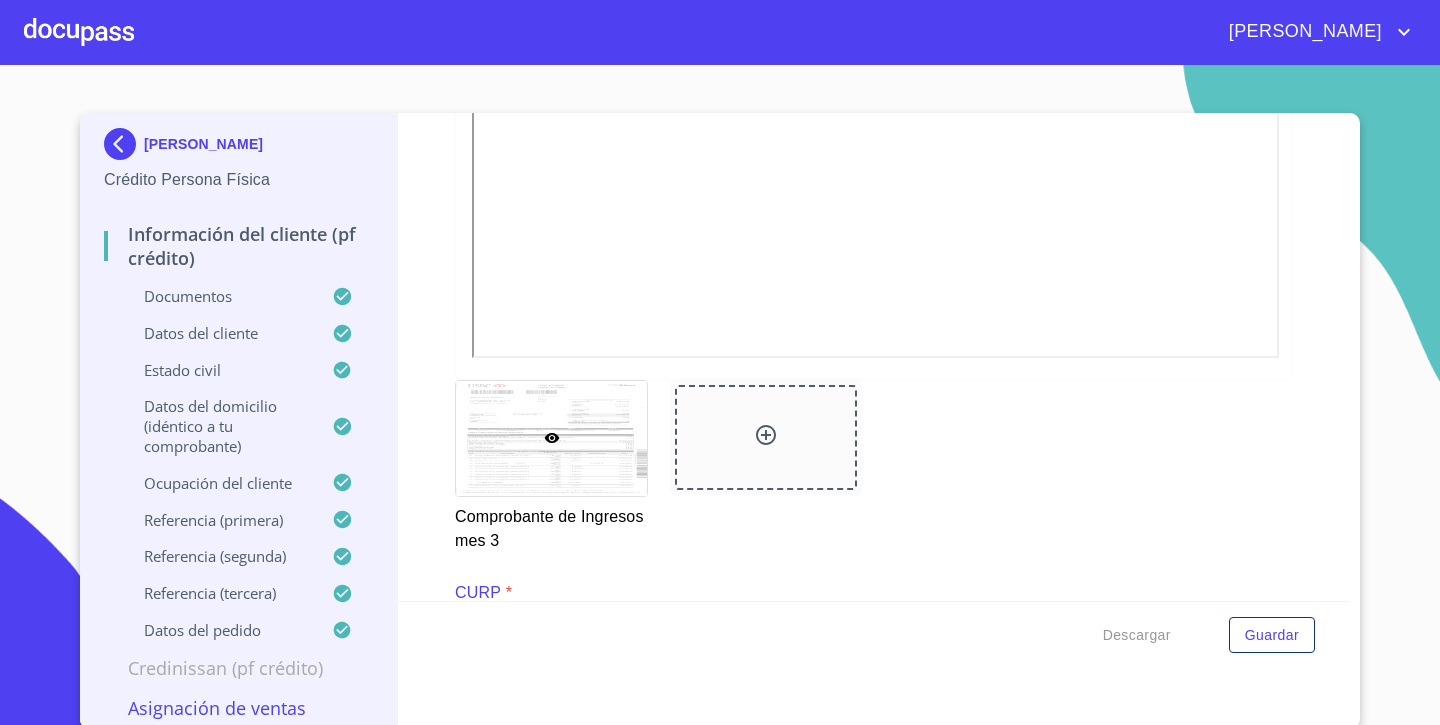 scroll, scrollTop: 3696, scrollLeft: 0, axis: vertical 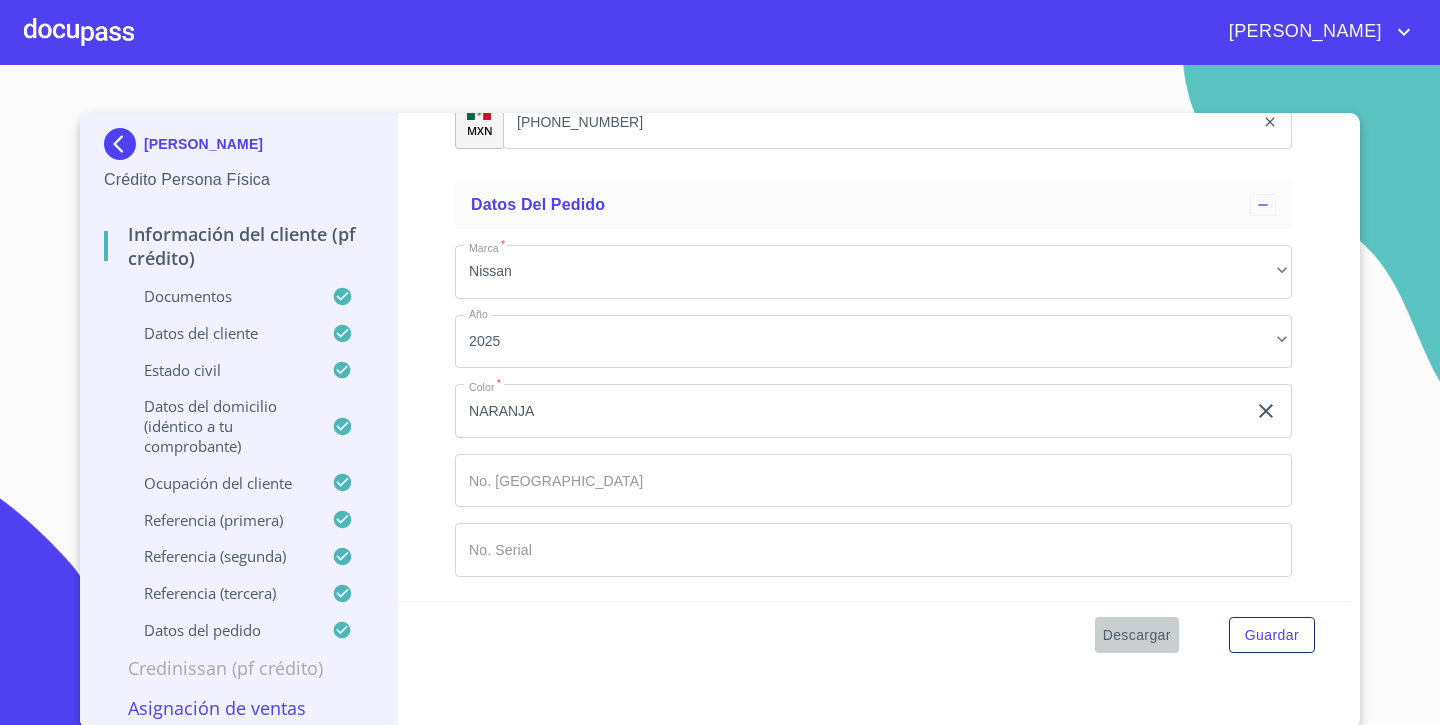click on "Descargar" at bounding box center [1137, 635] 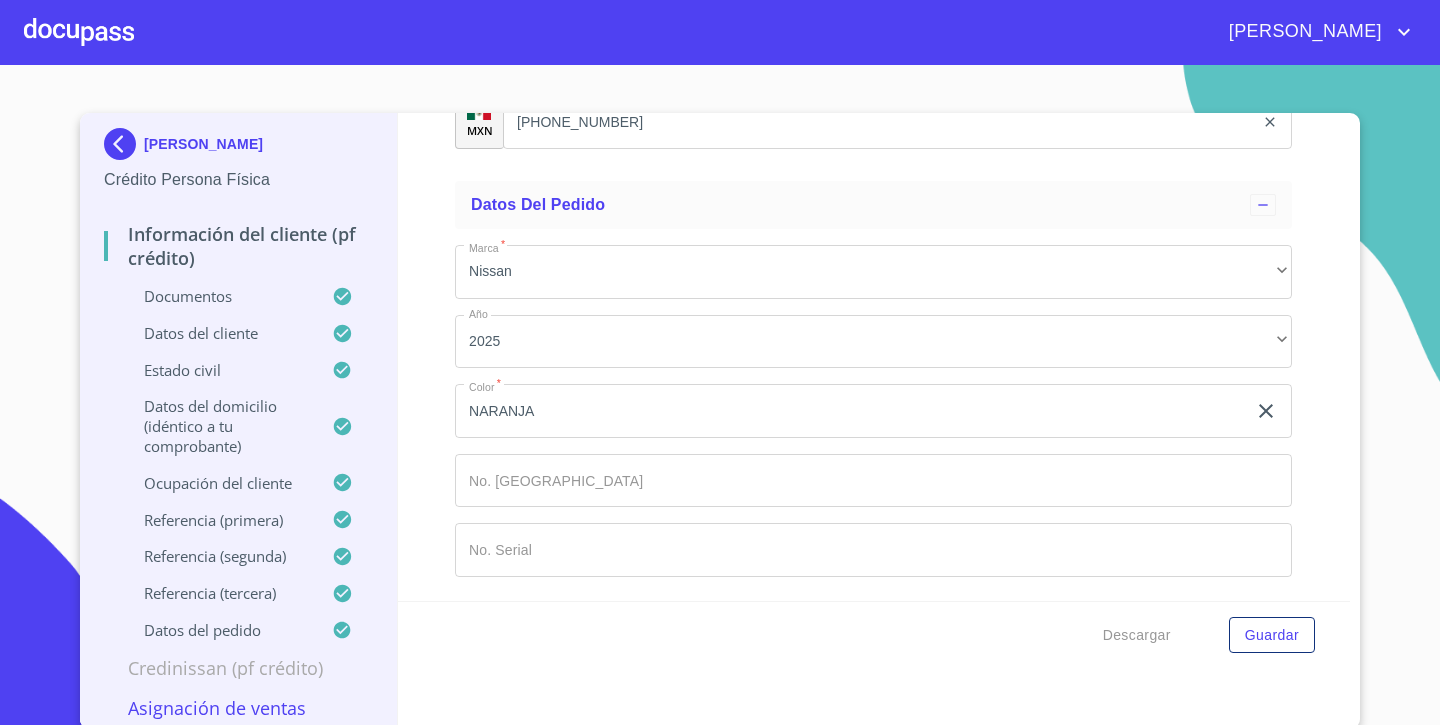 click at bounding box center (124, 144) 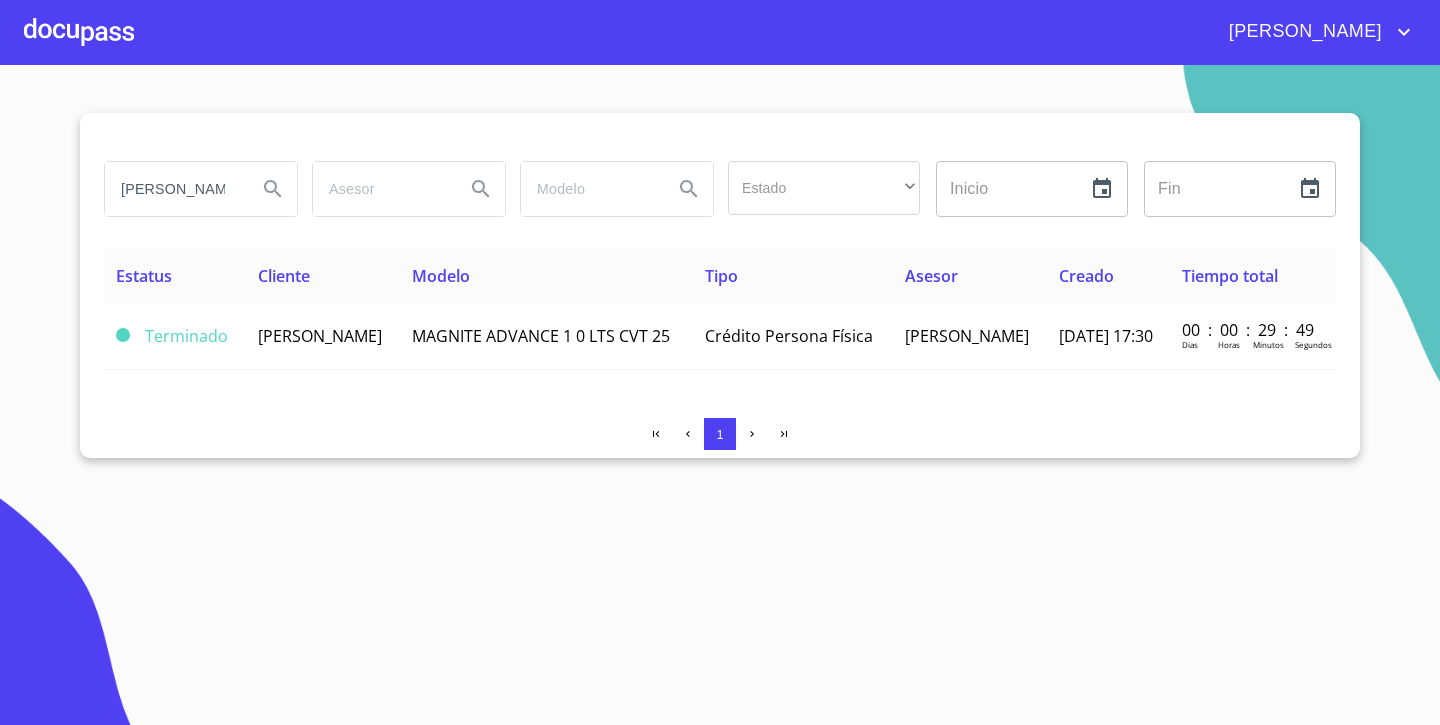click on "[PERSON_NAME]" at bounding box center [173, 189] 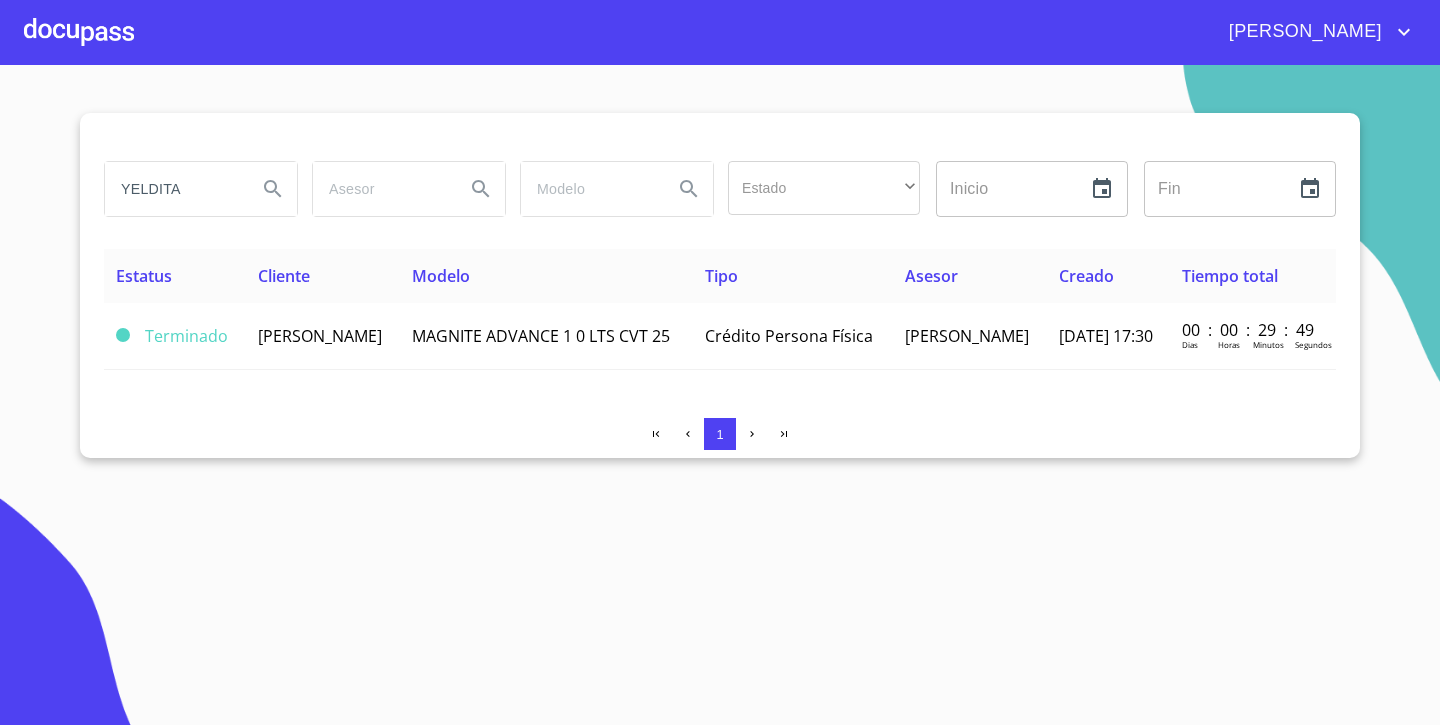 type on "YELDITA" 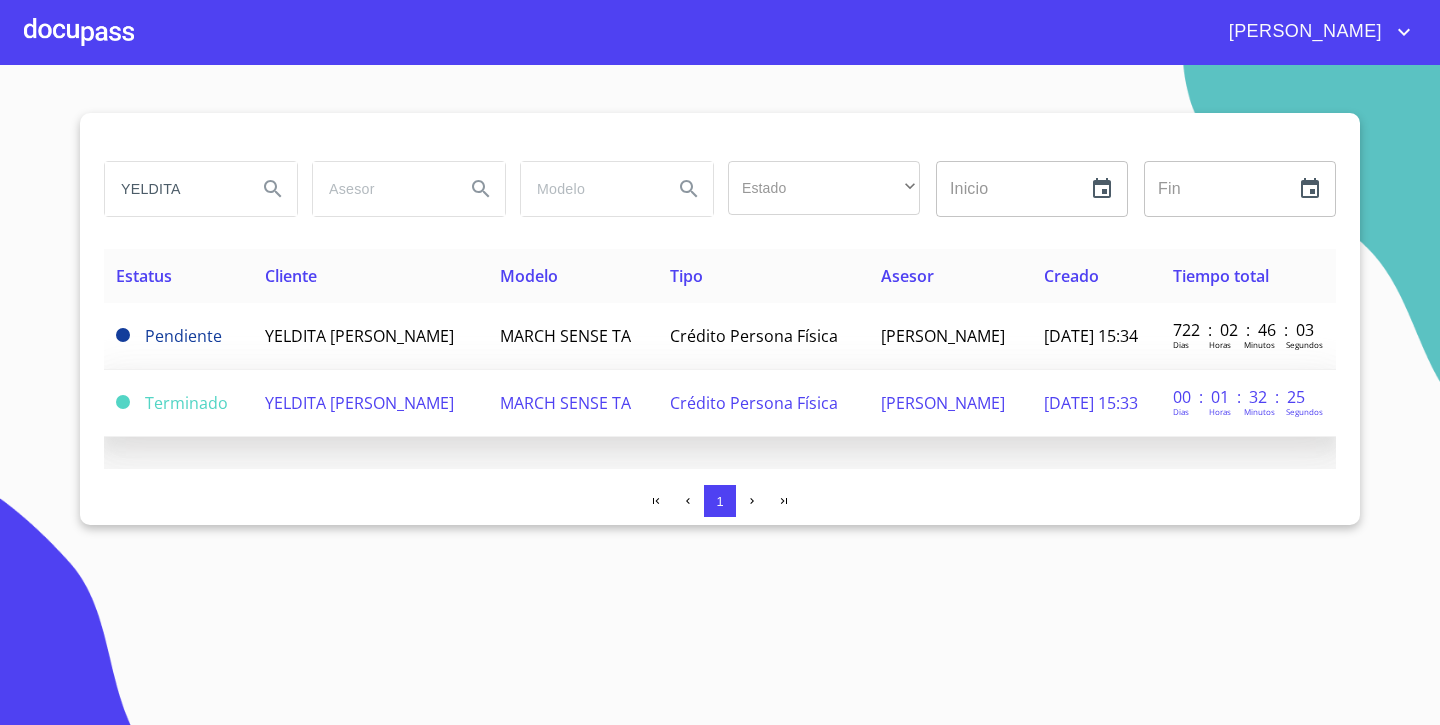 click on "Terminado" at bounding box center [178, 403] 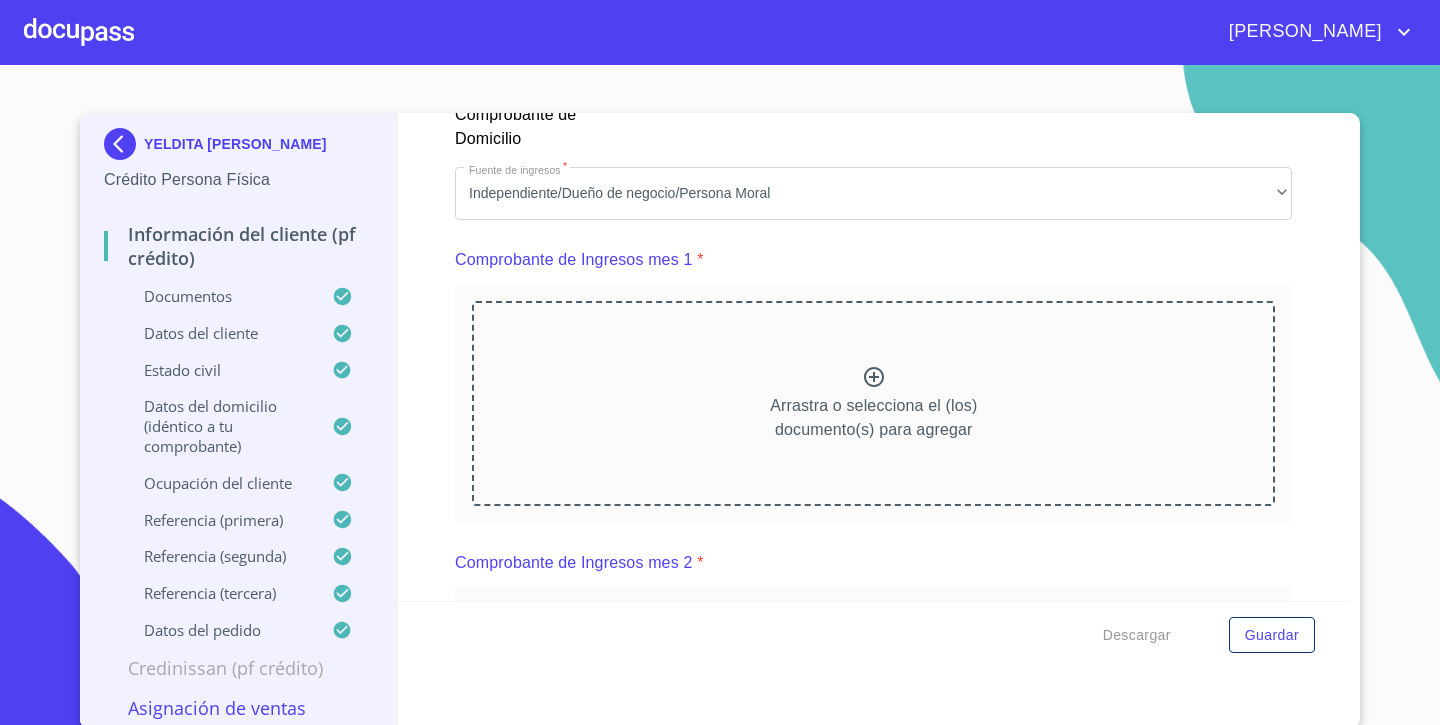 scroll, scrollTop: 1126, scrollLeft: 0, axis: vertical 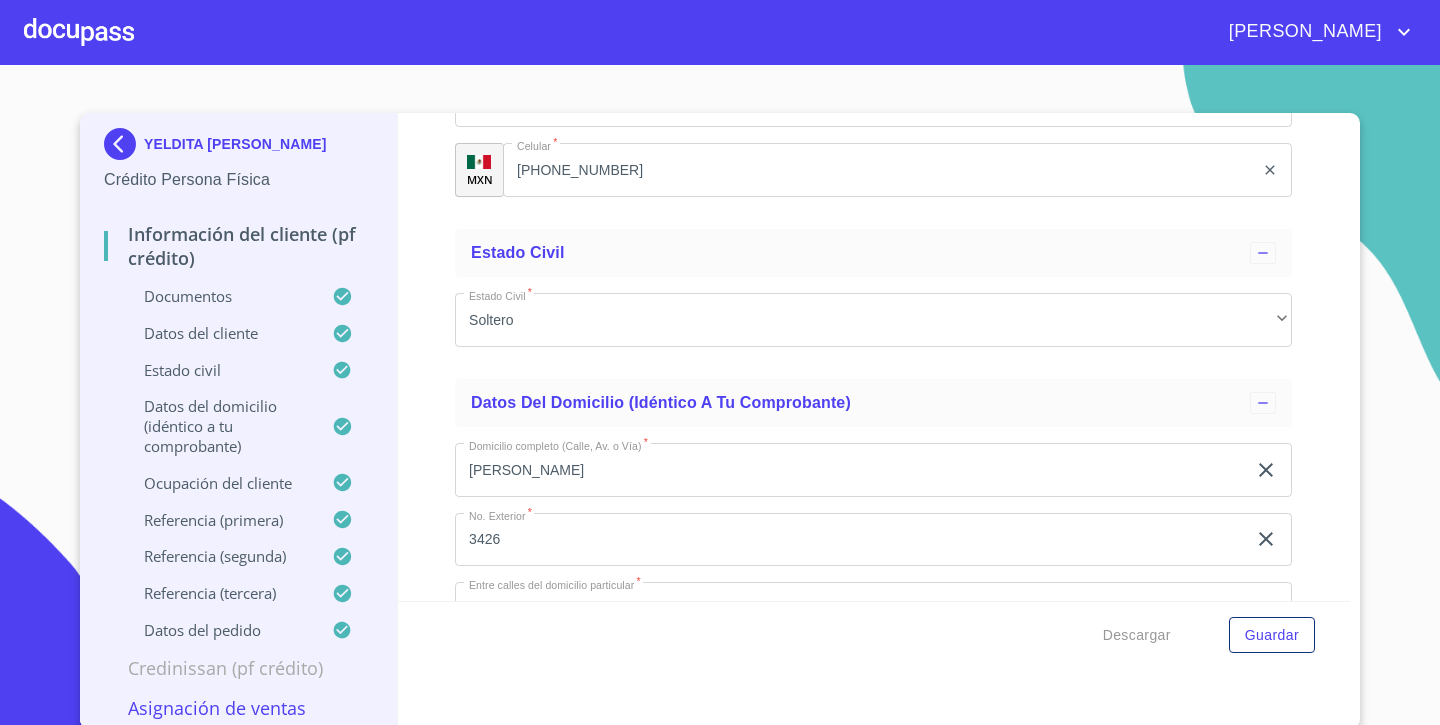 drag, startPoint x: 579, startPoint y: 202, endPoint x: 466, endPoint y: 199, distance: 113.03982 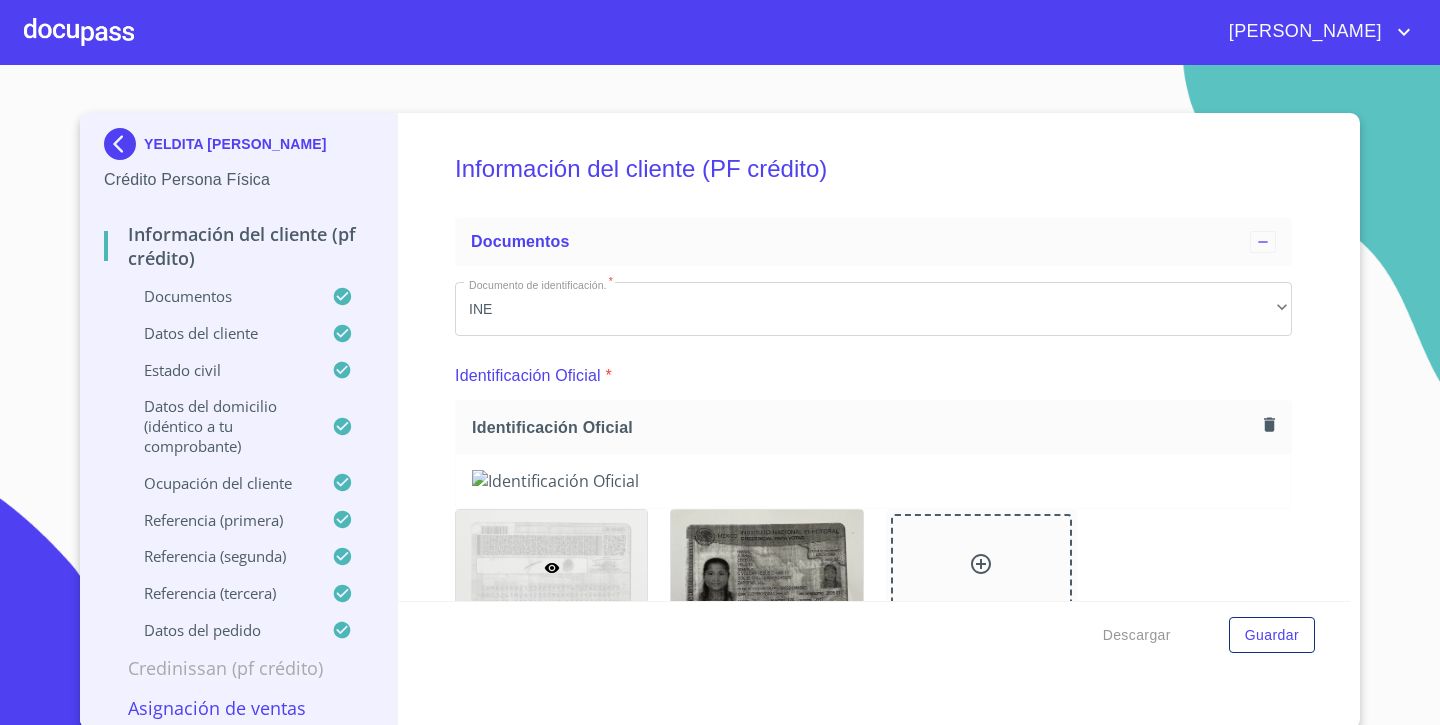 scroll, scrollTop: 0, scrollLeft: 0, axis: both 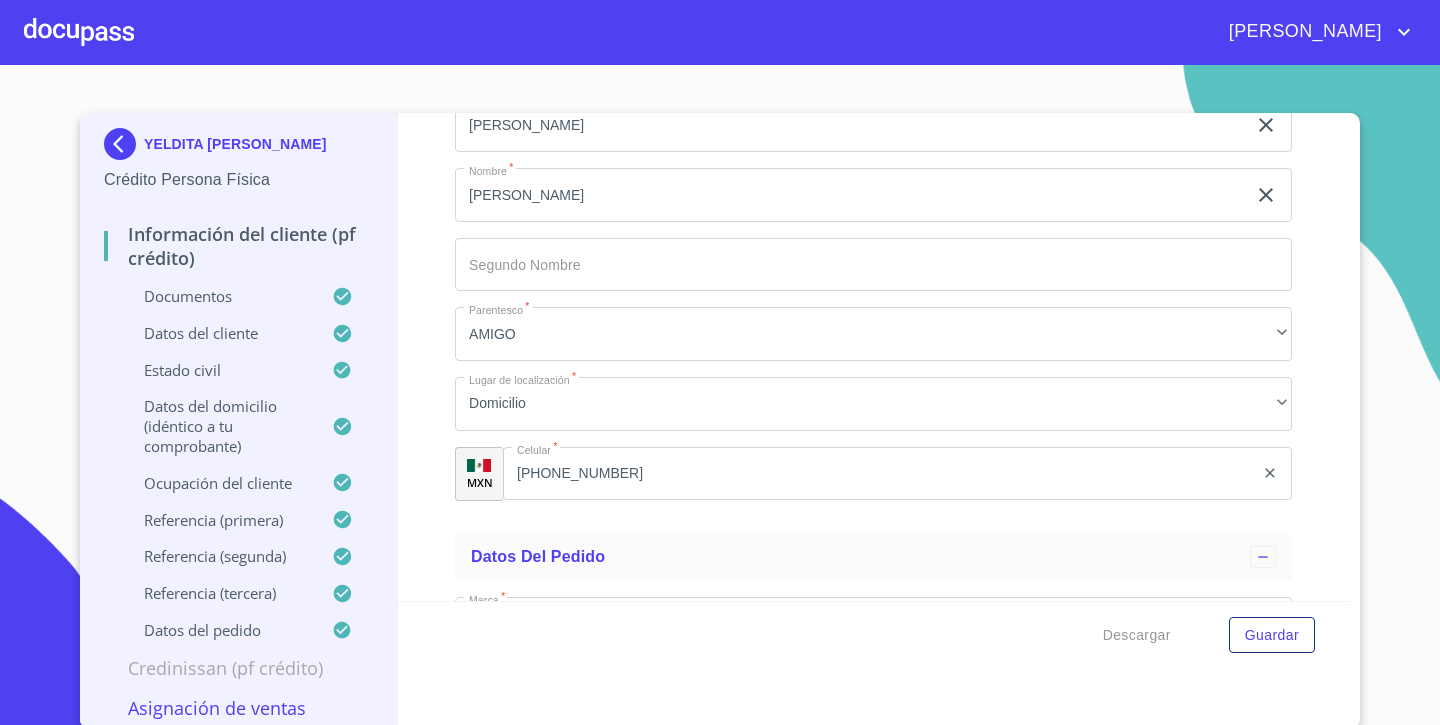 click at bounding box center [124, 144] 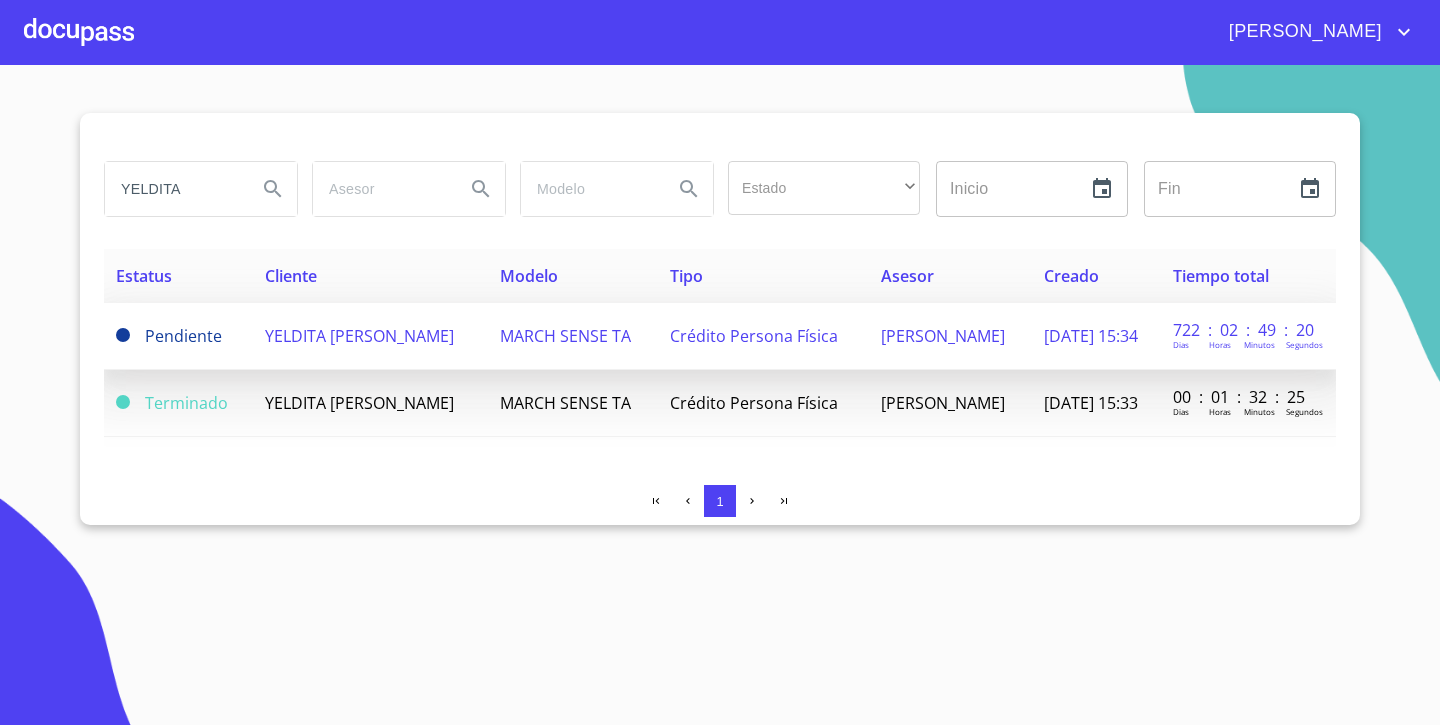 click on "Pendiente" at bounding box center (178, 336) 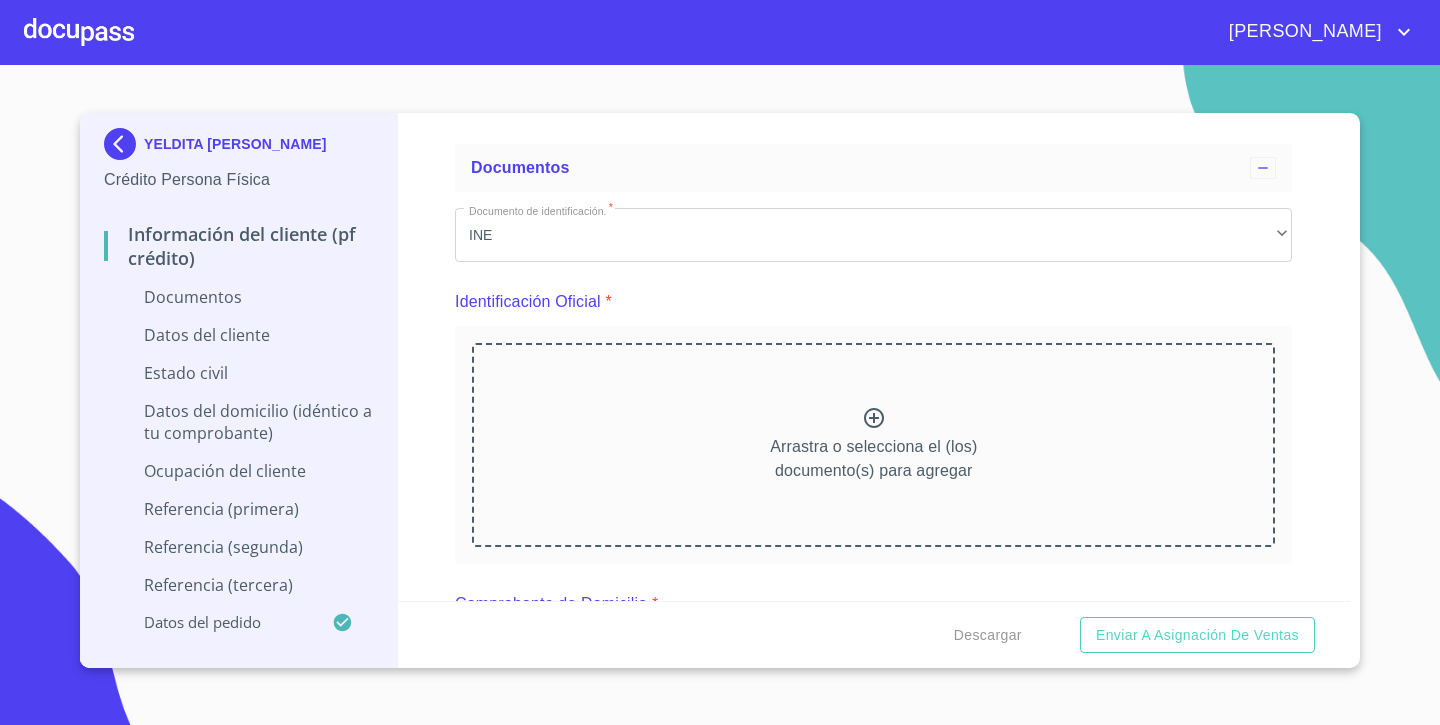scroll, scrollTop: 78, scrollLeft: 0, axis: vertical 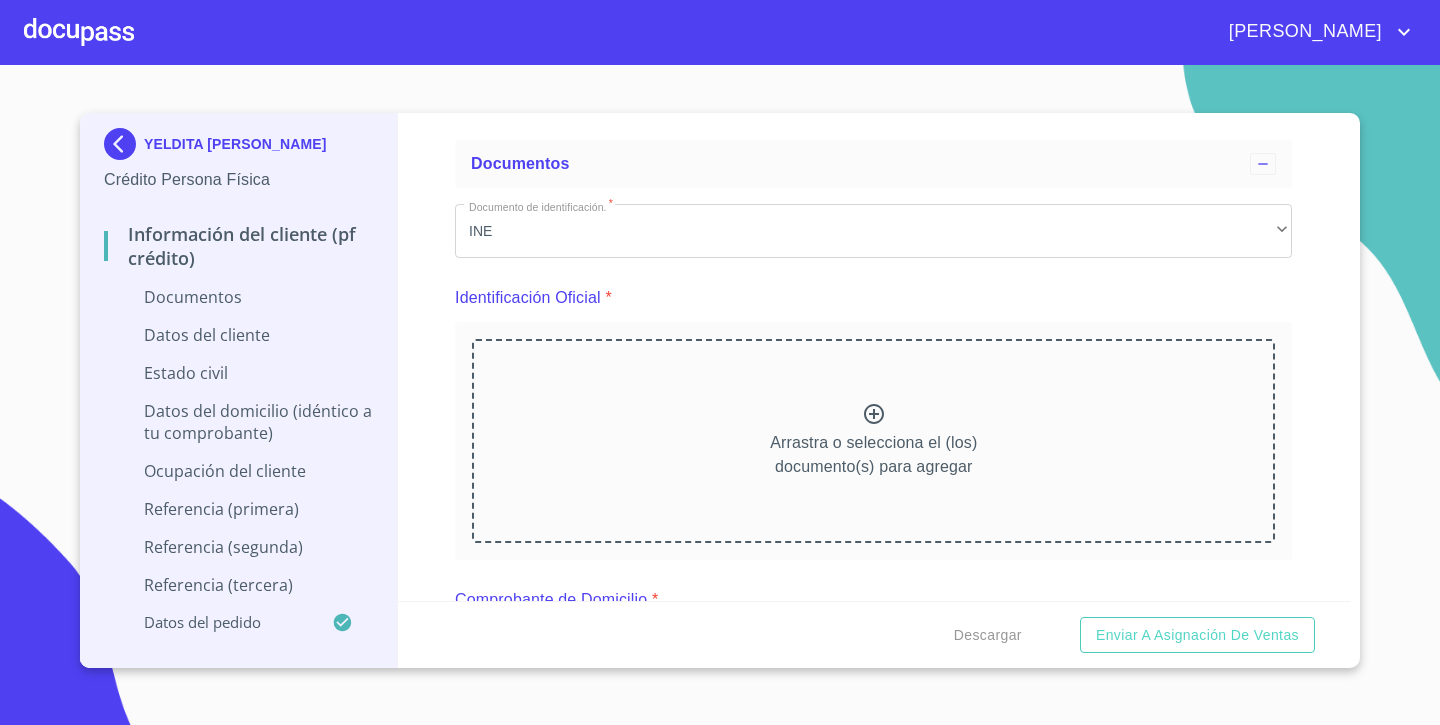 click at bounding box center [124, 144] 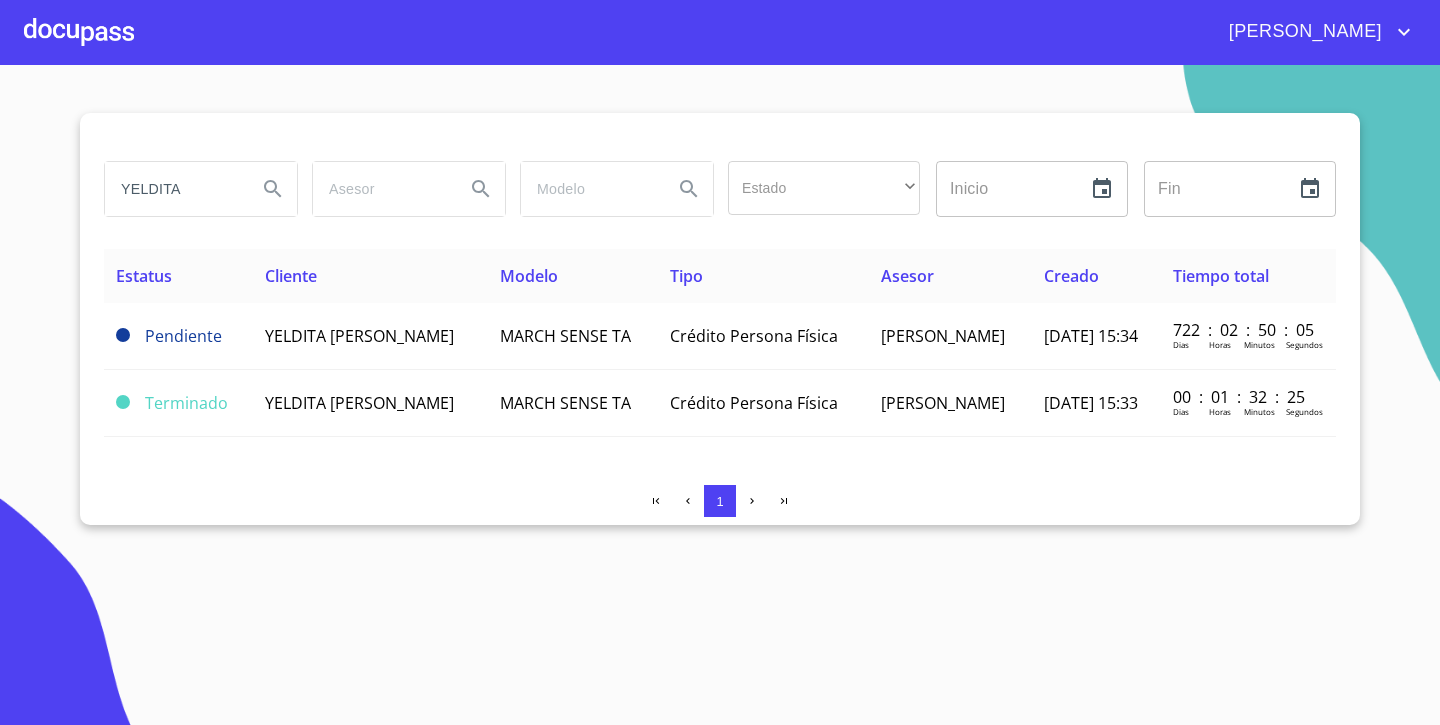 click at bounding box center (79, 32) 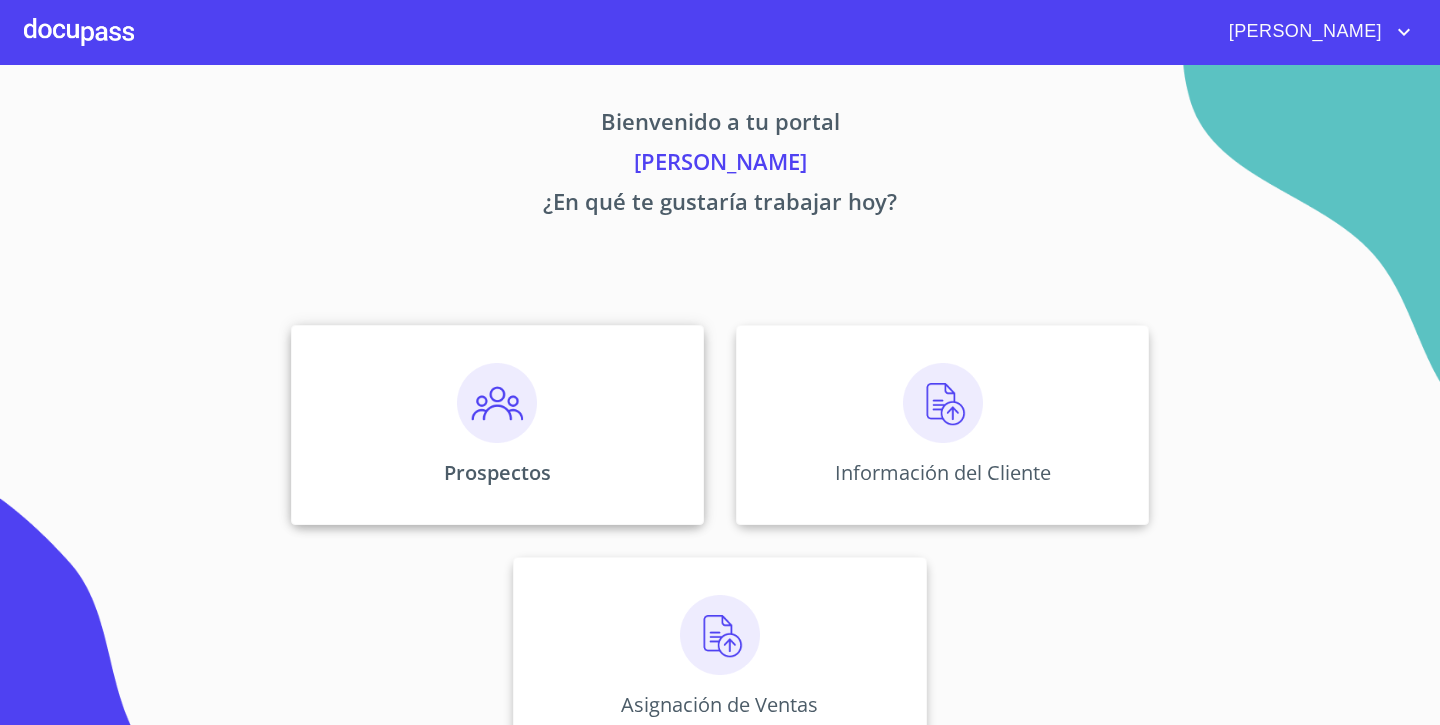 click on "Prospectos" at bounding box center (497, 425) 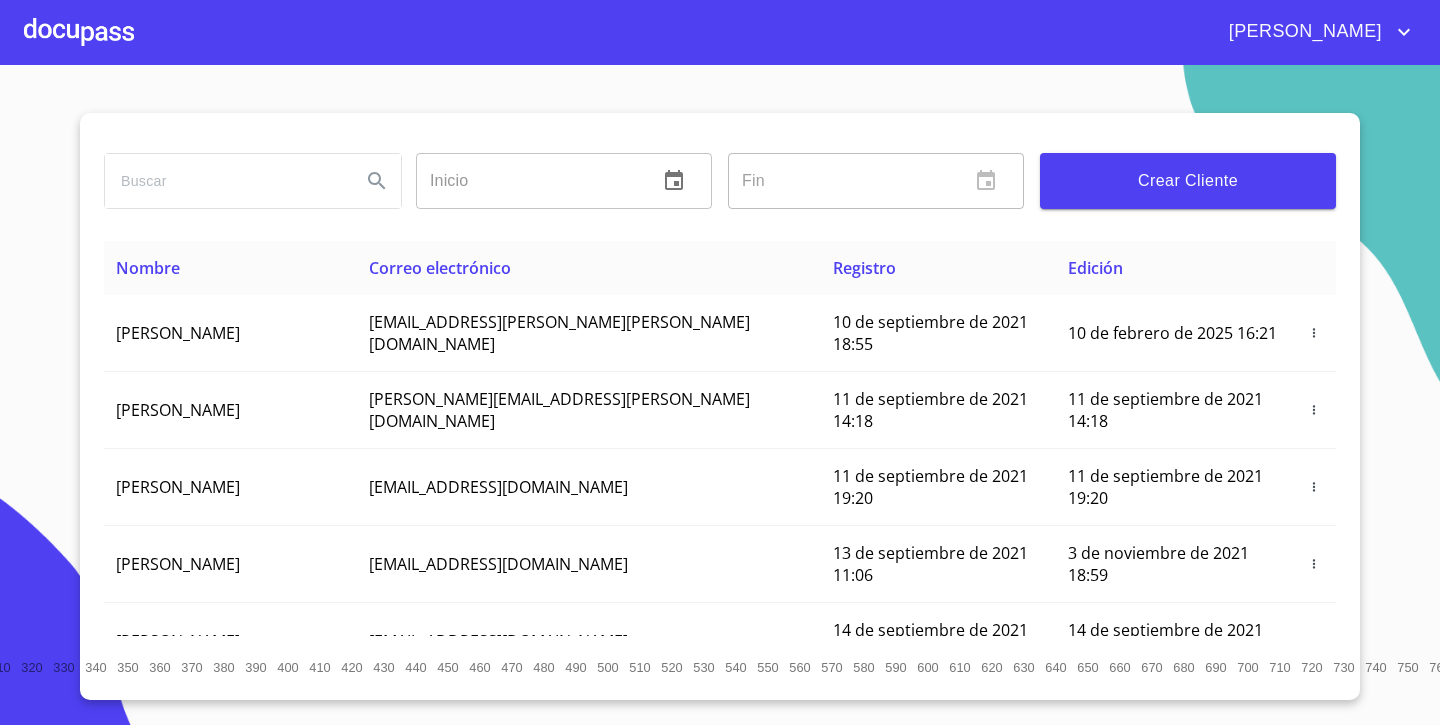 click at bounding box center (225, 181) 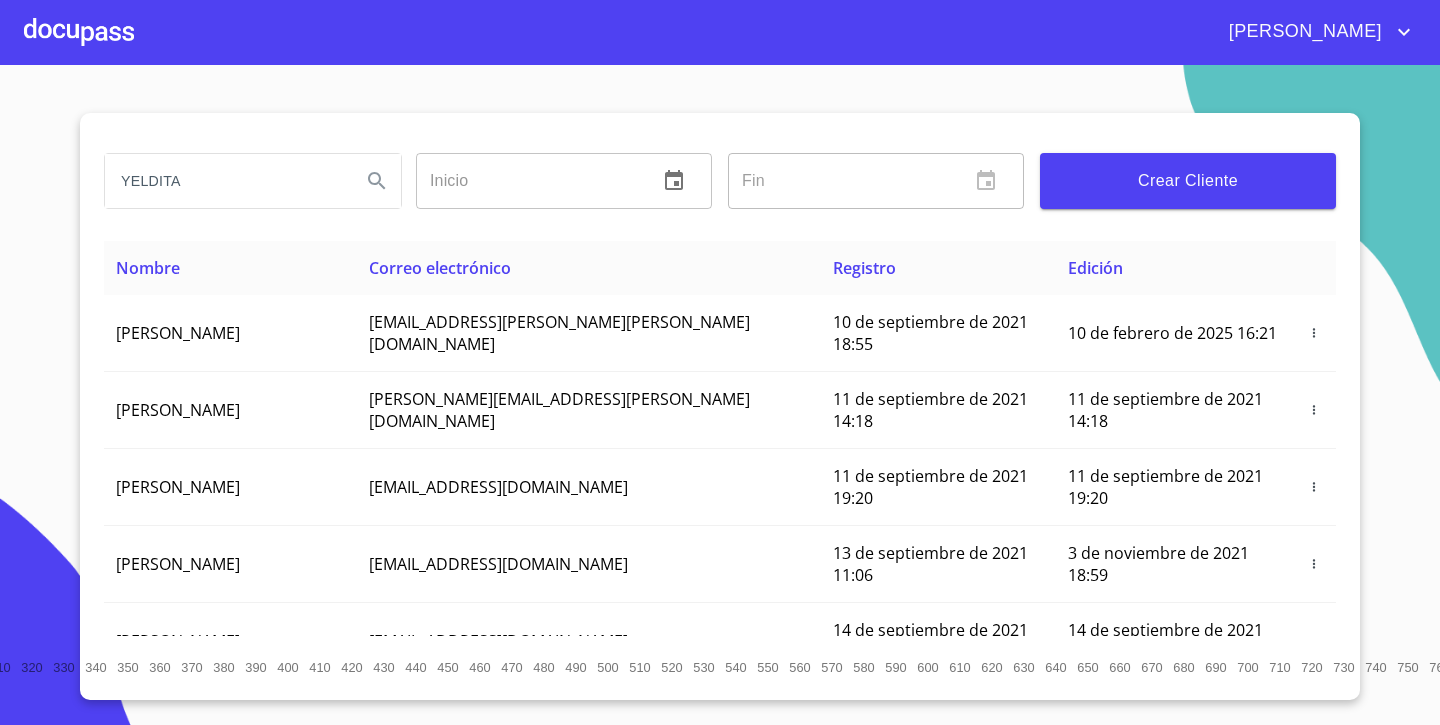 type on "YELDITA" 